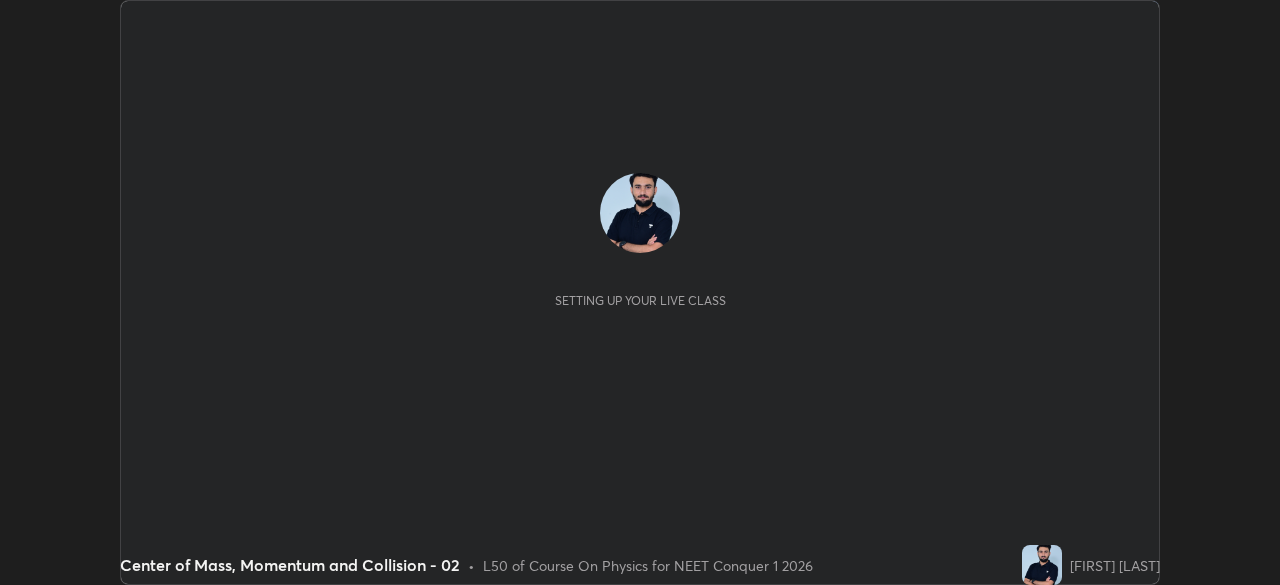 scroll, scrollTop: 0, scrollLeft: 0, axis: both 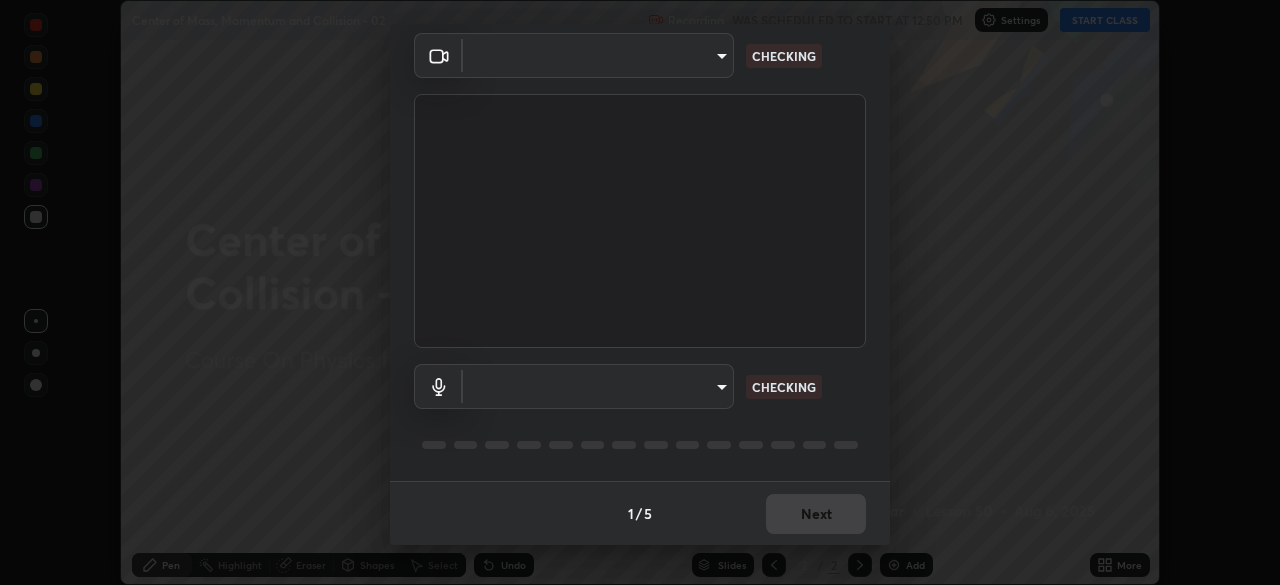 type on "8e51ced37930e971e34d94304a72bdf124377ca82fa83f25b6b4e34e328f1921" 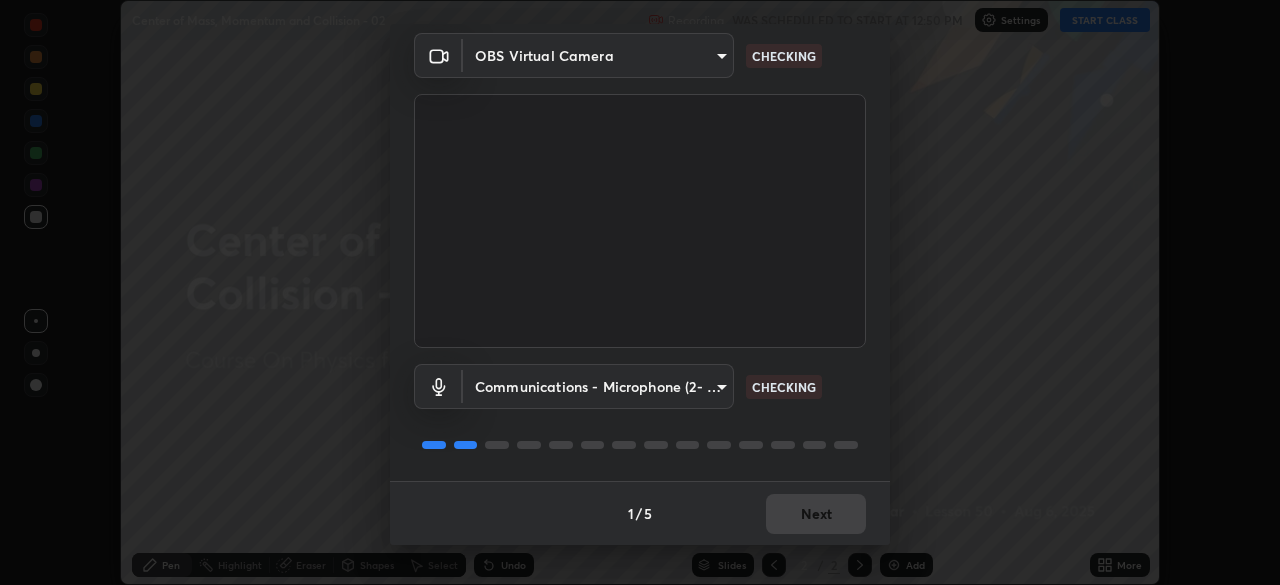 click on "1 / 5 Next" at bounding box center [640, 513] 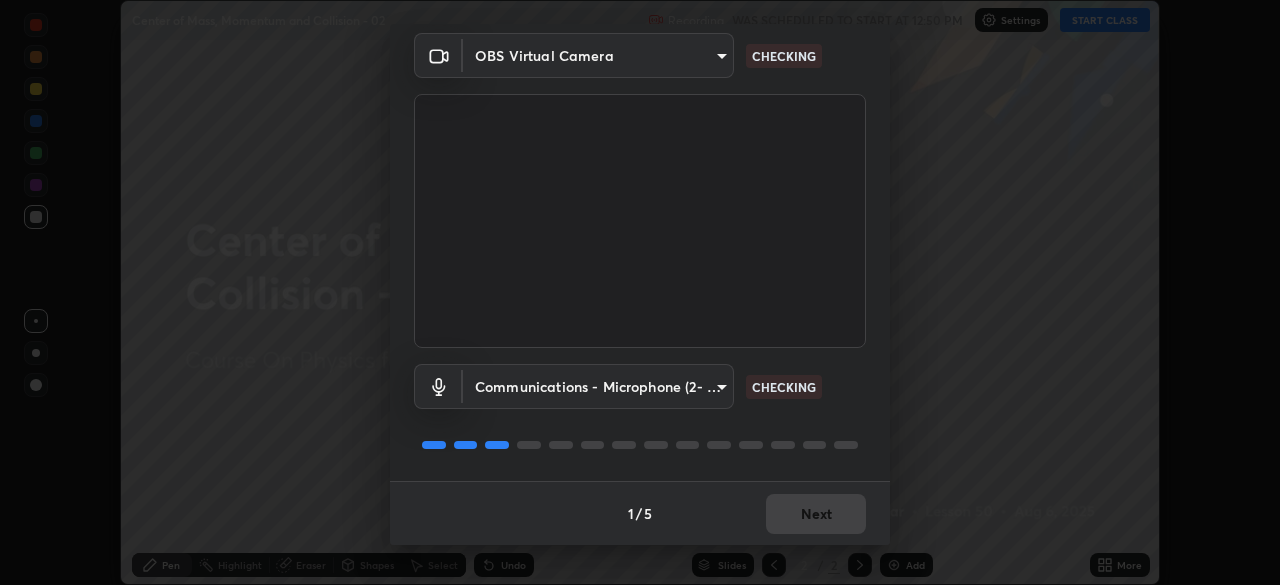 click on "1 / 5 Next" at bounding box center [640, 513] 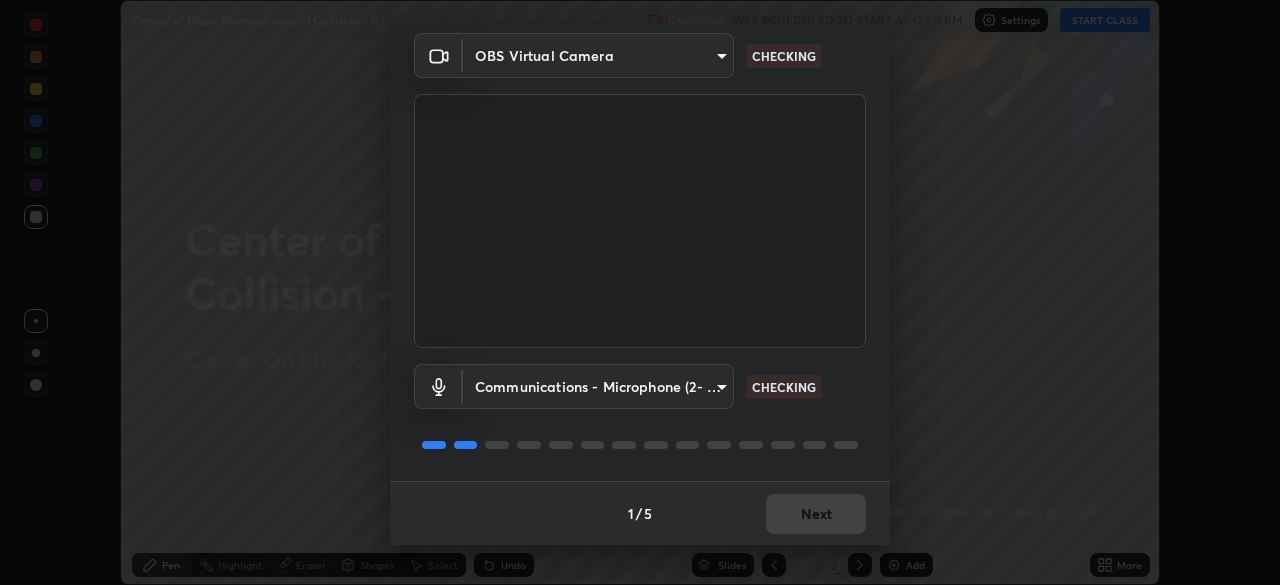 click on "1 / 5 Next" at bounding box center (640, 513) 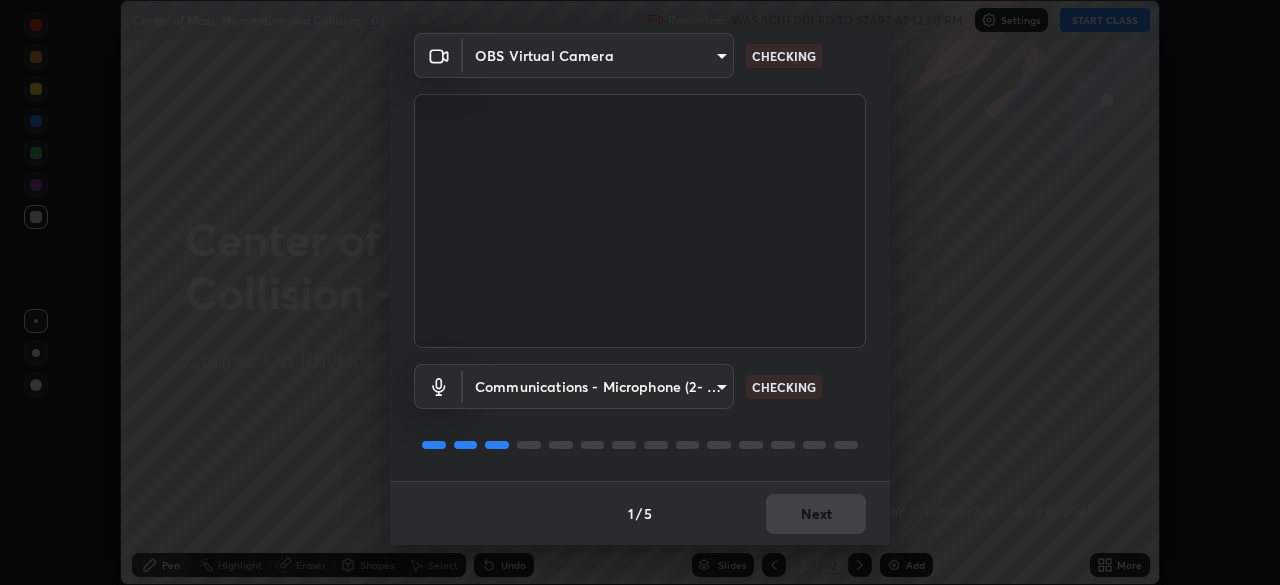 click on "1 / 5 Next" at bounding box center (640, 513) 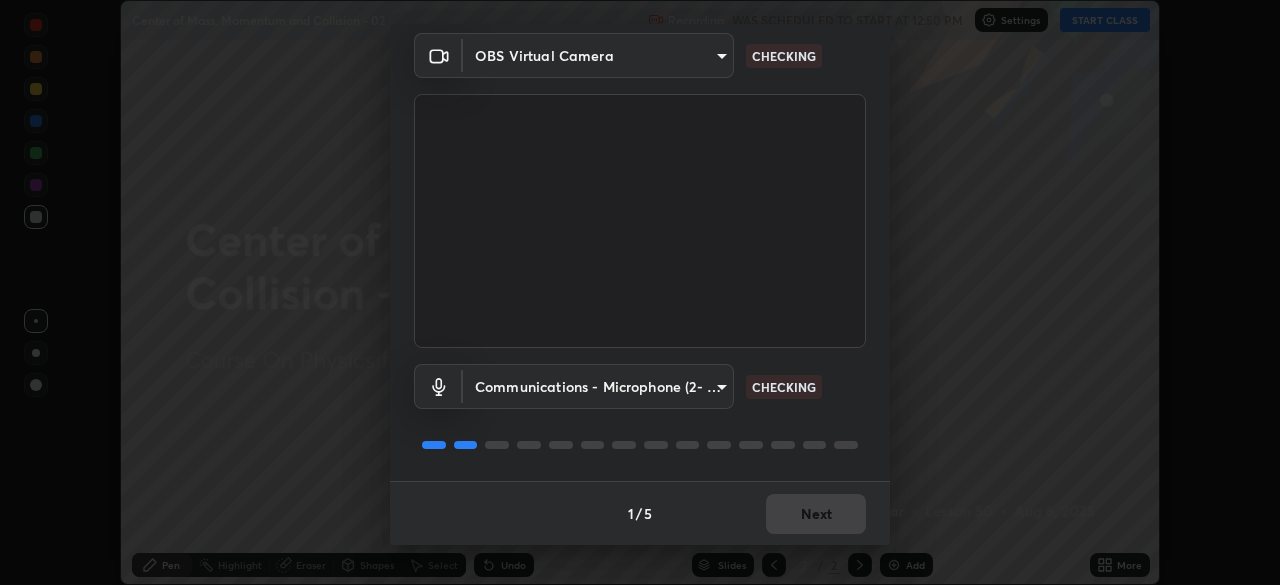 click on "1 / 5 Next" at bounding box center (640, 513) 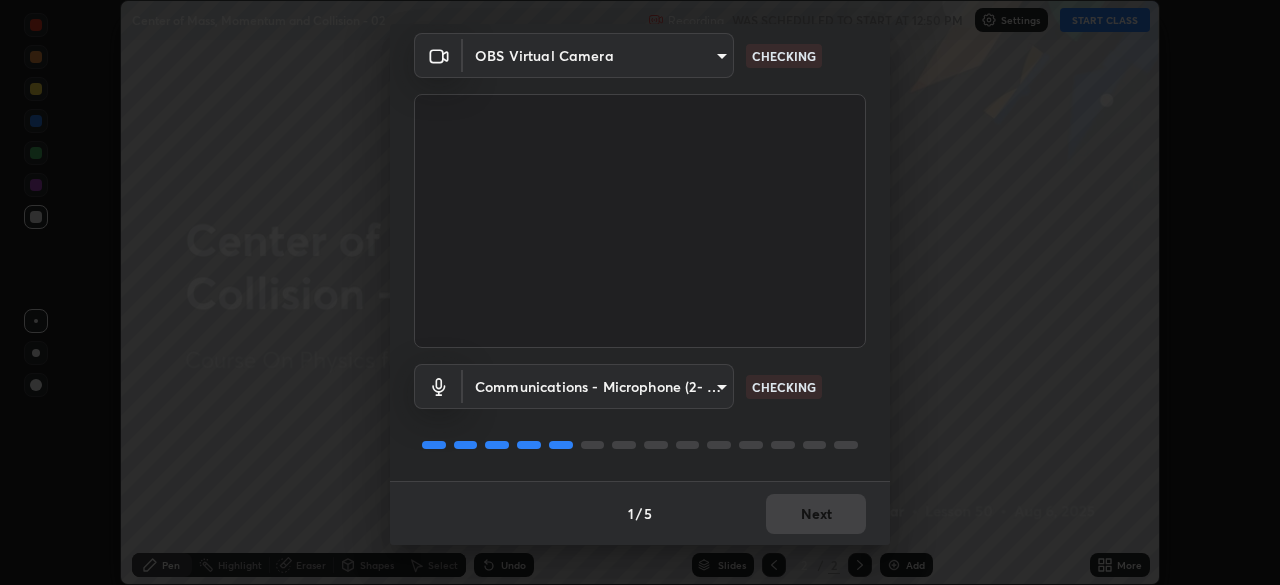 click on "1 / 5 Next" at bounding box center [640, 513] 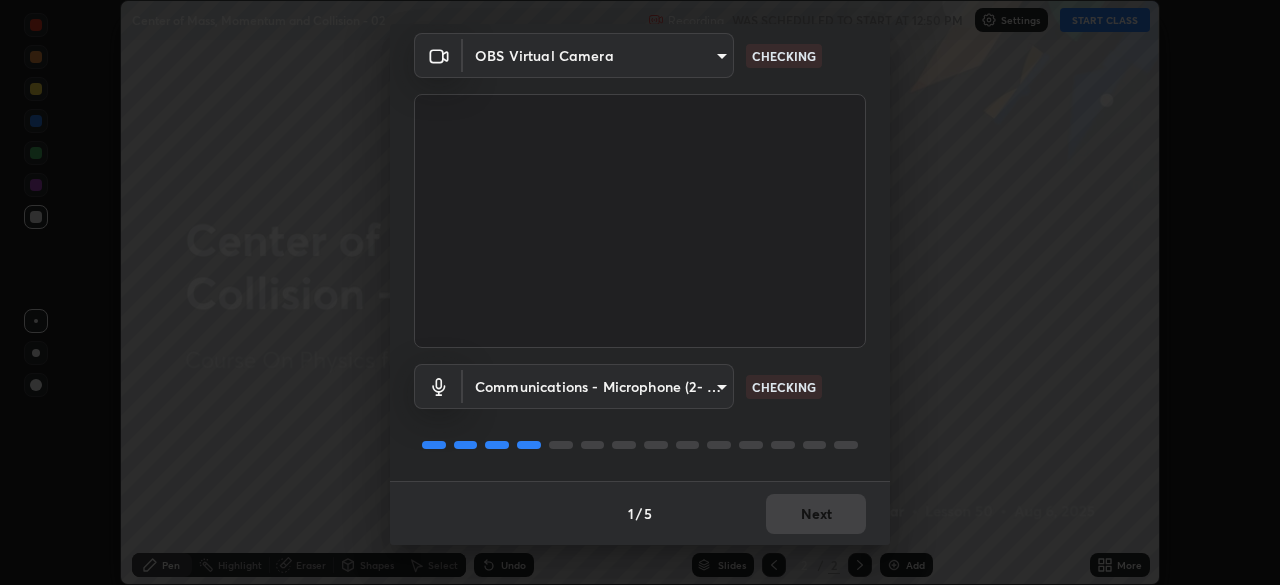 click on "1 / 5 Next" at bounding box center [640, 513] 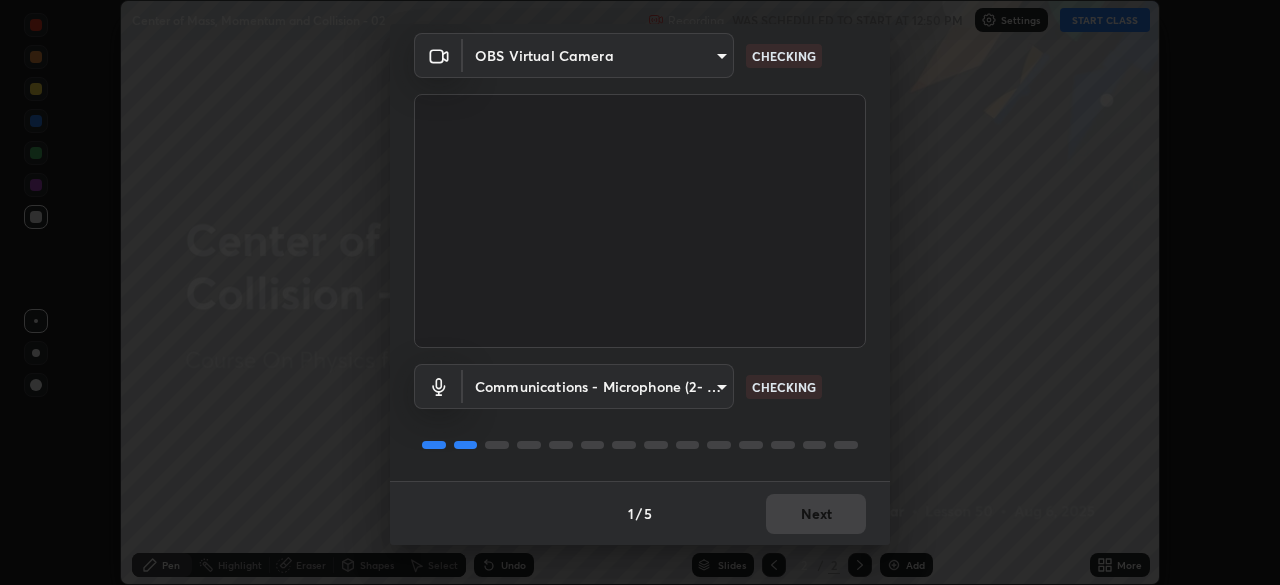 click on "1 / 5 Next" at bounding box center (640, 513) 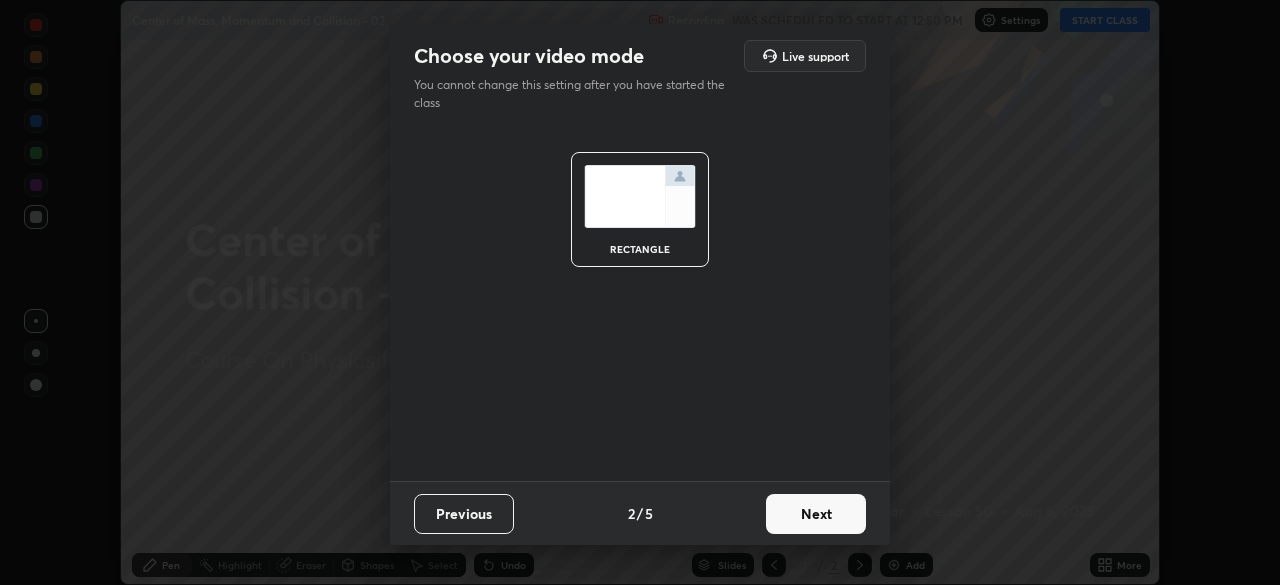 scroll, scrollTop: 0, scrollLeft: 0, axis: both 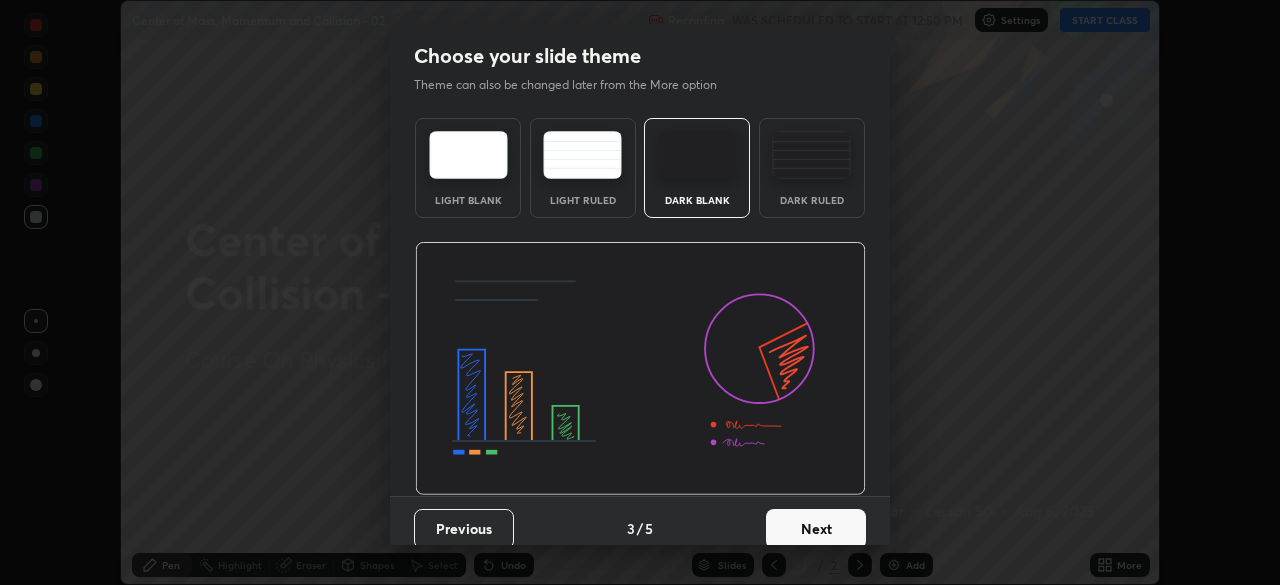 click on "Next" at bounding box center [816, 529] 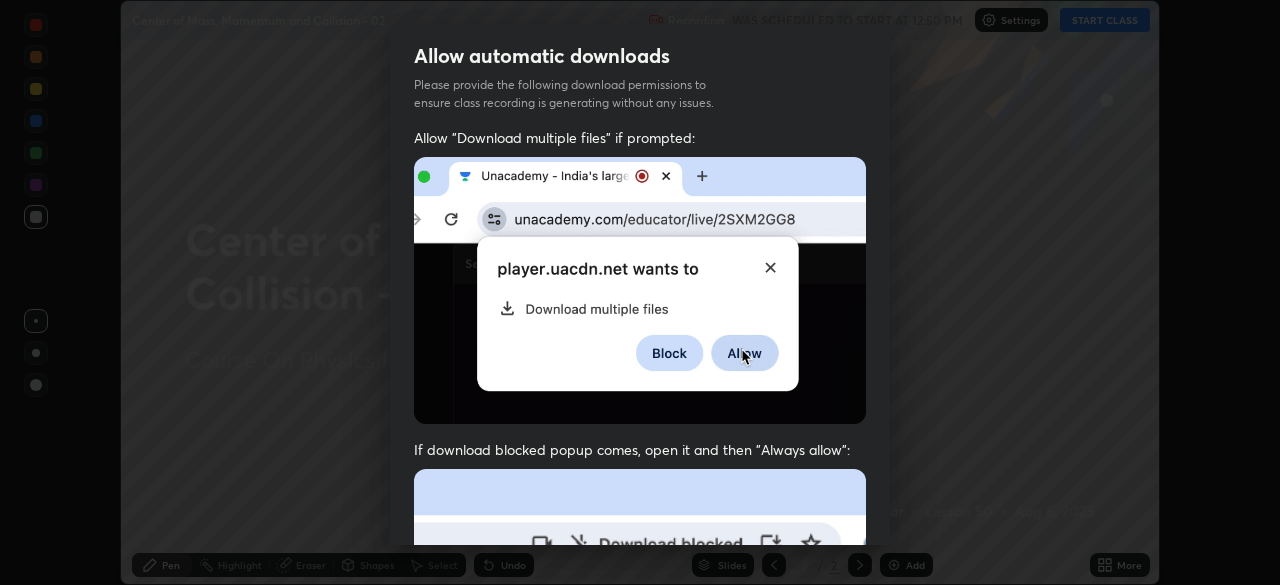 click at bounding box center [640, 687] 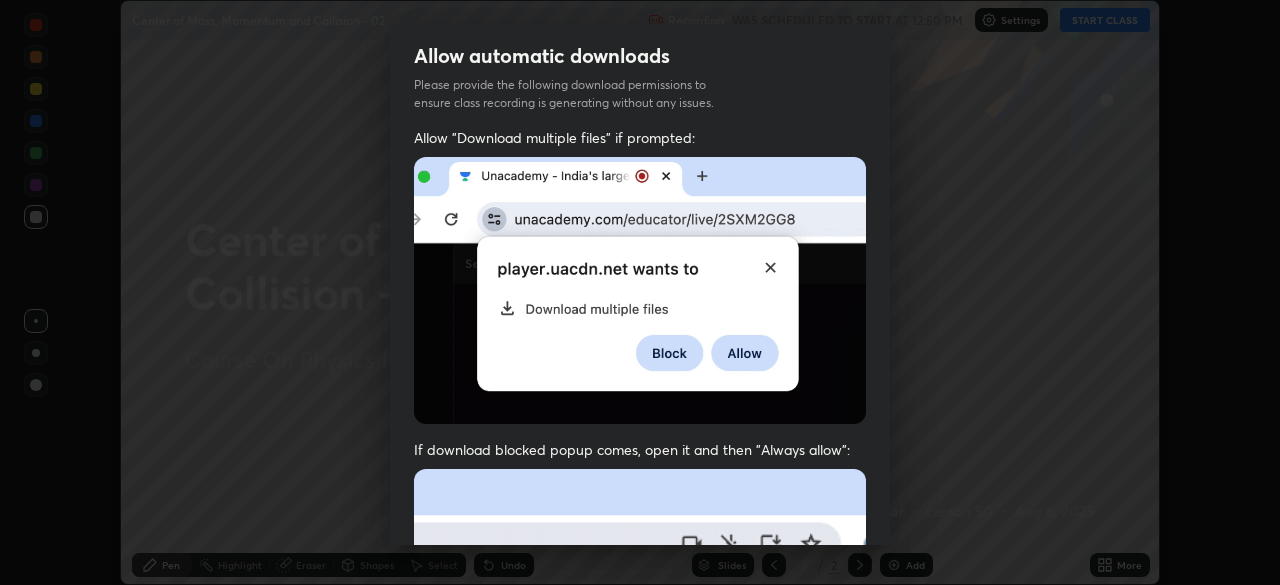 click at bounding box center (640, 687) 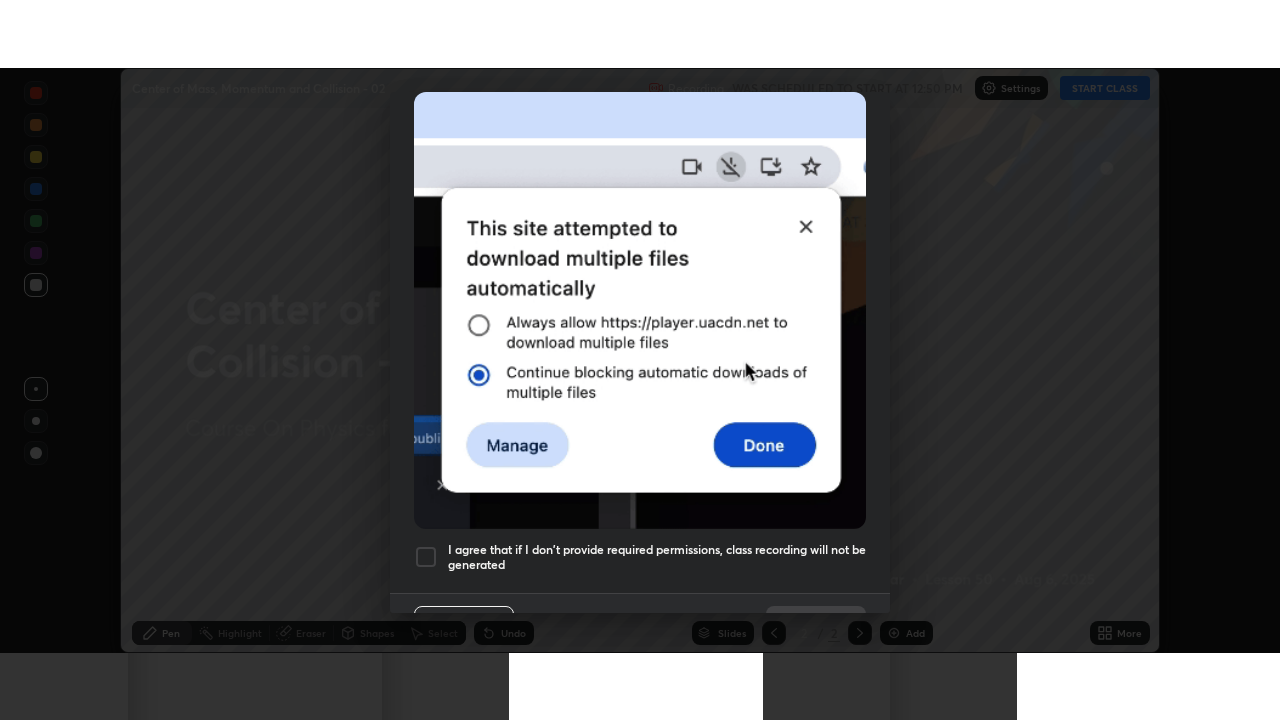 scroll, scrollTop: 479, scrollLeft: 0, axis: vertical 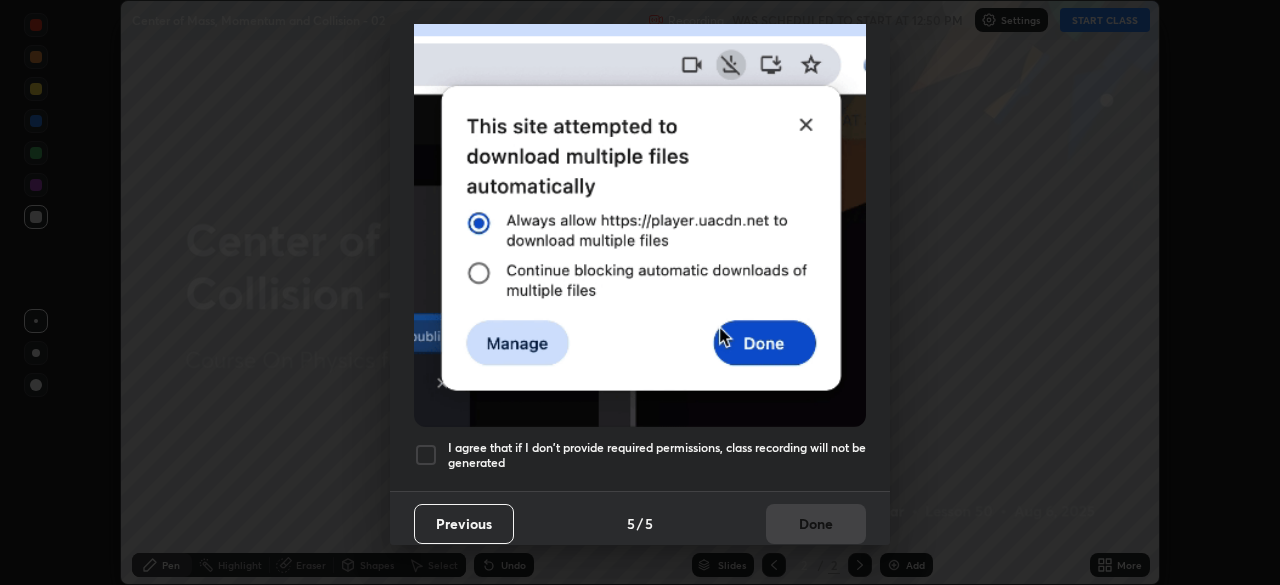 click on "I agree that if I don't provide required permissions, class recording will not be generated" at bounding box center (657, 455) 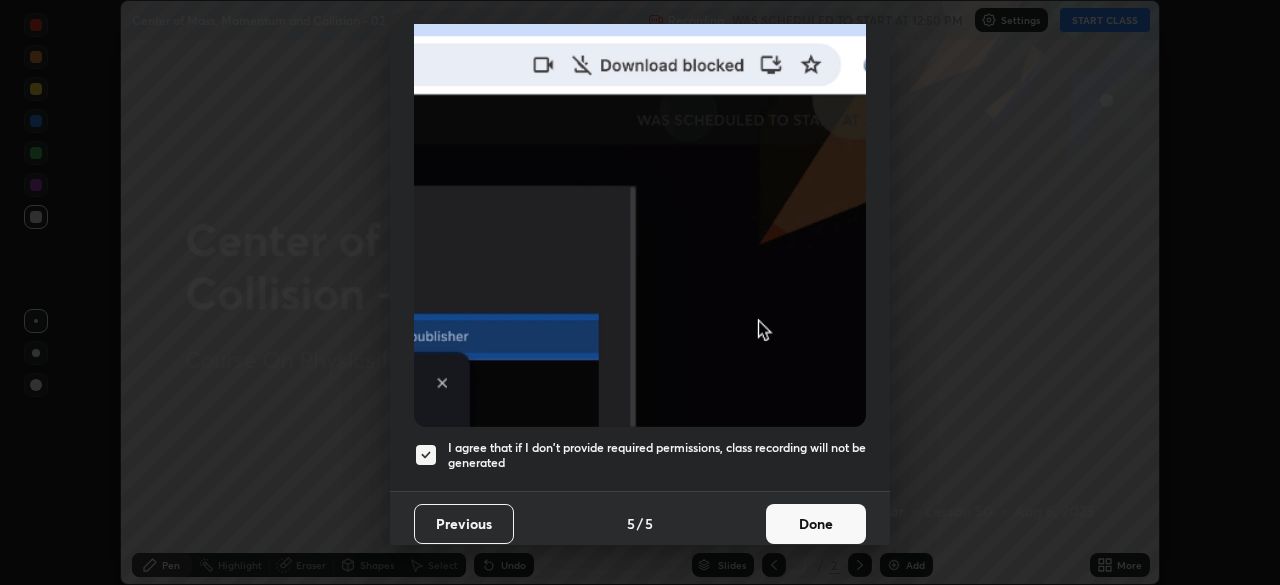 click on "Done" at bounding box center [816, 524] 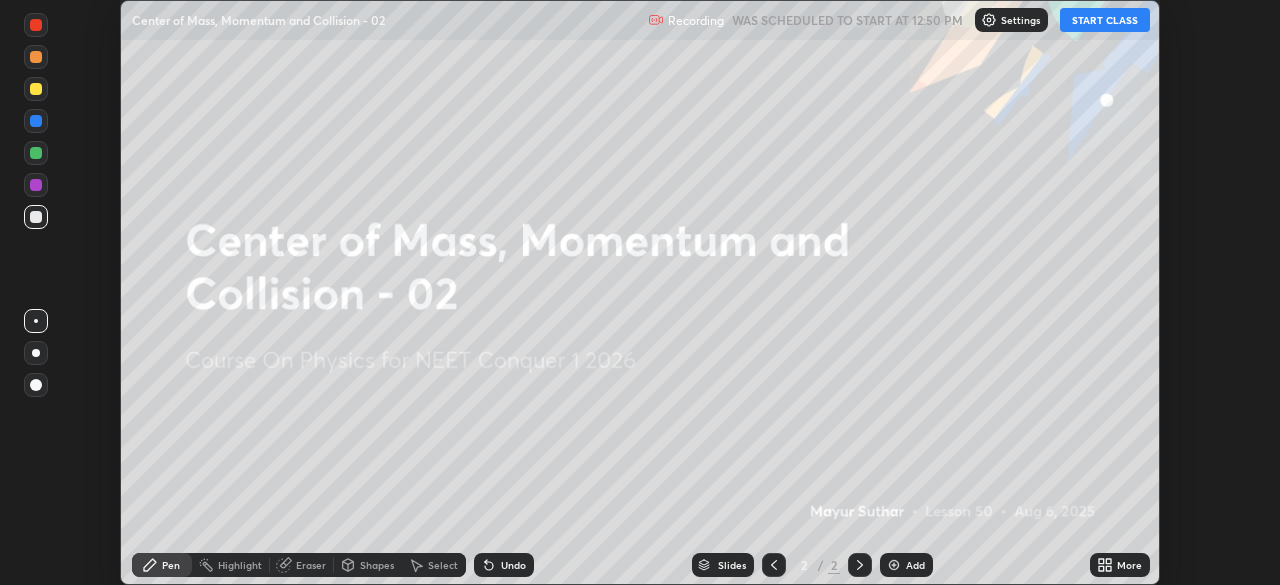 click 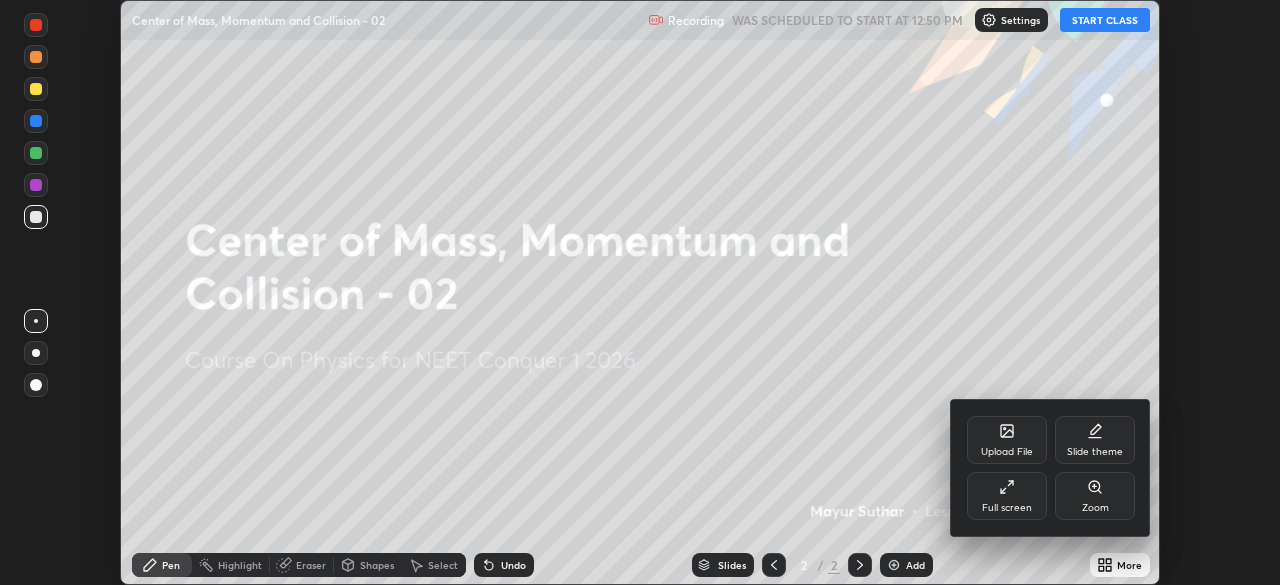 click on "Full screen" at bounding box center [1007, 496] 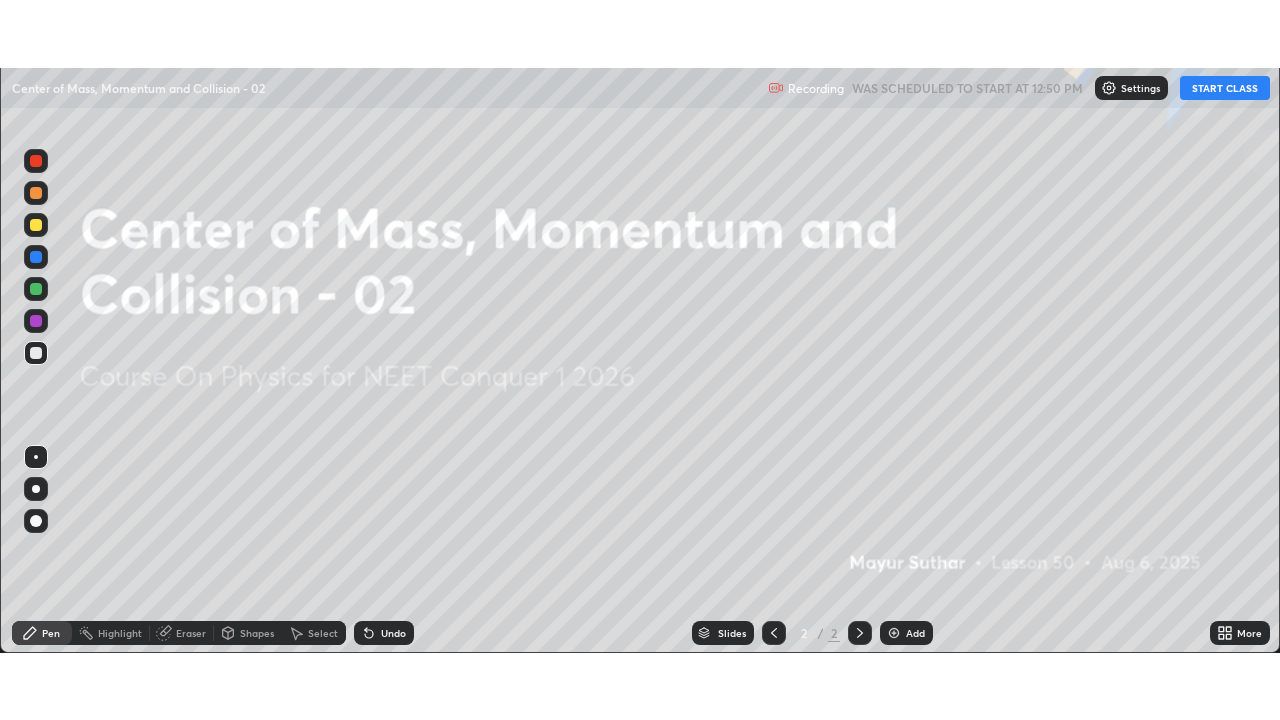 scroll, scrollTop: 99280, scrollLeft: 98720, axis: both 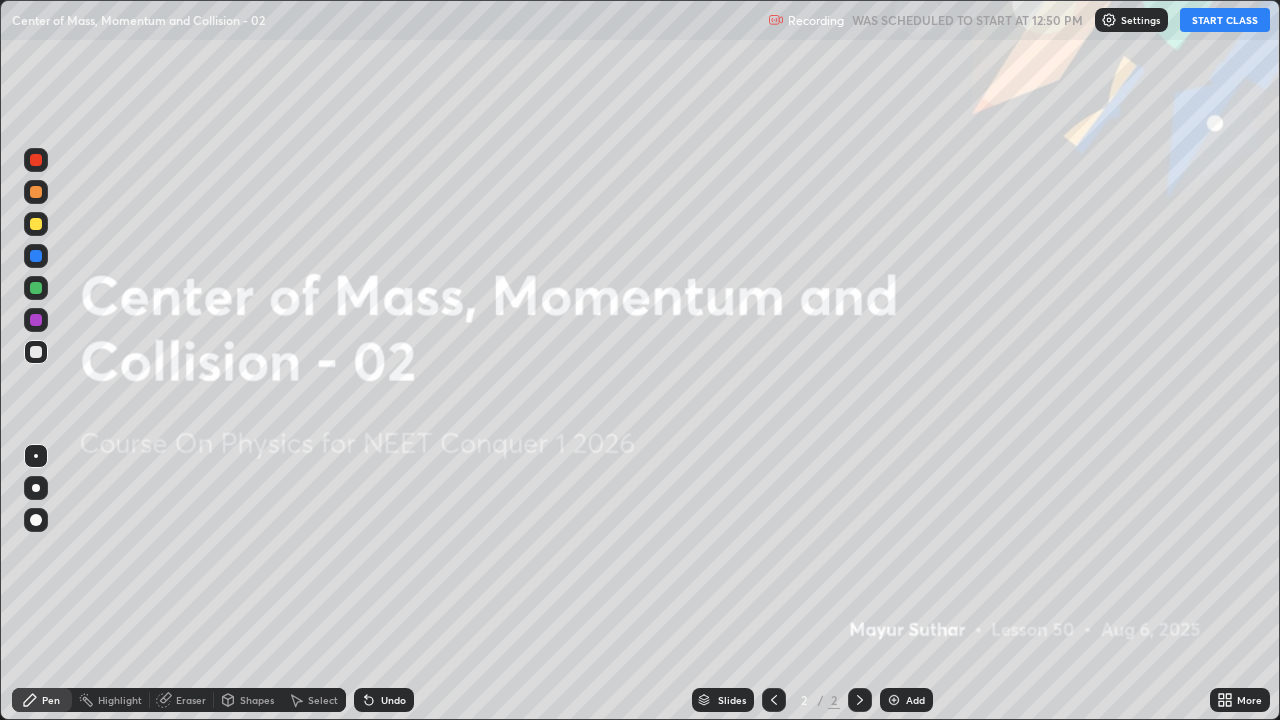click on "START CLASS" at bounding box center (1225, 20) 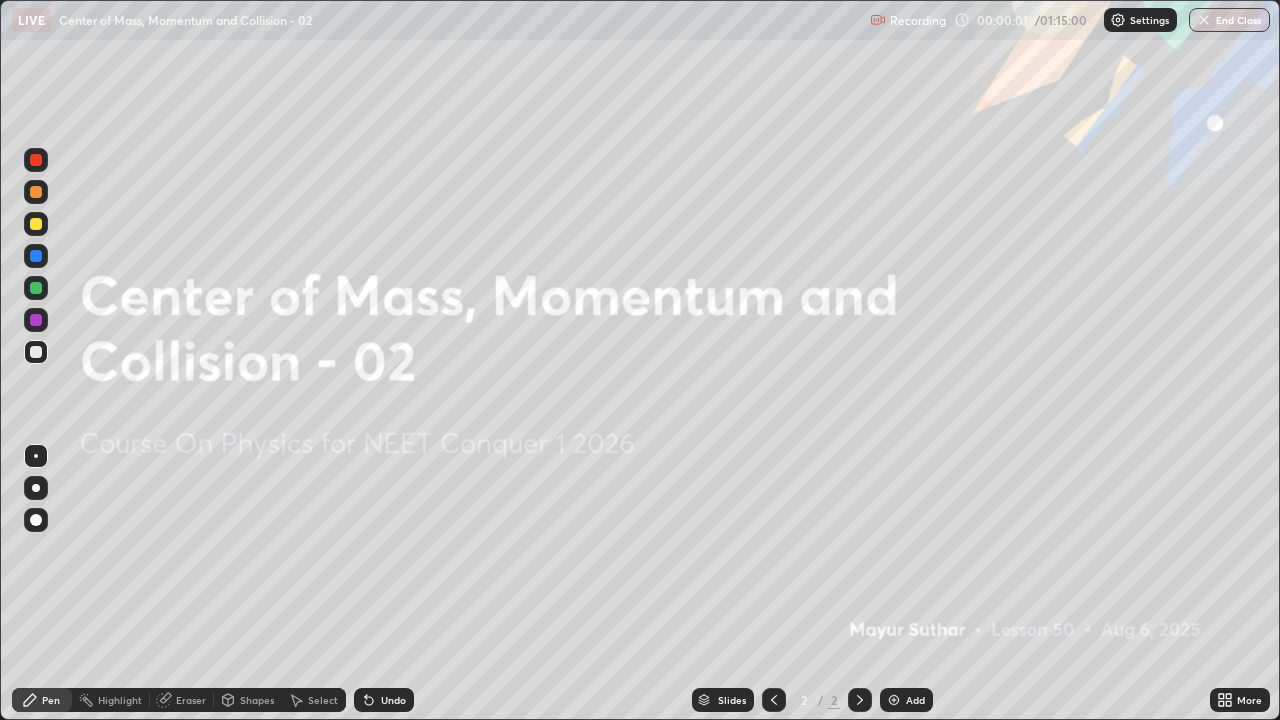 click on "Add" at bounding box center [915, 700] 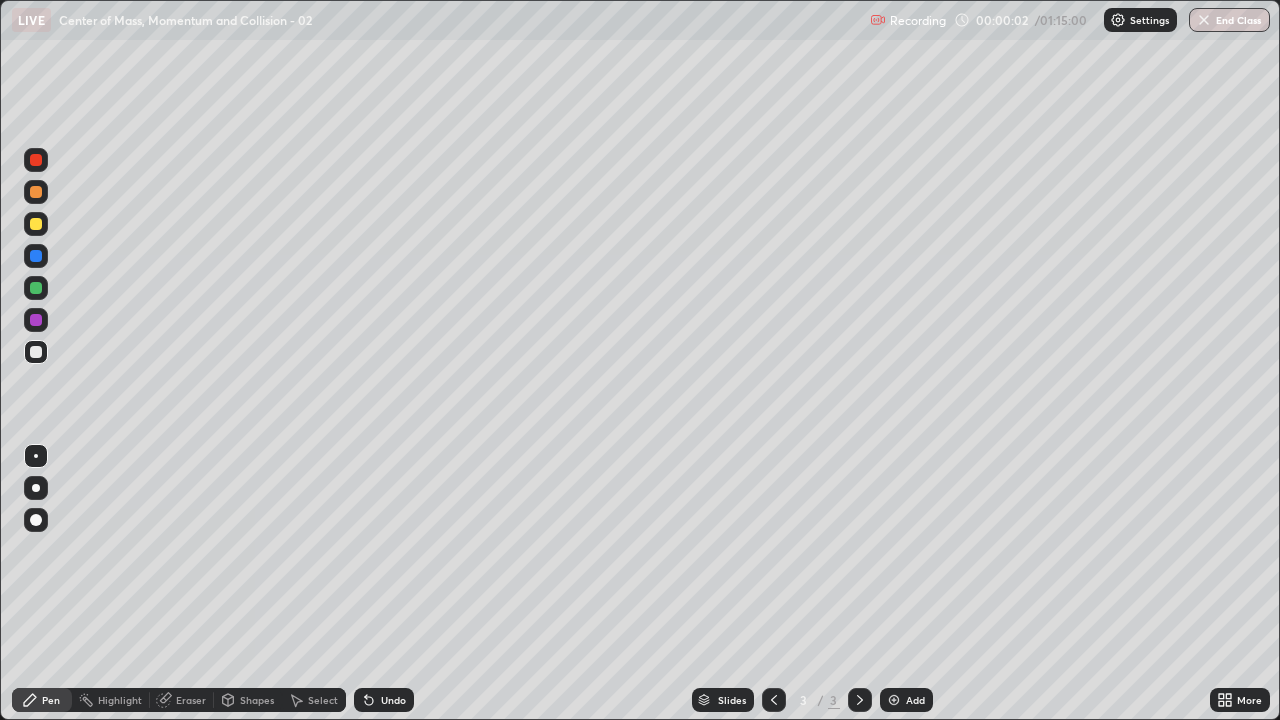 click at bounding box center [36, 520] 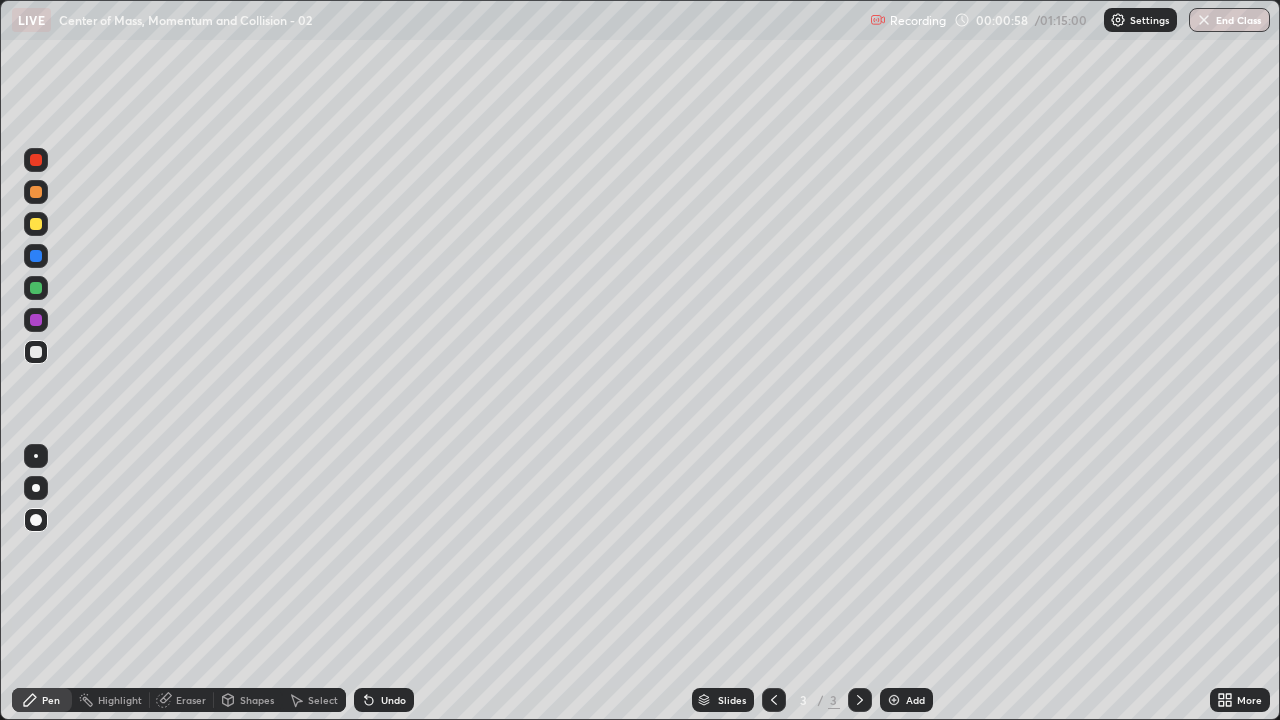 click at bounding box center (36, 352) 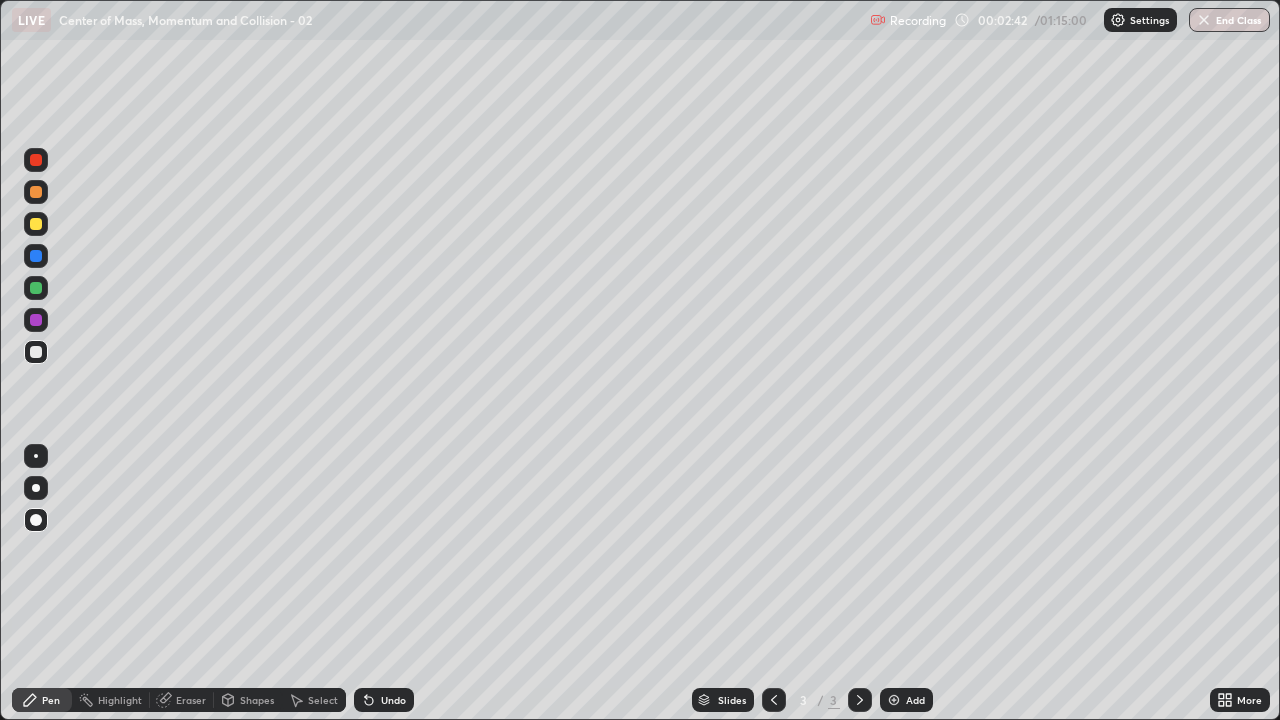 click at bounding box center [36, 224] 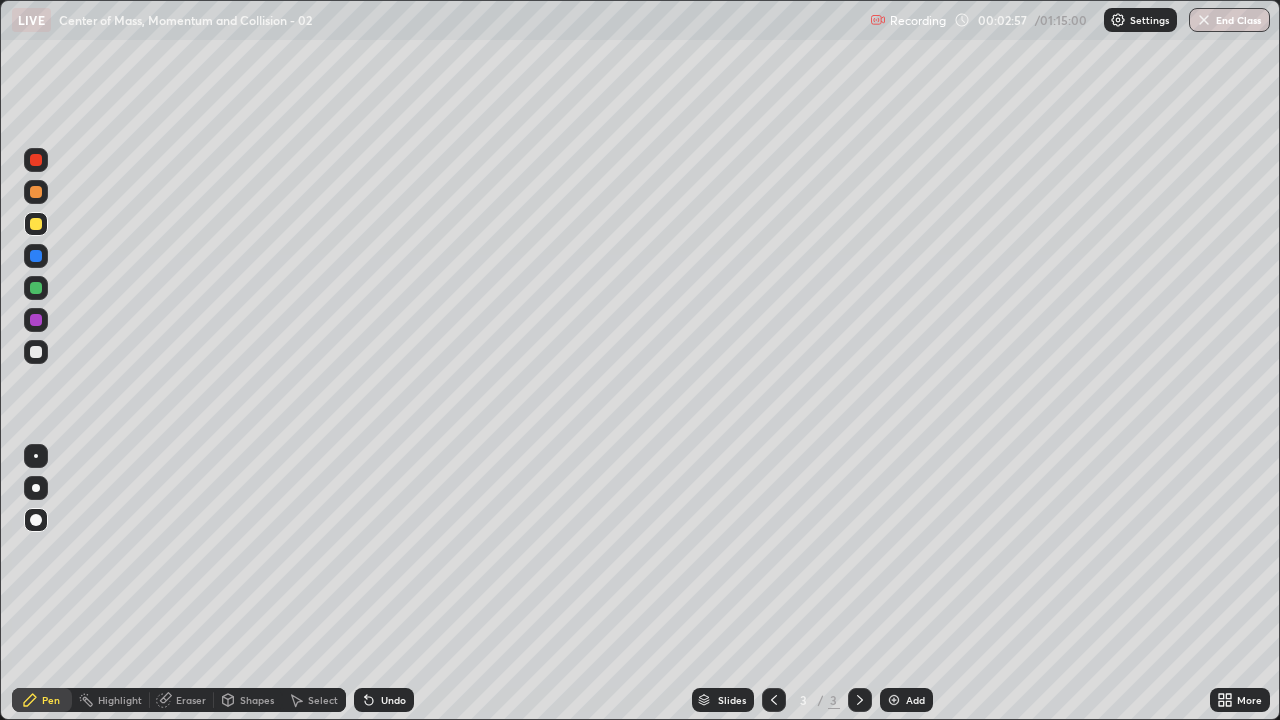 click at bounding box center [36, 160] 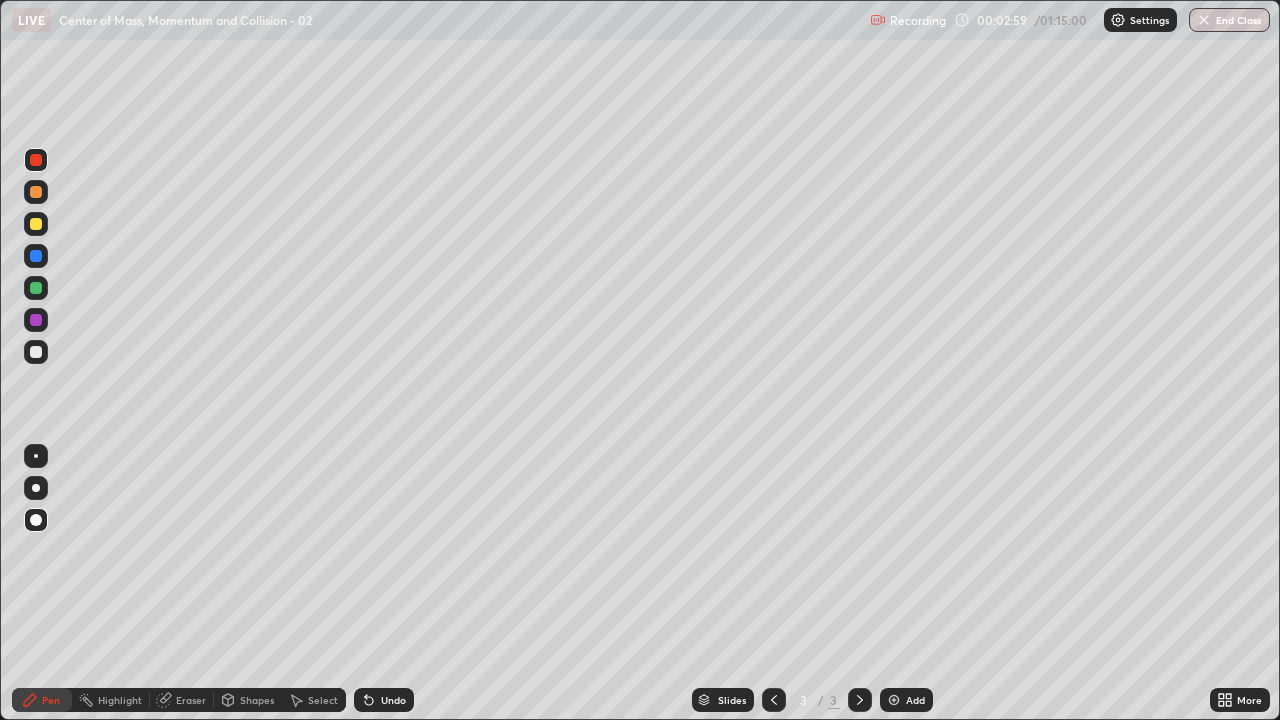 click at bounding box center (36, 224) 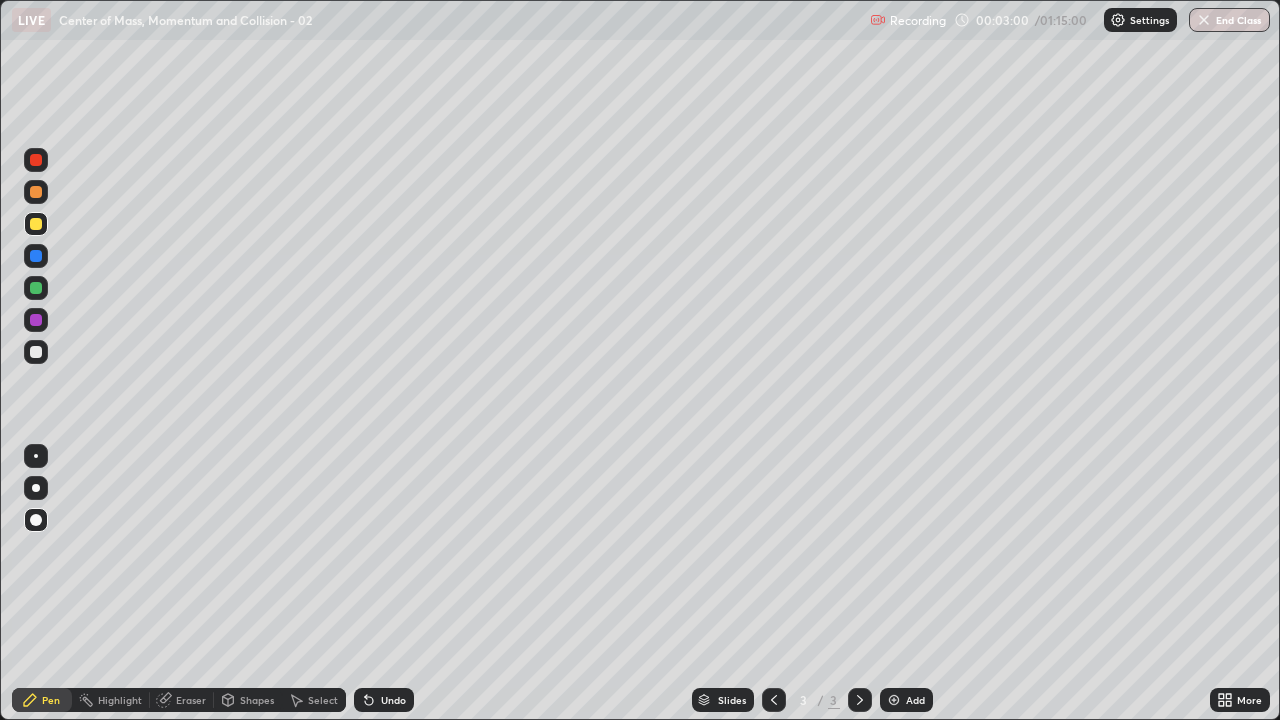 click on "Highlight" at bounding box center (120, 700) 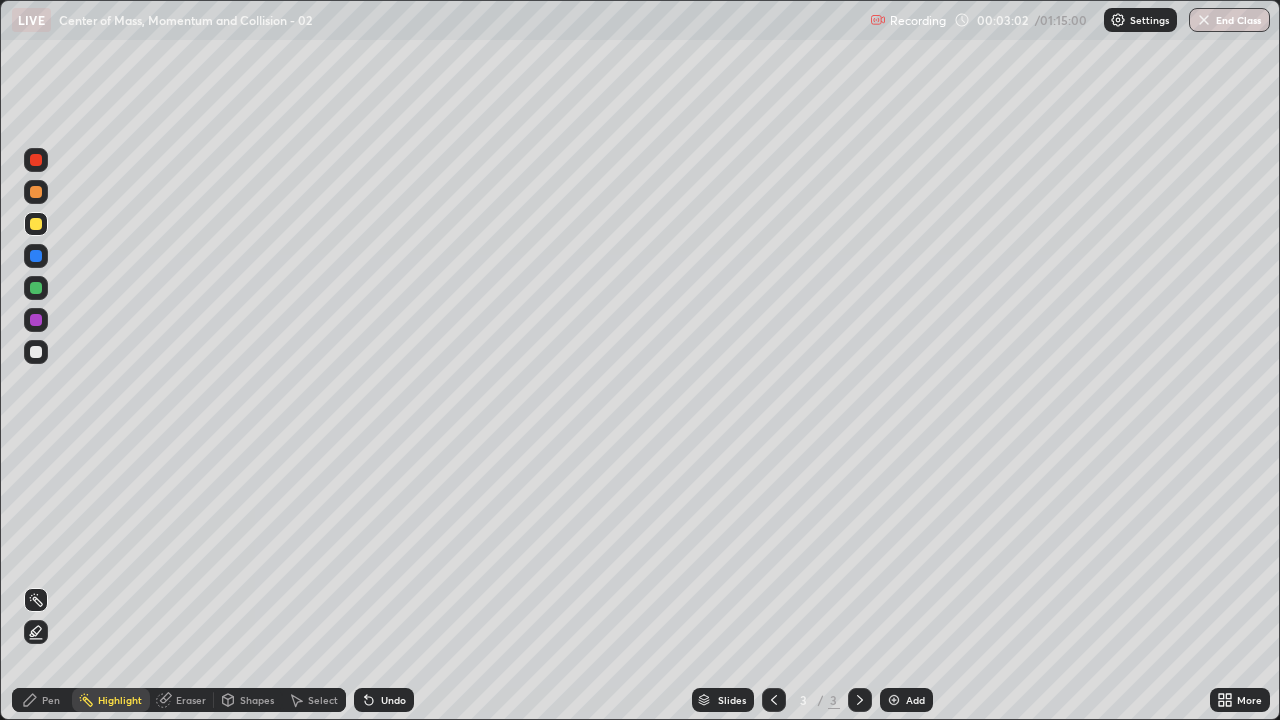 click 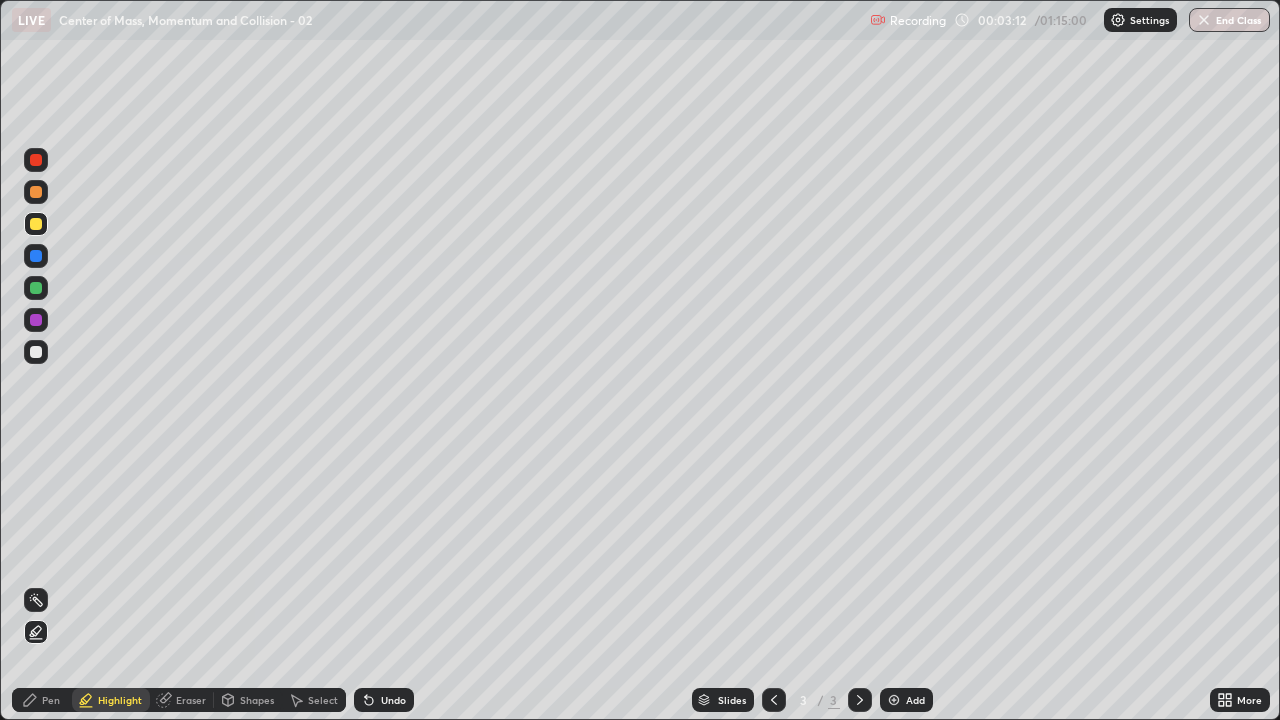 click 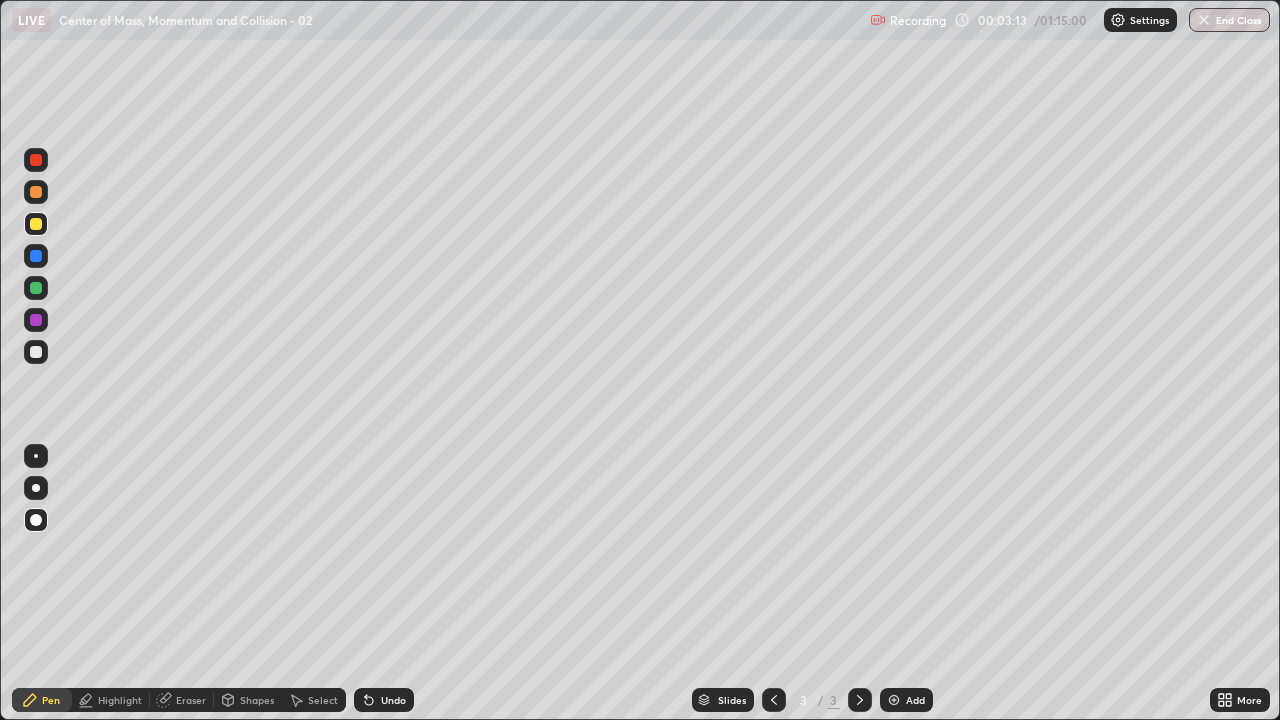 click at bounding box center (36, 160) 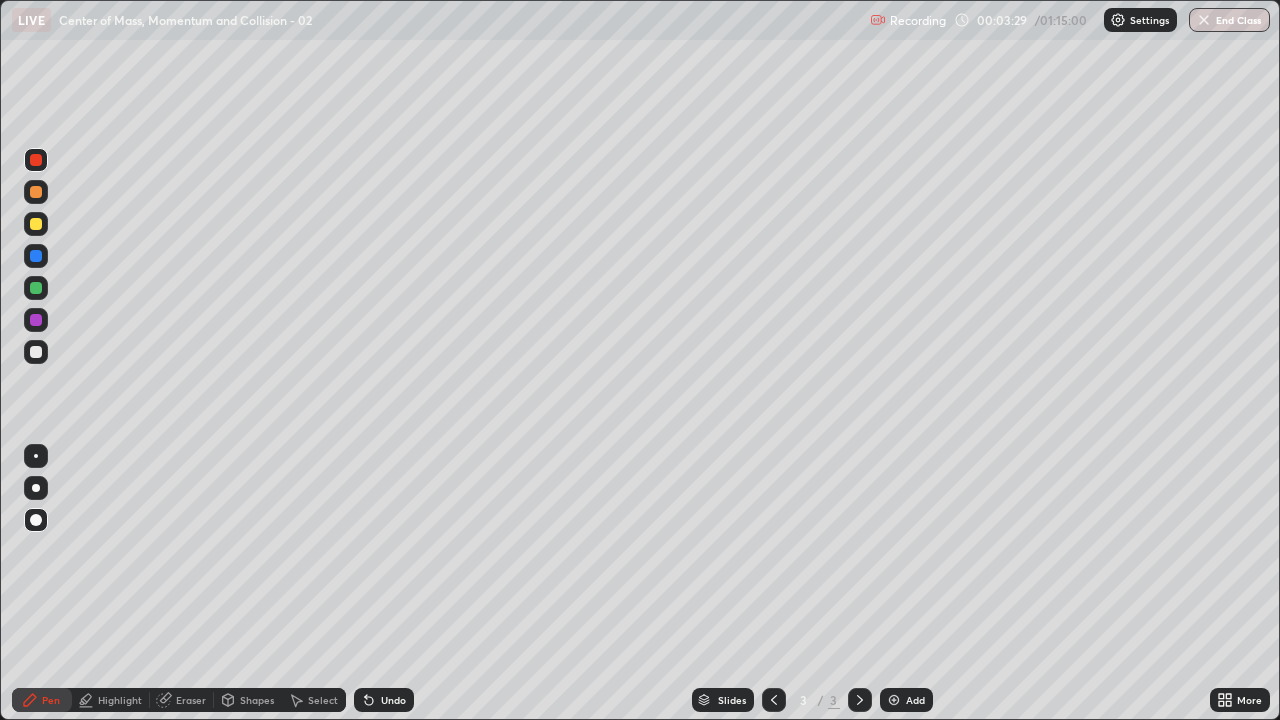 click on "Undo" at bounding box center [384, 700] 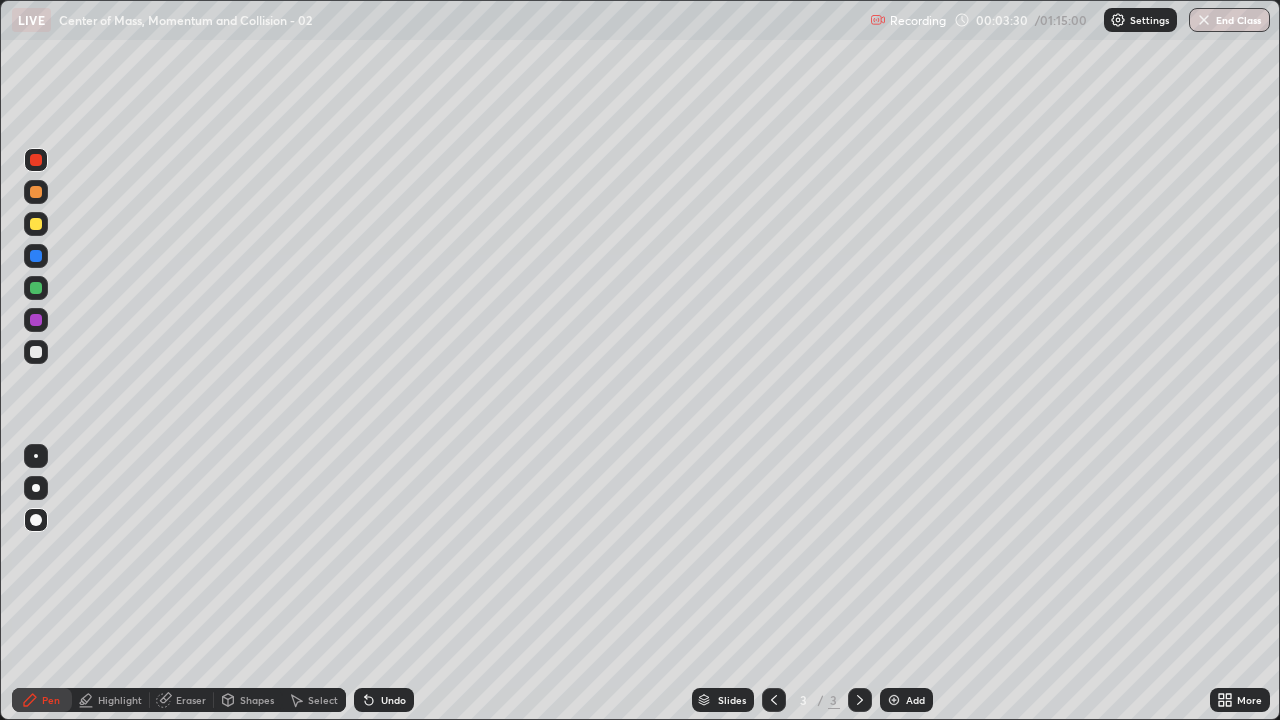 click on "Undo" at bounding box center (384, 700) 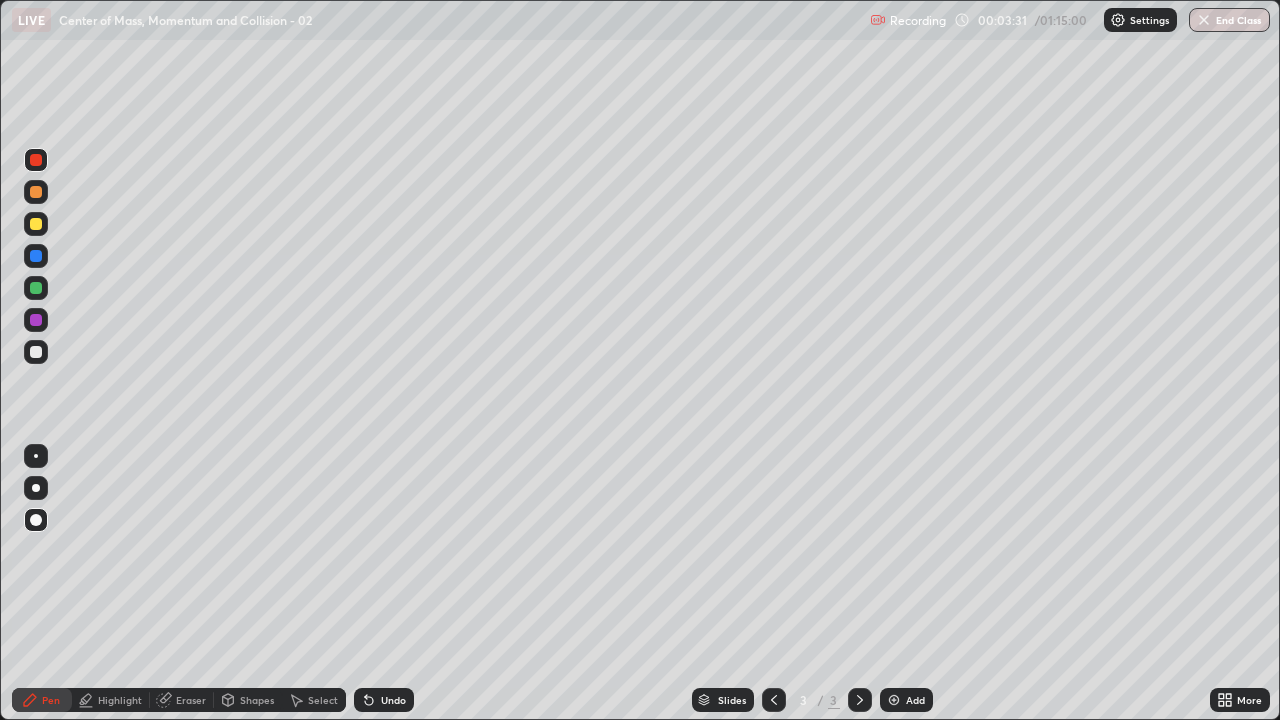 click on "Undo" at bounding box center (384, 700) 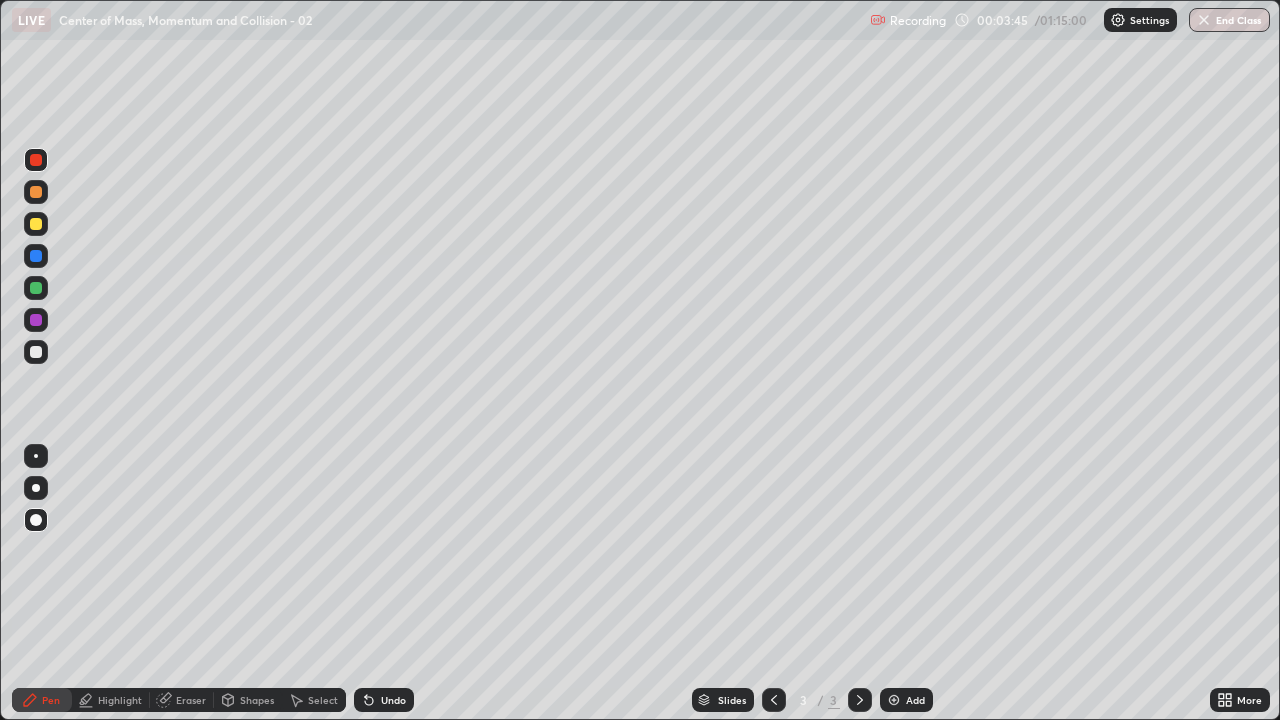 click at bounding box center [36, 192] 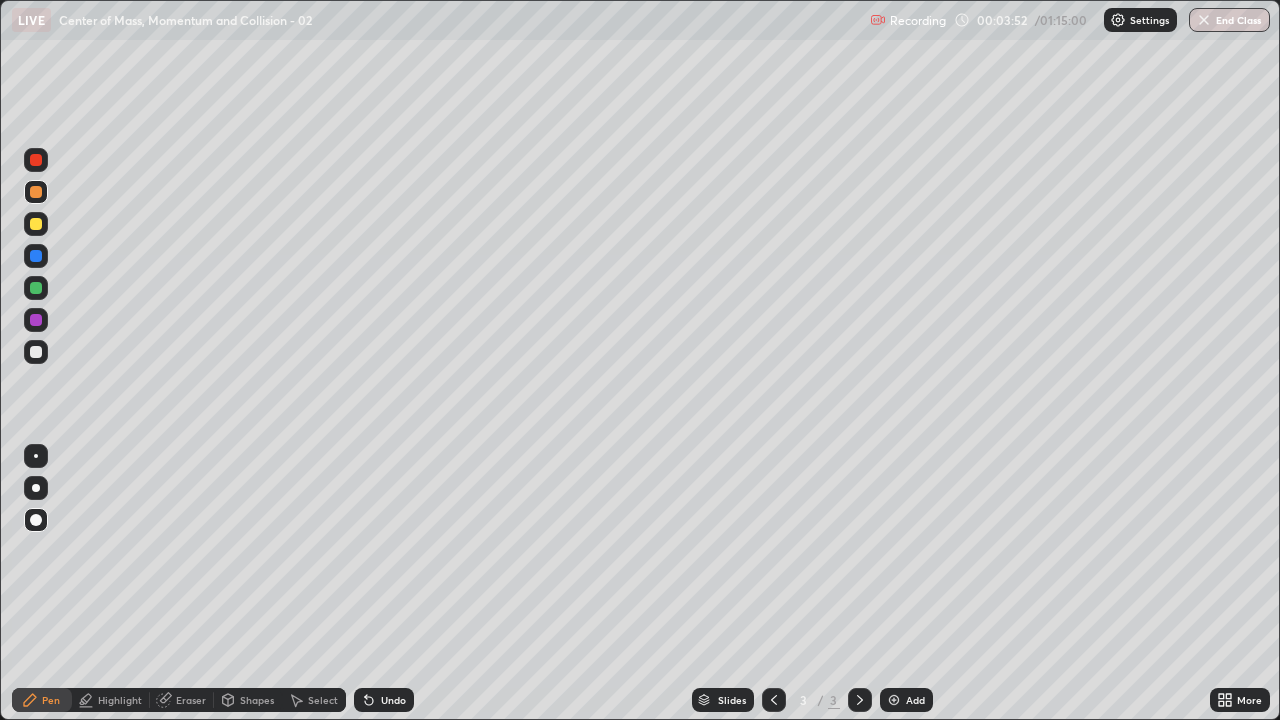 click at bounding box center [36, 160] 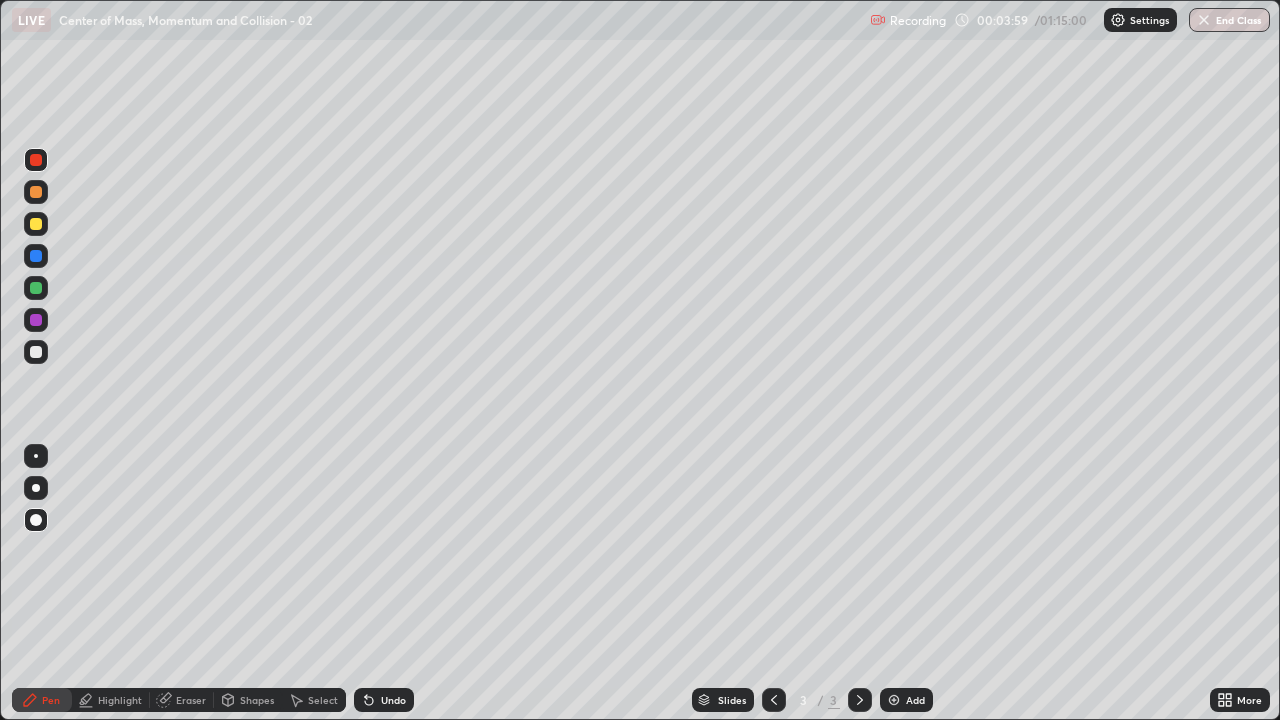 click at bounding box center (36, 320) 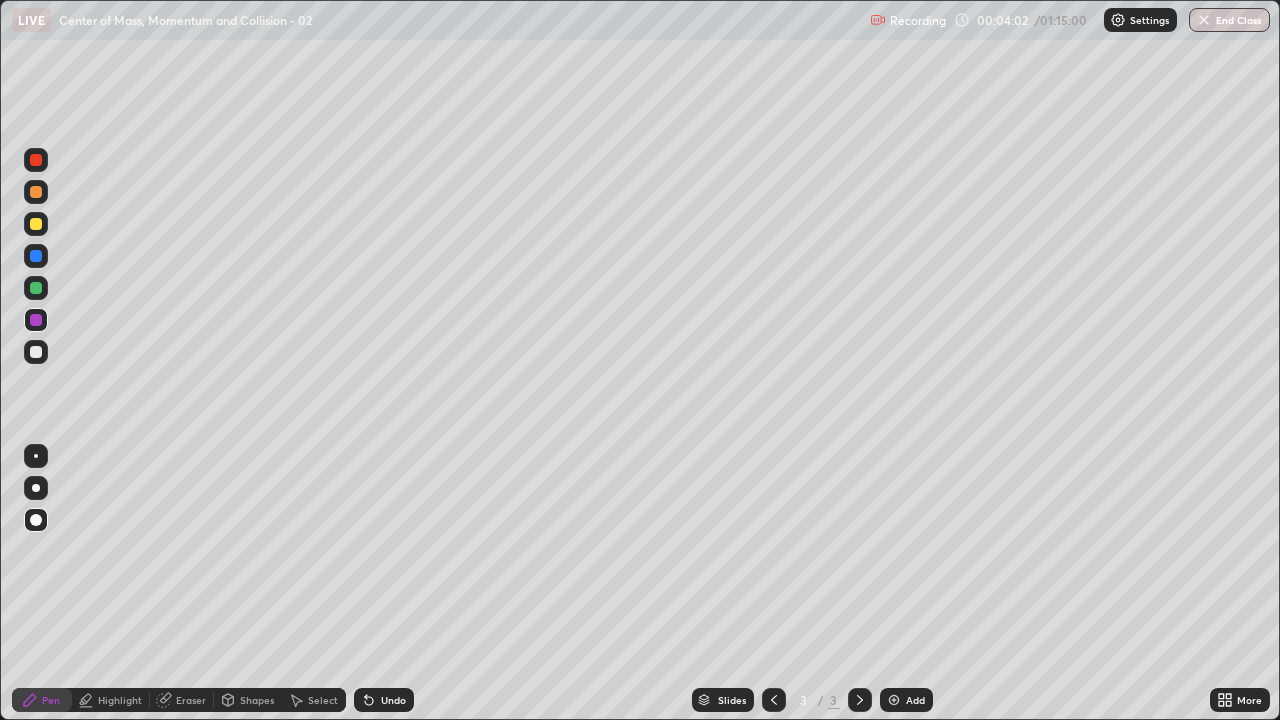 click at bounding box center (36, 224) 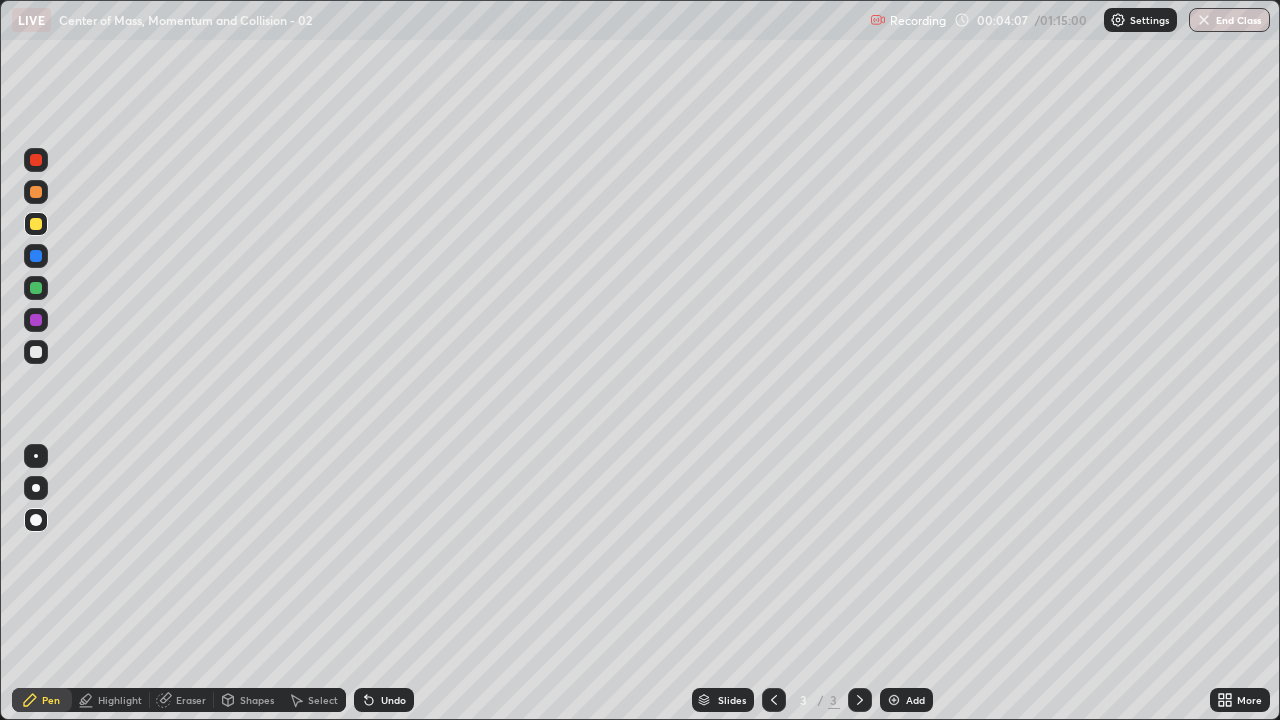 click on "Undo" at bounding box center [393, 700] 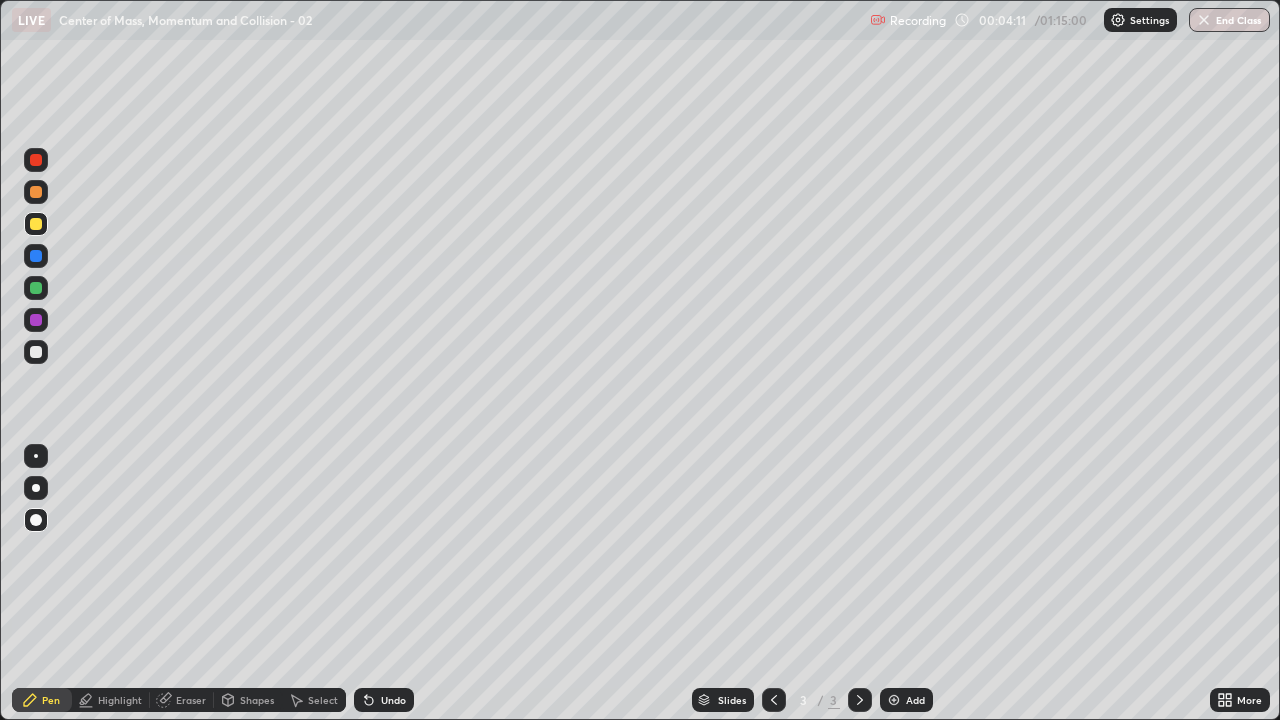 click on "Undo" at bounding box center [393, 700] 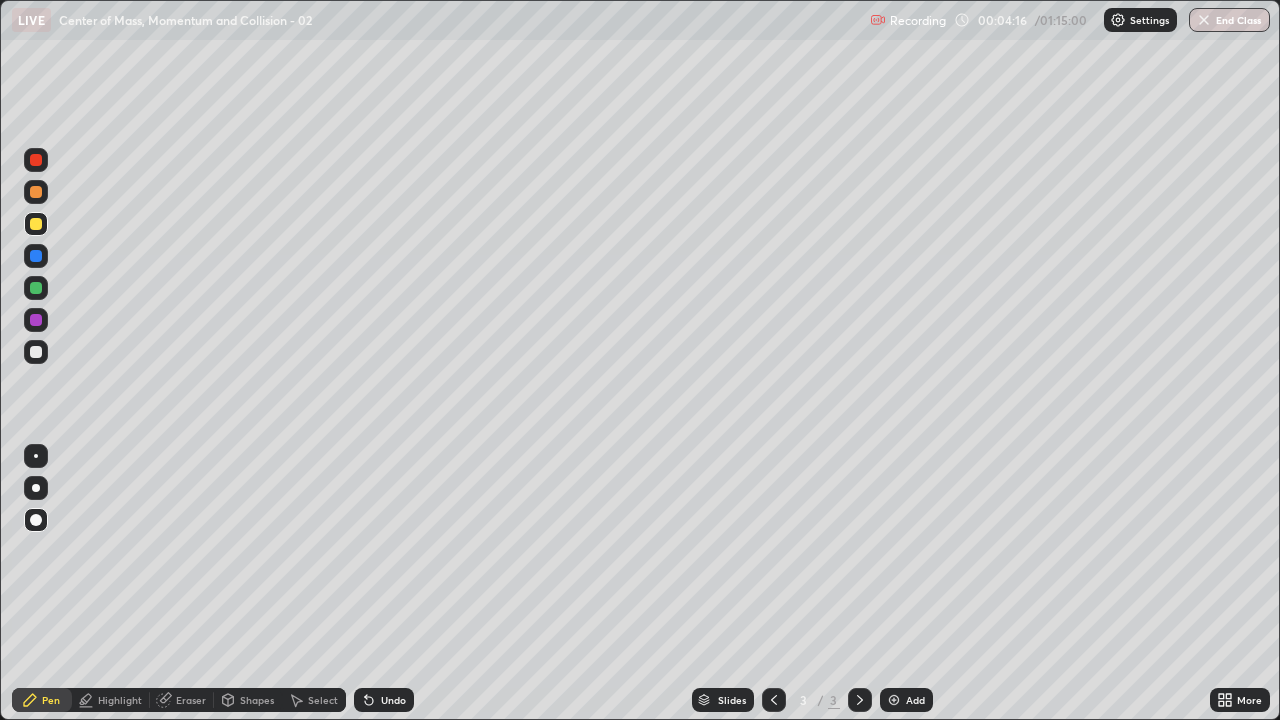 click on "Eraser" at bounding box center (191, 700) 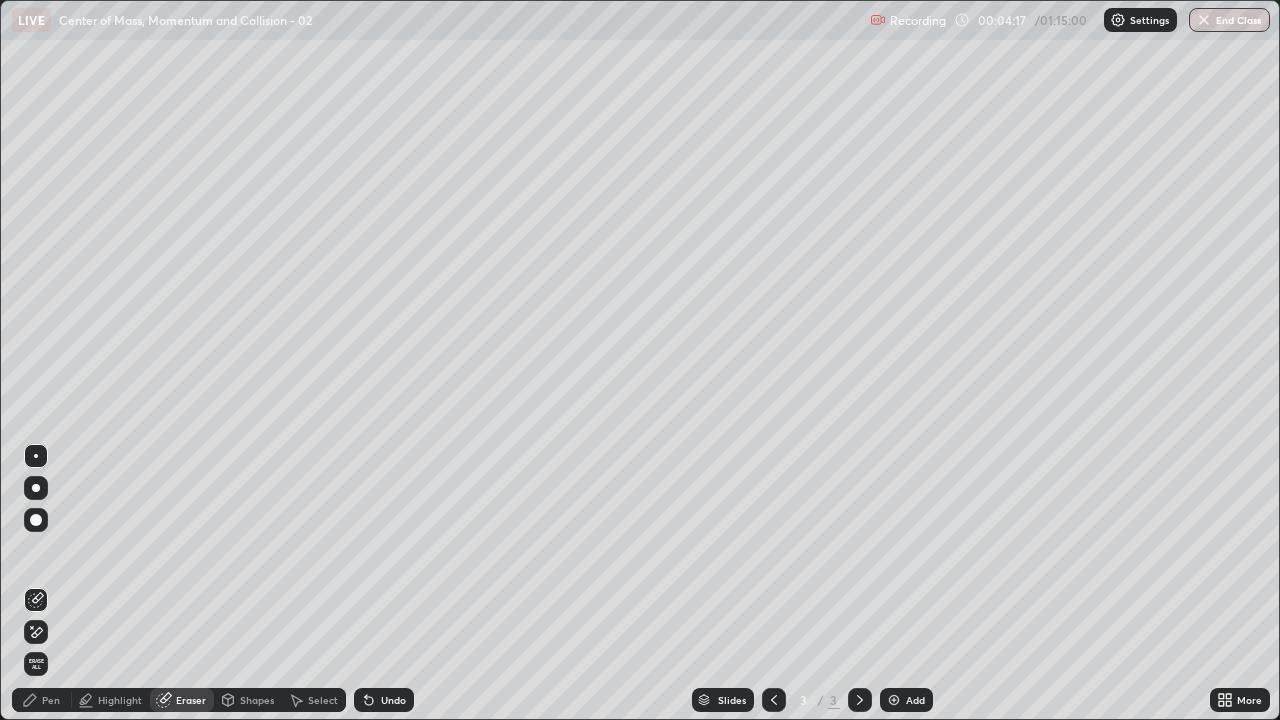 click on "Highlight" at bounding box center (120, 700) 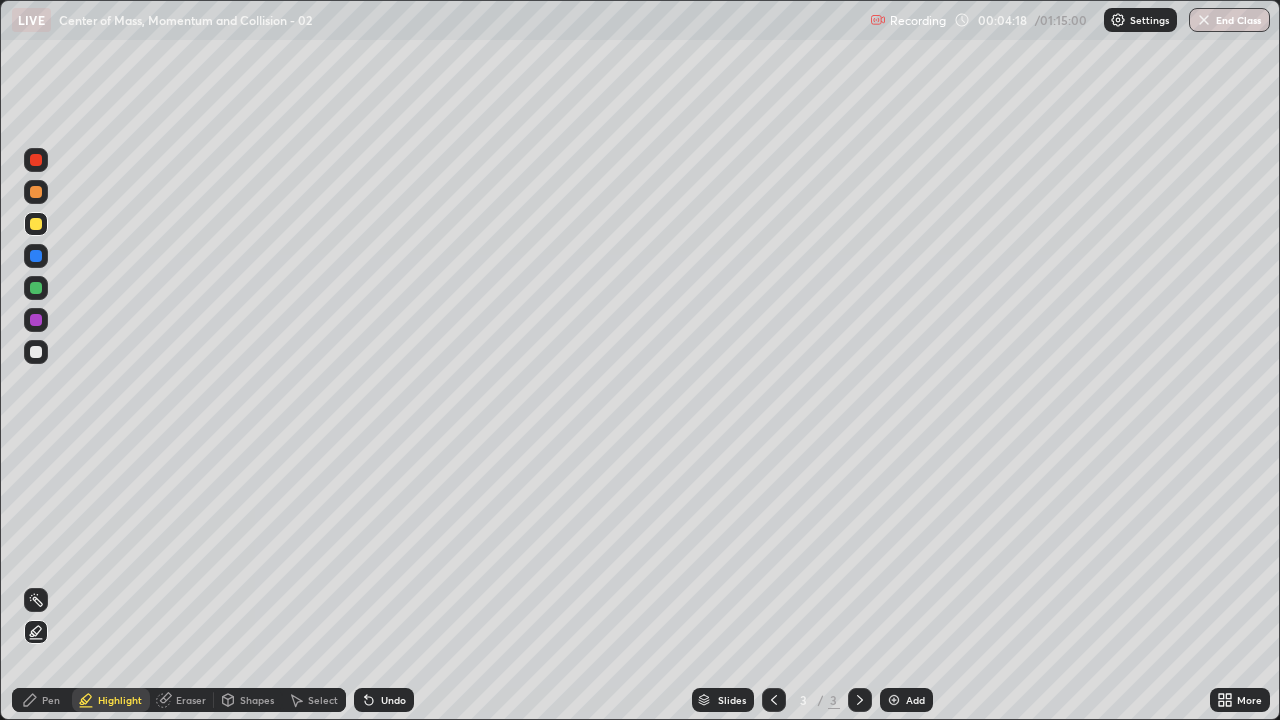 click at bounding box center [36, 224] 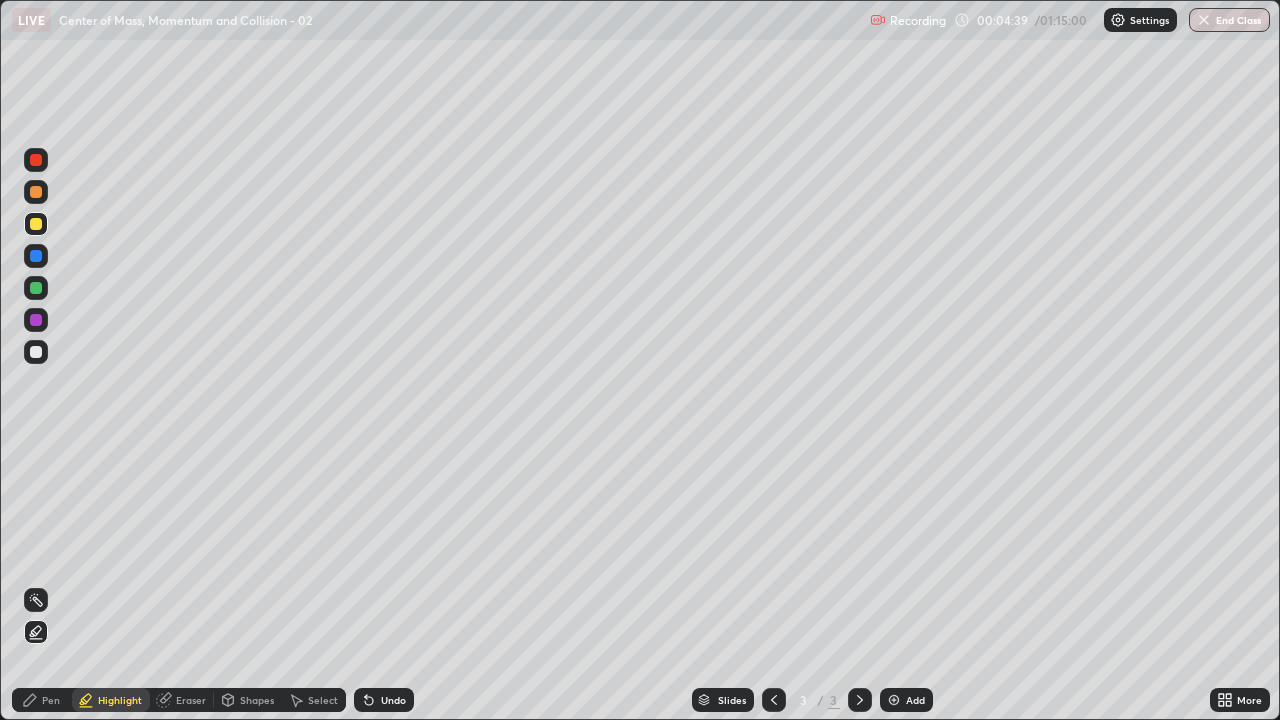 click on "Pen" at bounding box center [42, 700] 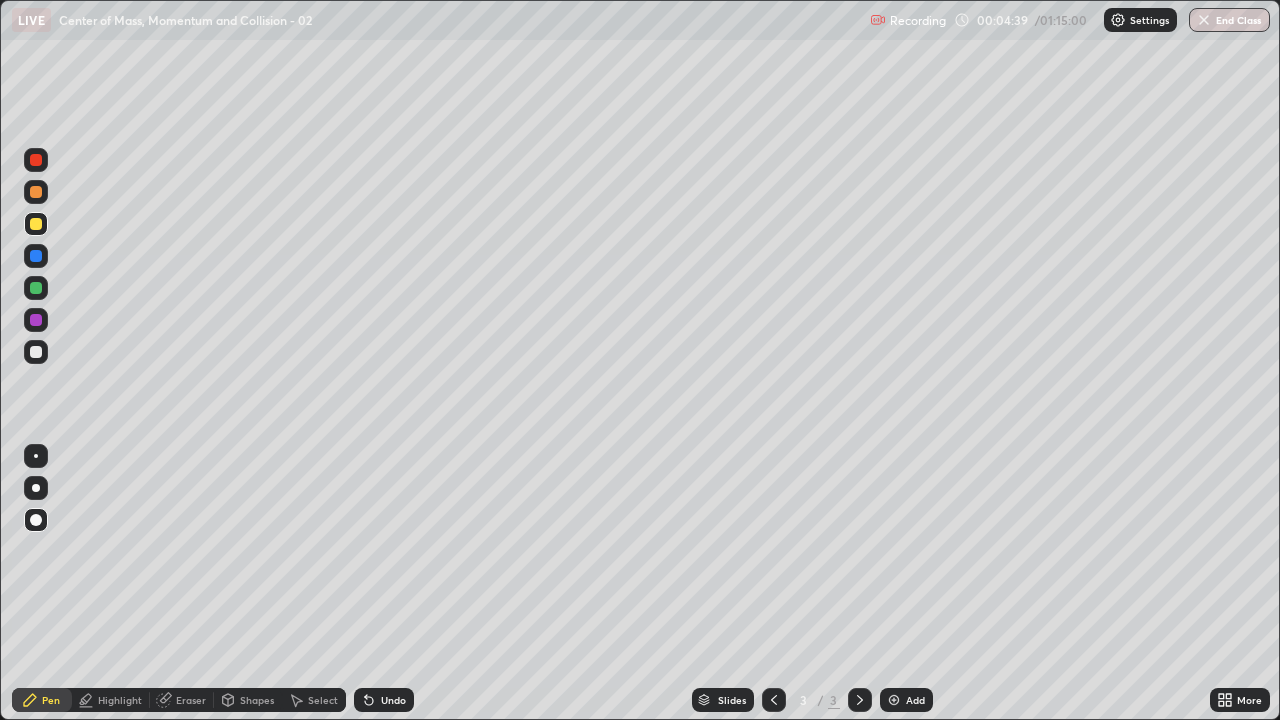 click at bounding box center (36, 320) 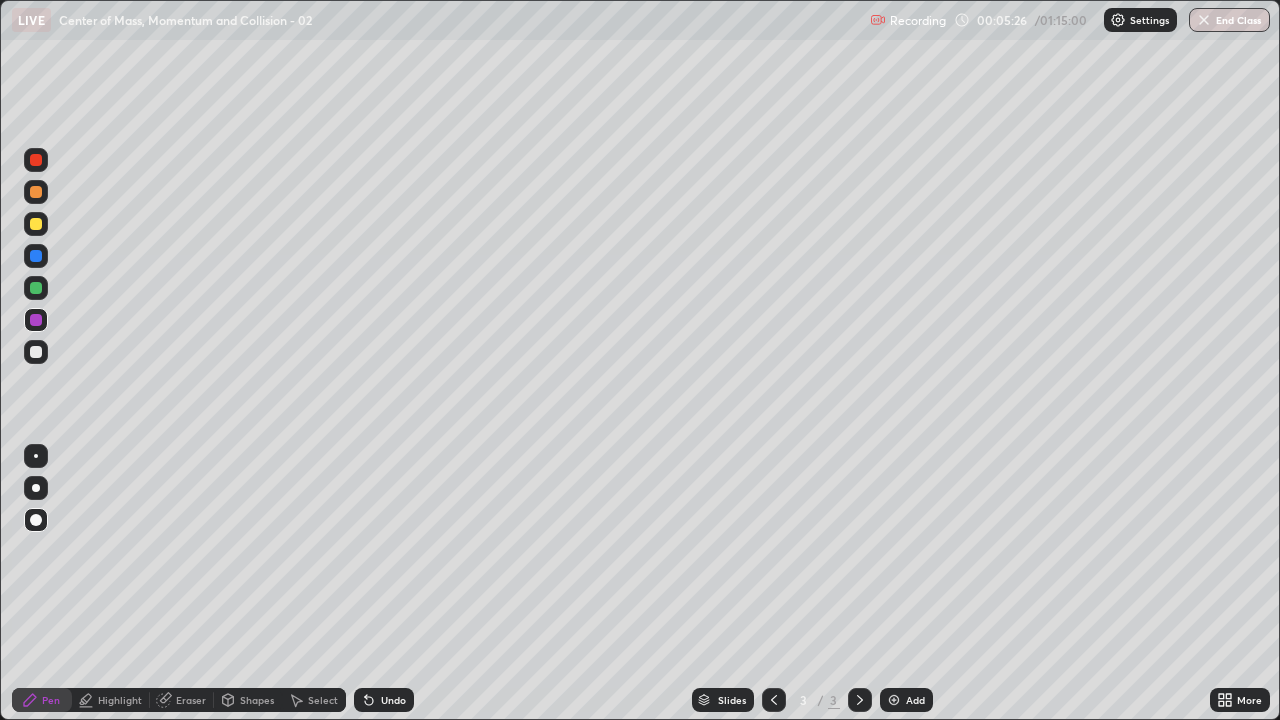 click at bounding box center (36, 288) 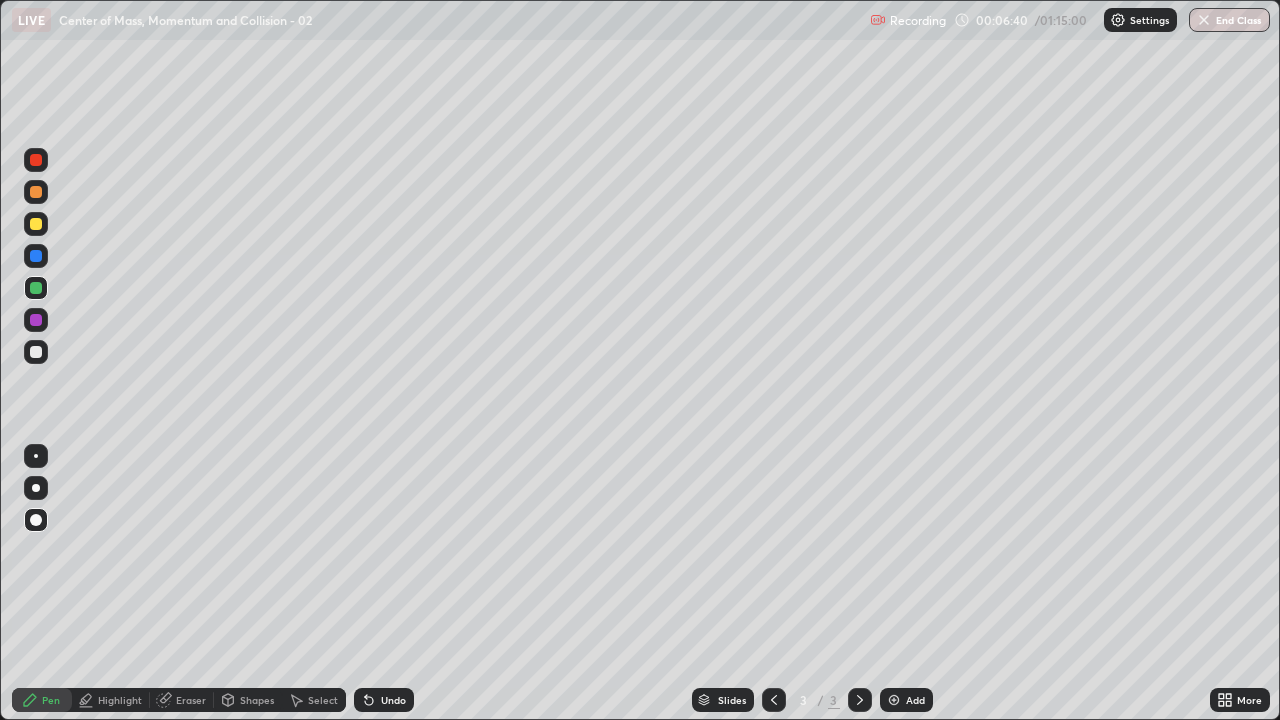 click at bounding box center [36, 256] 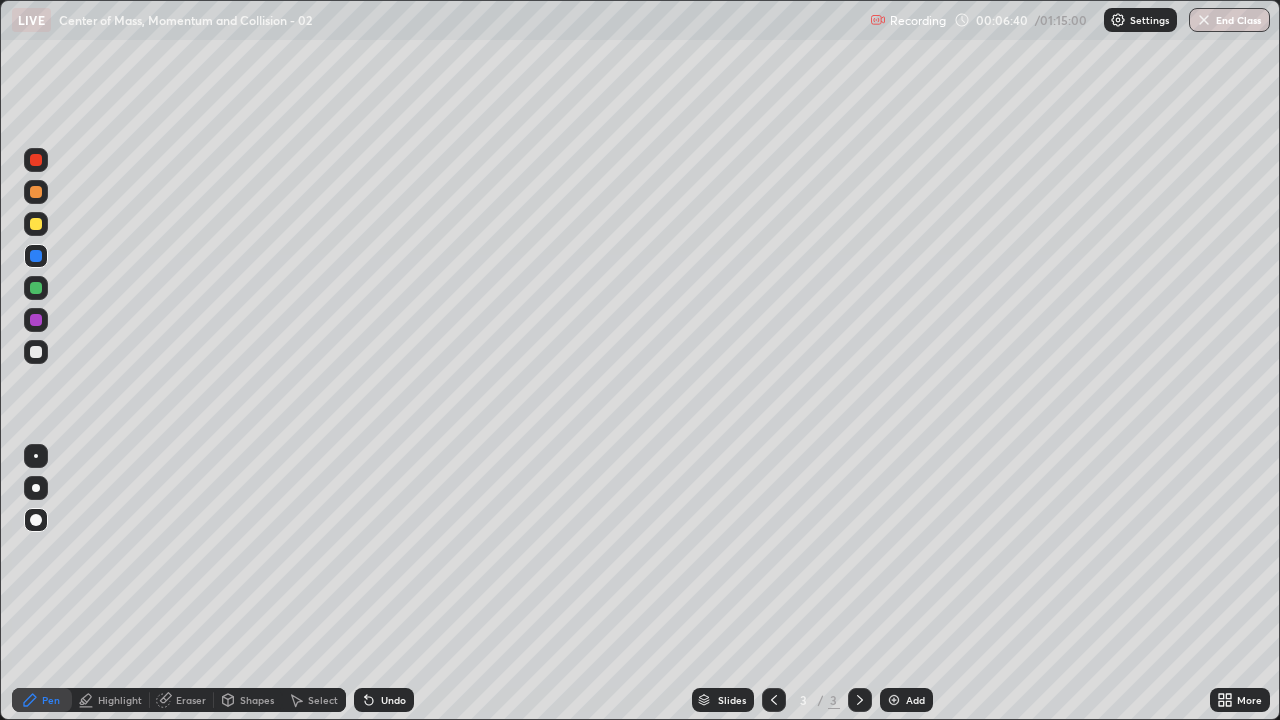 click at bounding box center (36, 224) 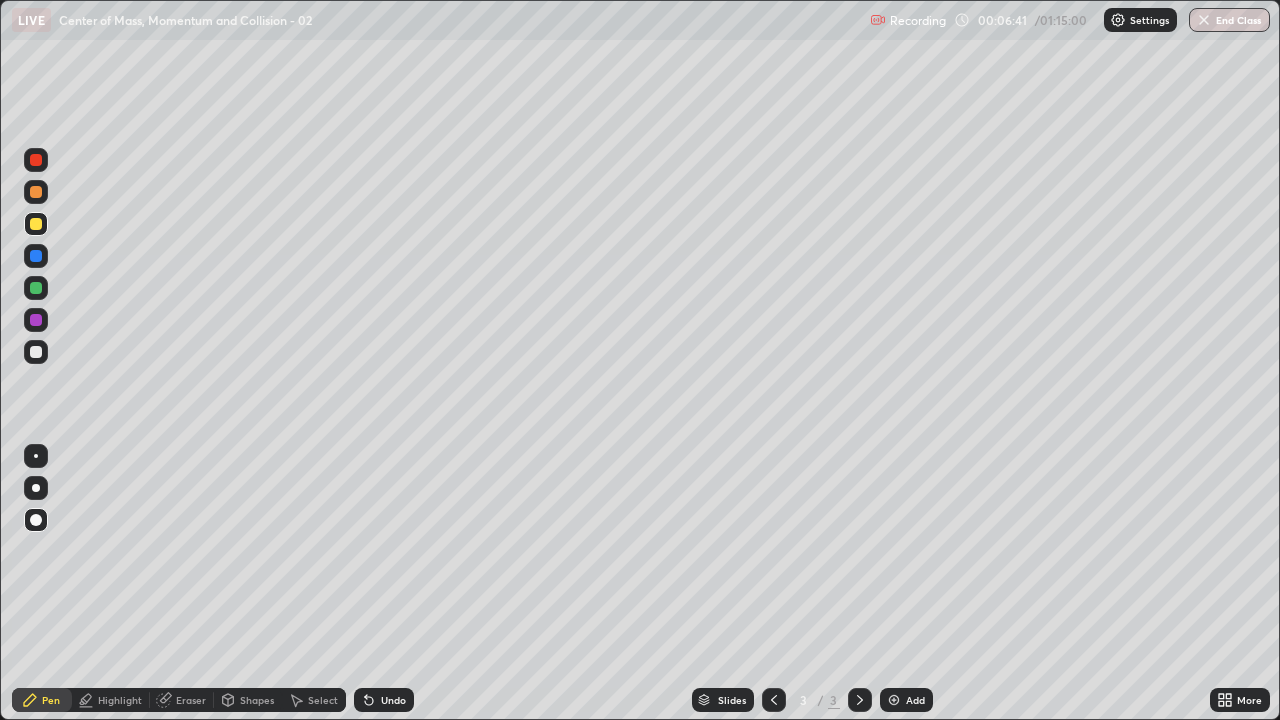 click at bounding box center [36, 320] 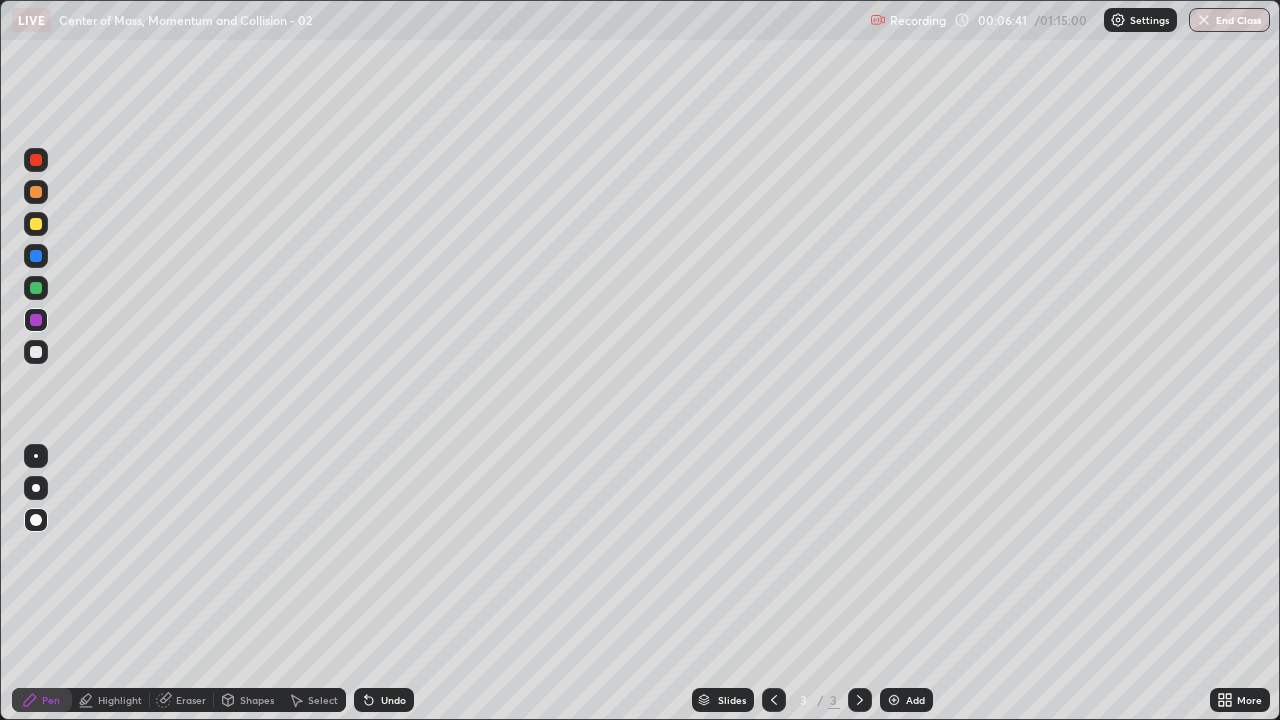 click at bounding box center [36, 160] 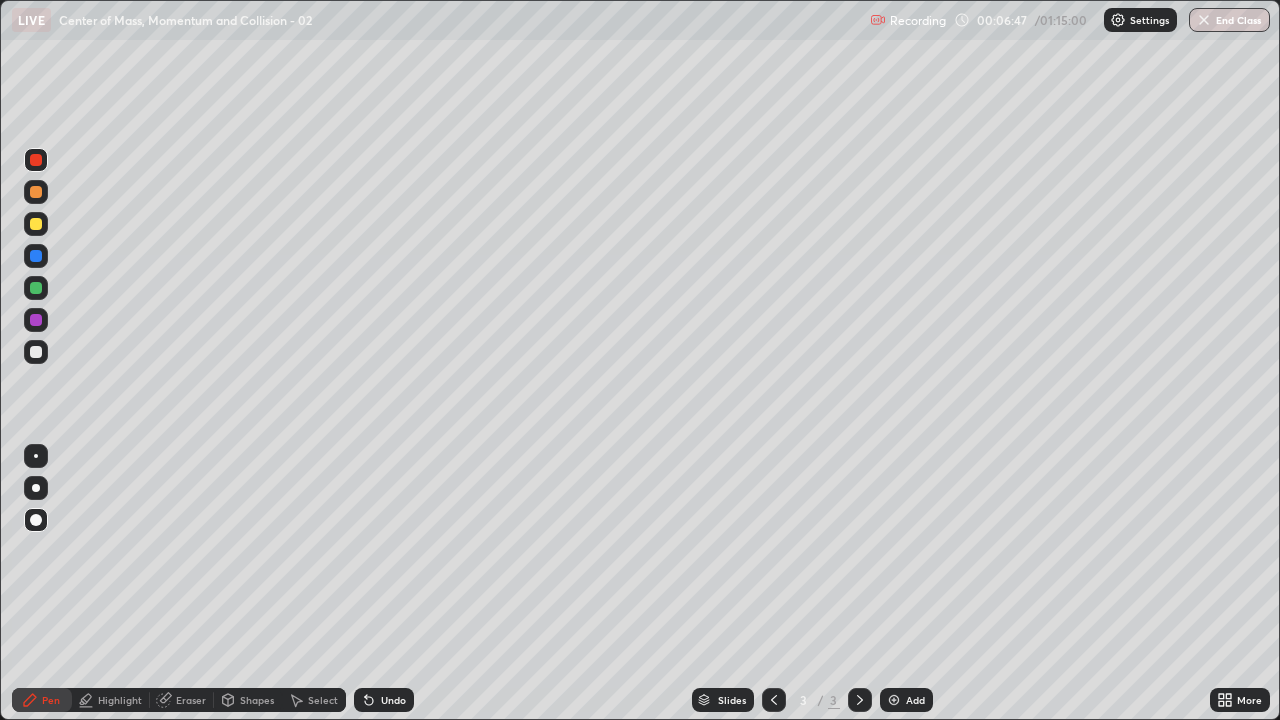 click on "Undo" at bounding box center [393, 700] 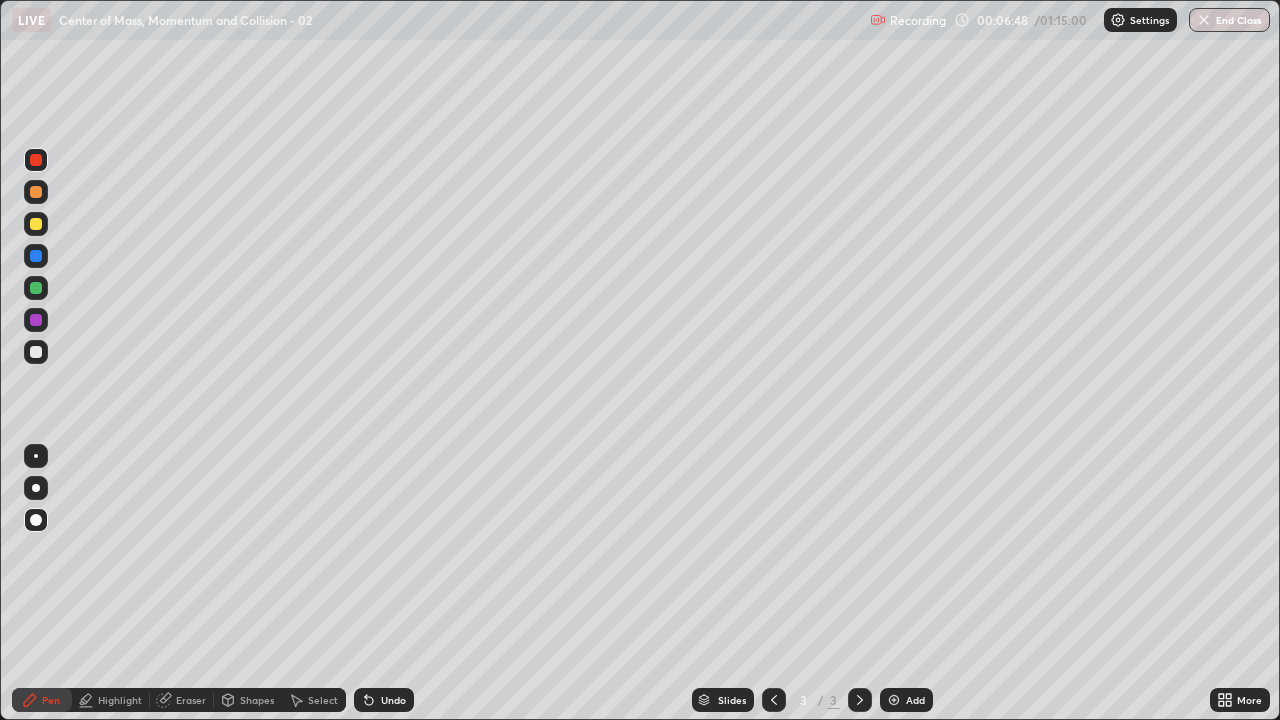 click at bounding box center [894, 700] 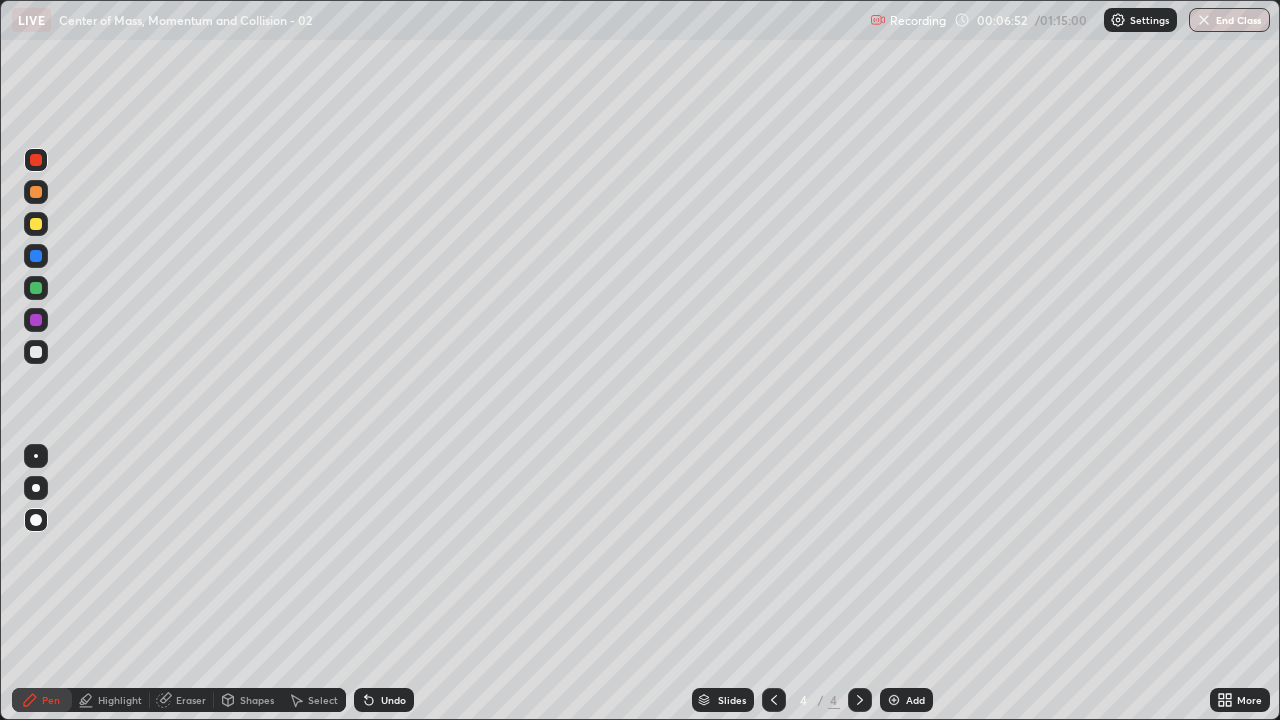 click on "Undo" at bounding box center (393, 700) 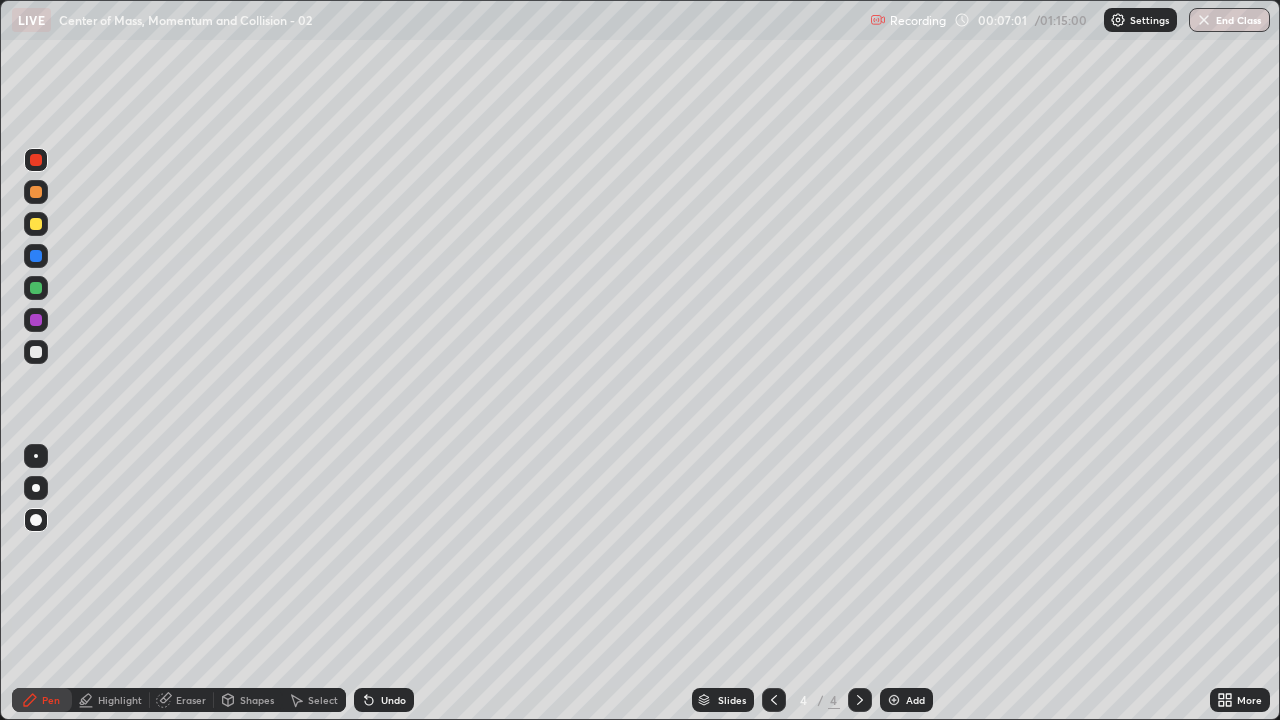 click at bounding box center (36, 224) 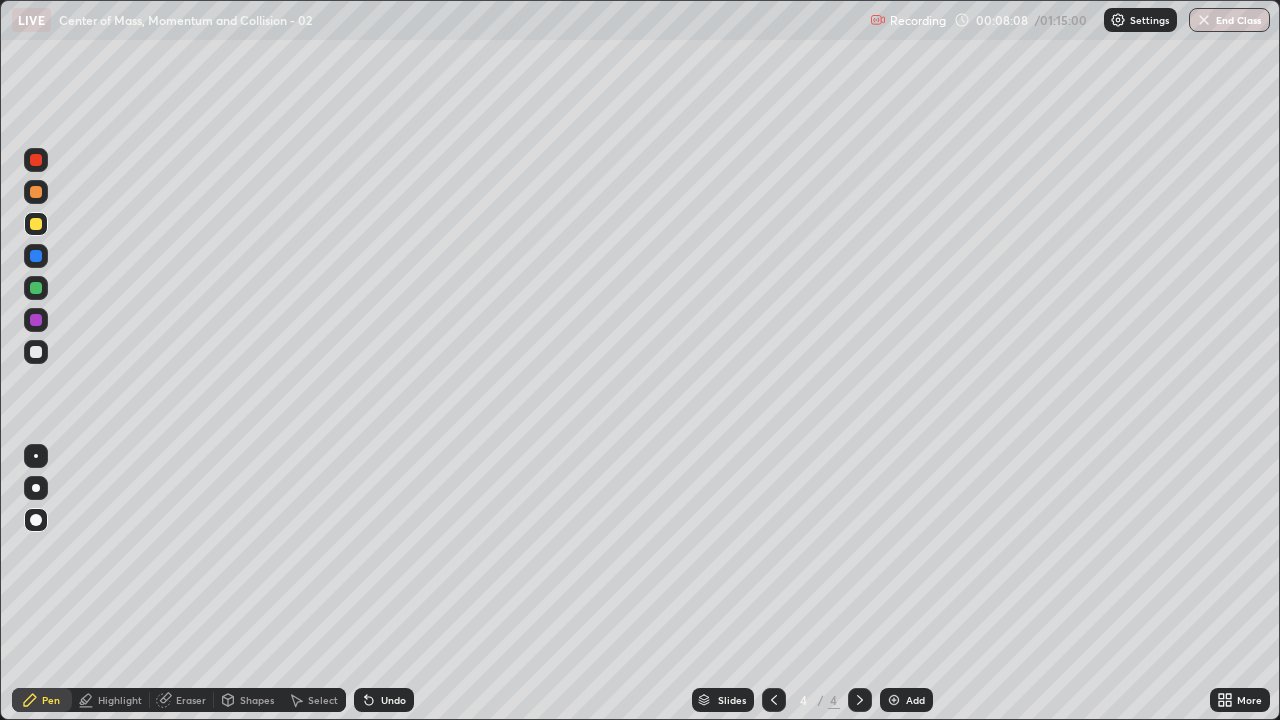 click at bounding box center (36, 256) 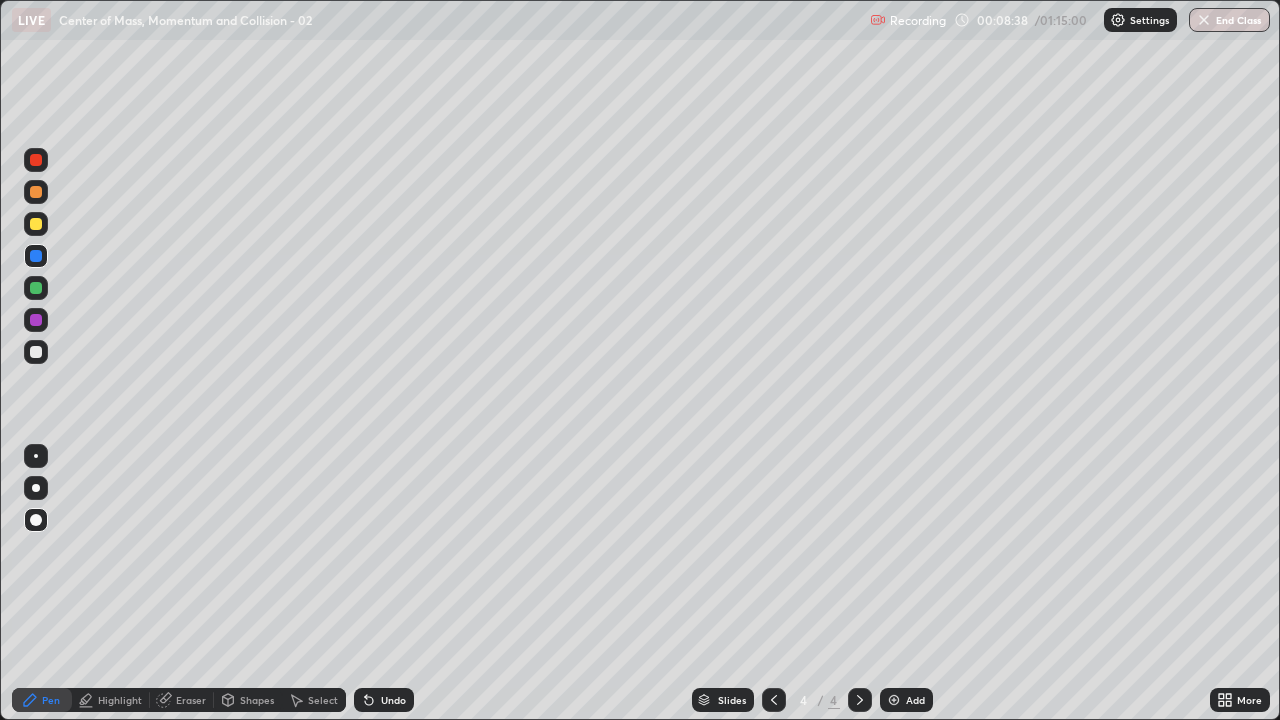 click 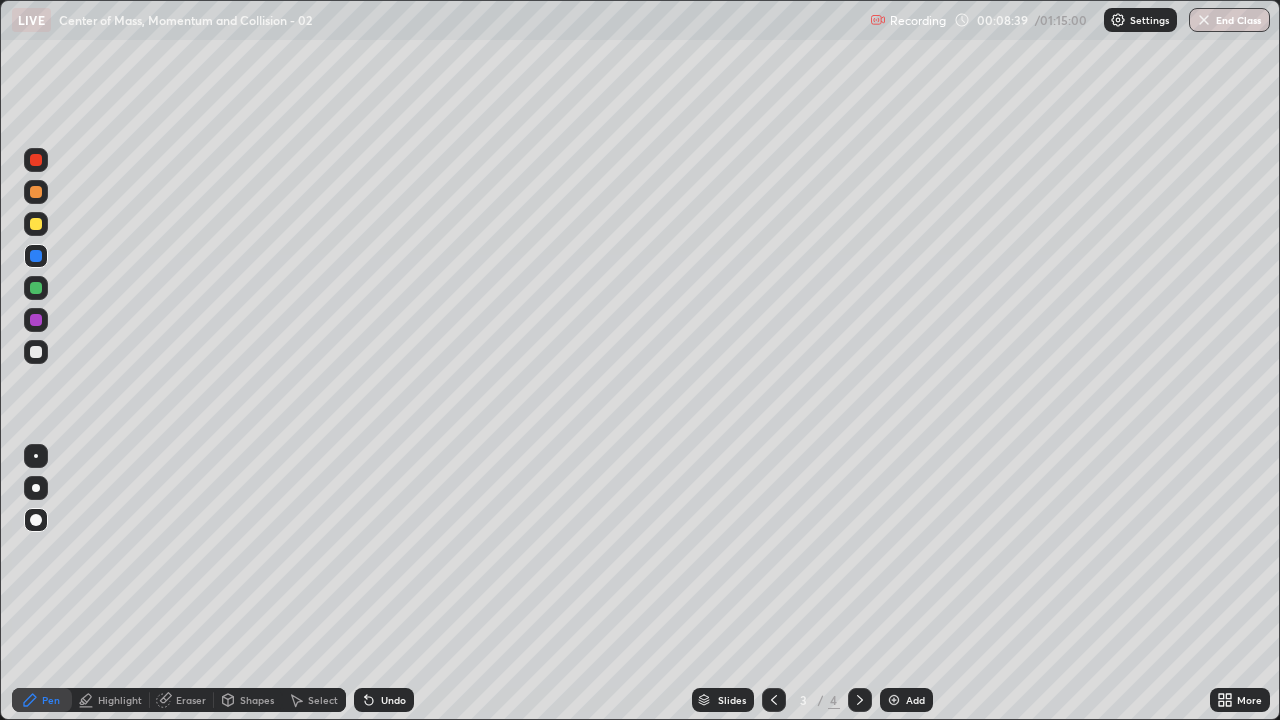 click at bounding box center (36, 160) 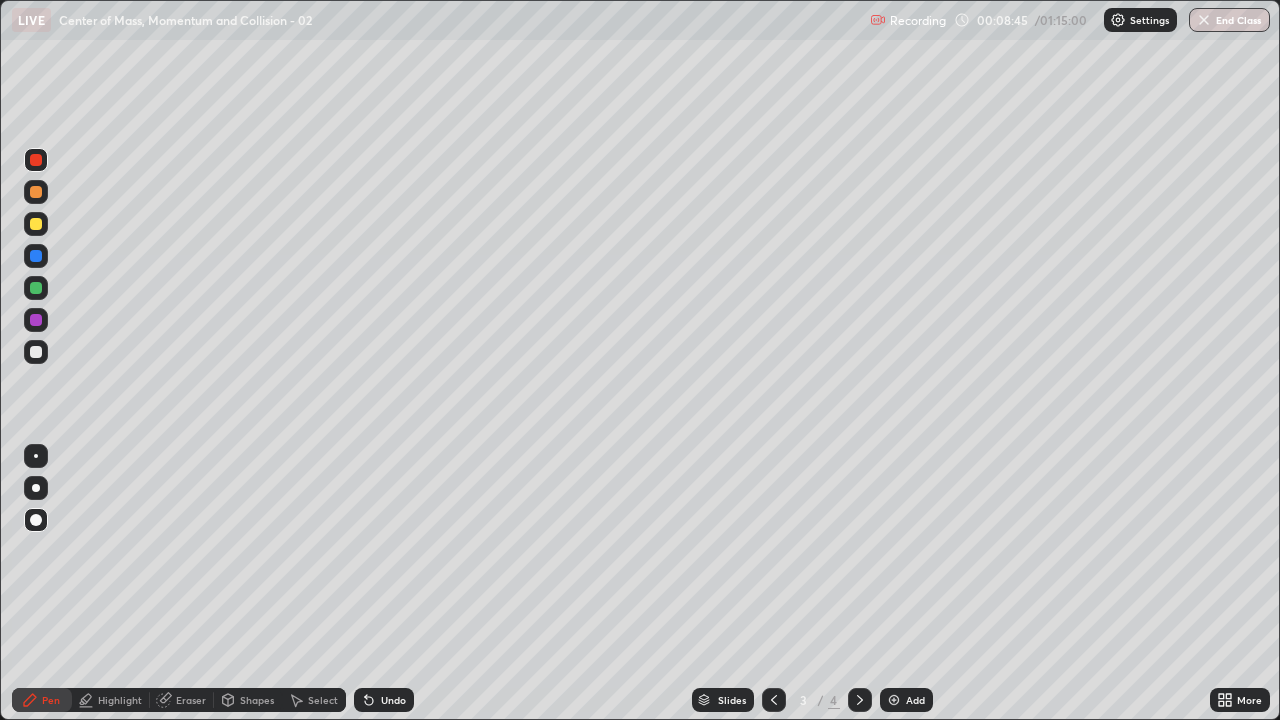 click 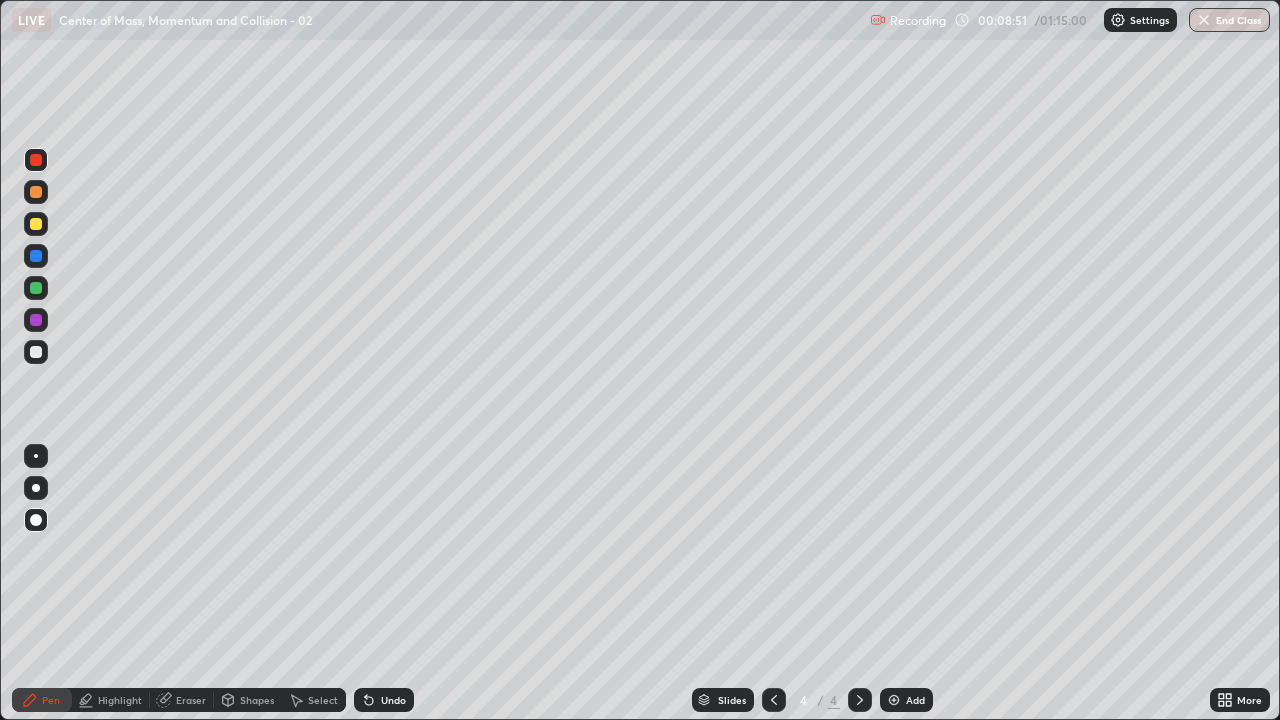 click 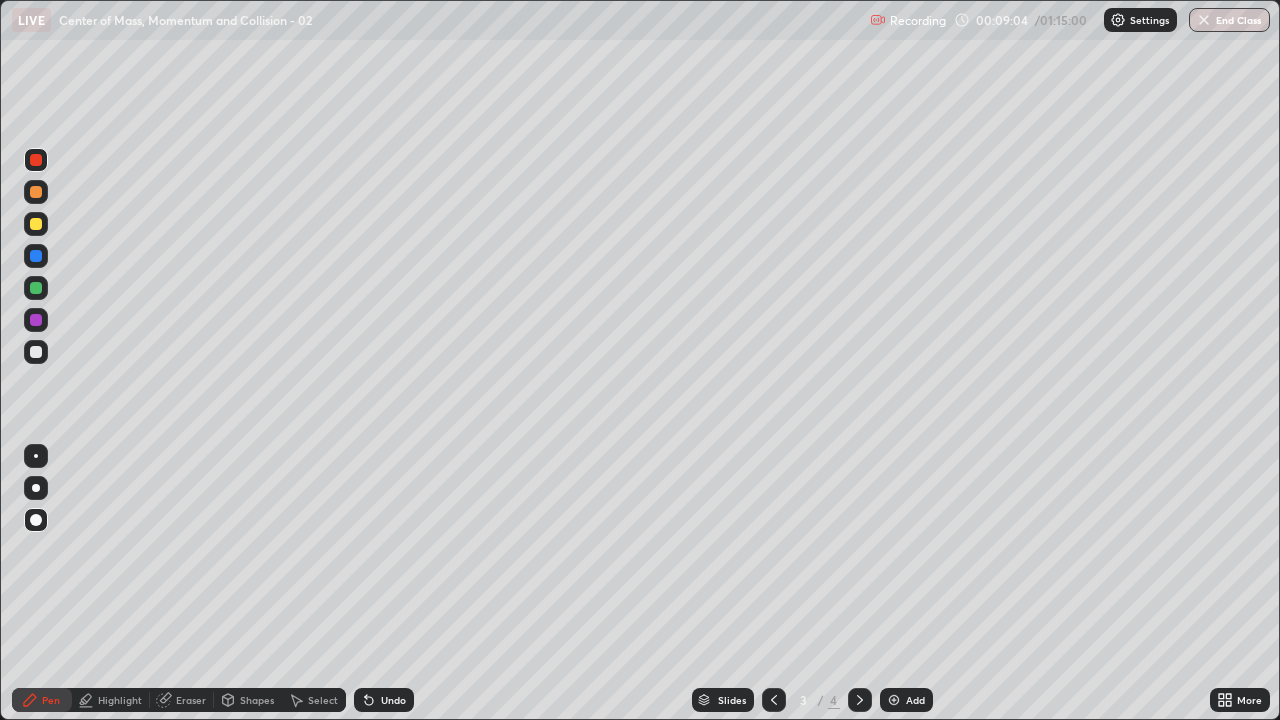 click at bounding box center [36, 288] 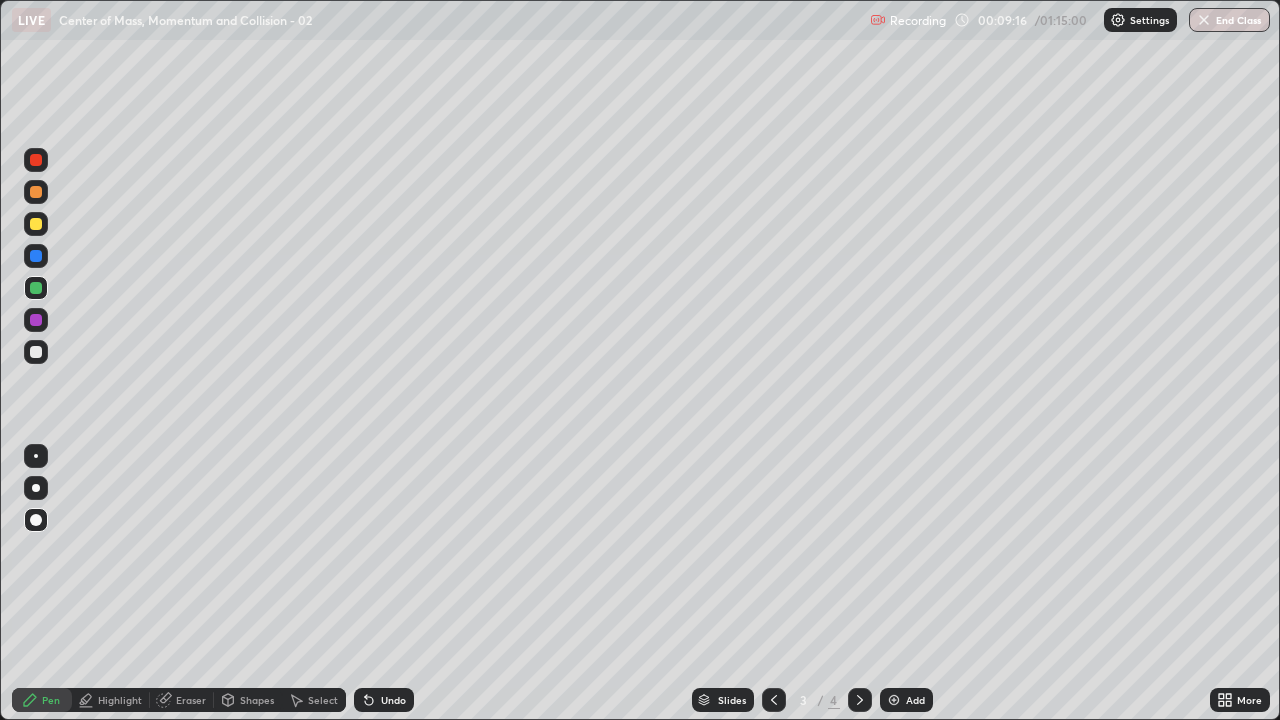 click 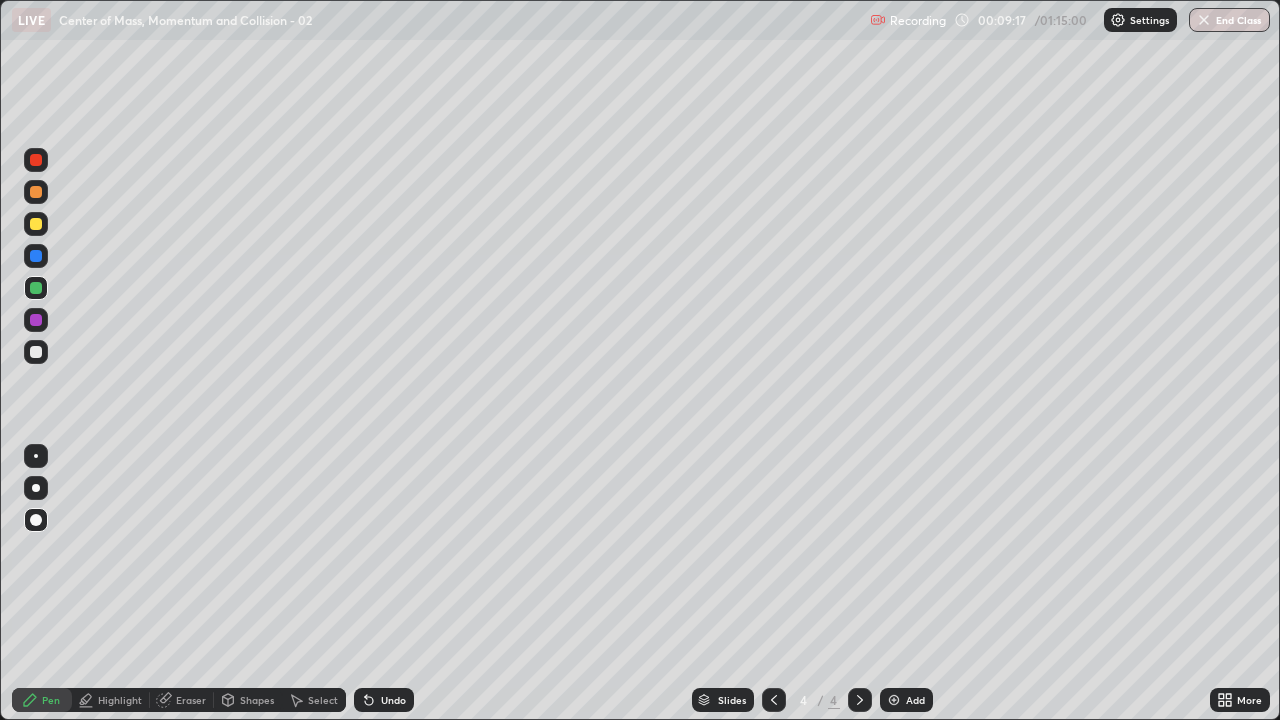 click at bounding box center [894, 700] 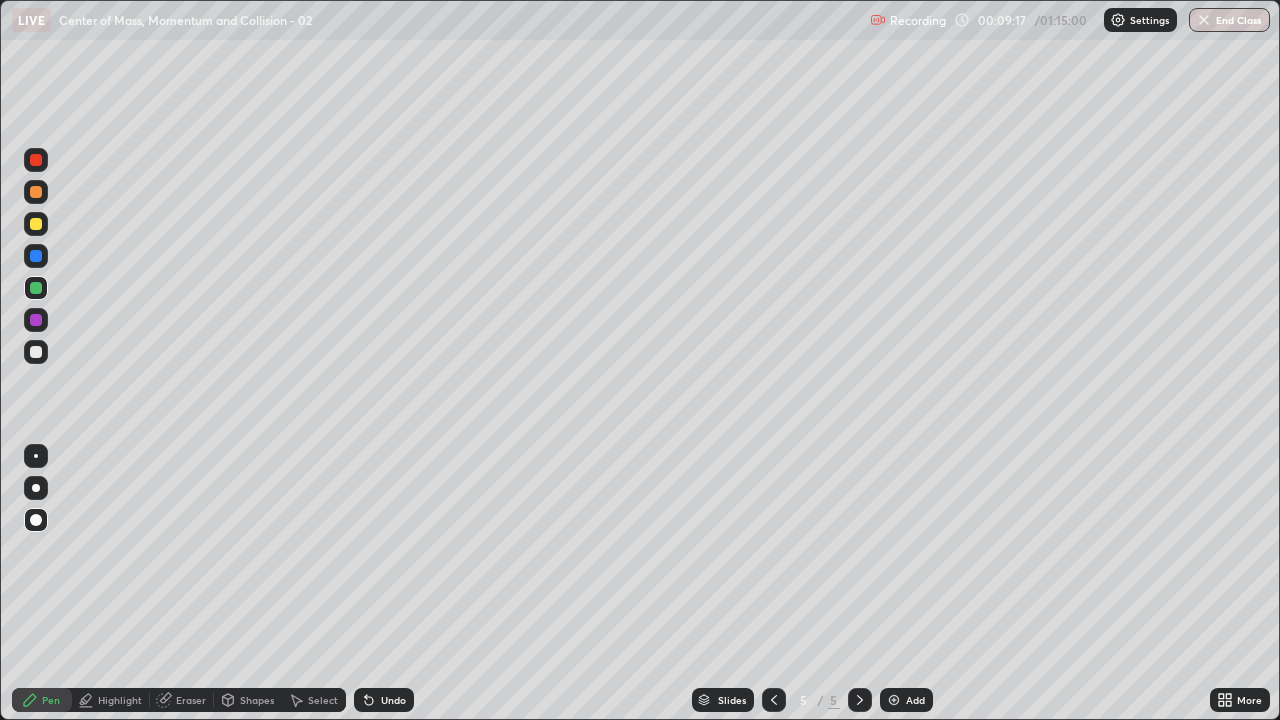 click 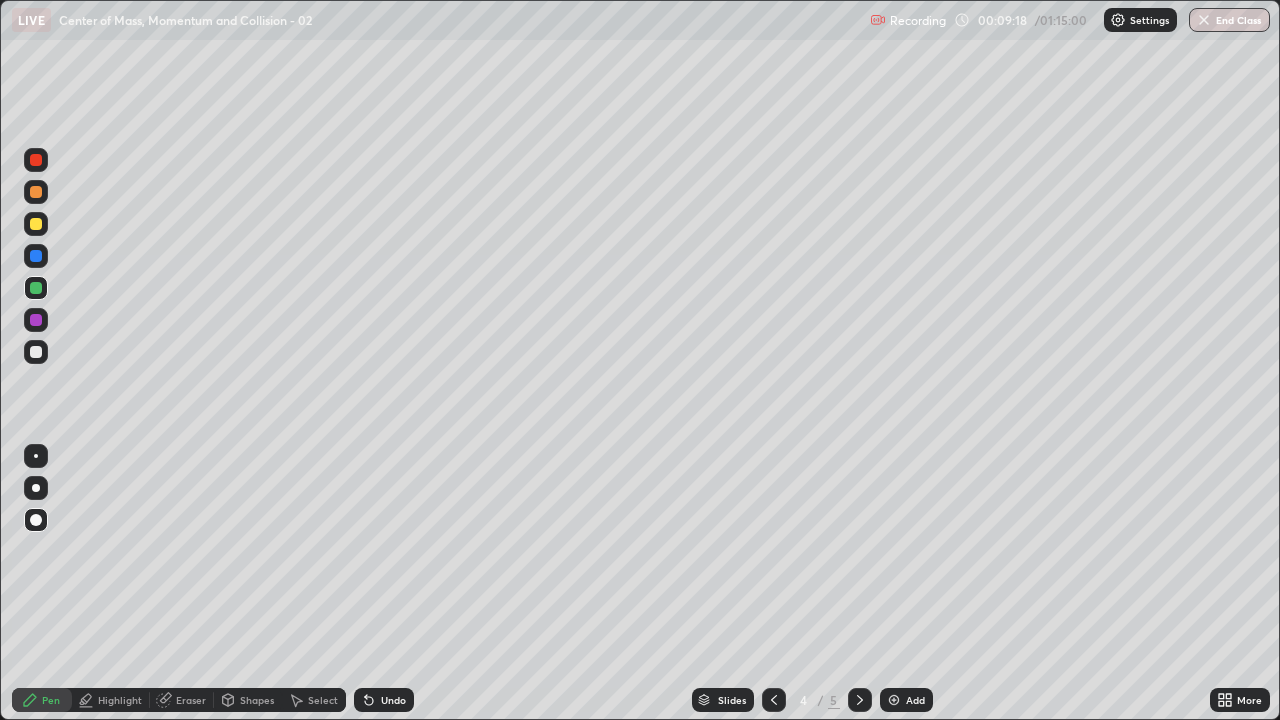 click 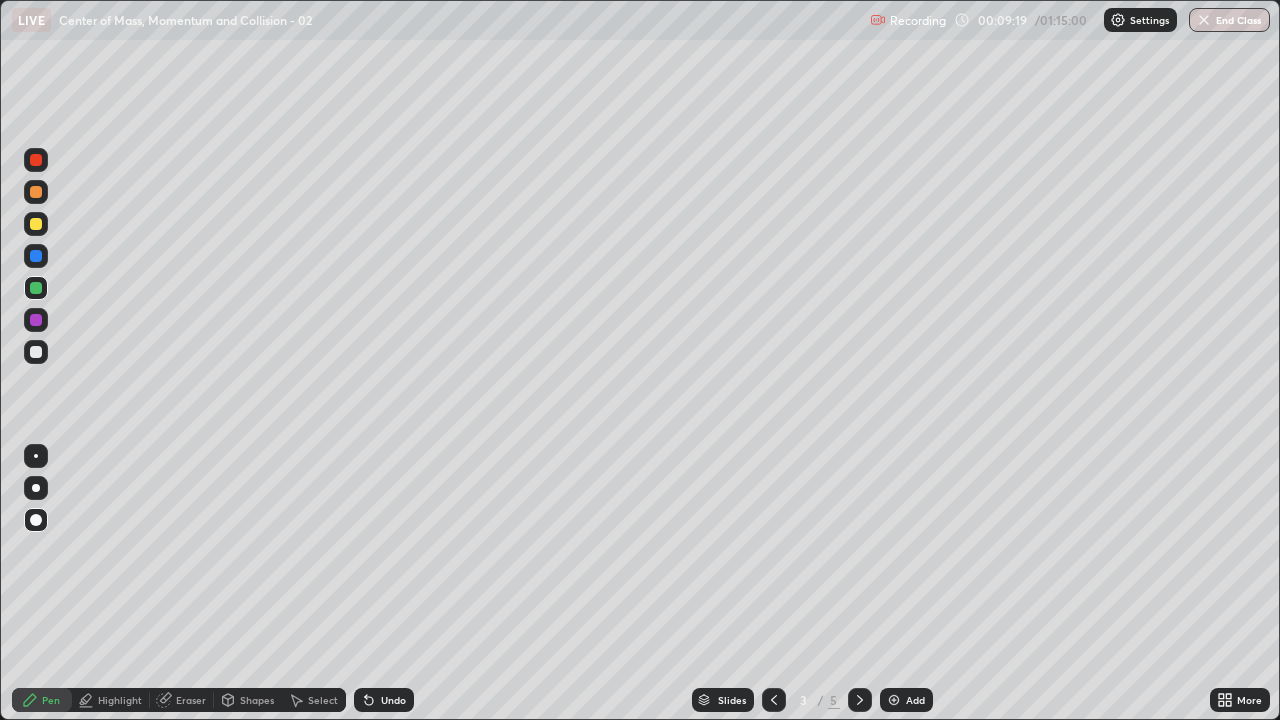 click at bounding box center [36, 160] 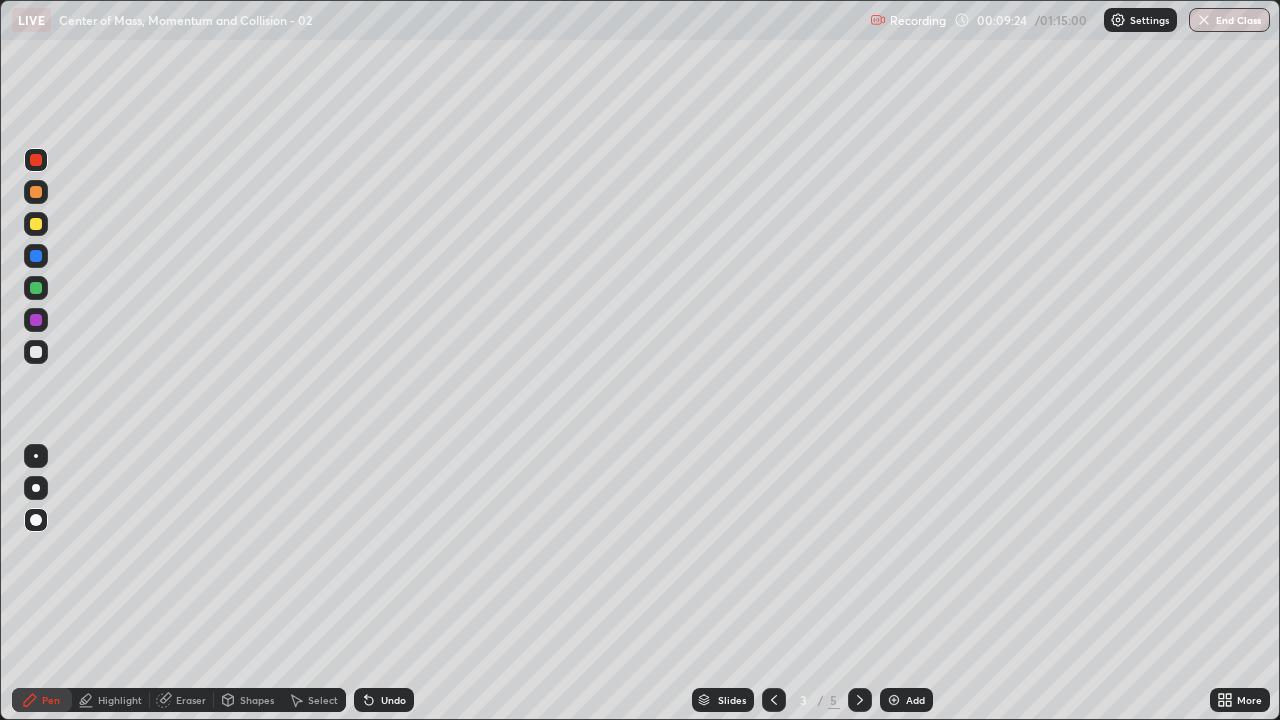click at bounding box center [36, 256] 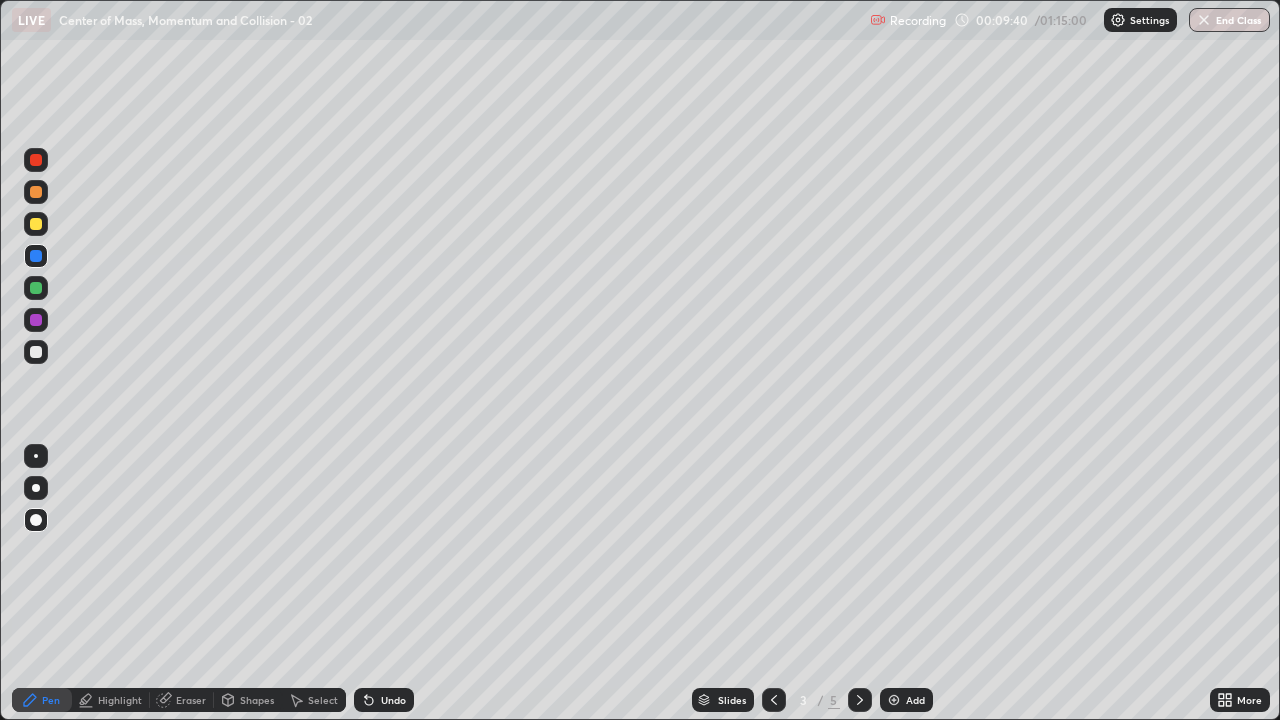 click 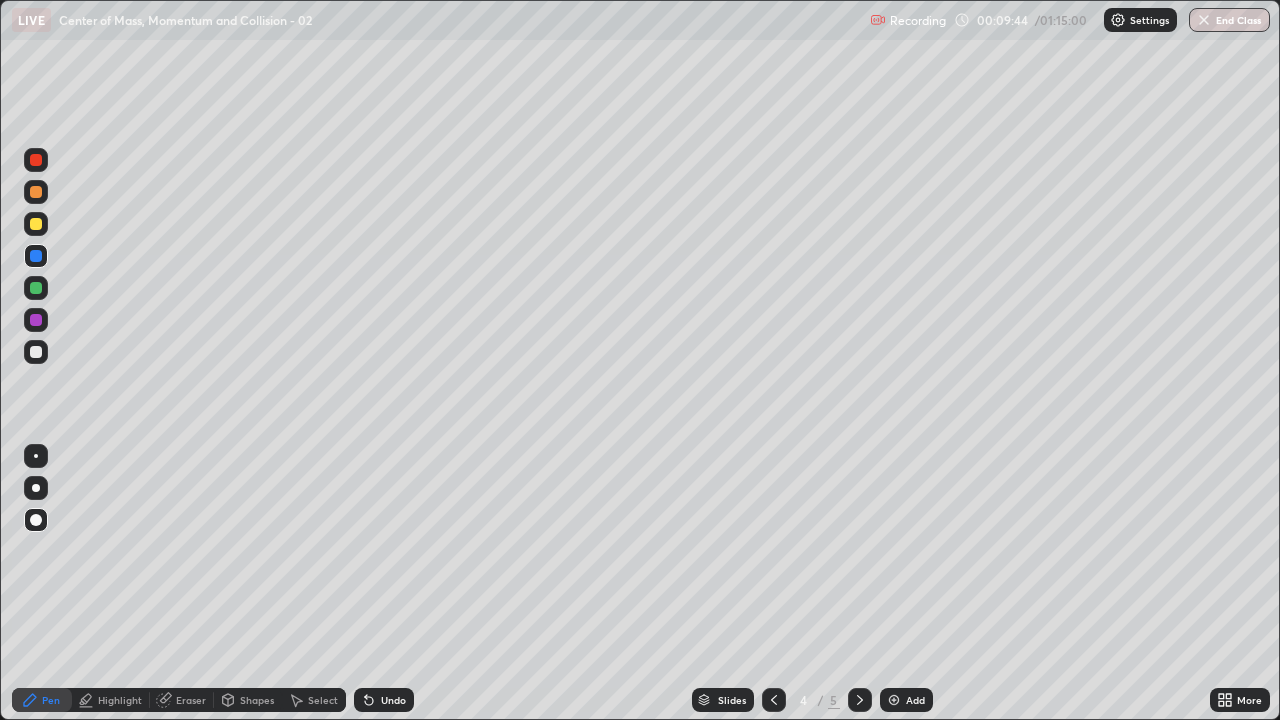 click at bounding box center (36, 288) 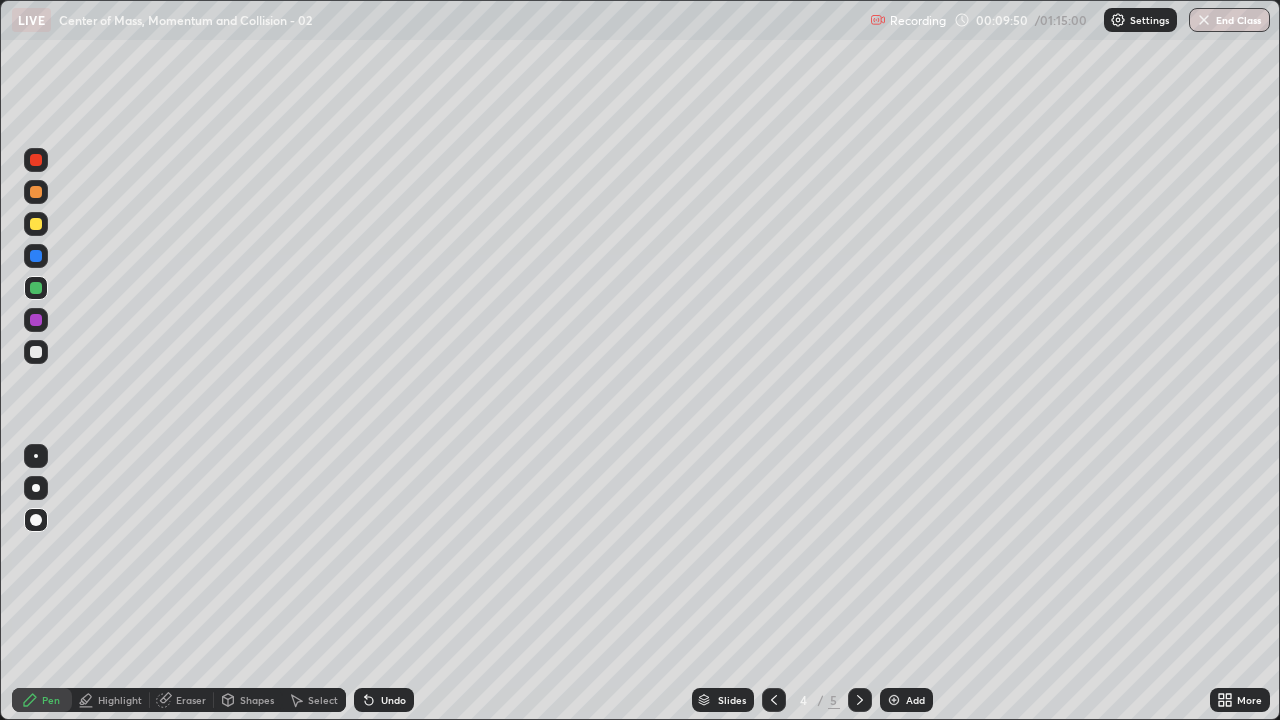 click 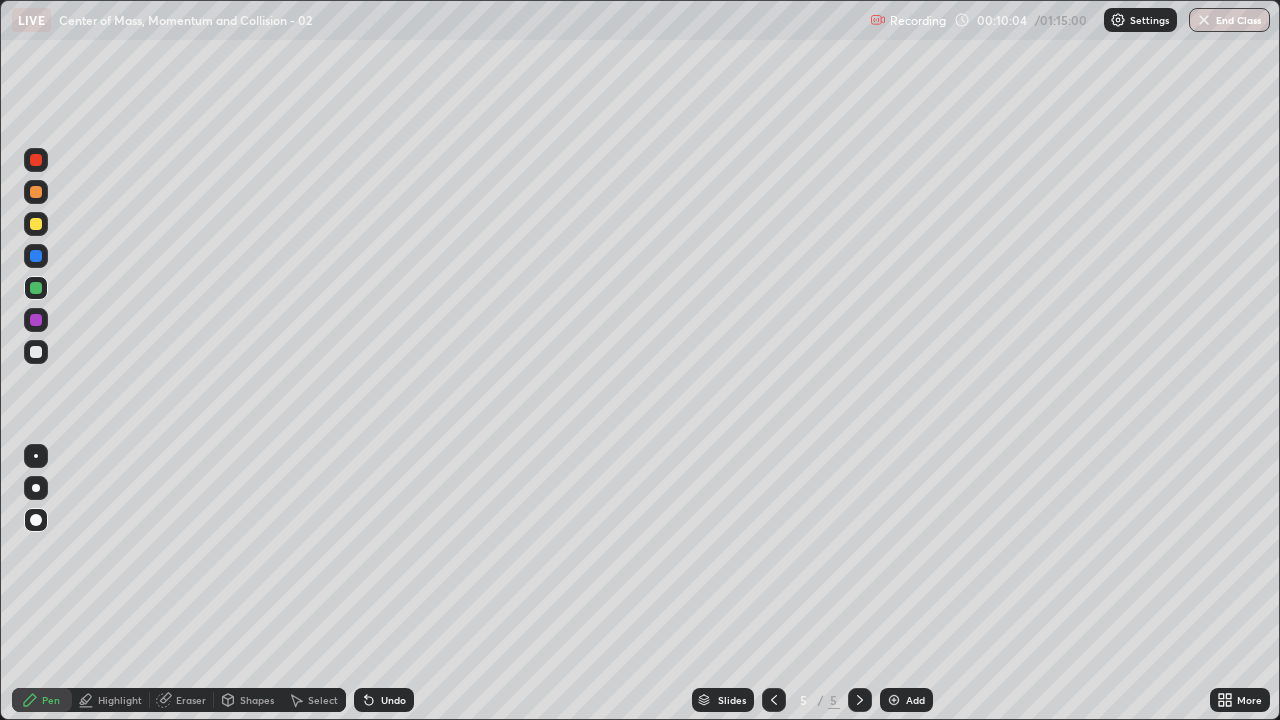 click at bounding box center (36, 224) 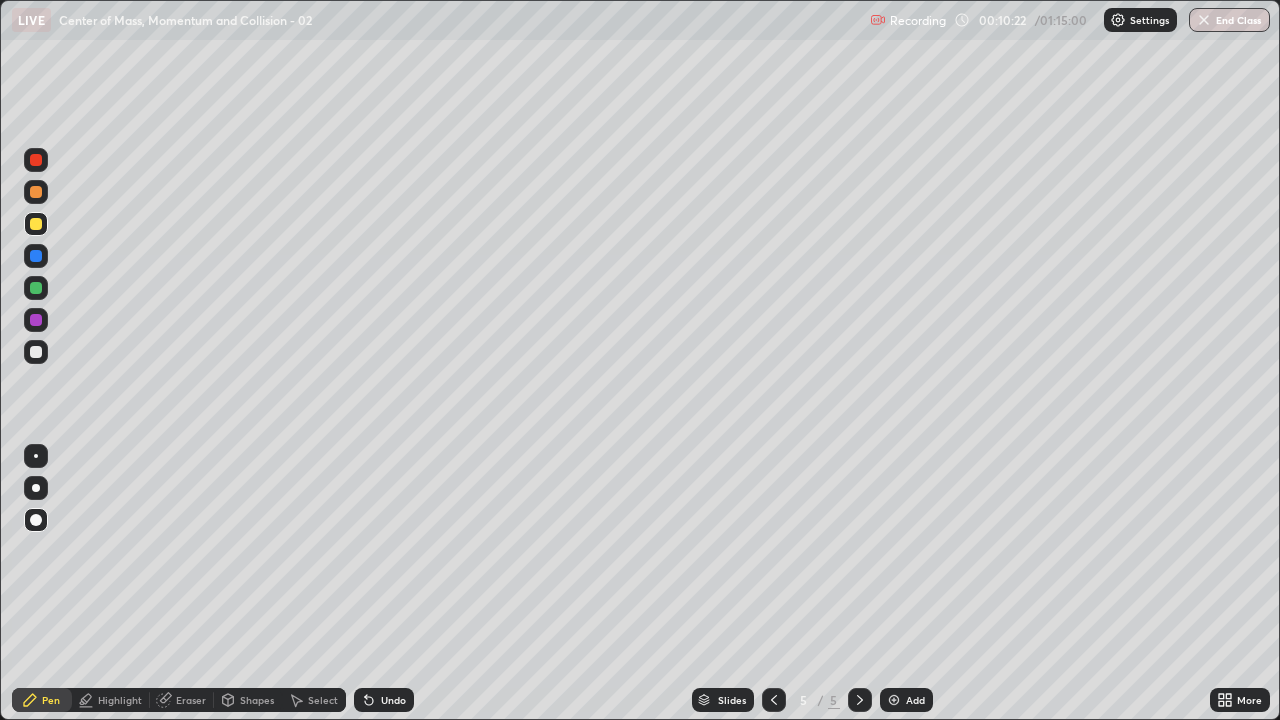click at bounding box center [36, 224] 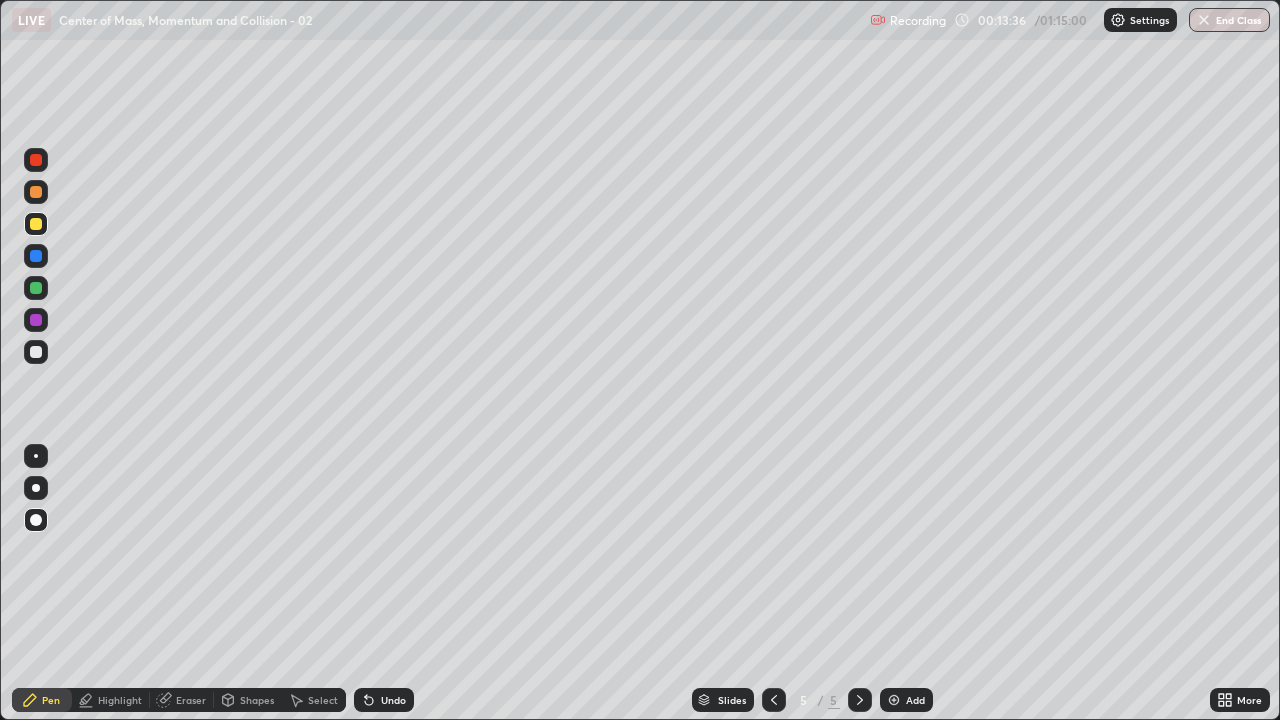 click at bounding box center (774, 700) 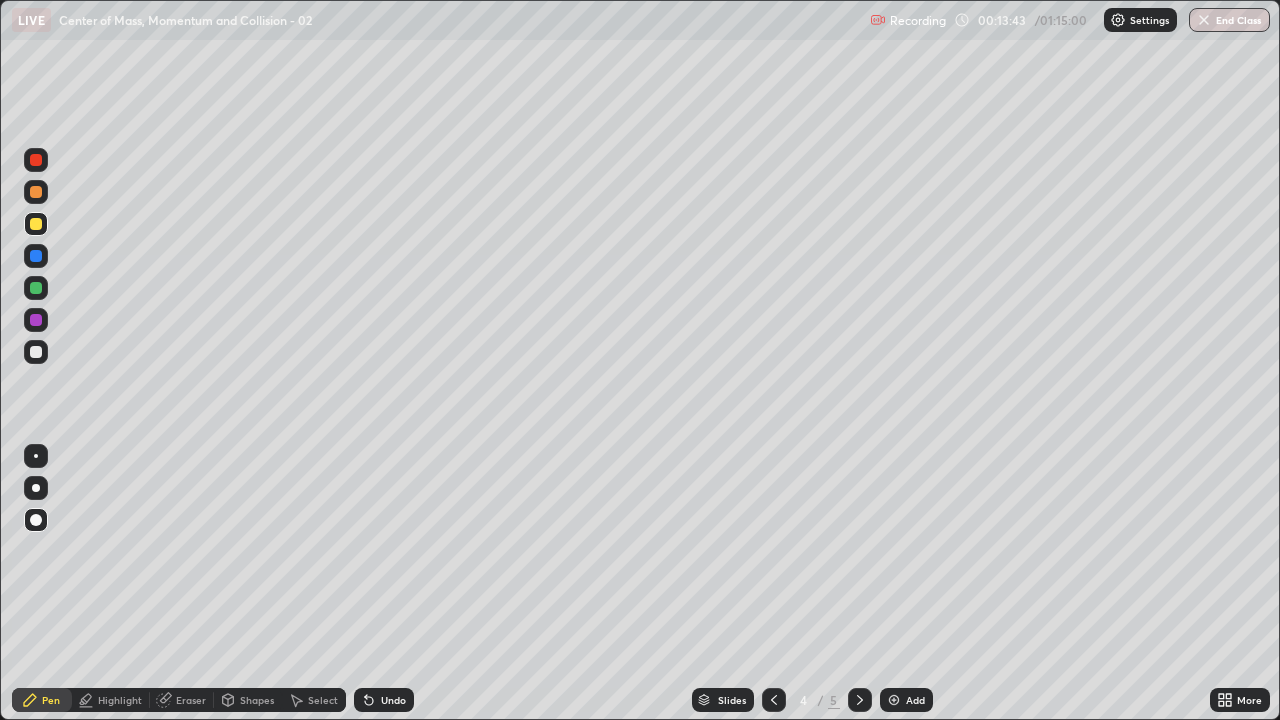click 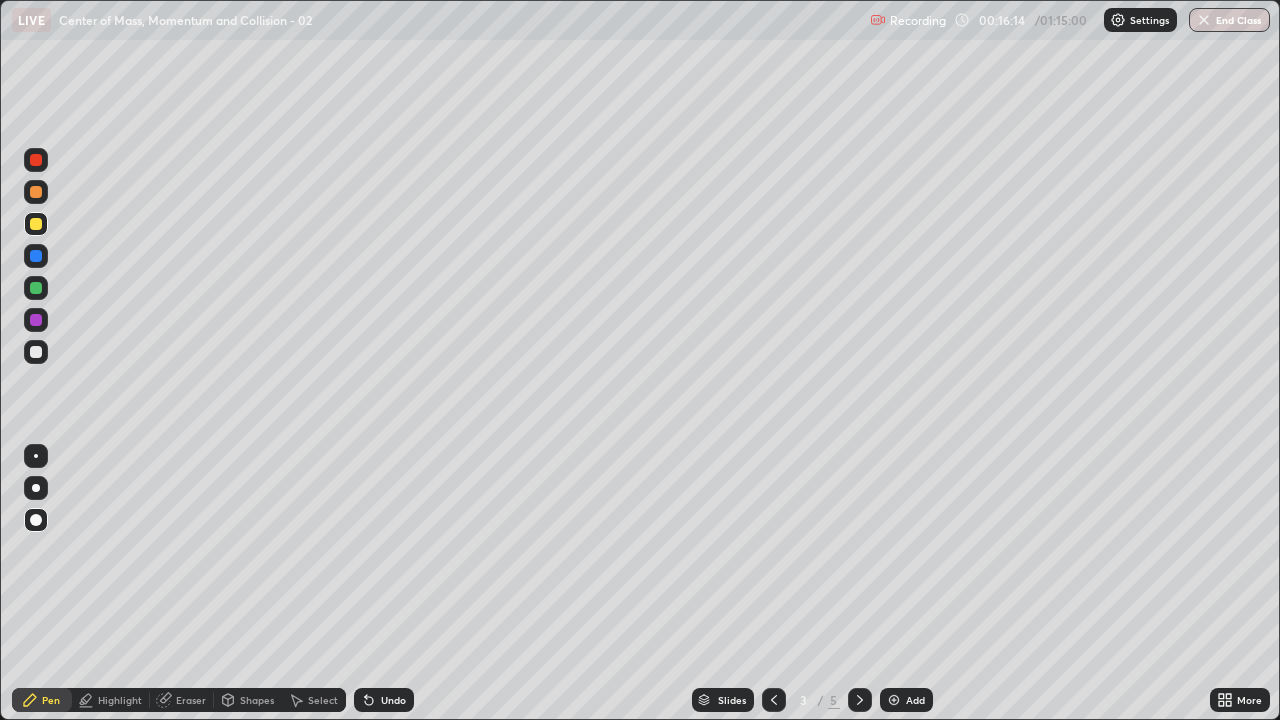 click 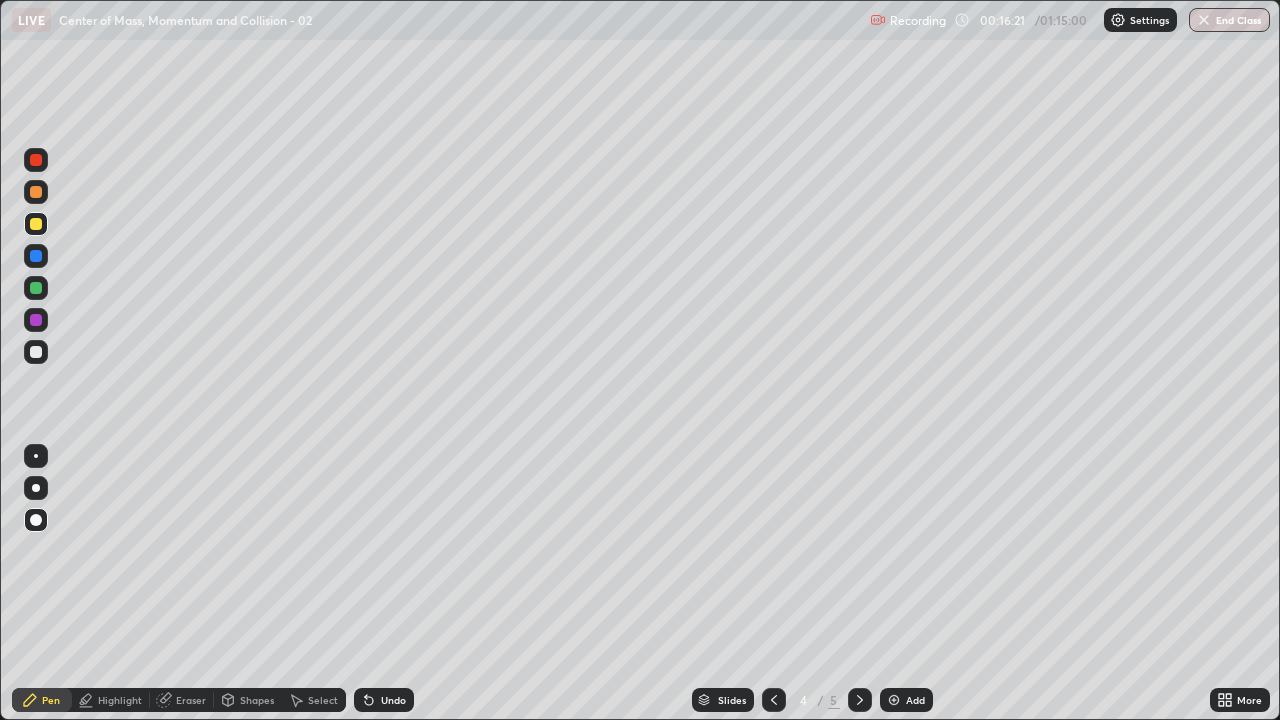click 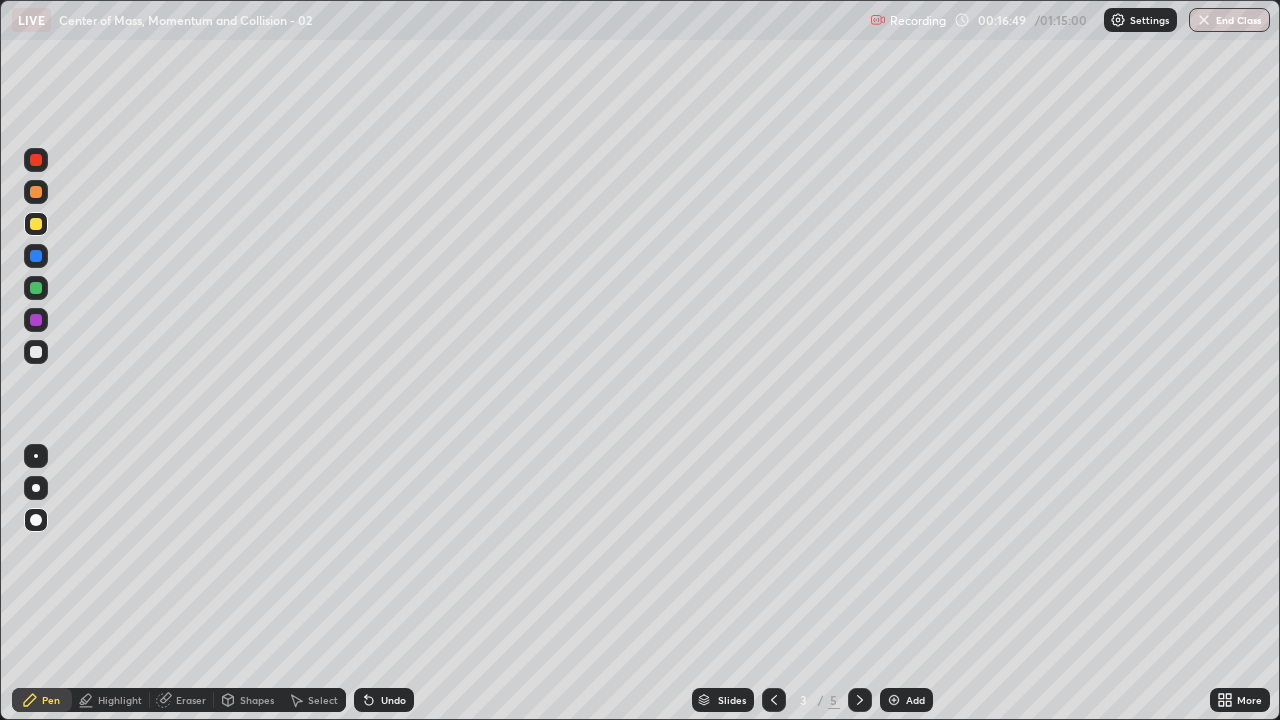 click on "Eraser" at bounding box center (191, 700) 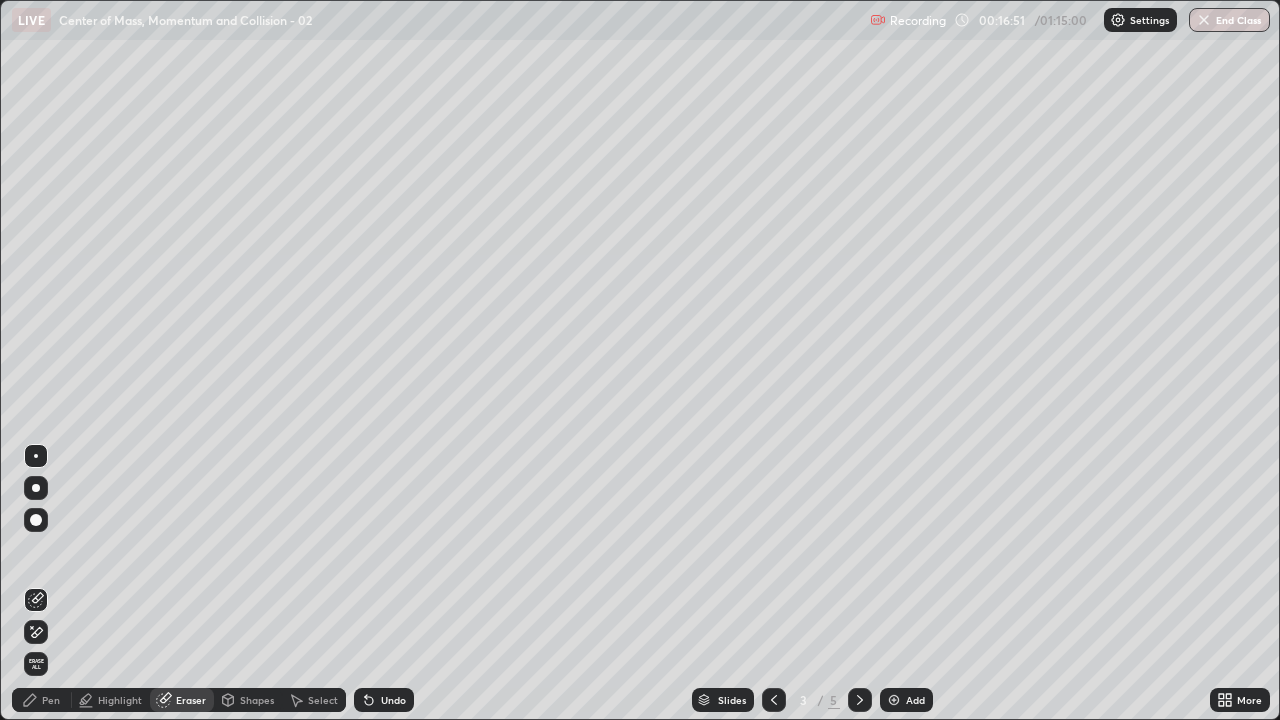 click on "Pen" at bounding box center (51, 700) 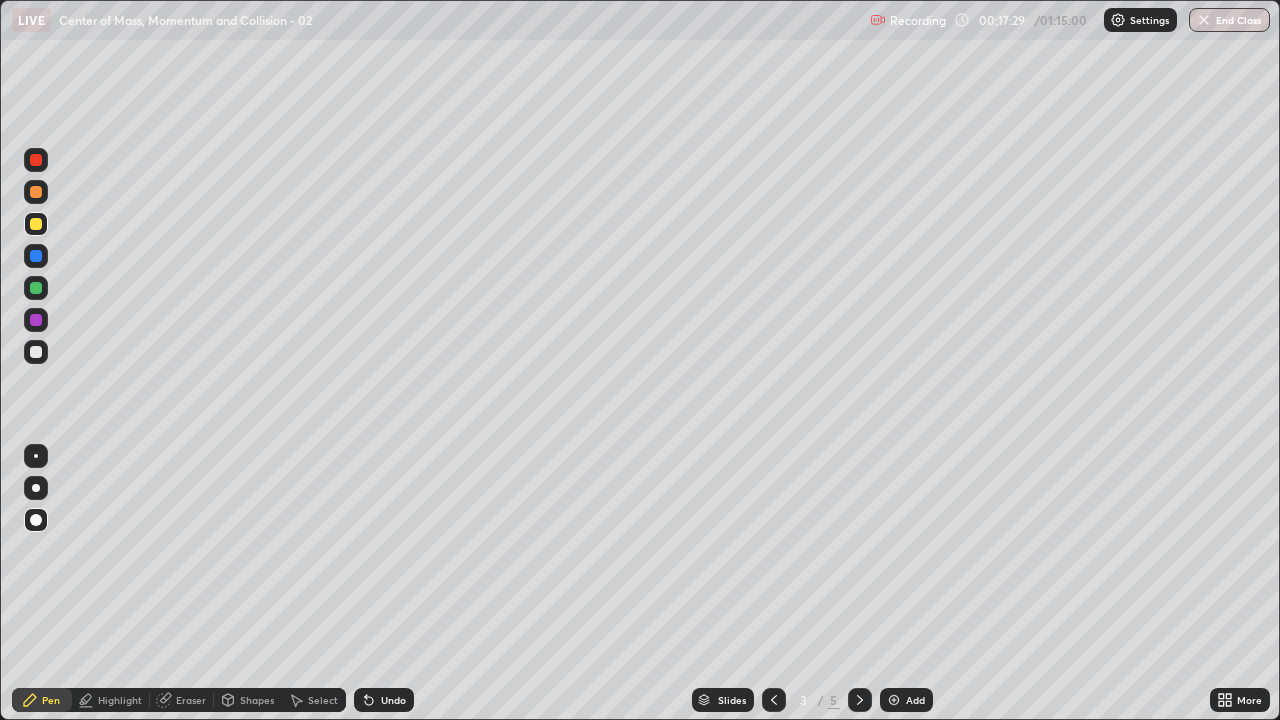 click 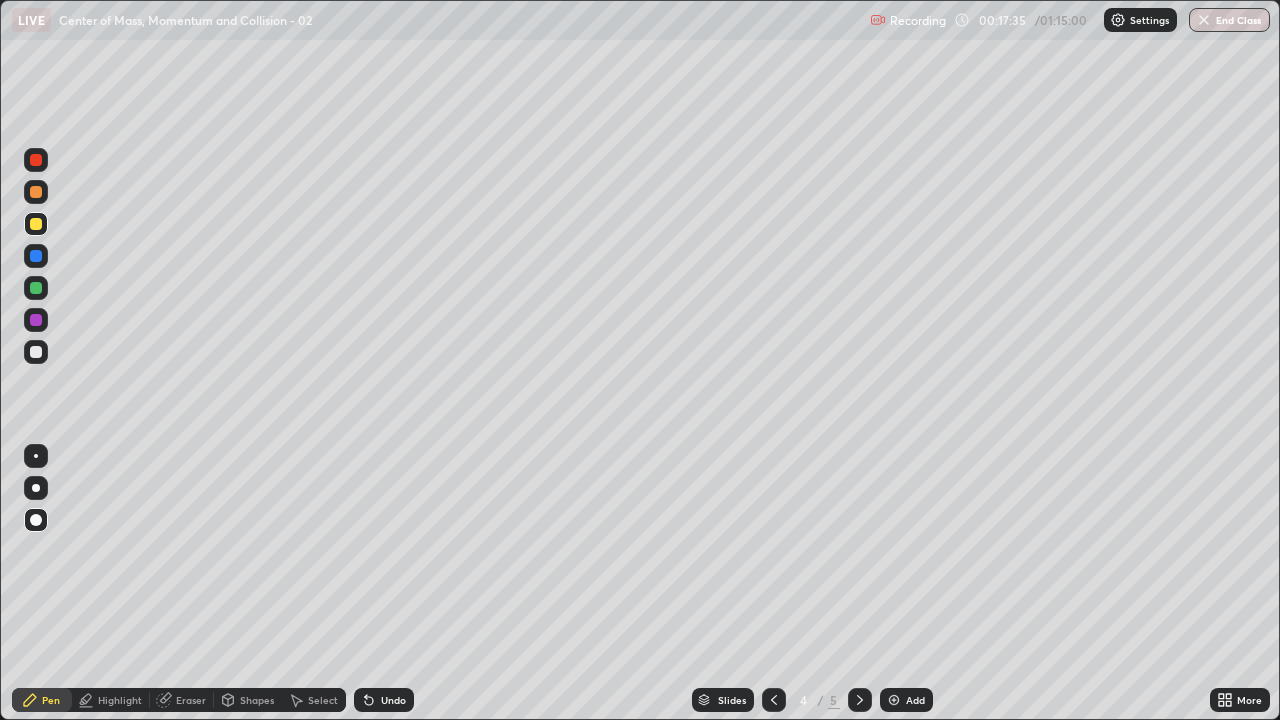 click 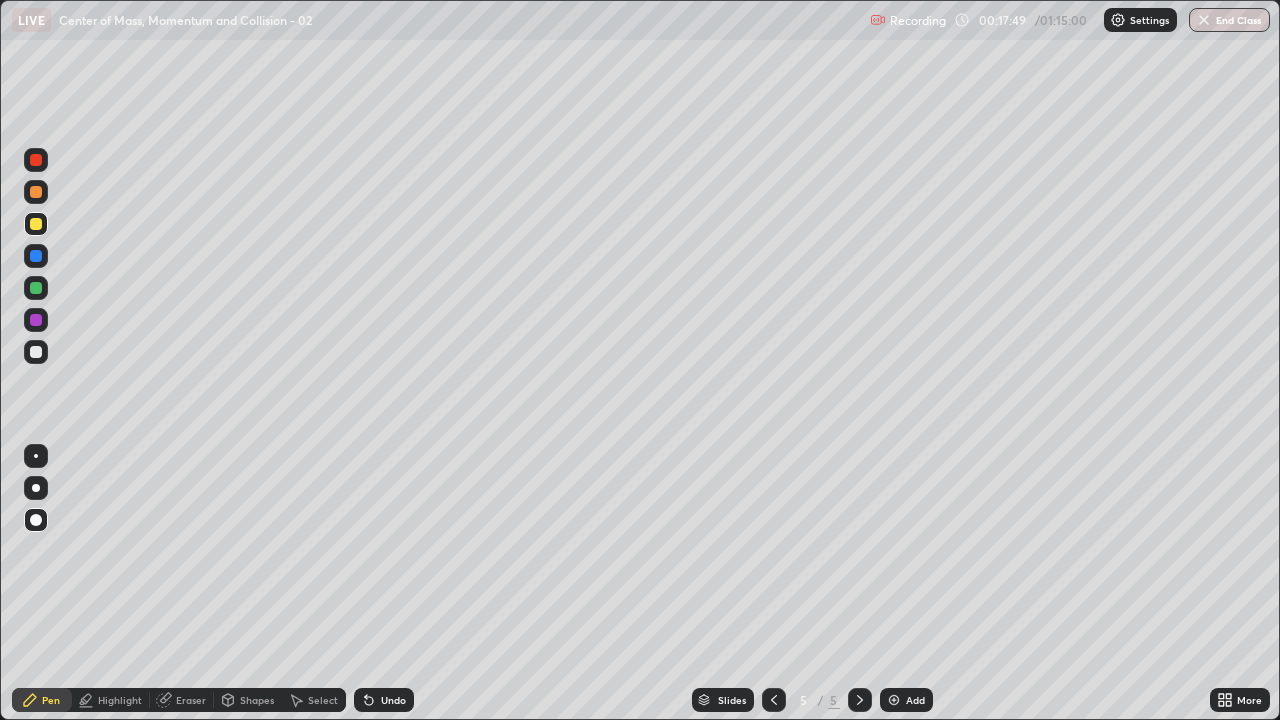 click at bounding box center [36, 256] 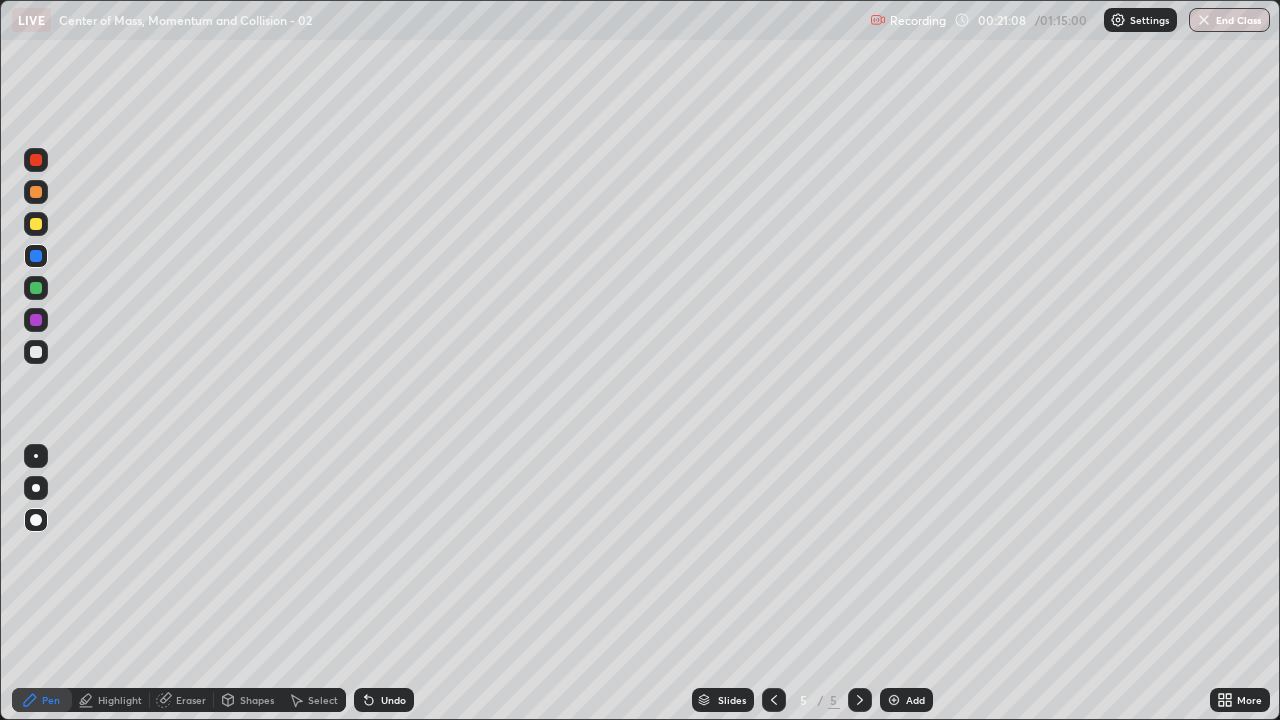 click at bounding box center (36, 352) 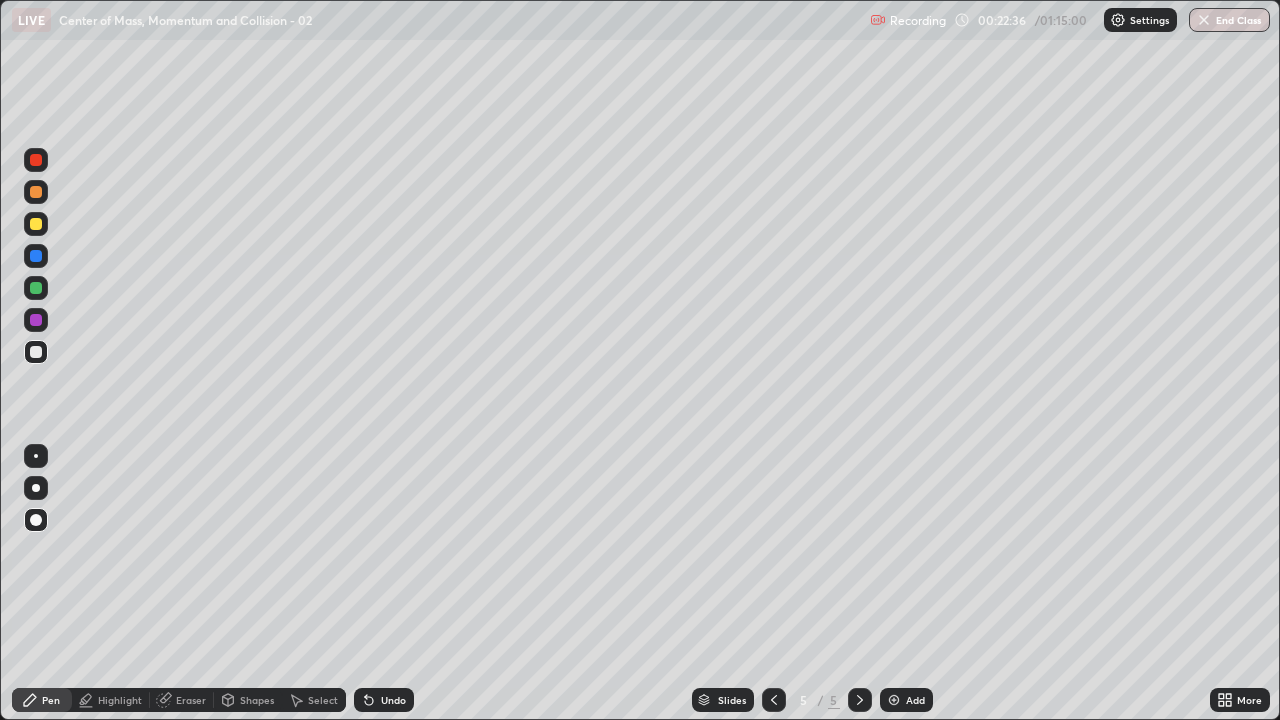 click 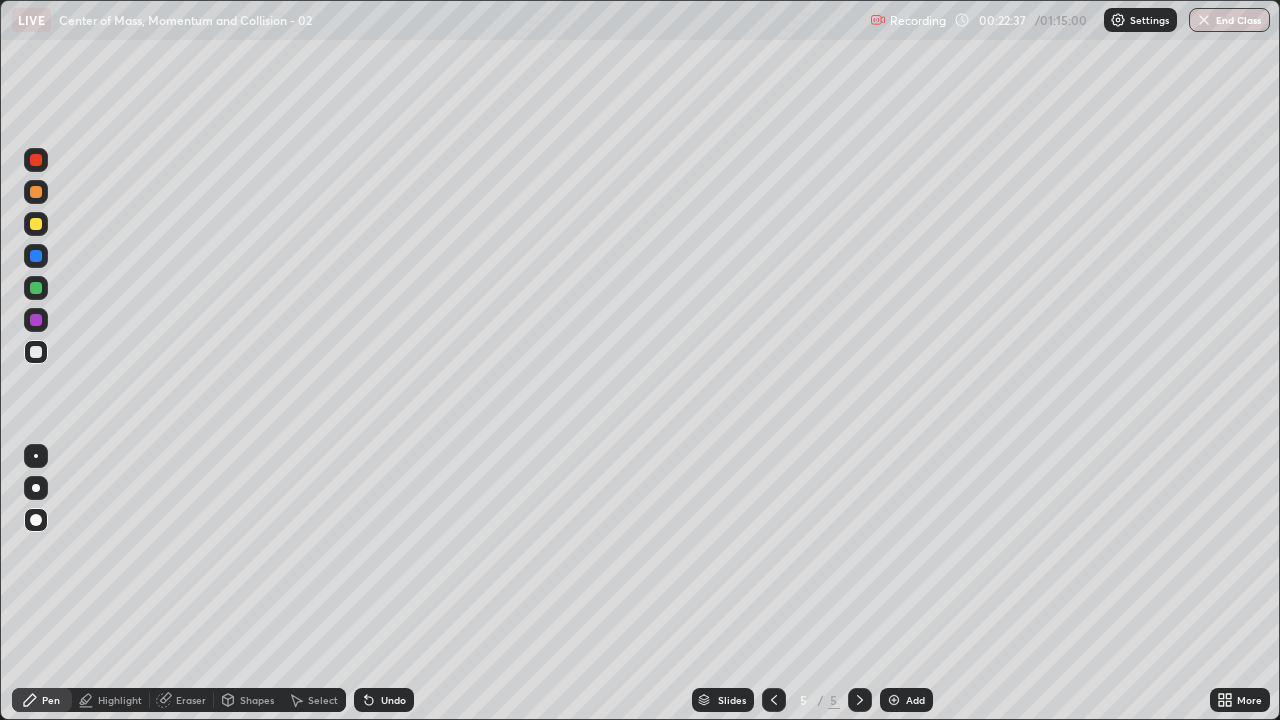 click at bounding box center (894, 700) 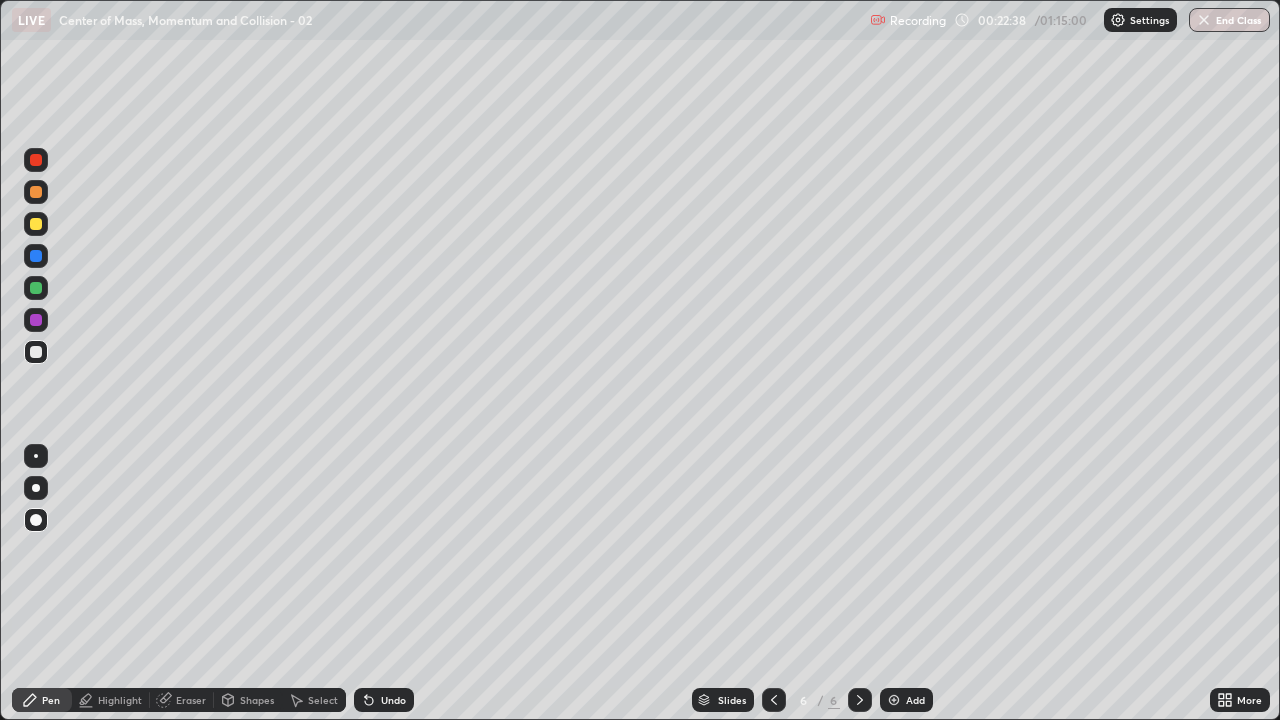 click 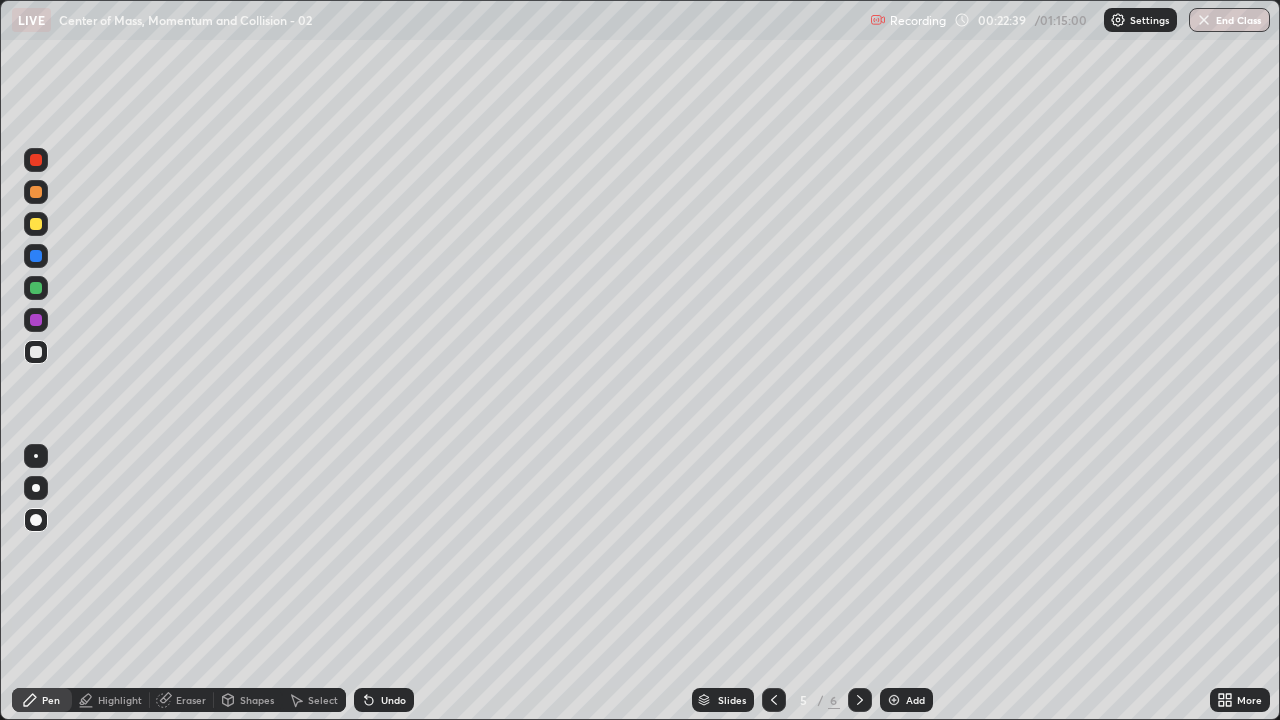 click 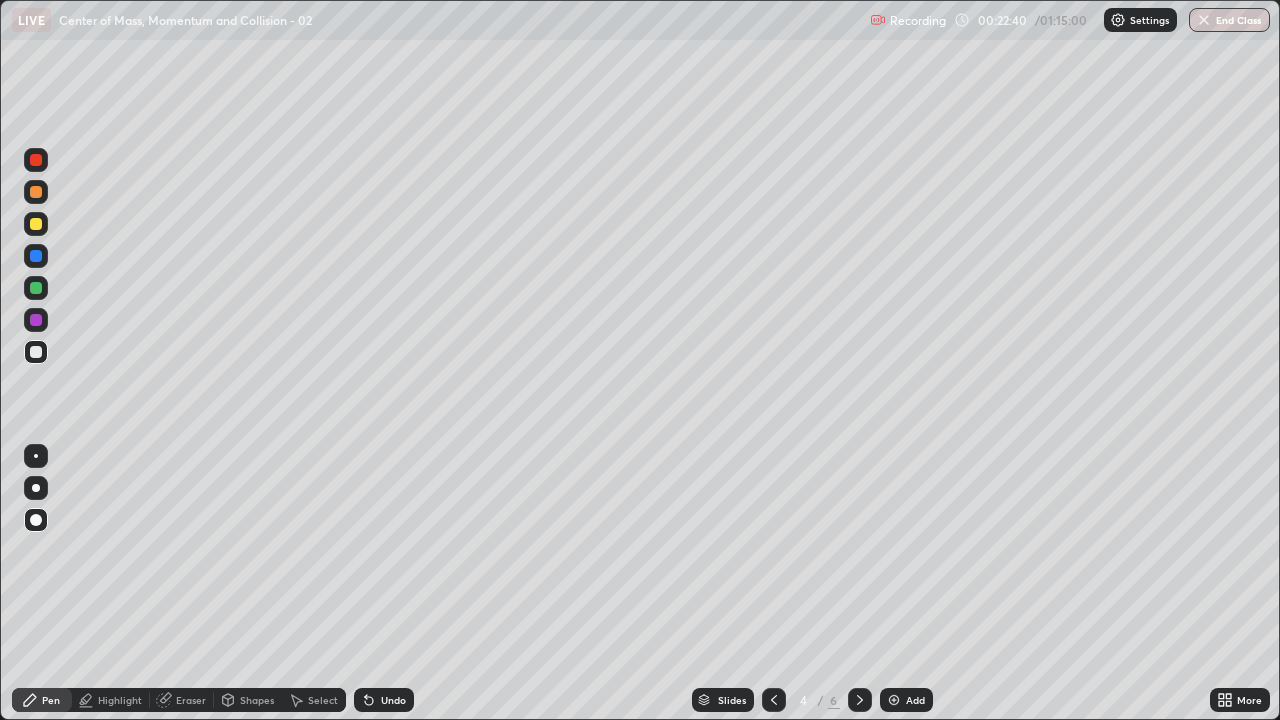 click 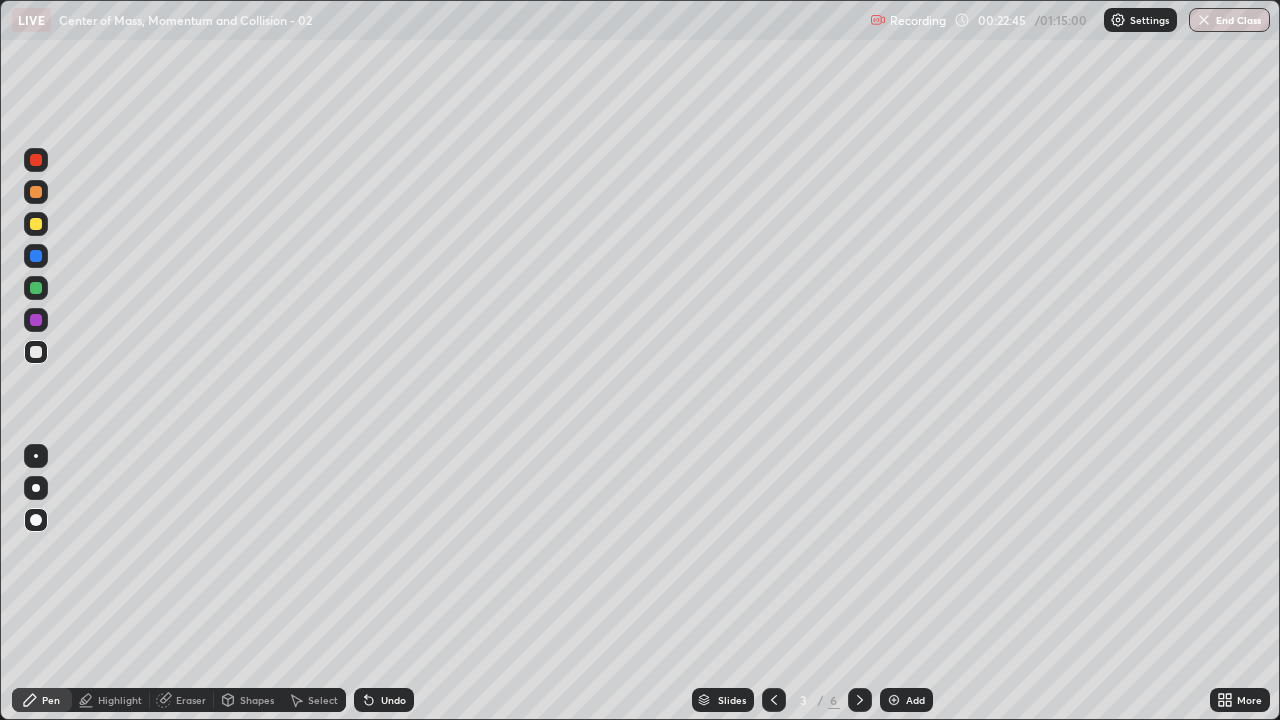 click on "Undo" at bounding box center [393, 700] 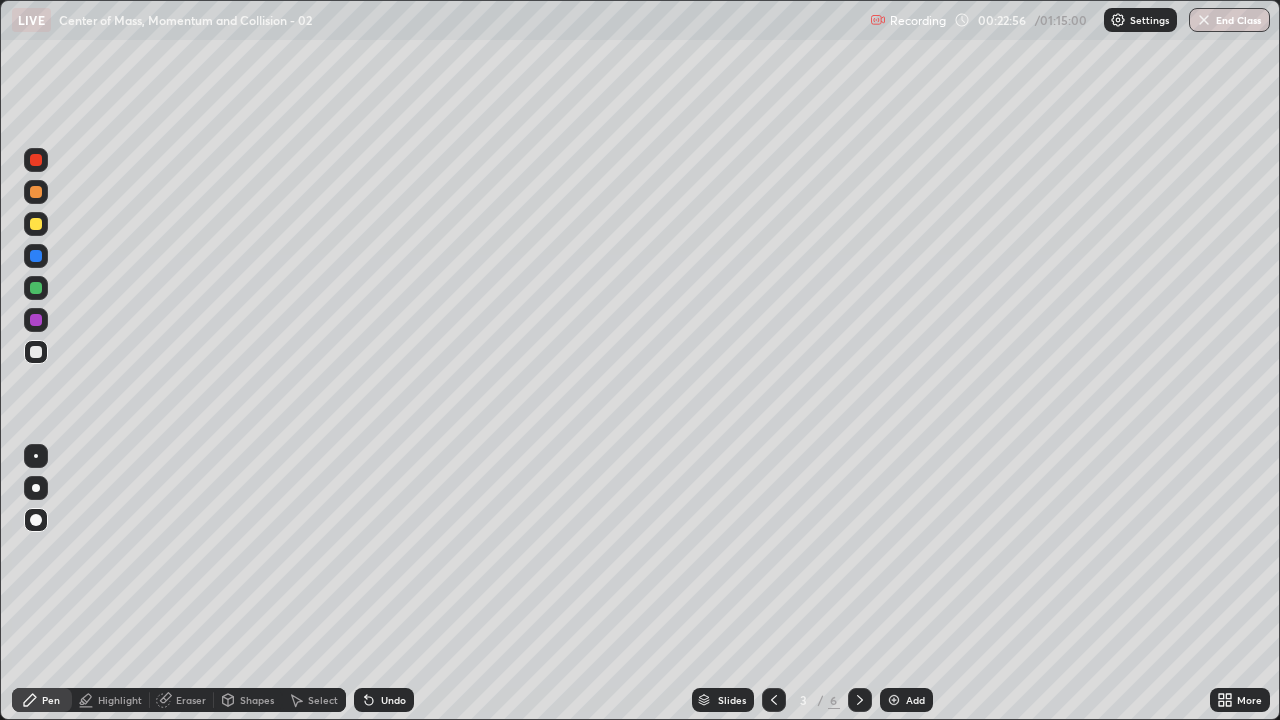 click at bounding box center [860, 700] 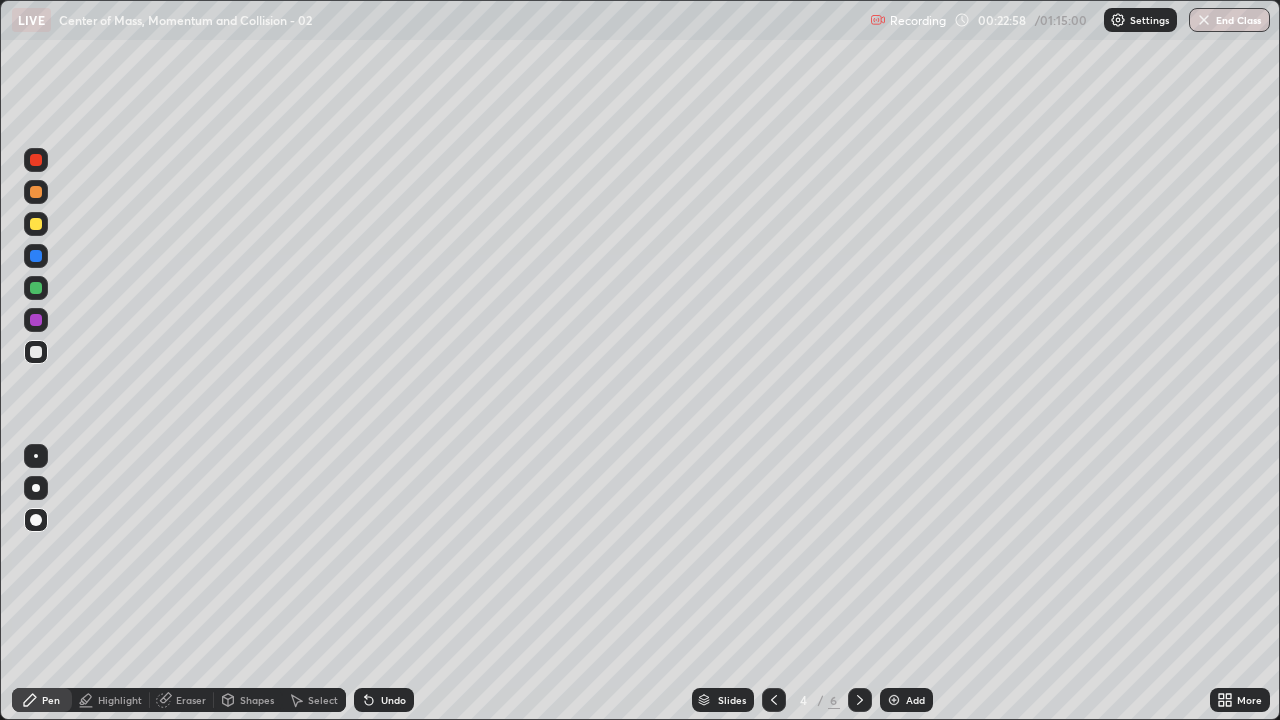 click 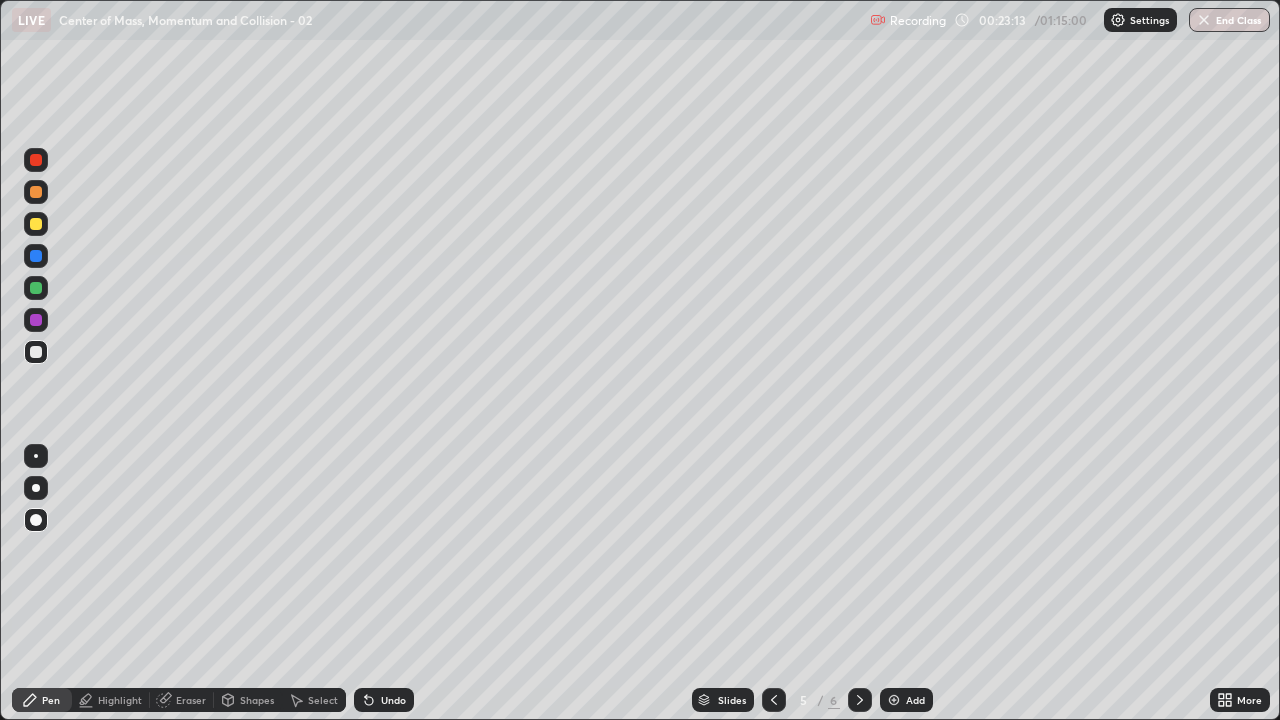 click 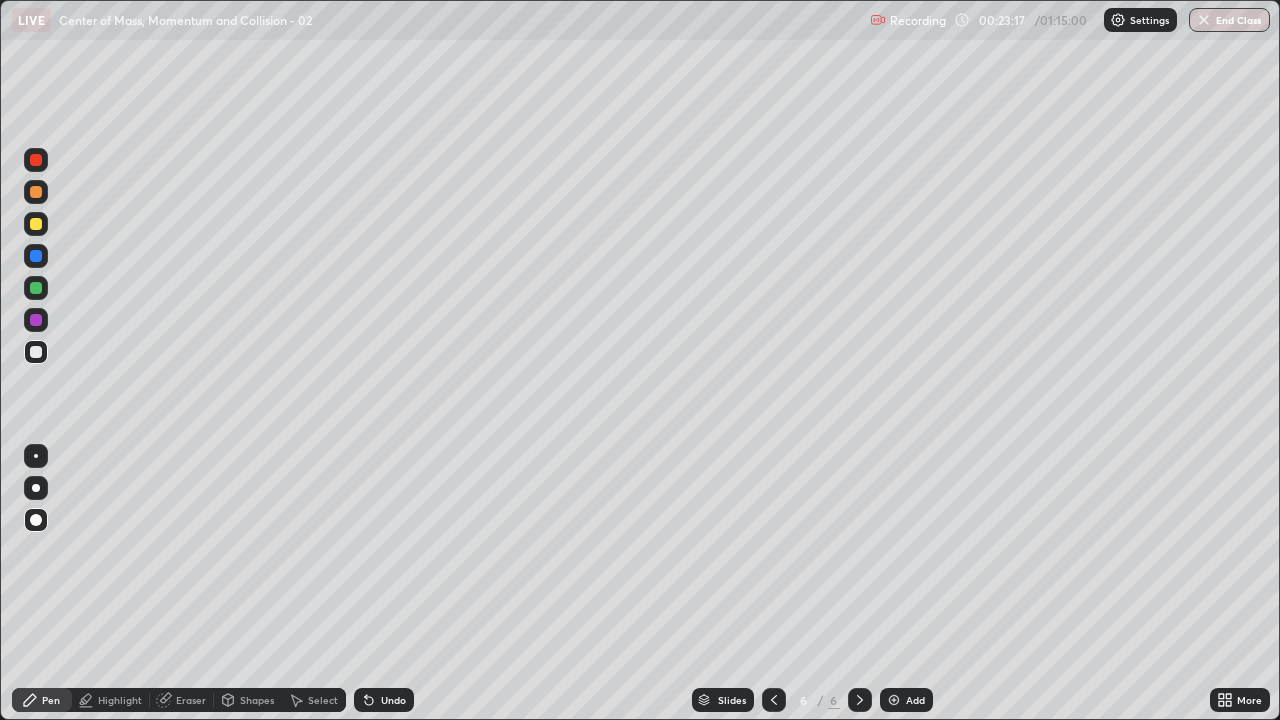 click 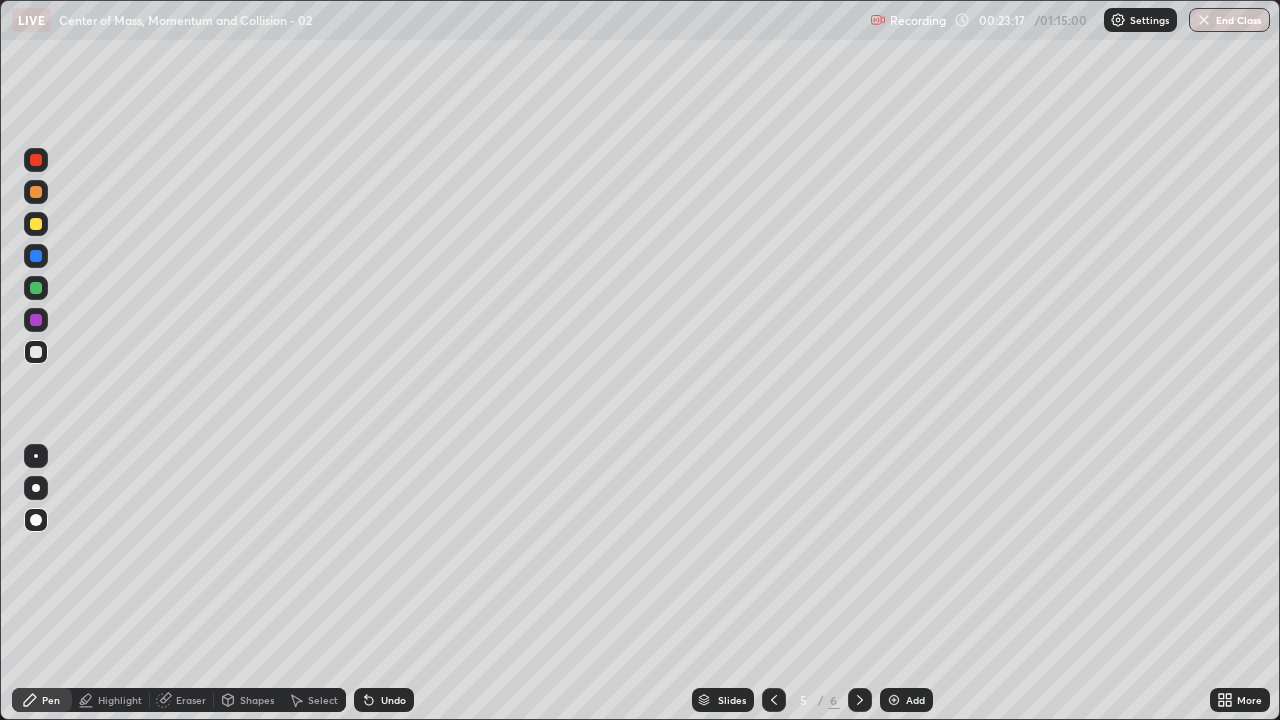 click 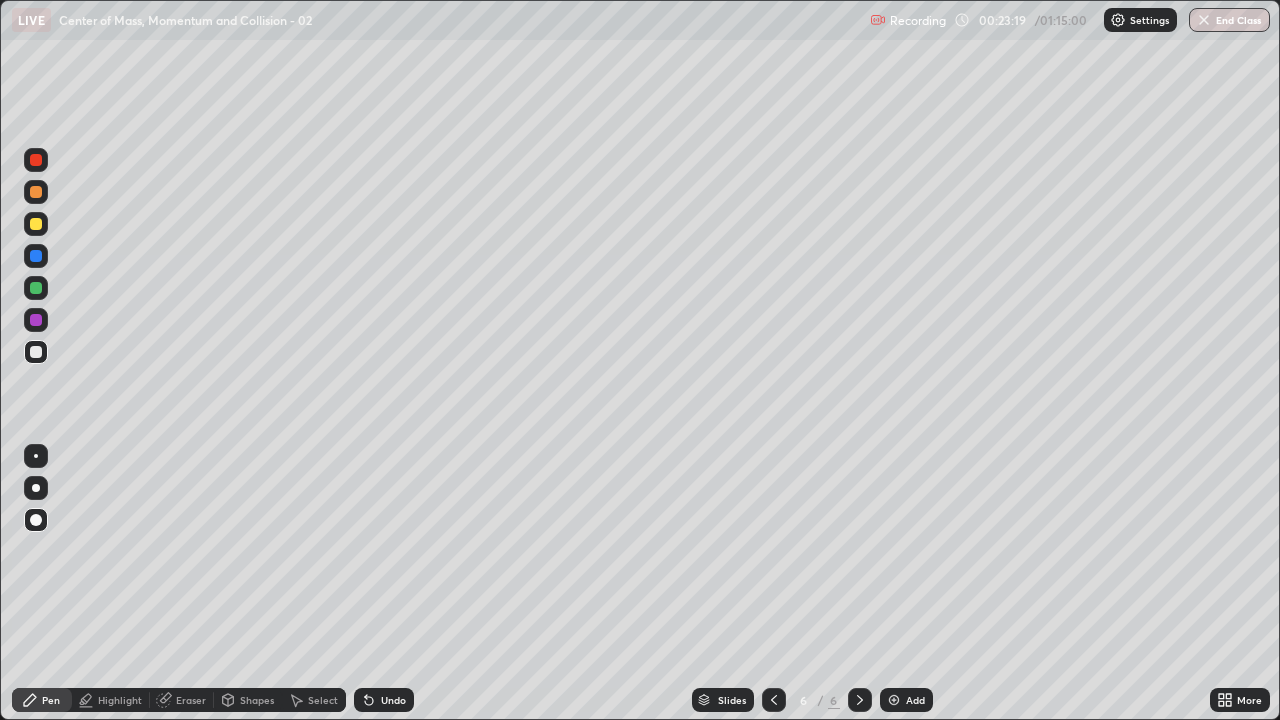 click at bounding box center [36, 352] 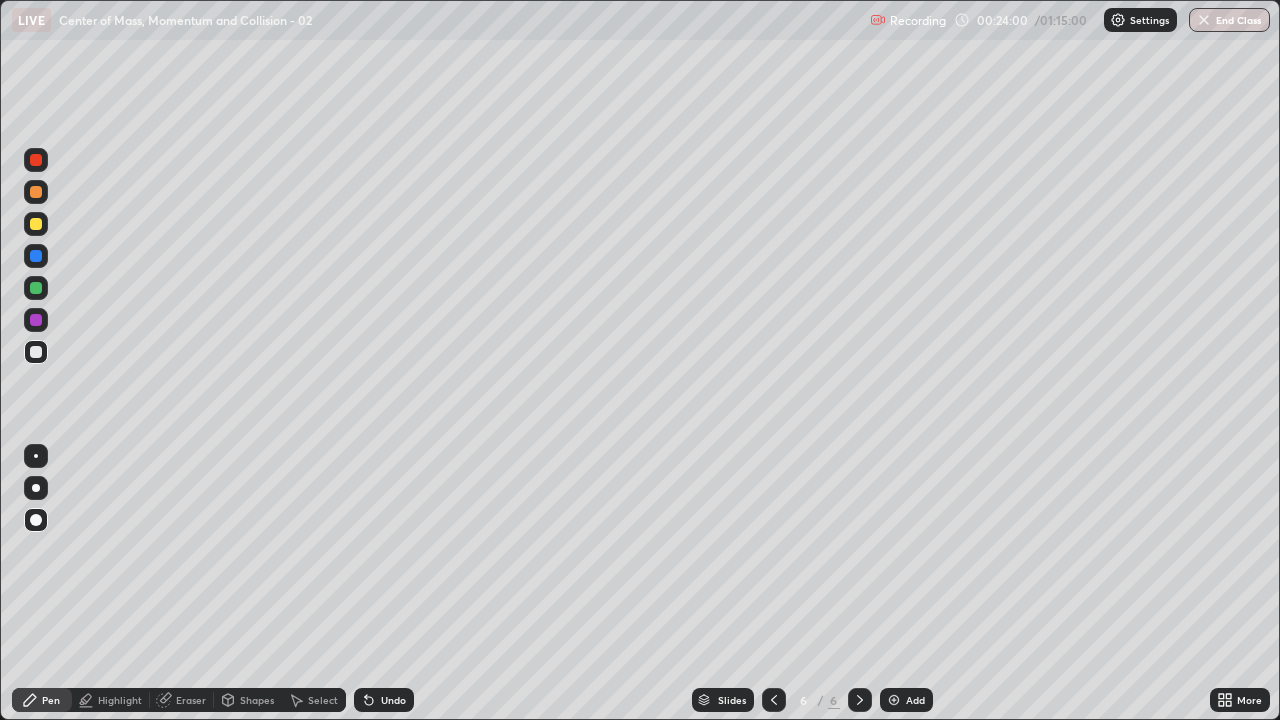 click on "LIVE Center of Mass, Momentum and Collision - 02" at bounding box center (437, 20) 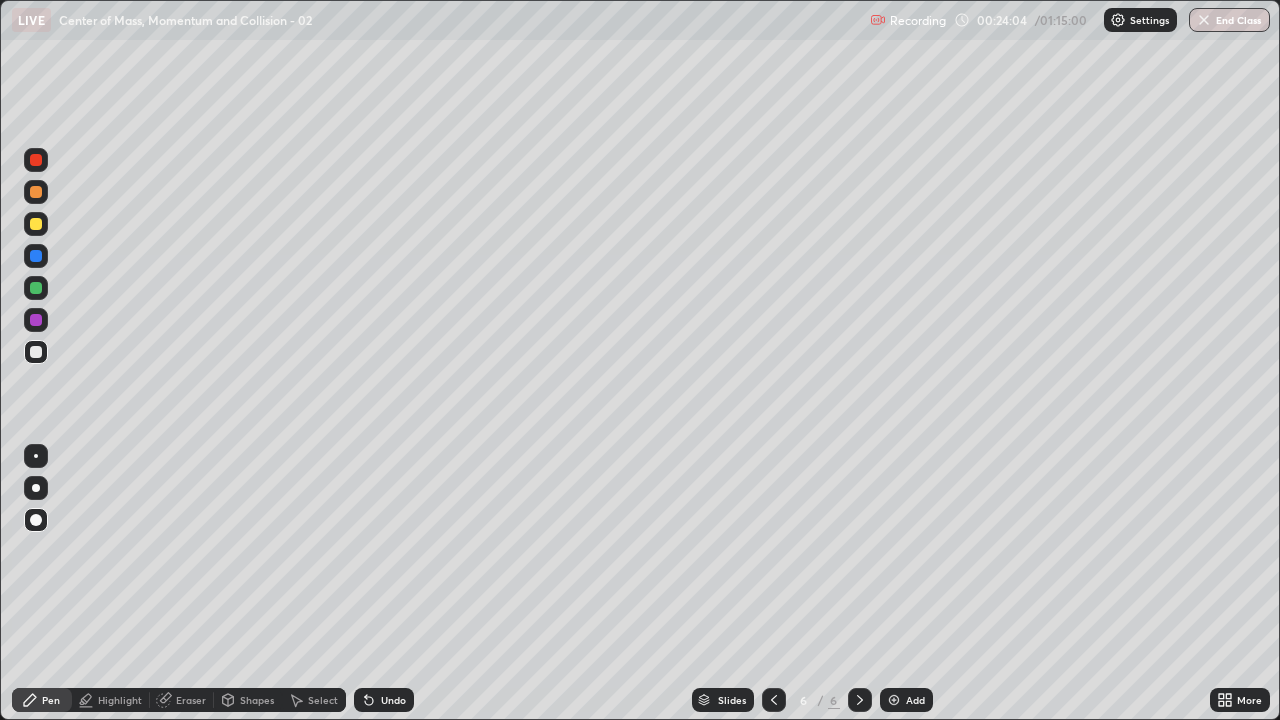 click at bounding box center (36, 224) 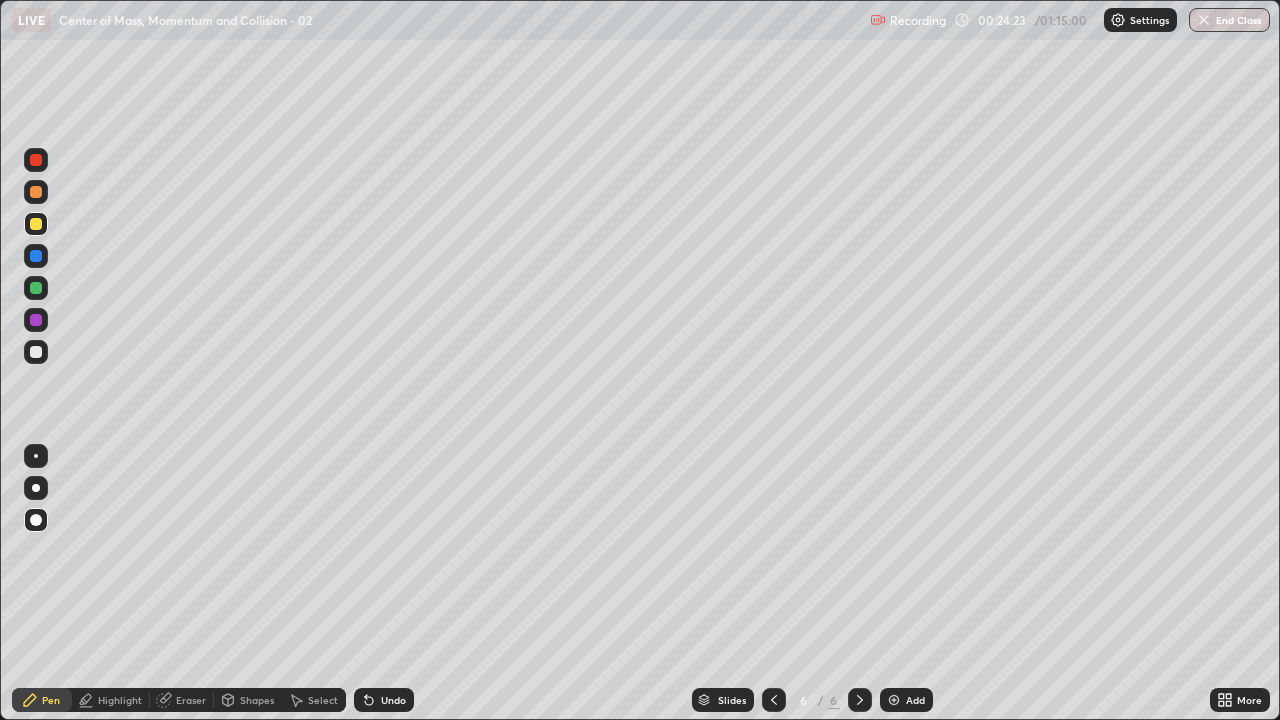 click on "Undo" at bounding box center [384, 700] 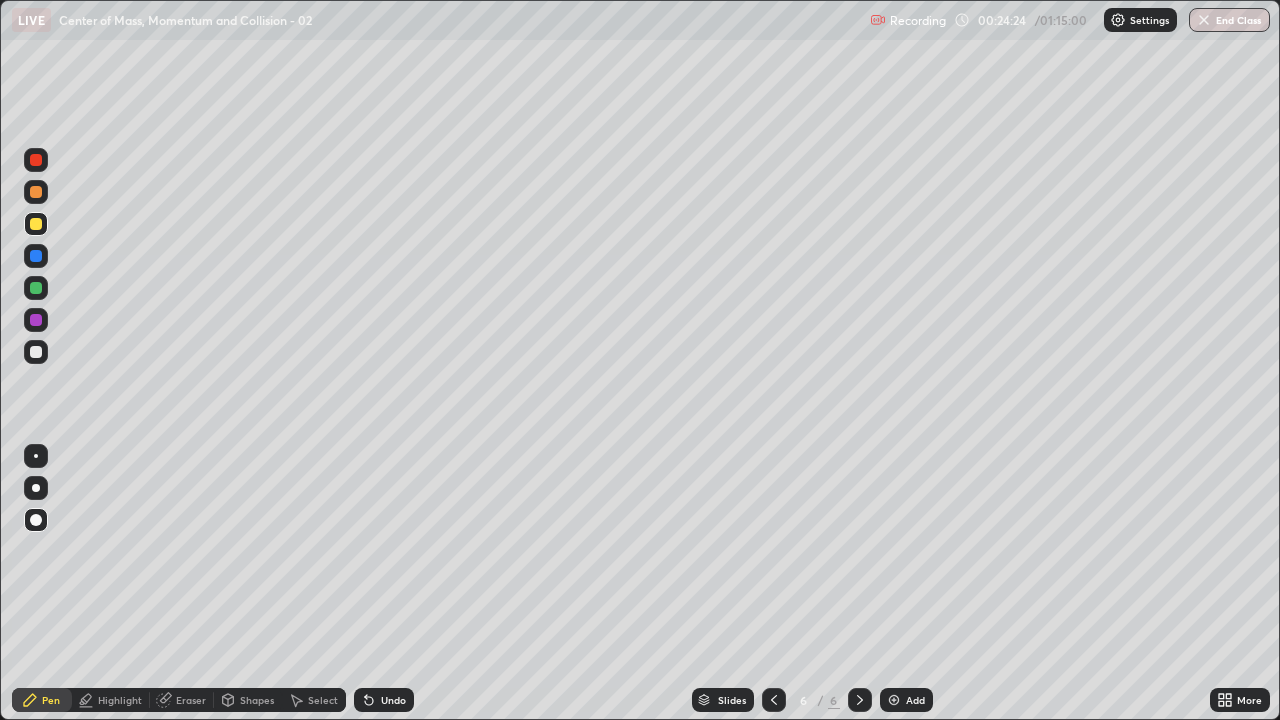 click on "Undo" at bounding box center [393, 700] 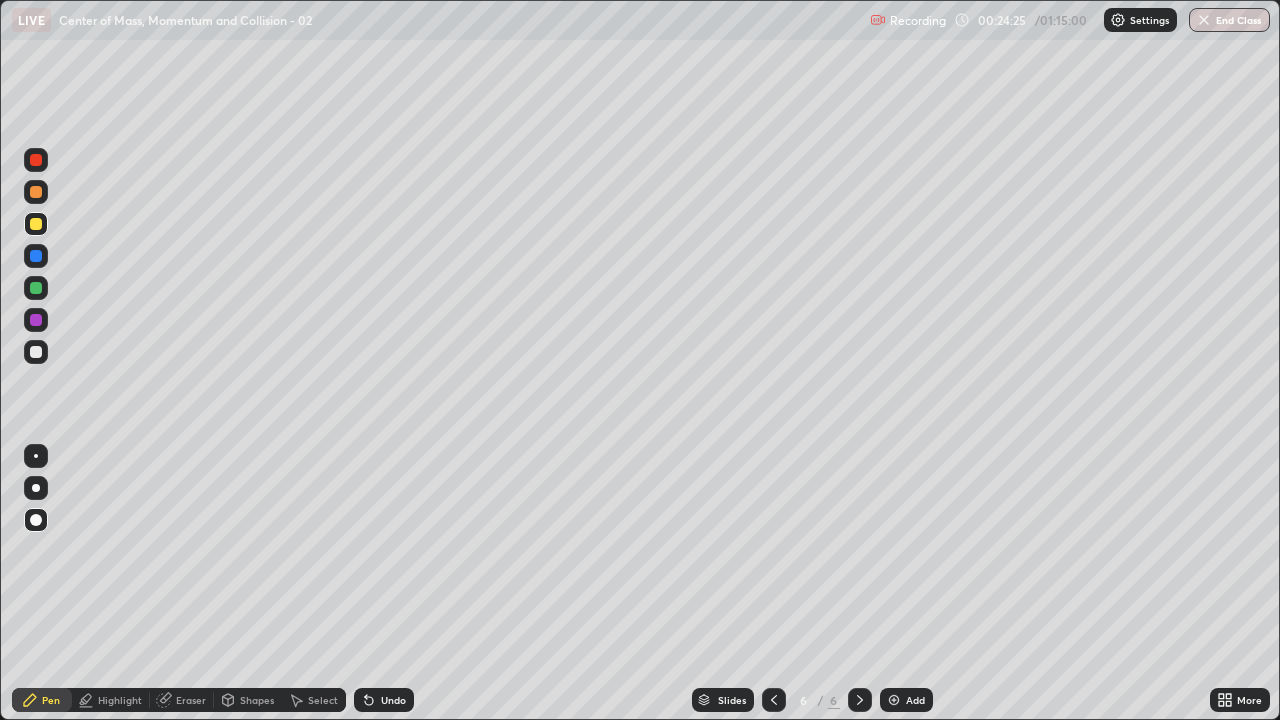 click on "Undo" at bounding box center [393, 700] 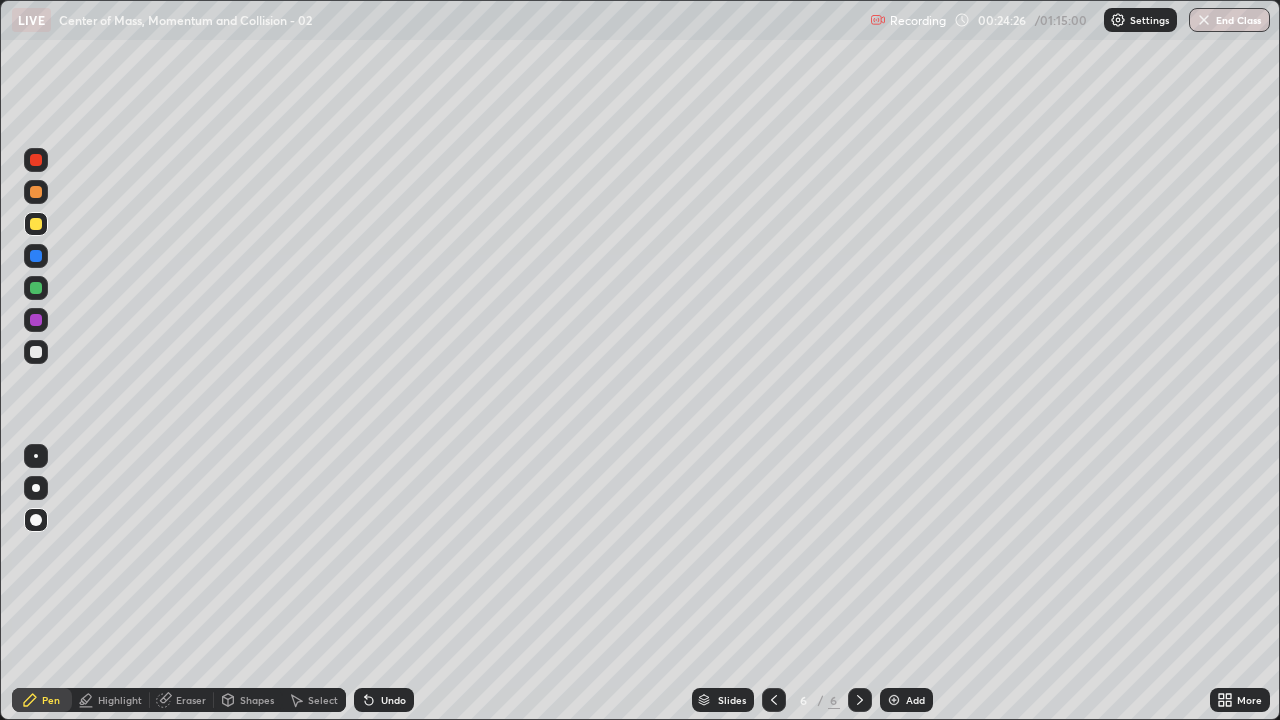 click on "Undo" at bounding box center (393, 700) 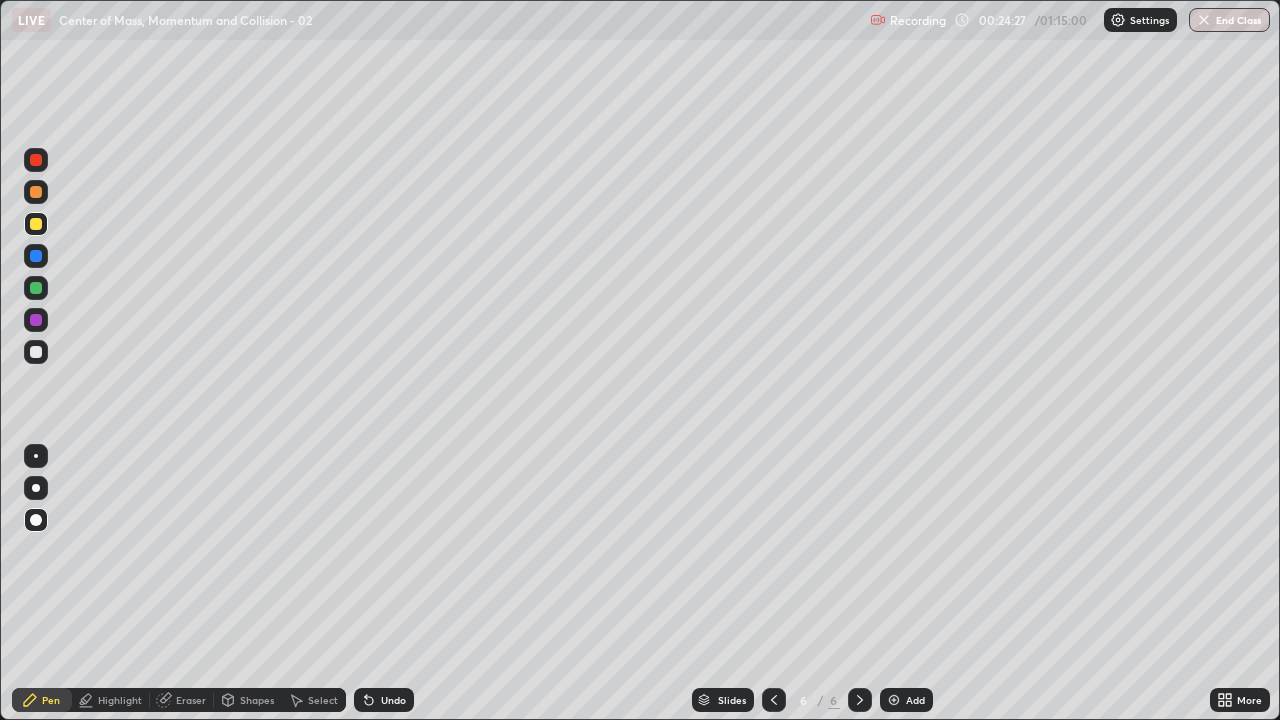 click on "Undo" at bounding box center (393, 700) 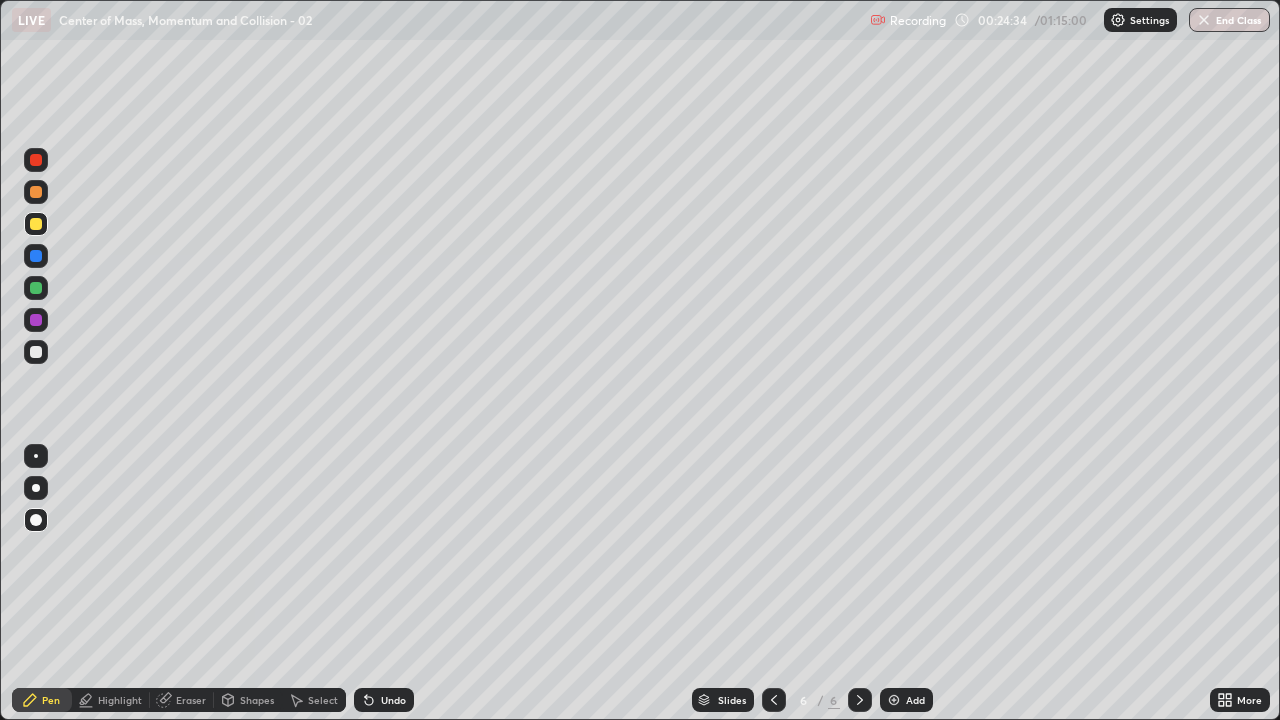 click at bounding box center (36, 160) 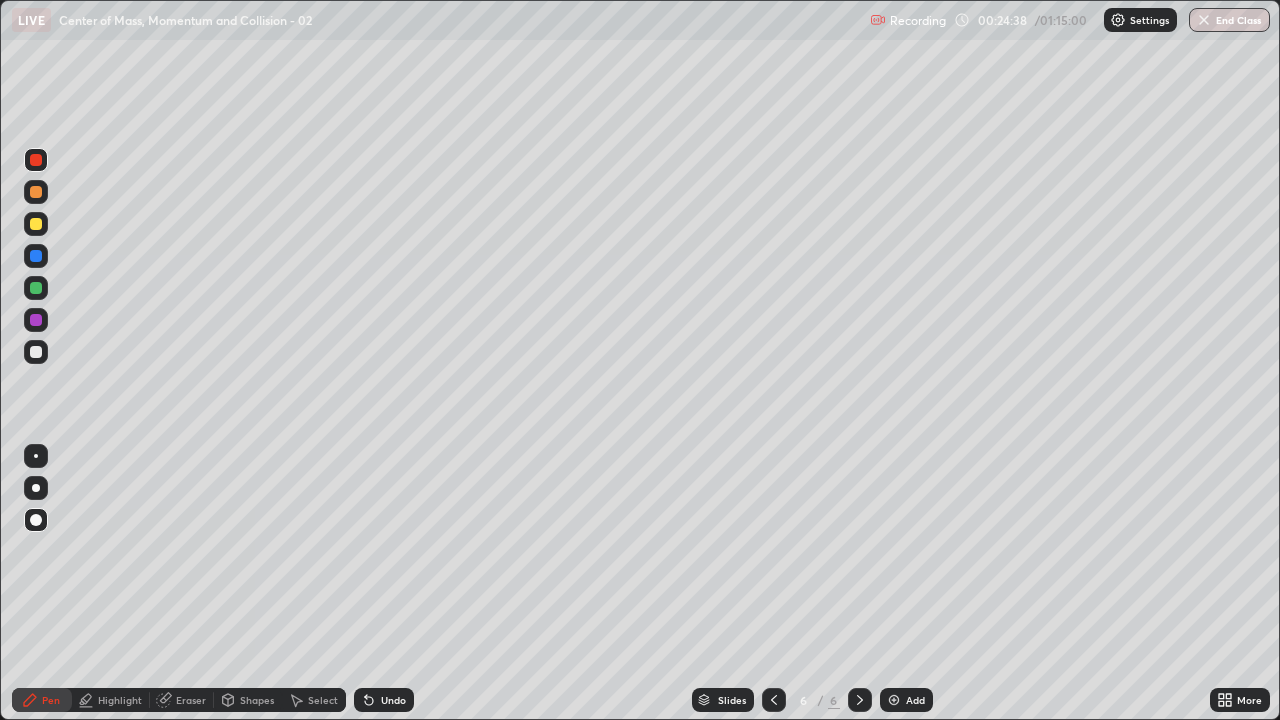 click on "Undo" at bounding box center (393, 700) 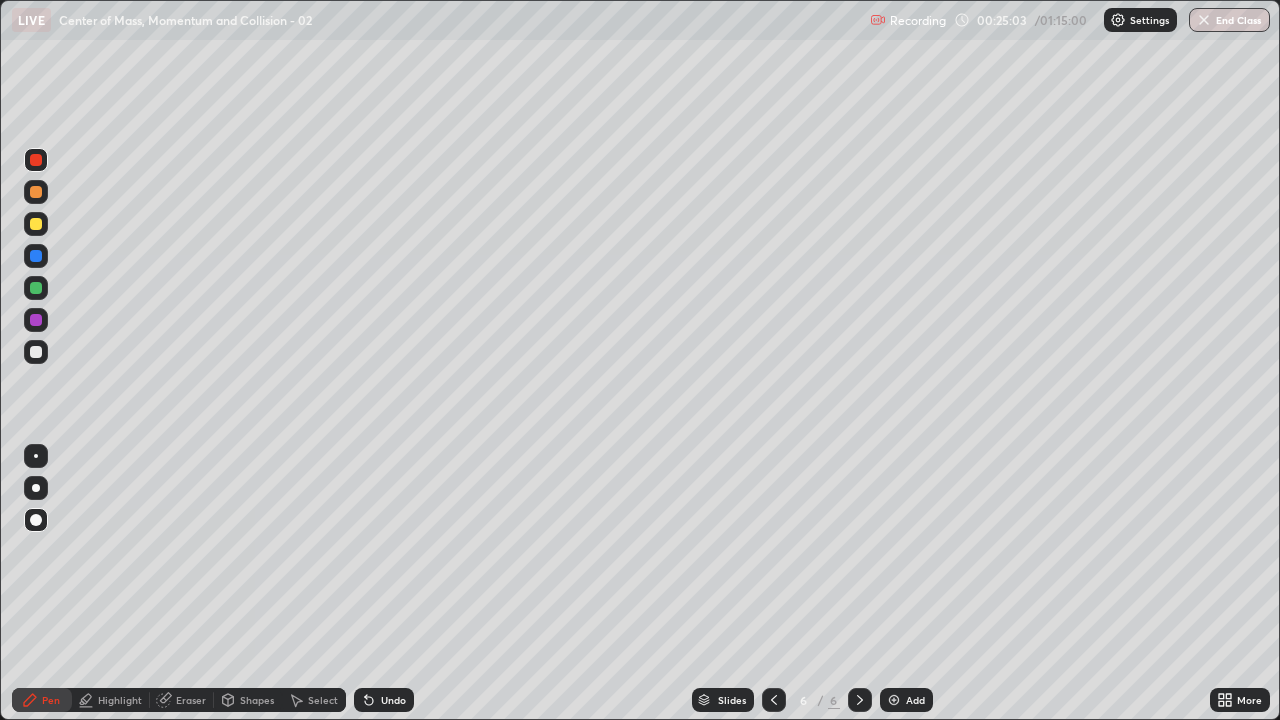 click at bounding box center (36, 352) 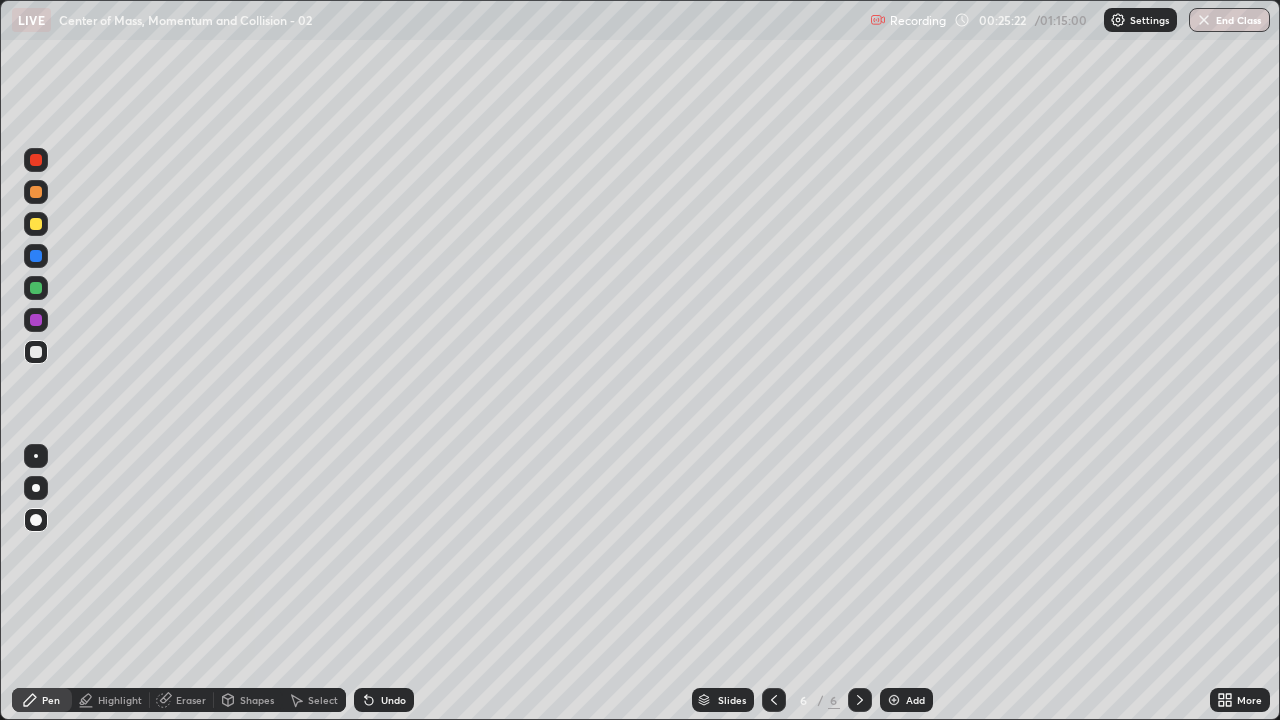 click at bounding box center [36, 288] 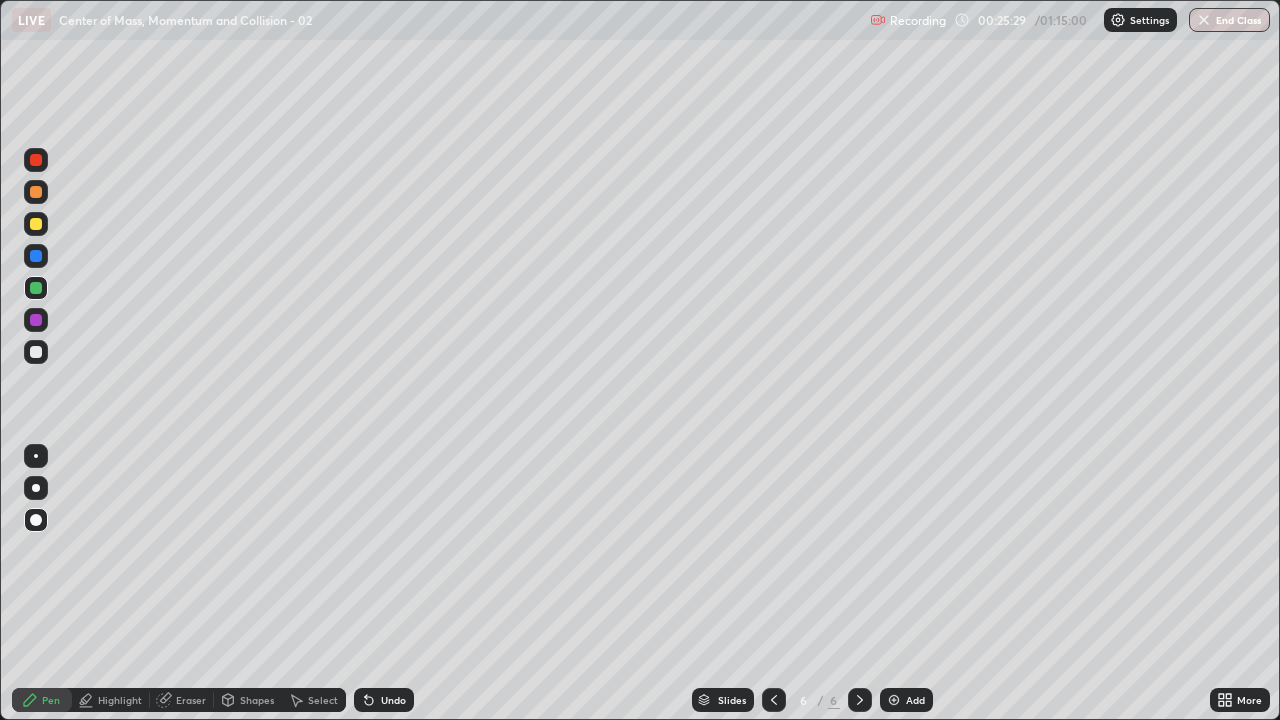 click on "Undo" at bounding box center (393, 700) 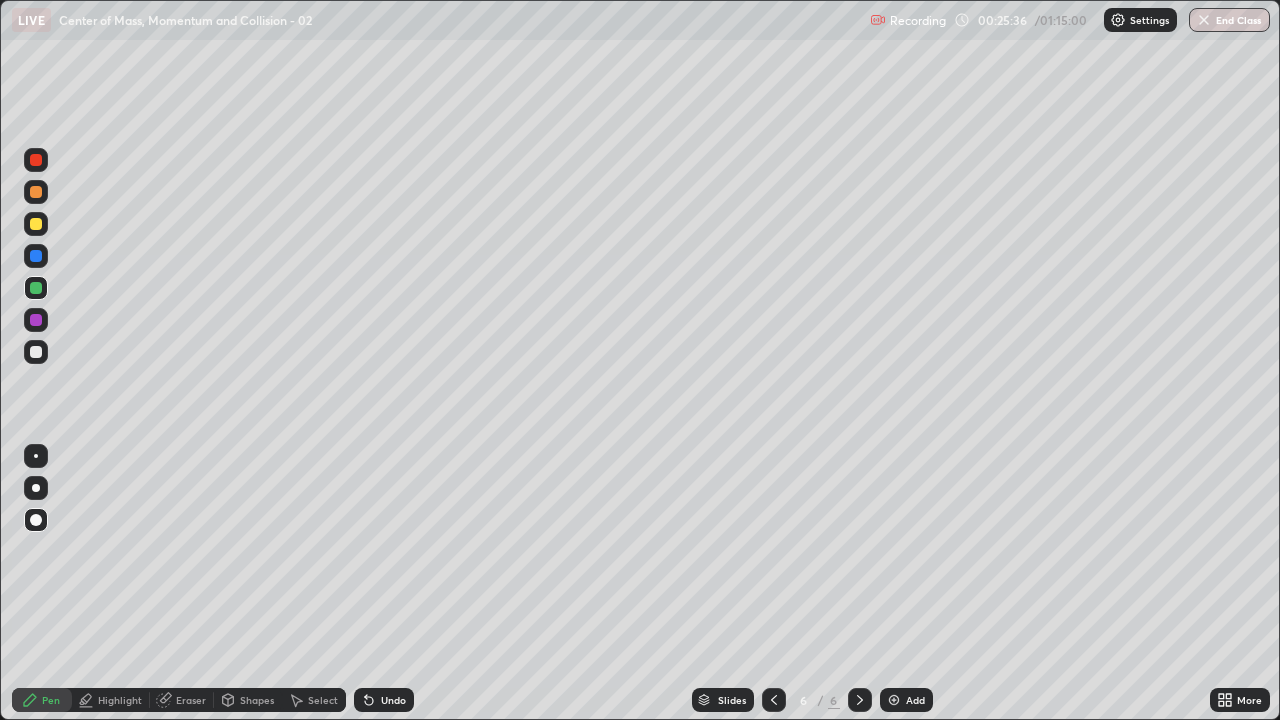 click on "Undo" at bounding box center [384, 700] 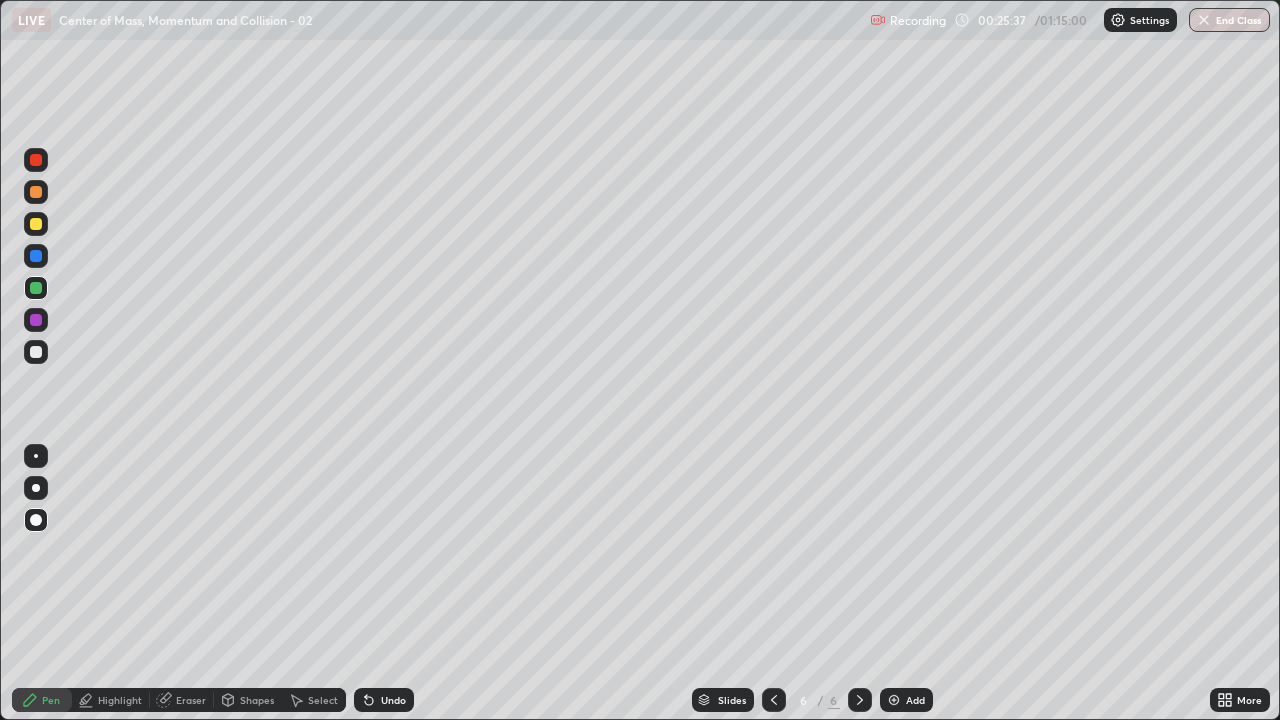 click on "Undo" at bounding box center [393, 700] 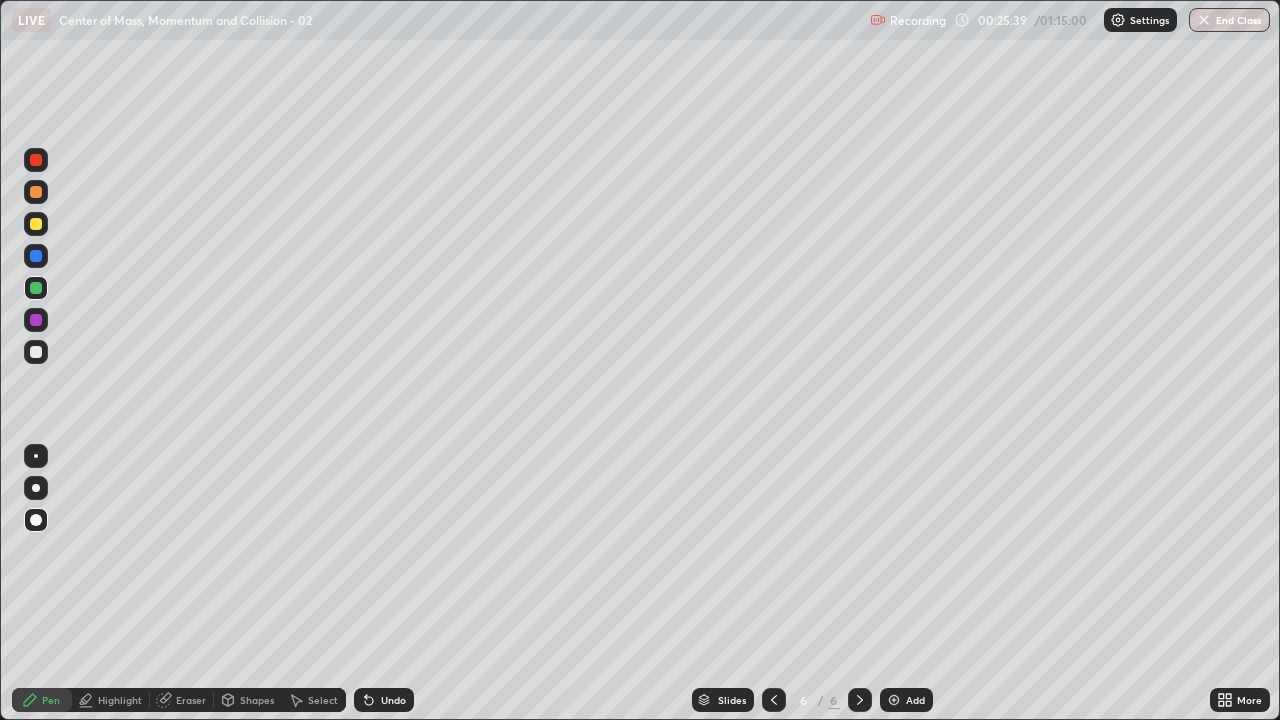 click on "Undo" at bounding box center [393, 700] 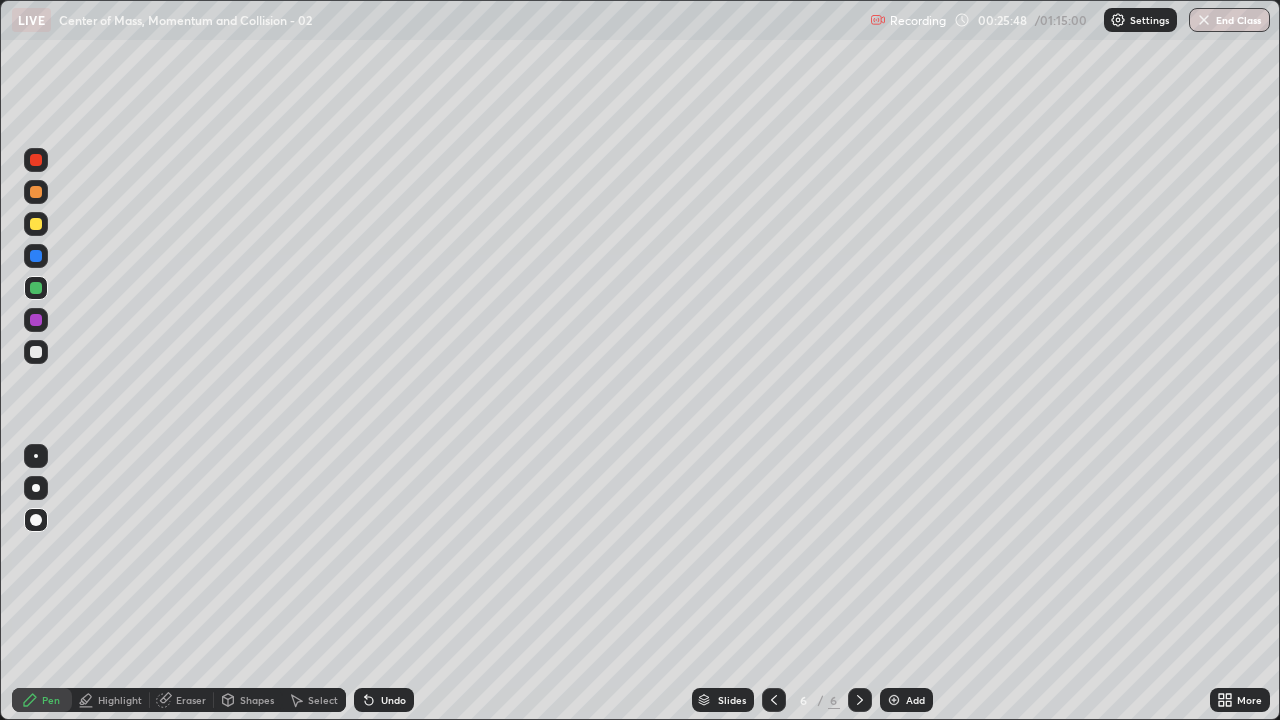 click on "Undo" at bounding box center [384, 700] 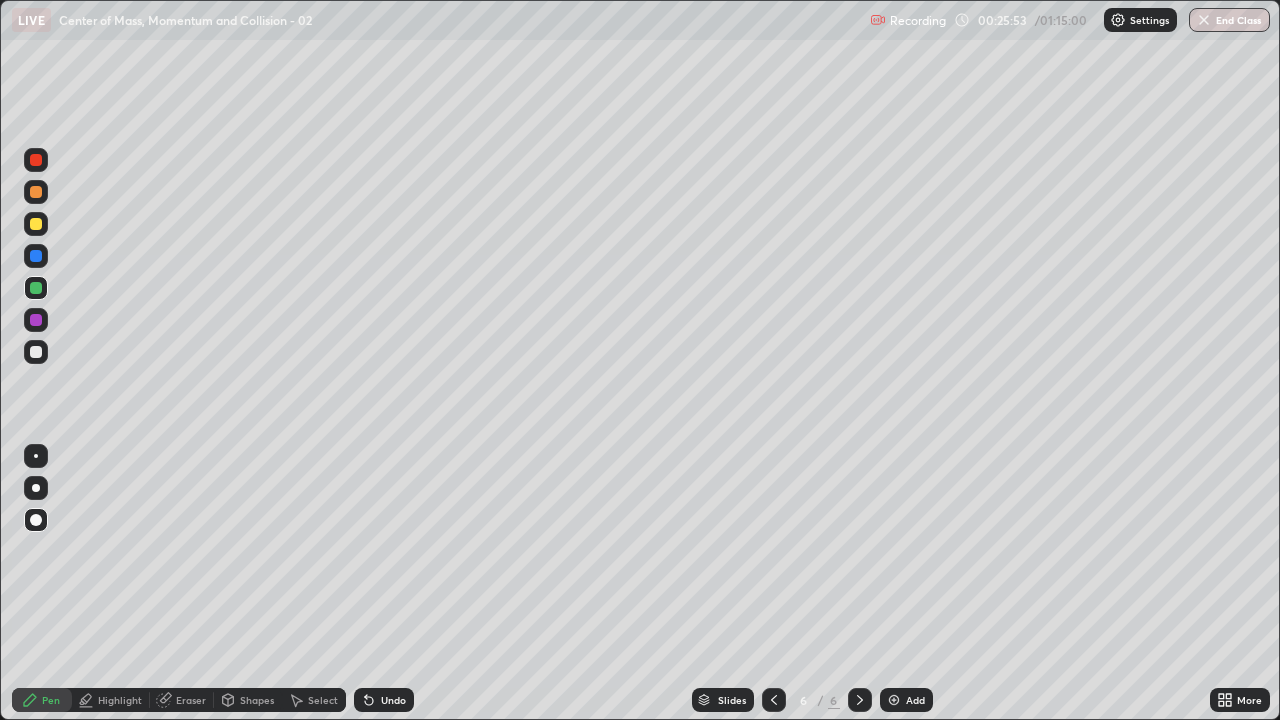 click at bounding box center (36, 352) 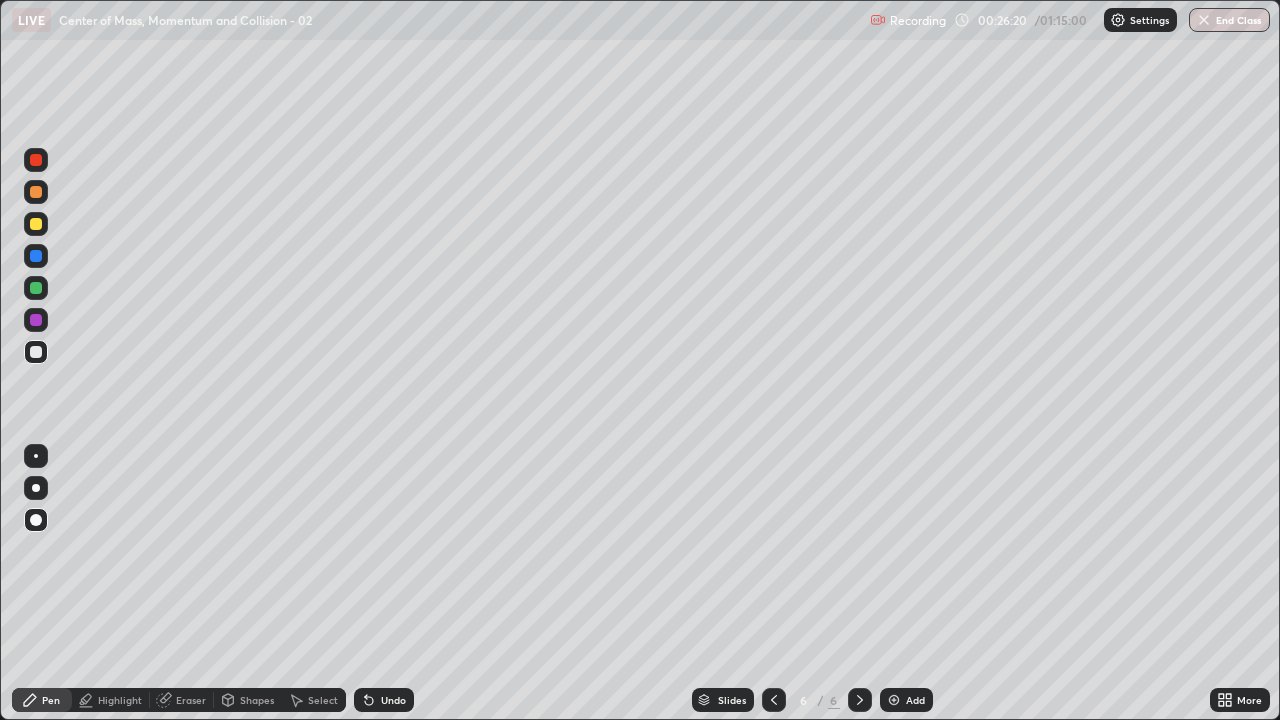 click at bounding box center (36, 160) 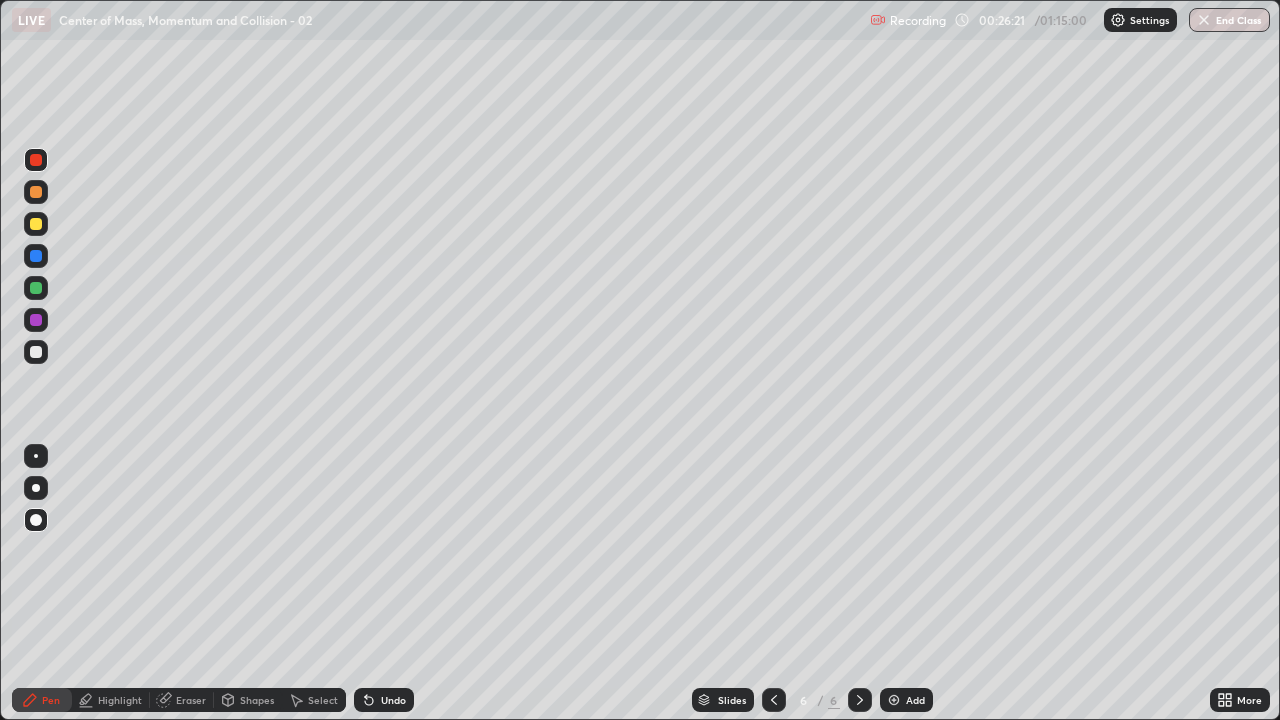 click on "Recording 00:26:21 /  01:15:00 Settings End Class" at bounding box center (1070, 20) 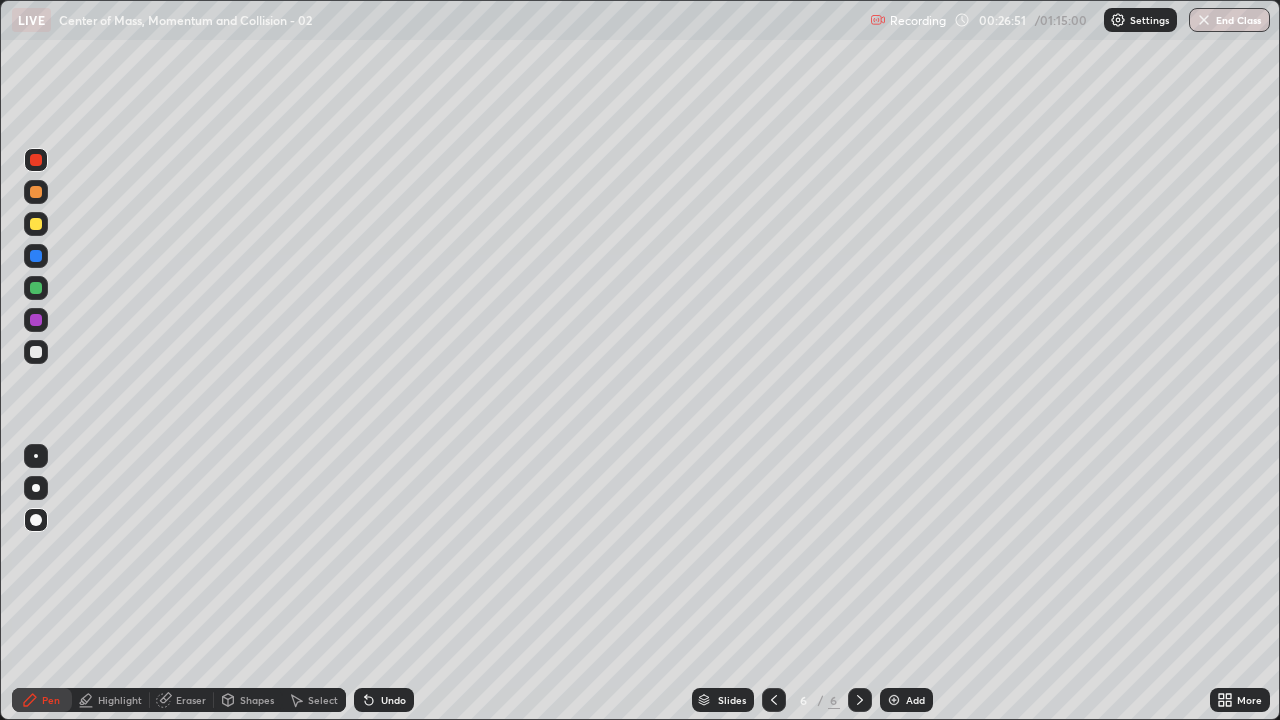 click at bounding box center (36, 256) 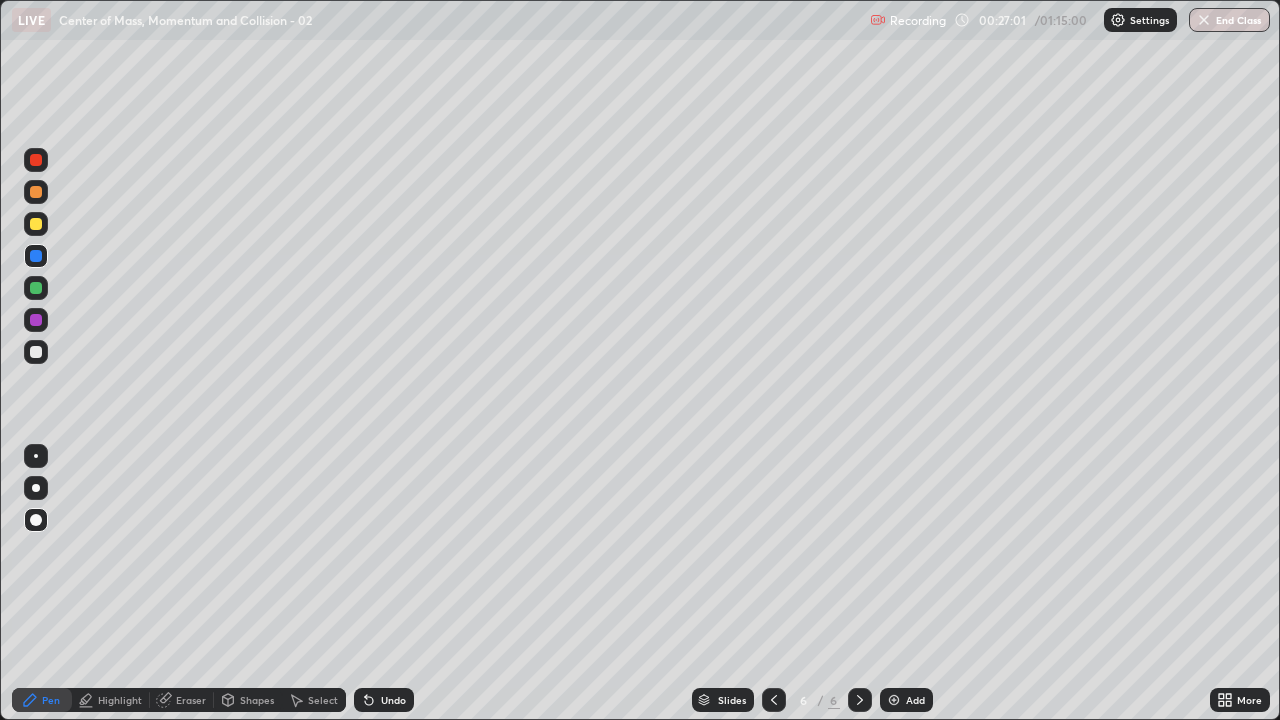 click at bounding box center (36, 352) 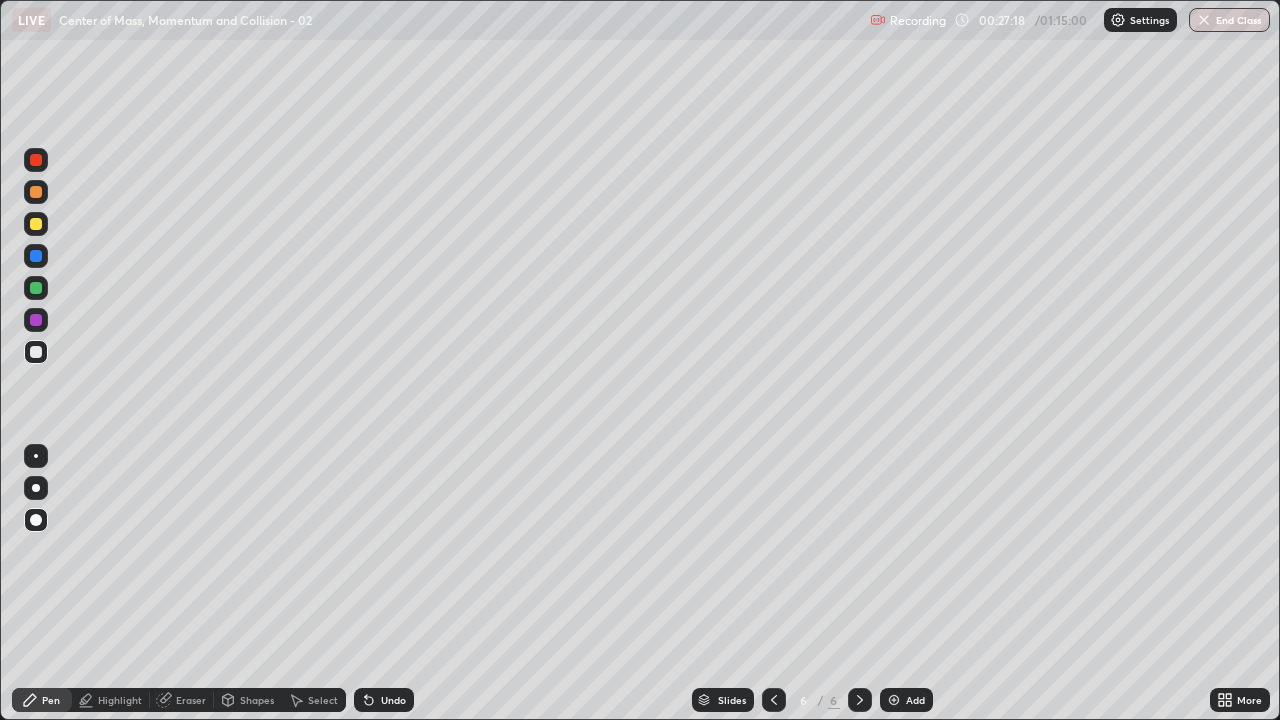 click on "Undo" at bounding box center (384, 700) 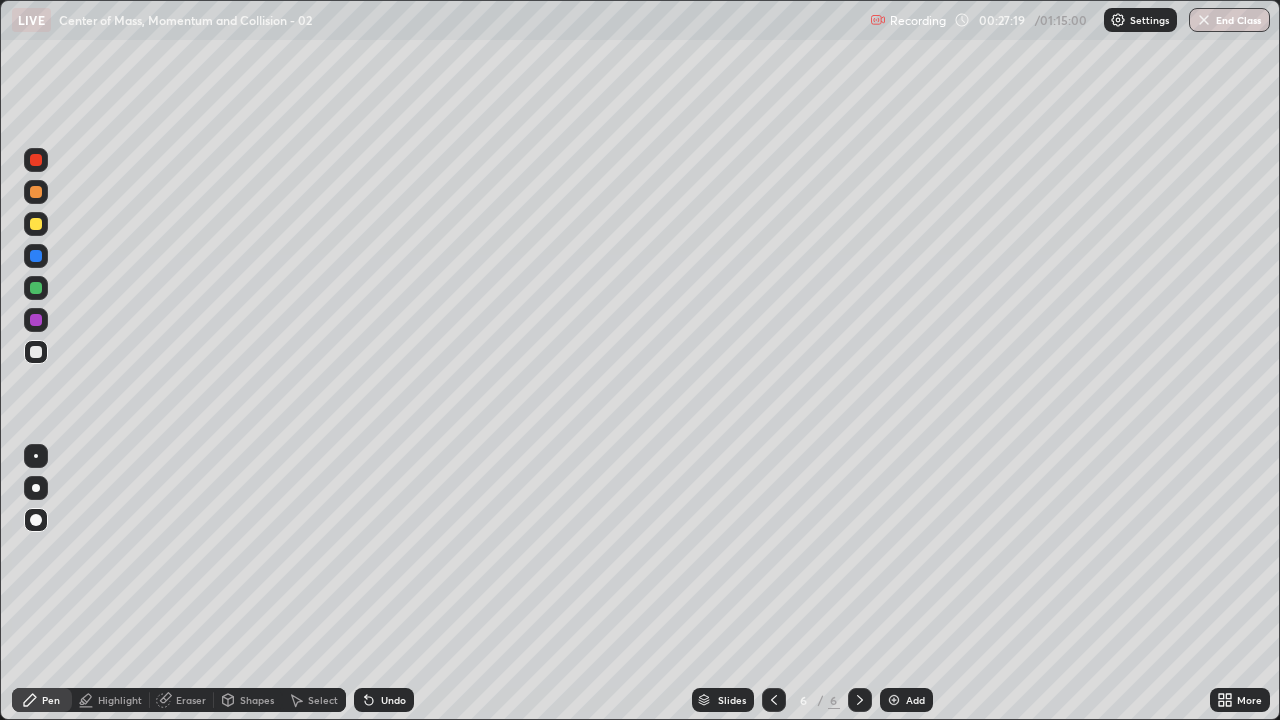 click at bounding box center [36, 320] 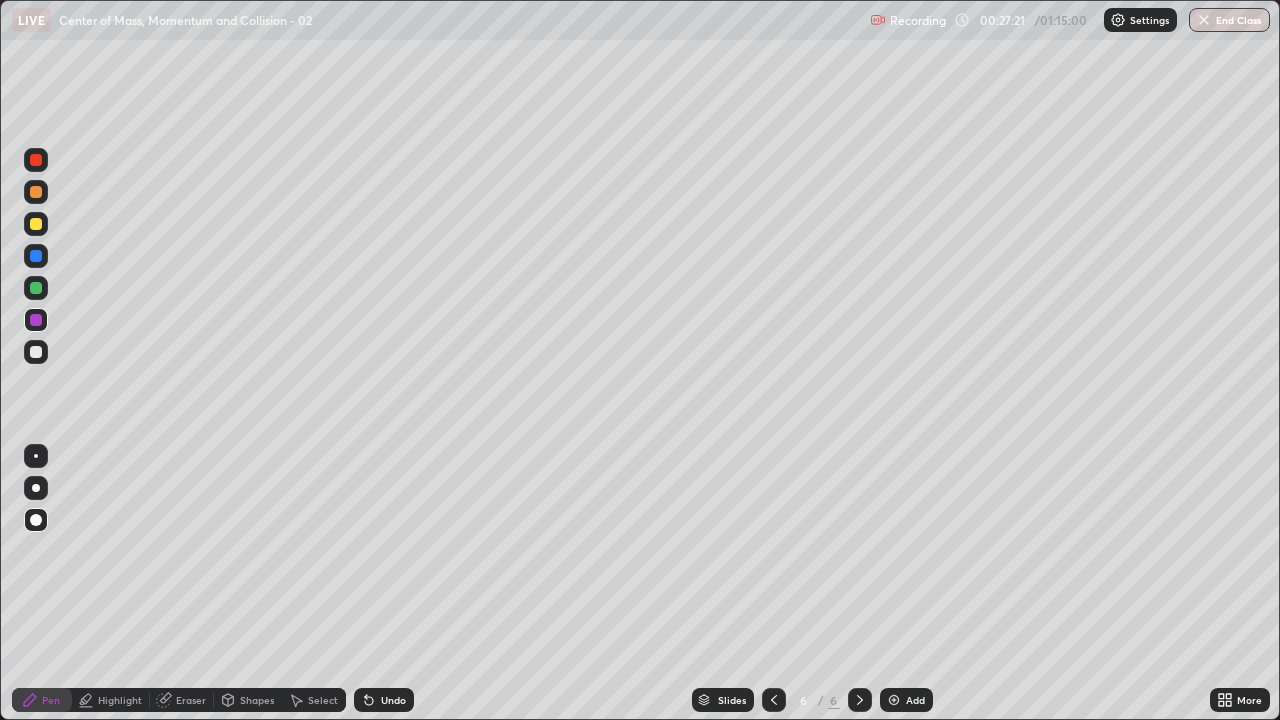 click at bounding box center (36, 160) 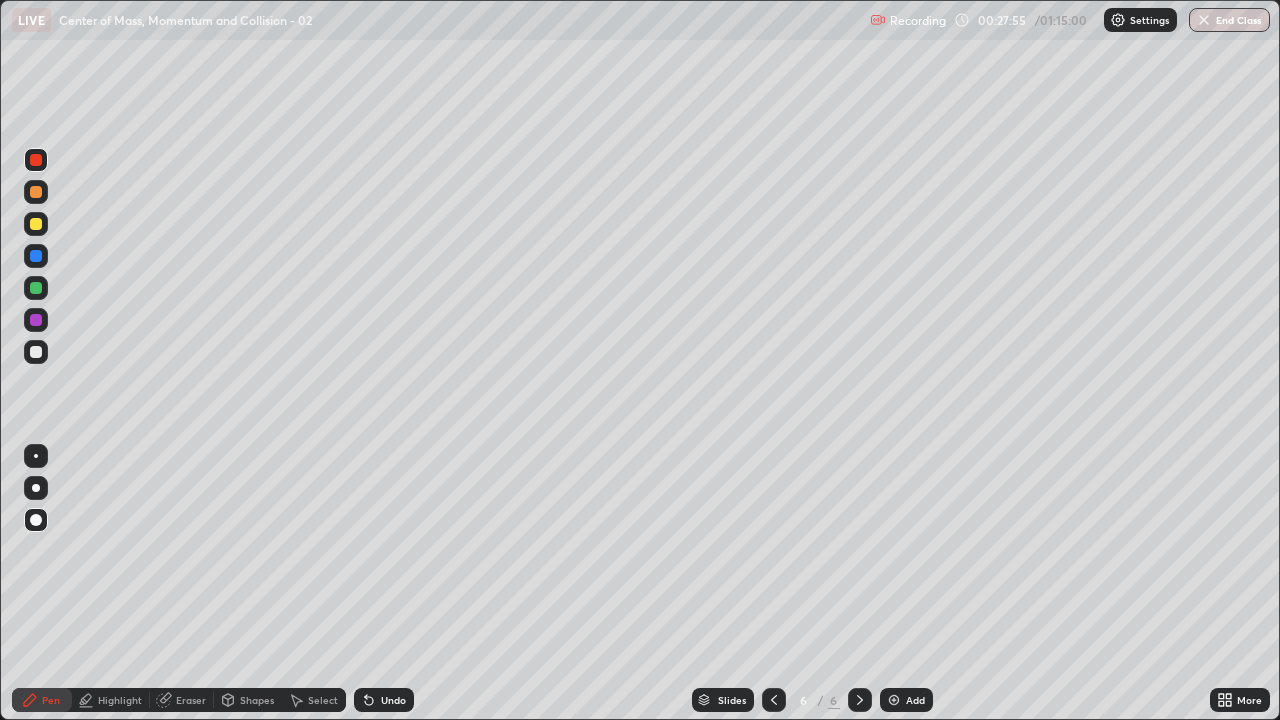 click at bounding box center (36, 288) 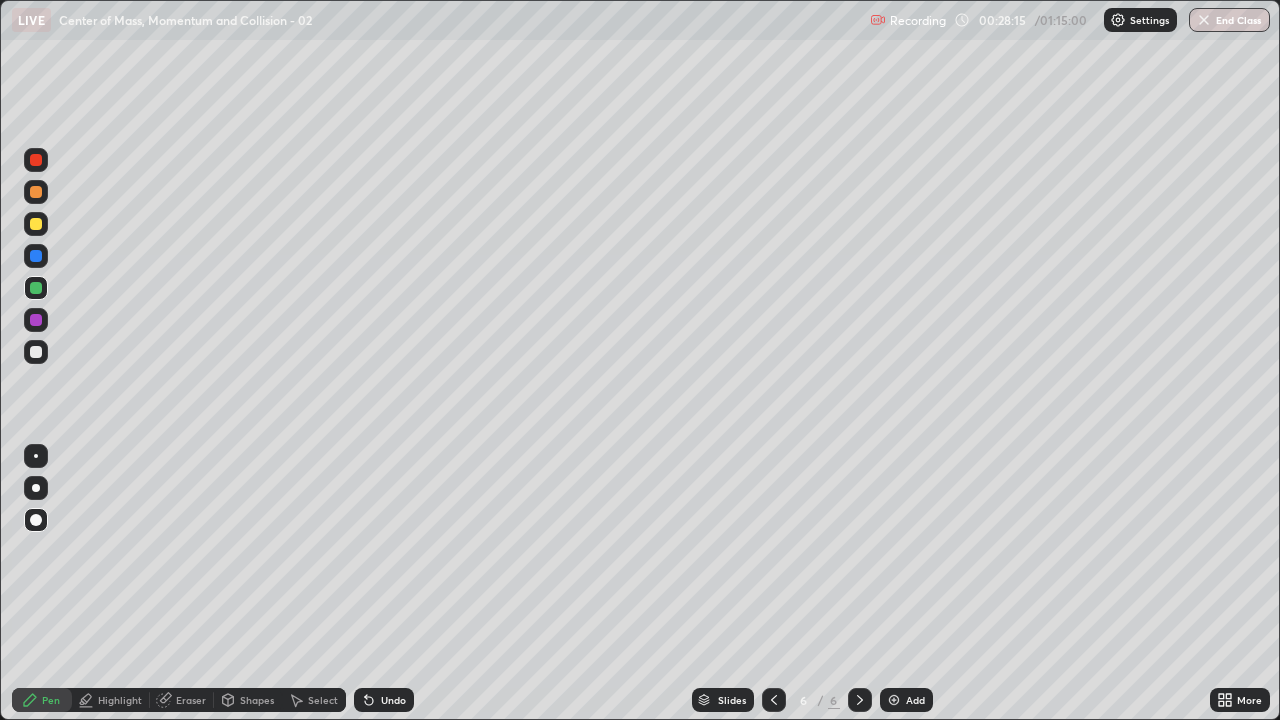 click at bounding box center (36, 352) 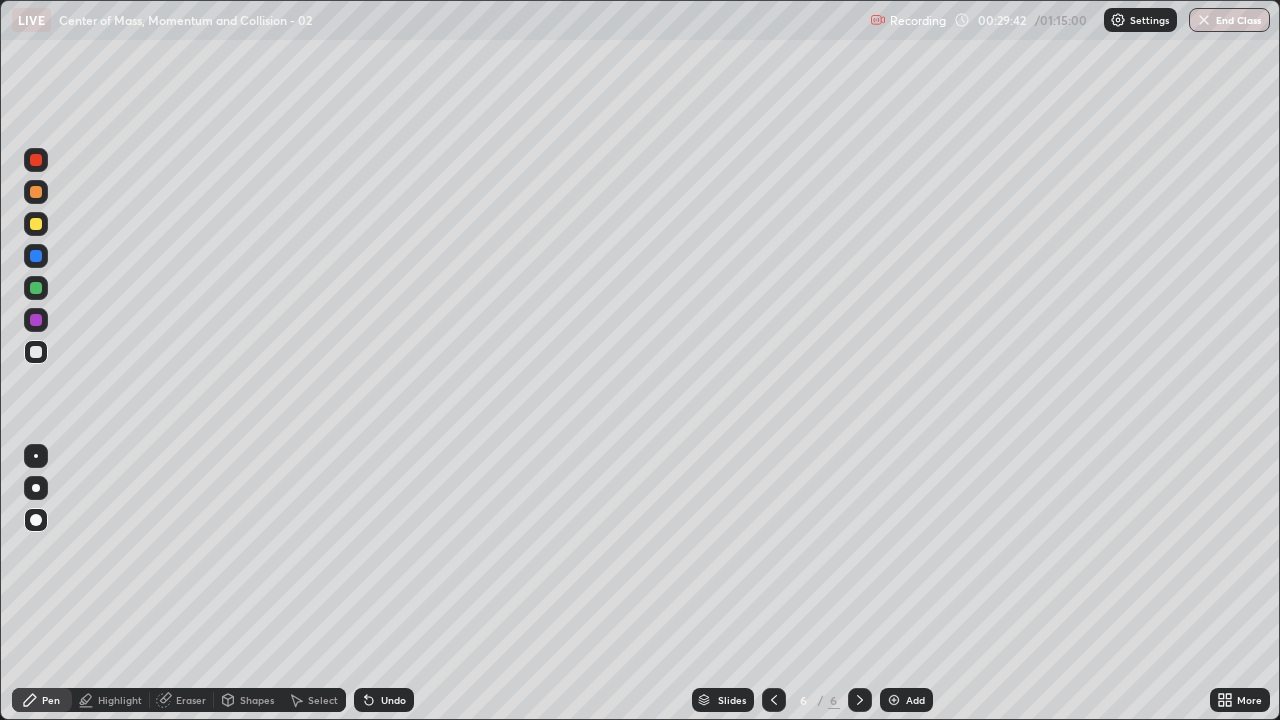 click at bounding box center (894, 700) 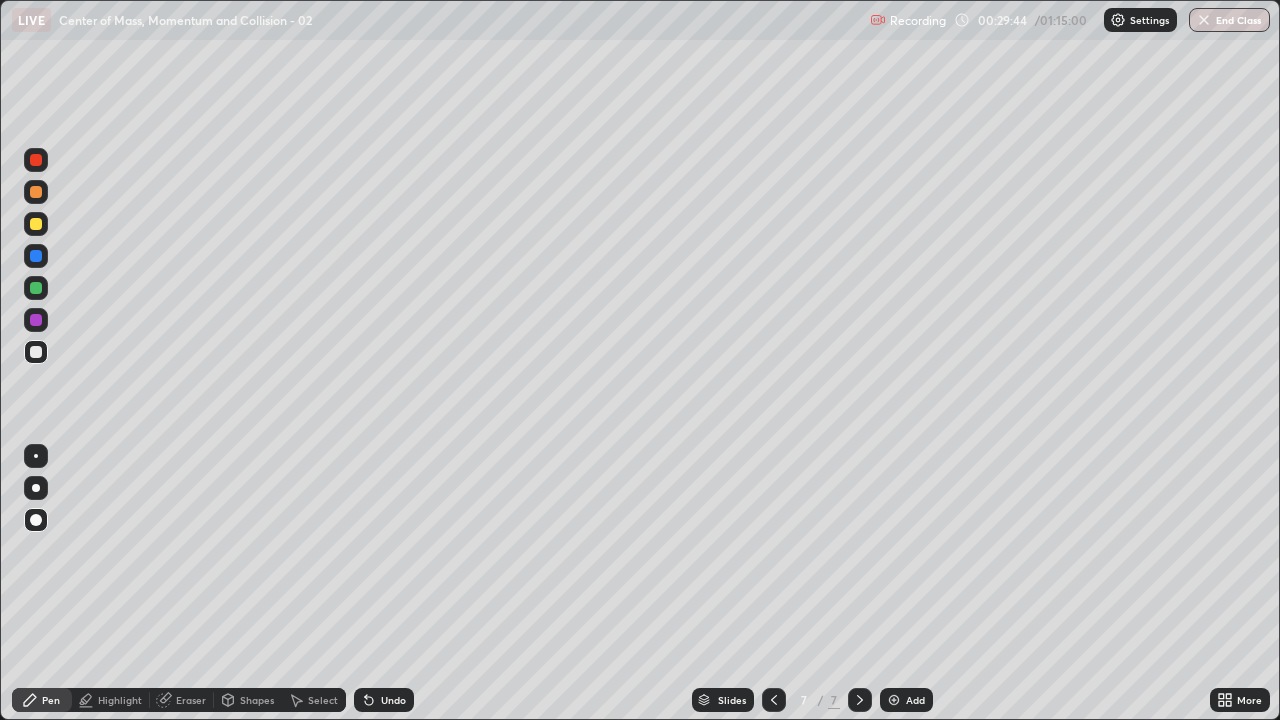 click 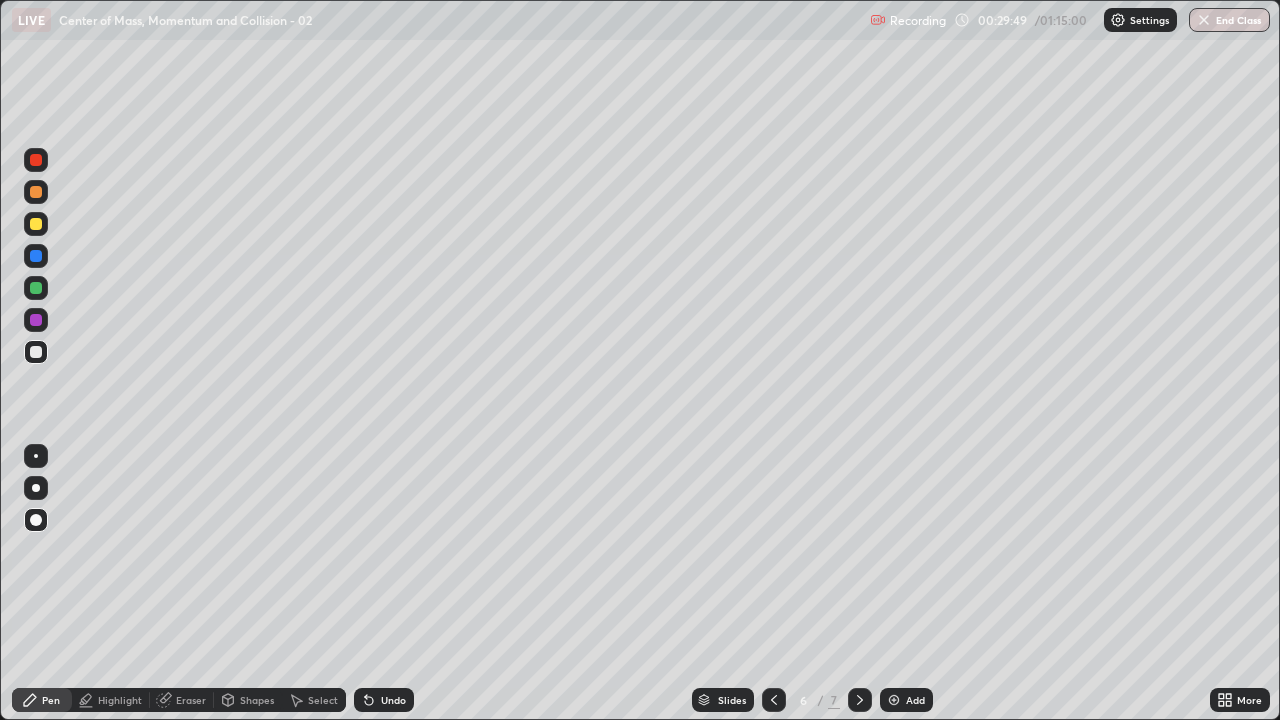 click 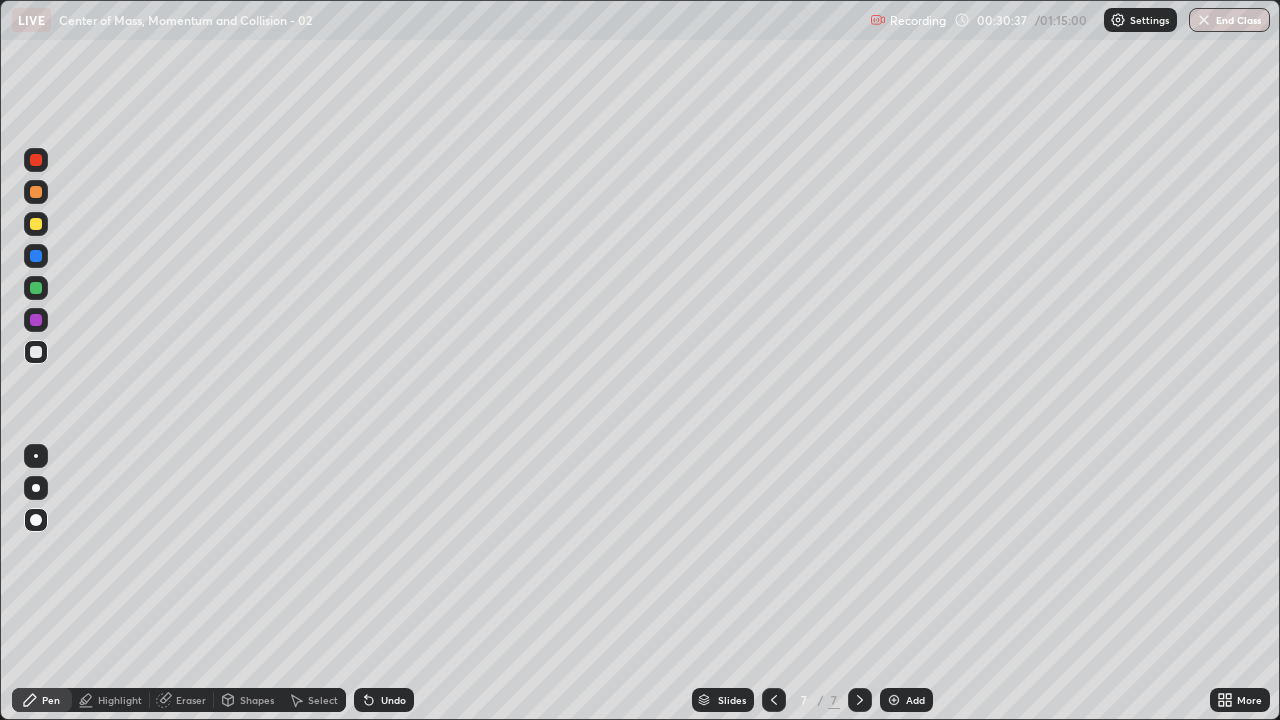 click at bounding box center (36, 352) 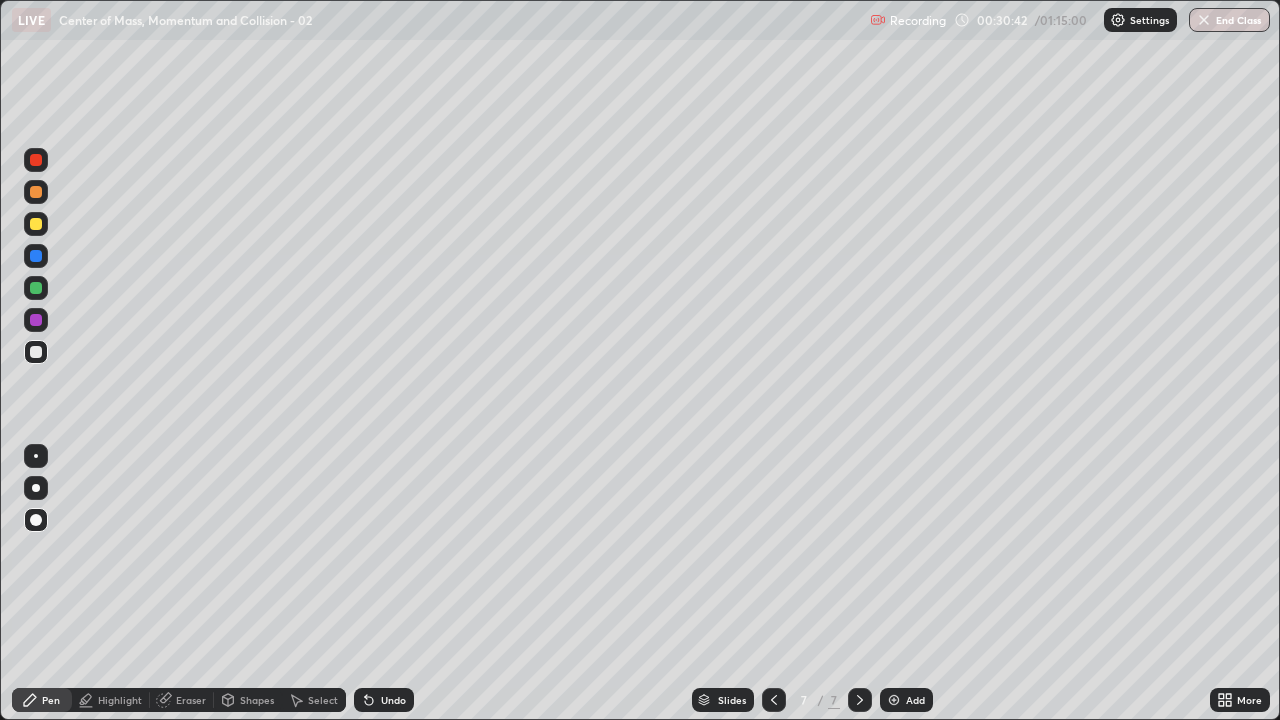 click 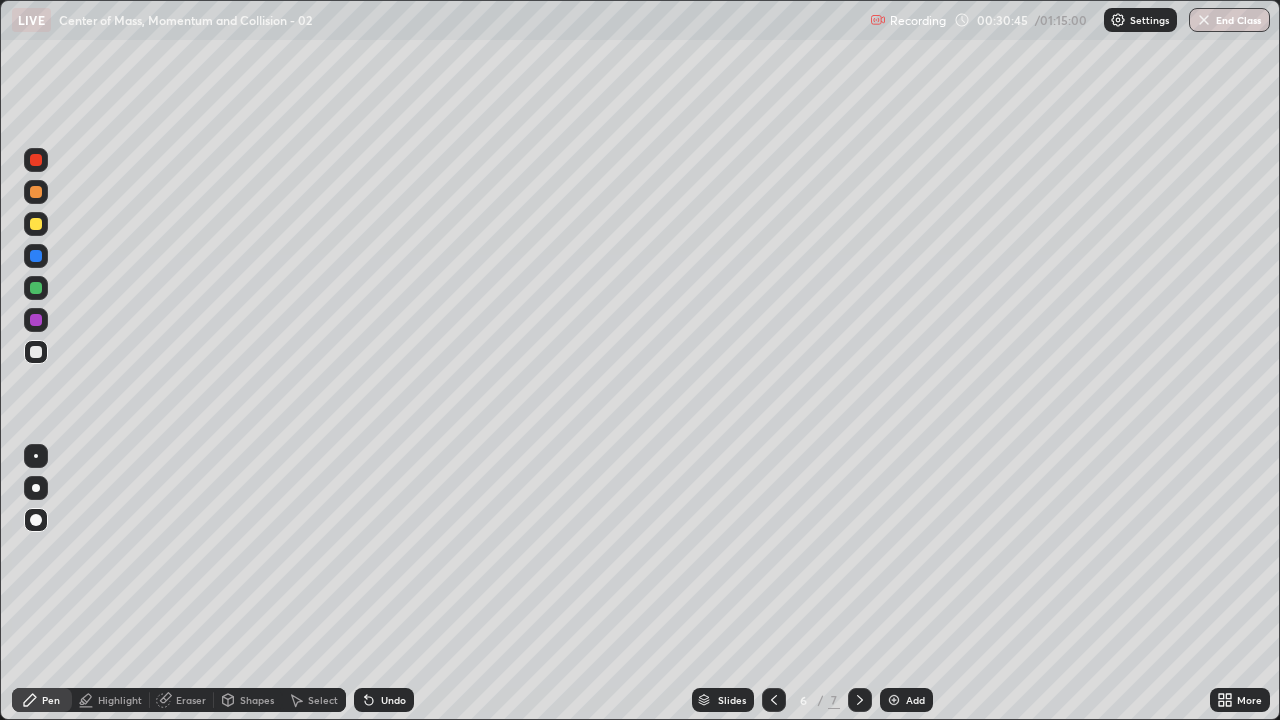 click 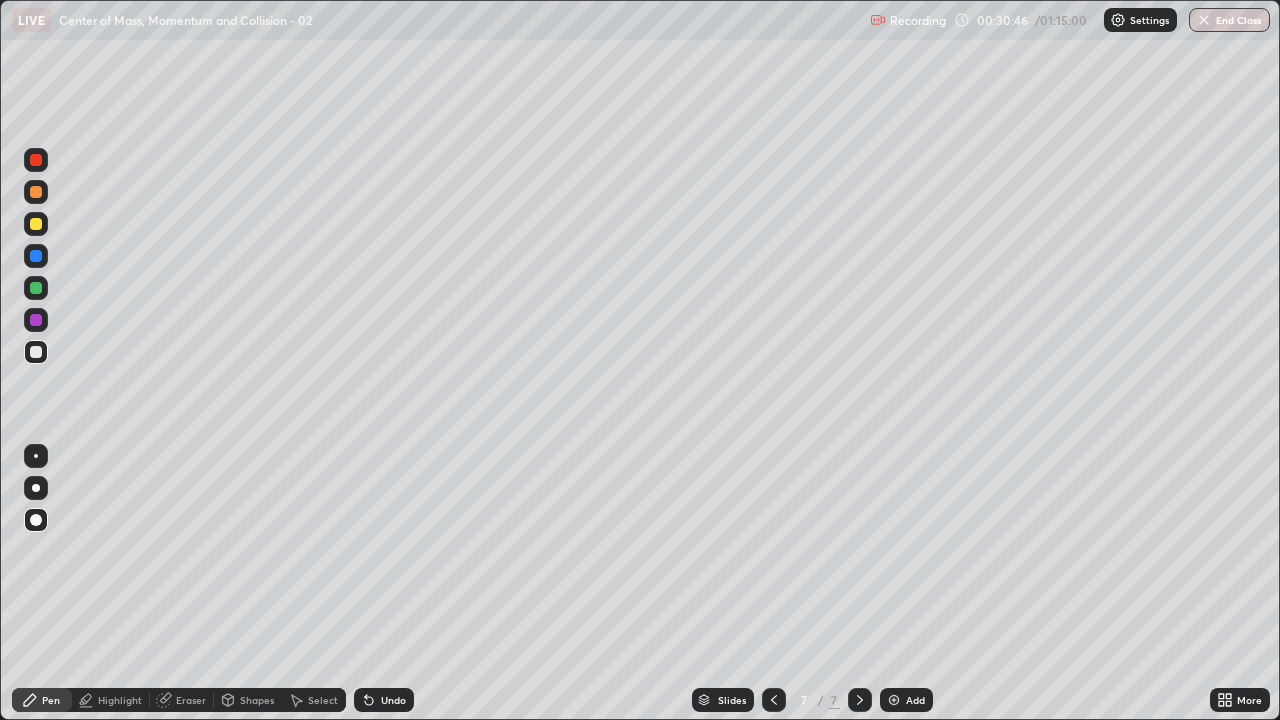 click on "Undo" at bounding box center [384, 700] 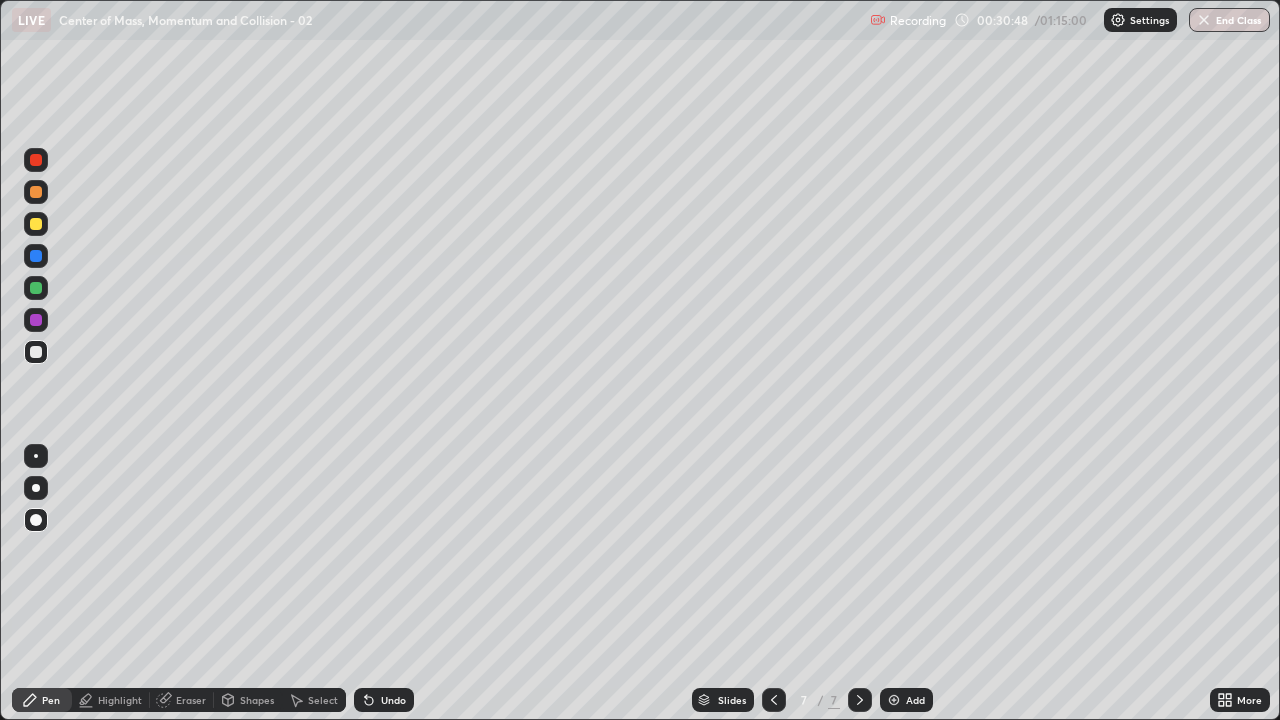 click at bounding box center [36, 160] 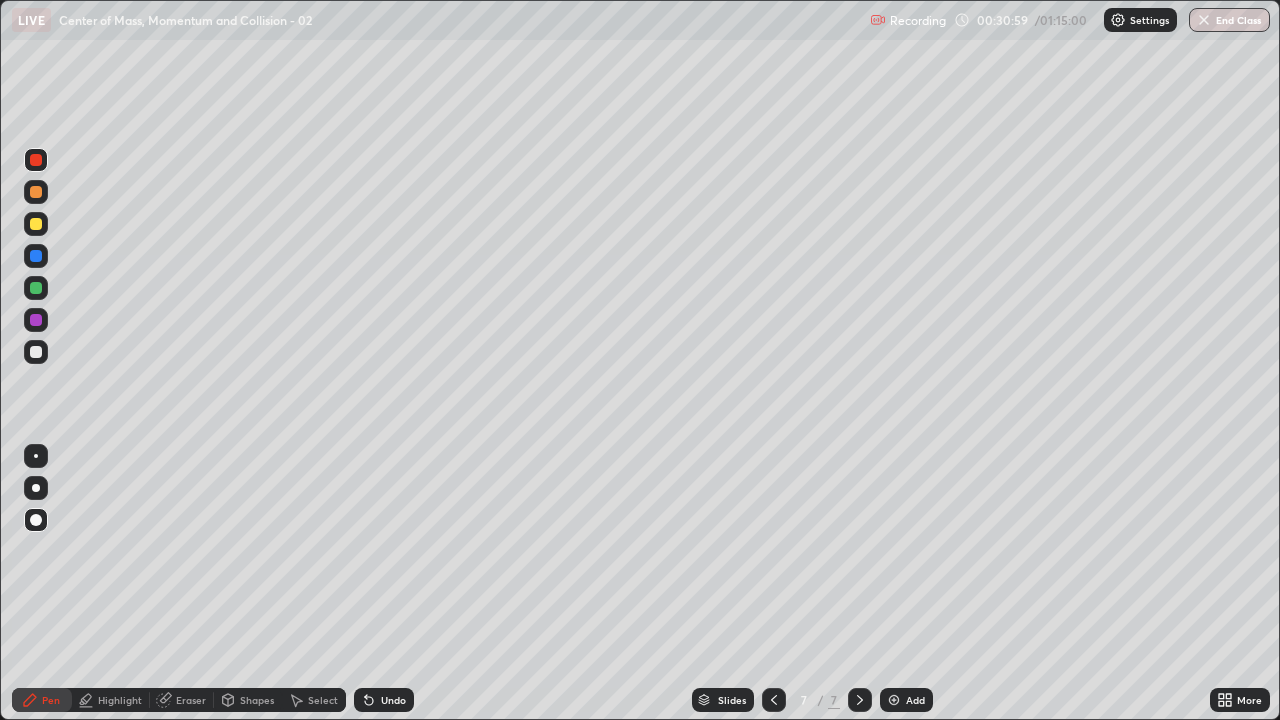 click on "Undo" at bounding box center (393, 700) 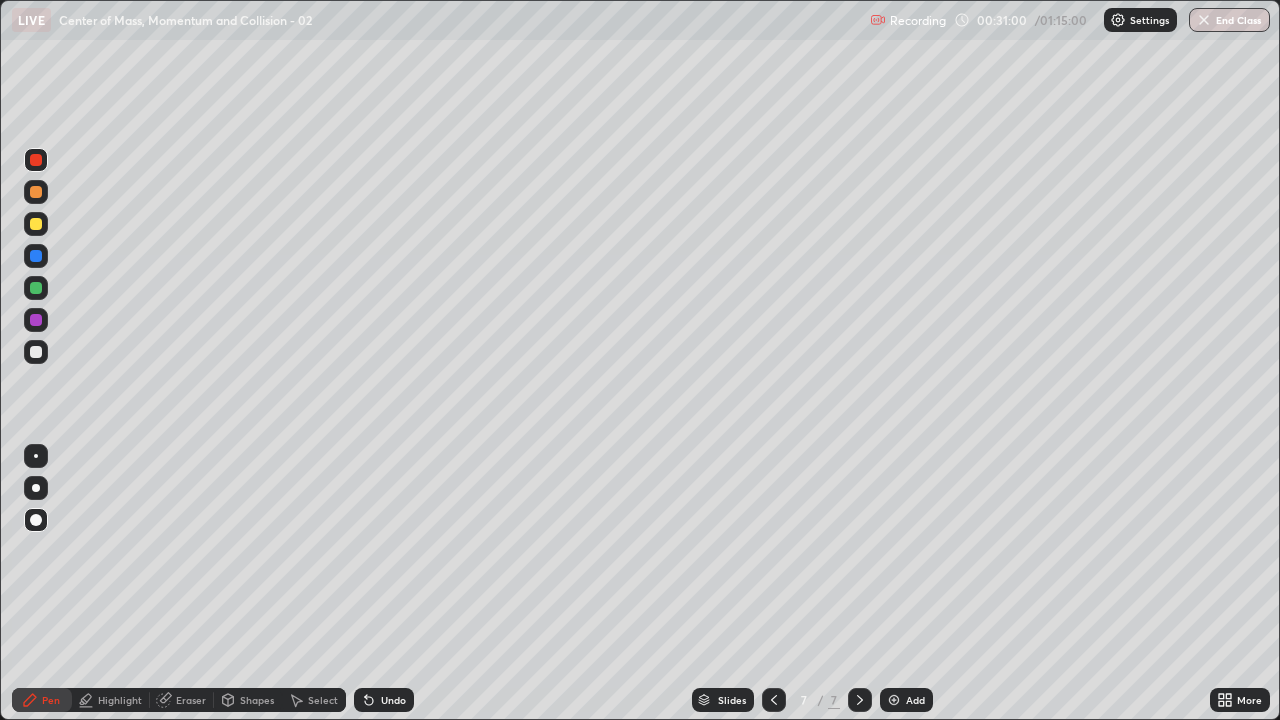 click on "Undo" at bounding box center (384, 700) 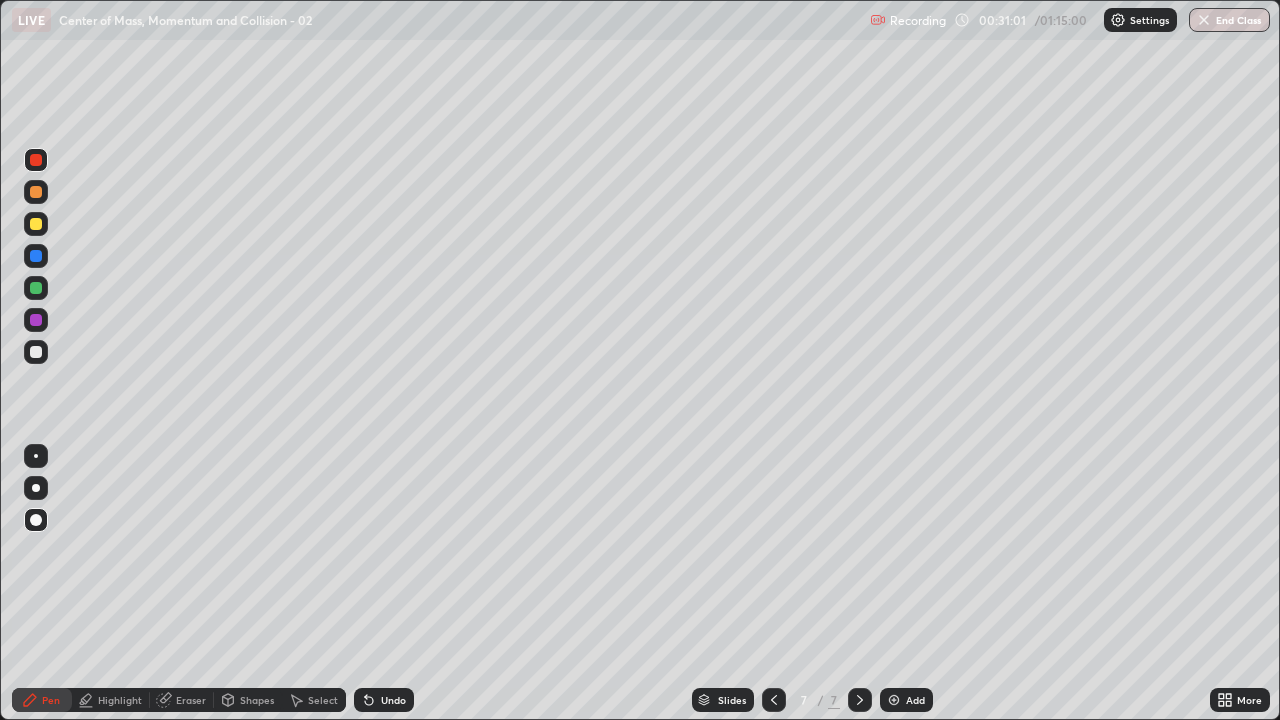 click at bounding box center (36, 352) 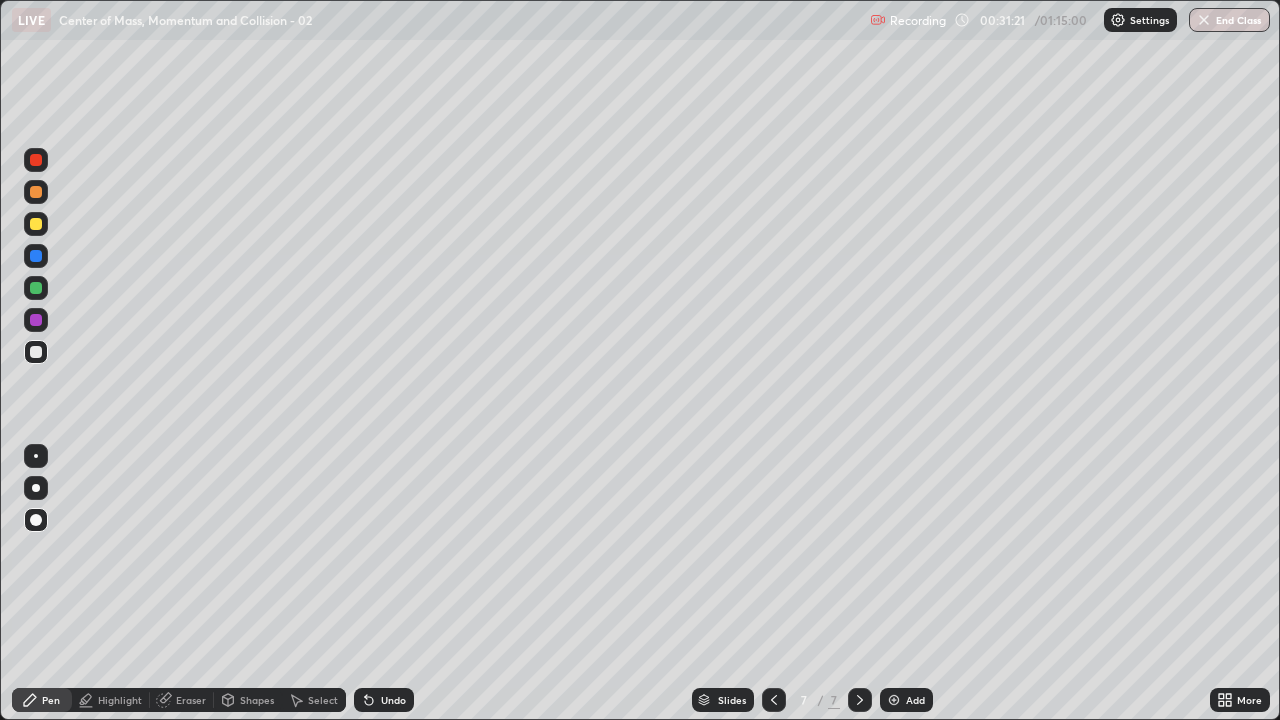 click at bounding box center (36, 224) 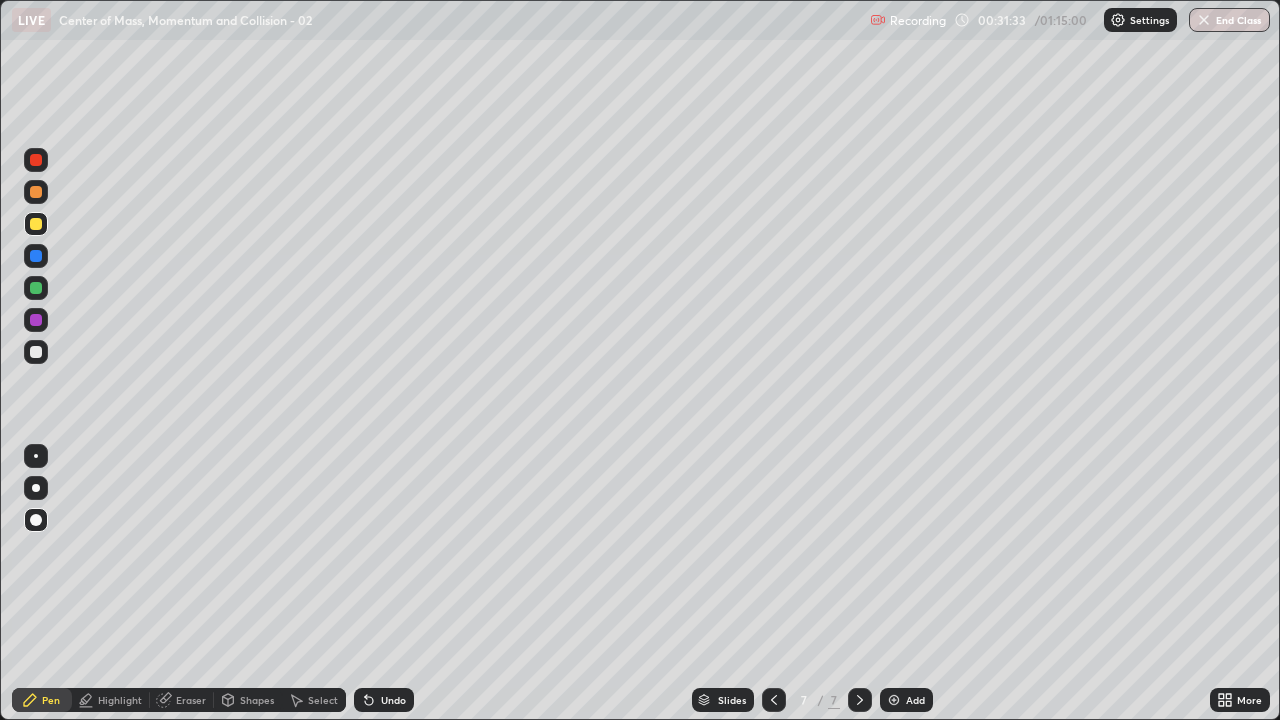 click at bounding box center (36, 192) 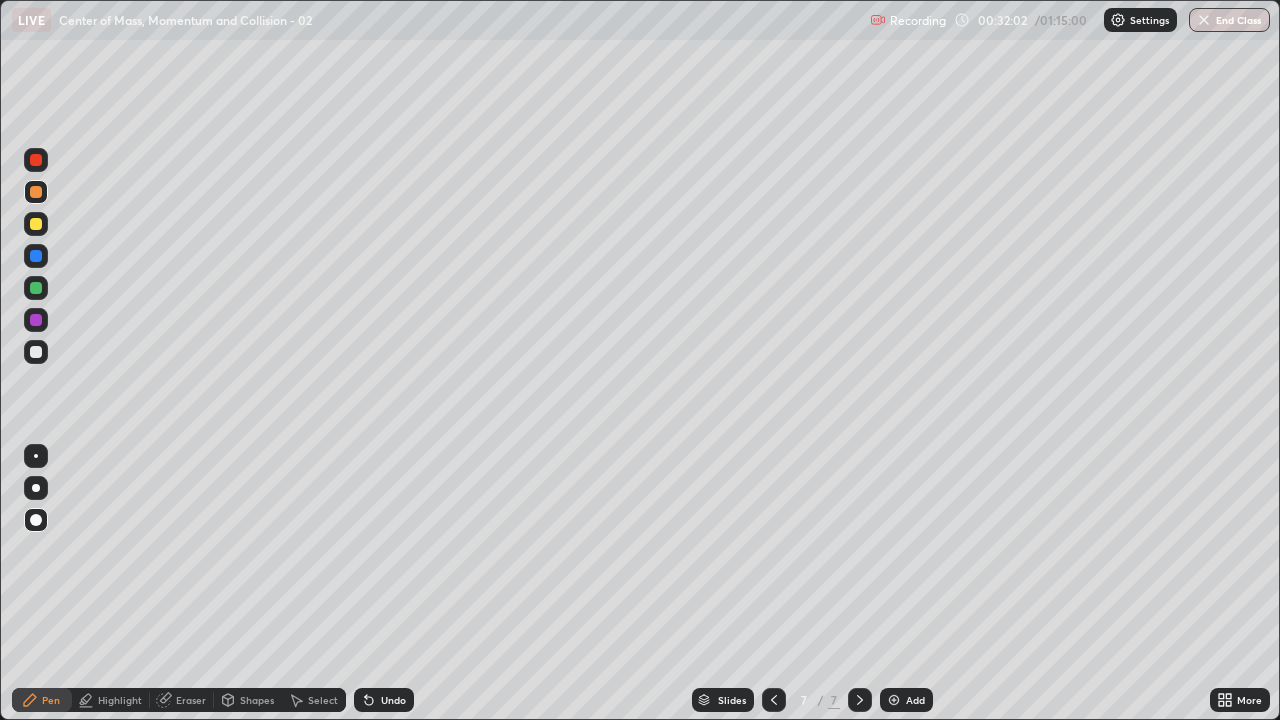 click at bounding box center [36, 256] 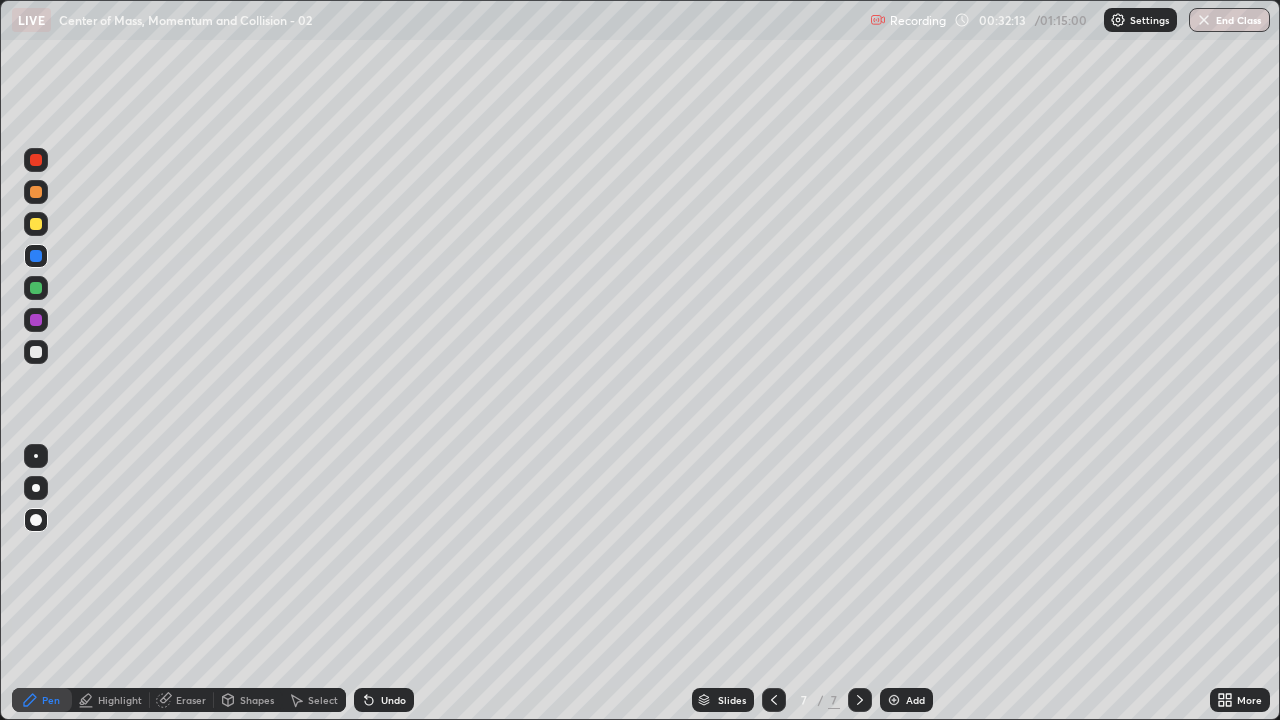 click on "Undo" at bounding box center [384, 700] 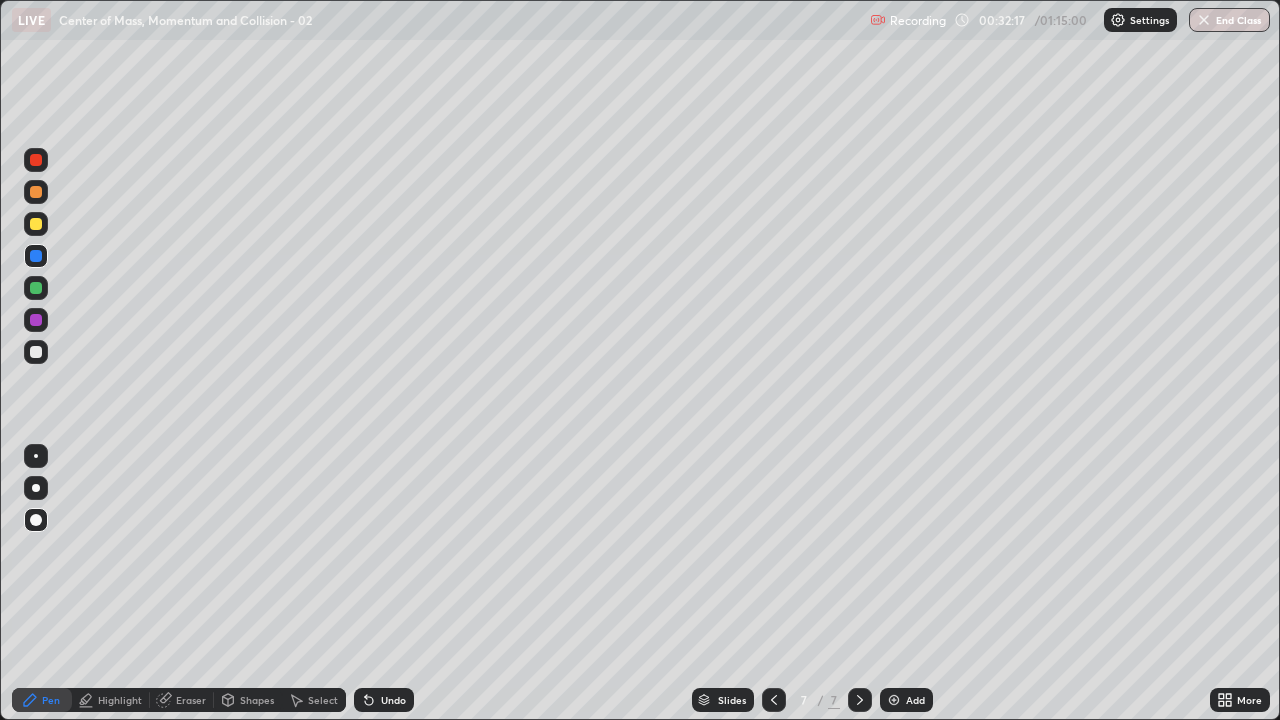 click at bounding box center [36, 224] 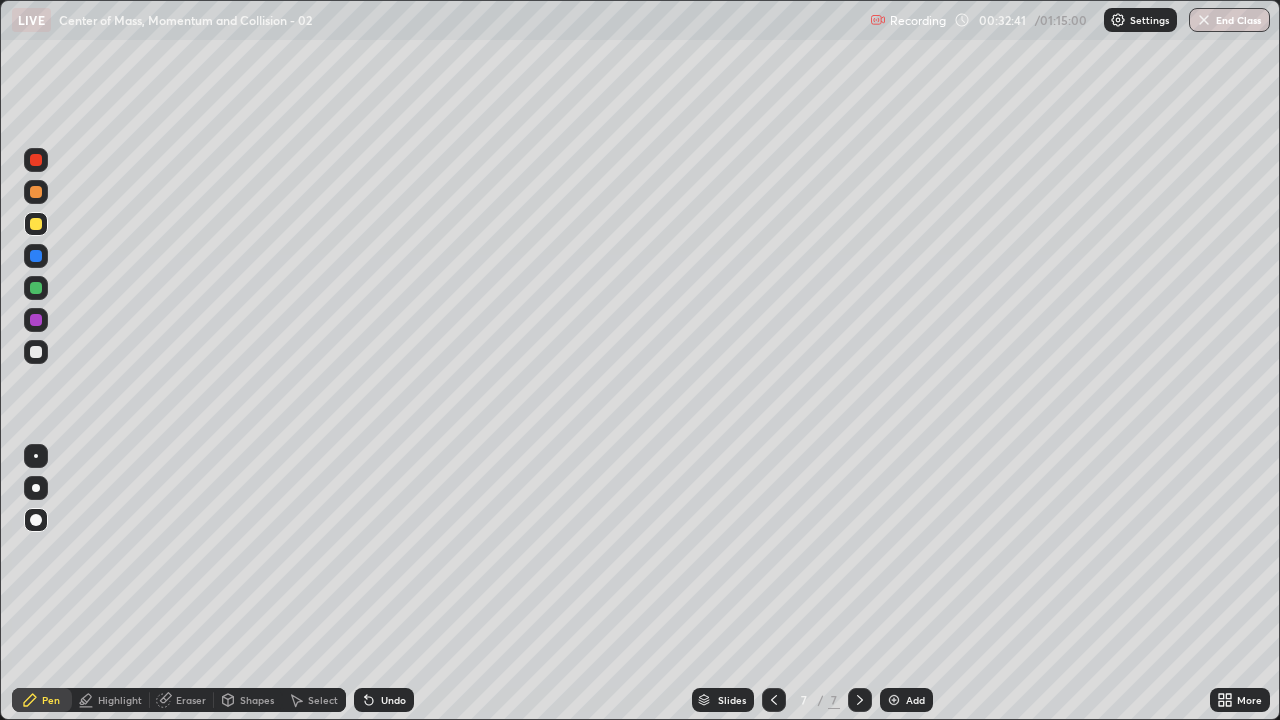 click at bounding box center [36, 256] 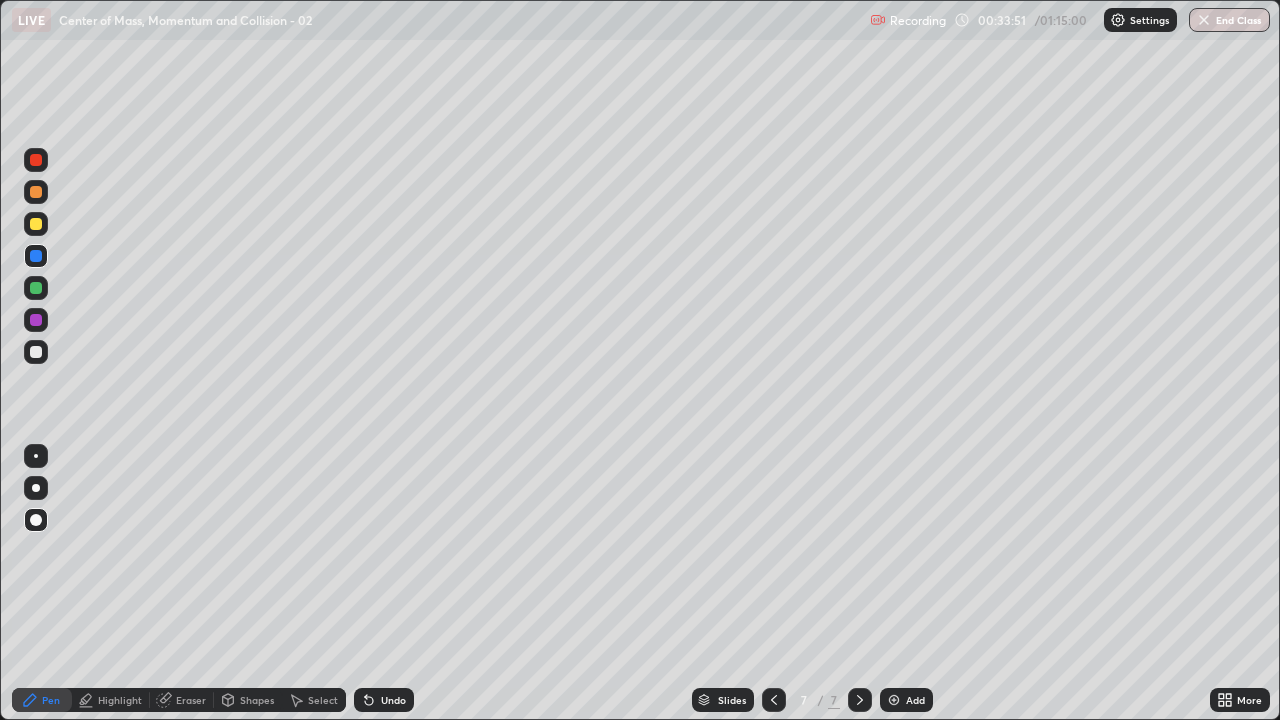 click at bounding box center (36, 192) 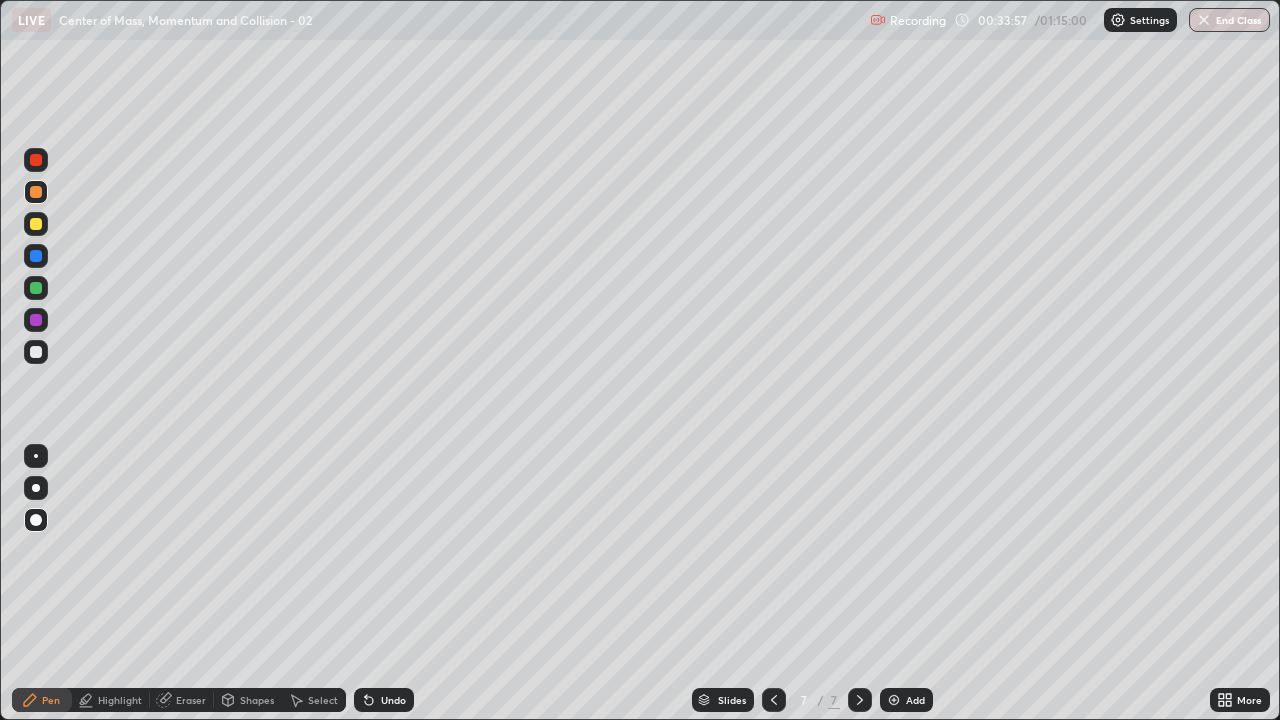 click at bounding box center [774, 700] 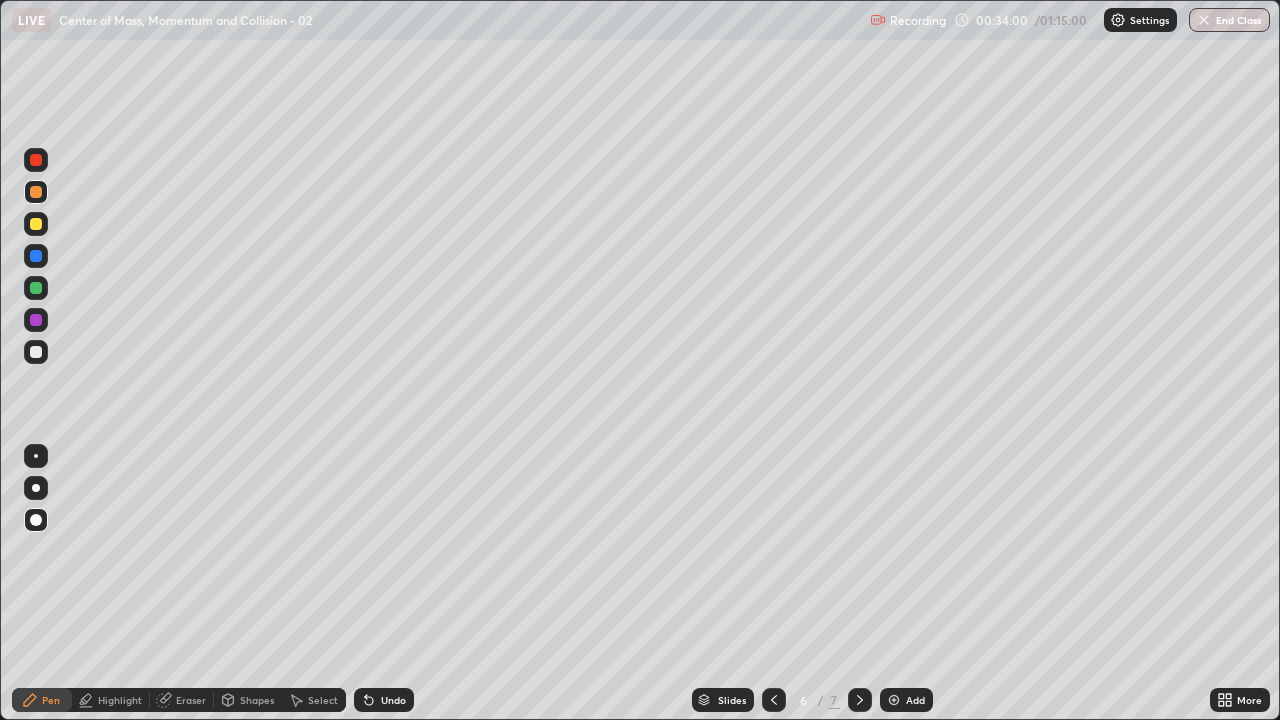 click at bounding box center (36, 288) 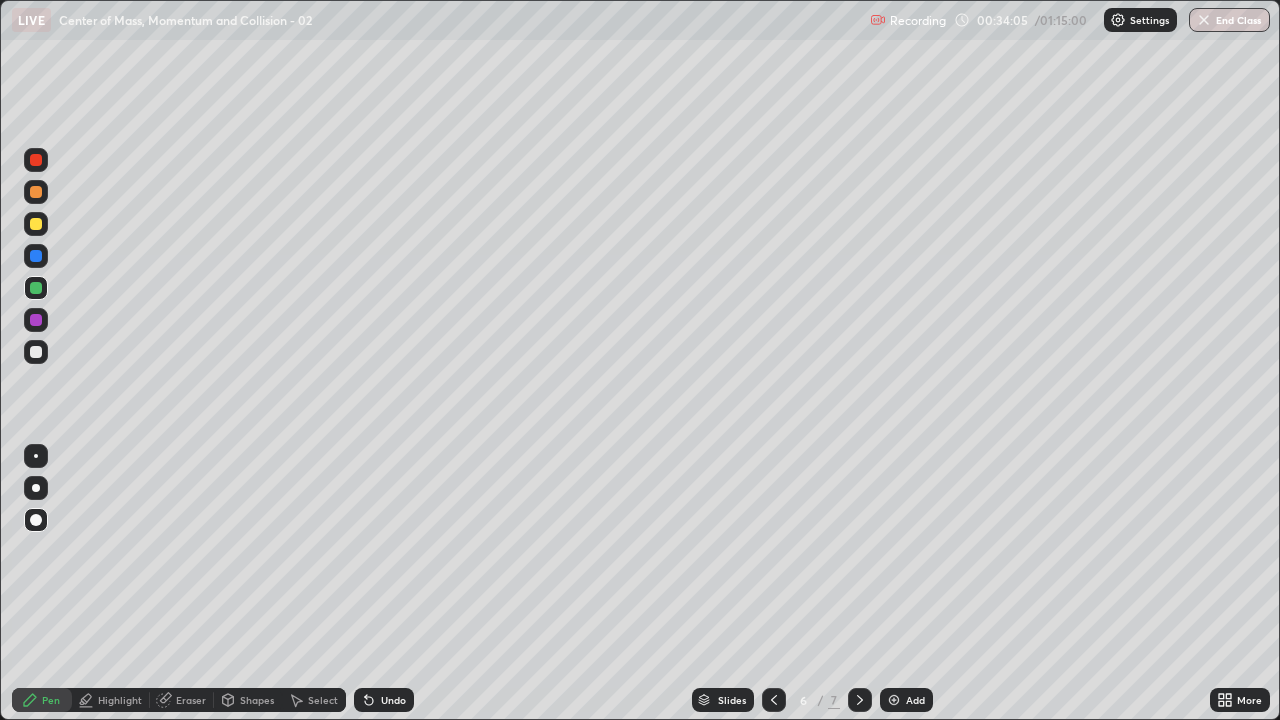 click 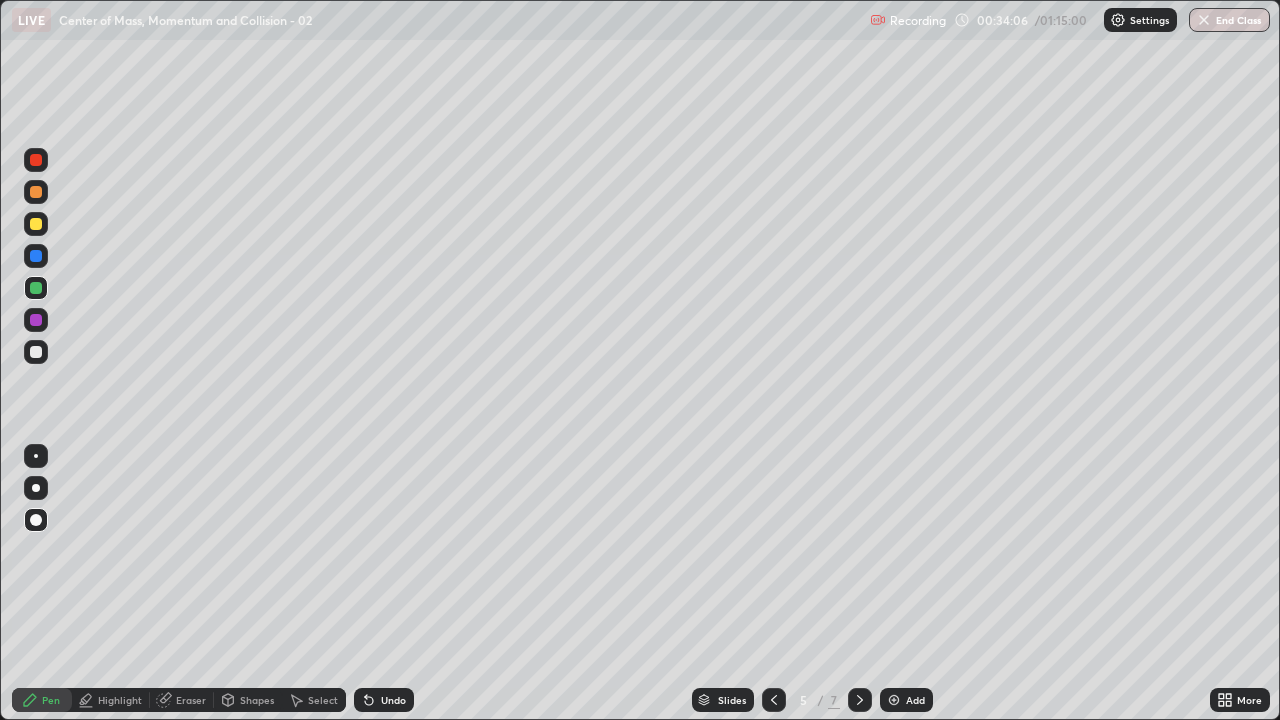 click at bounding box center [774, 700] 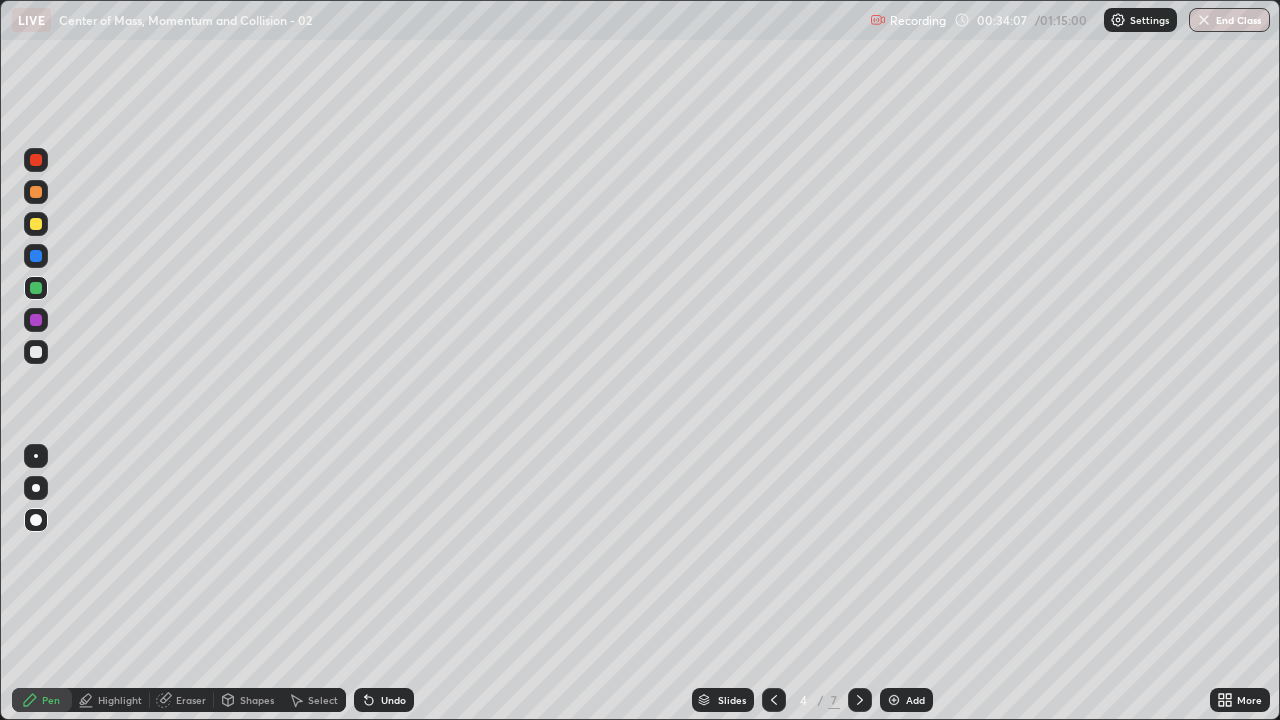 click 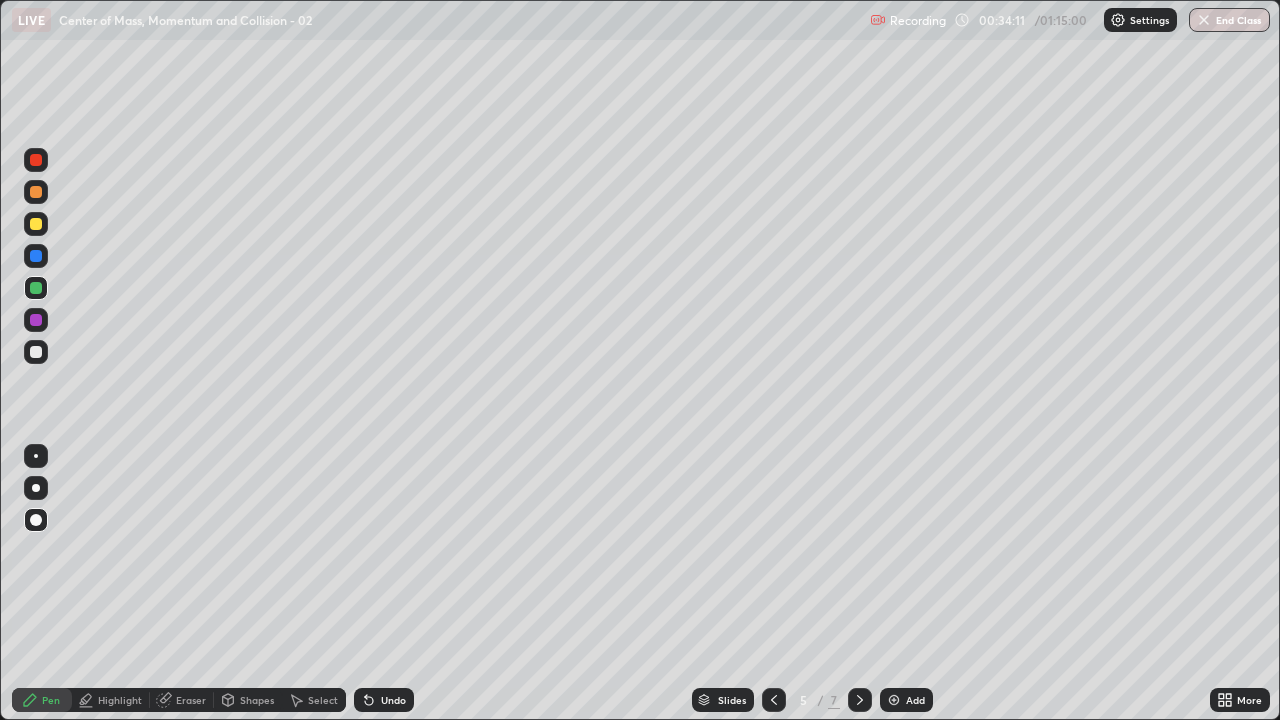 click 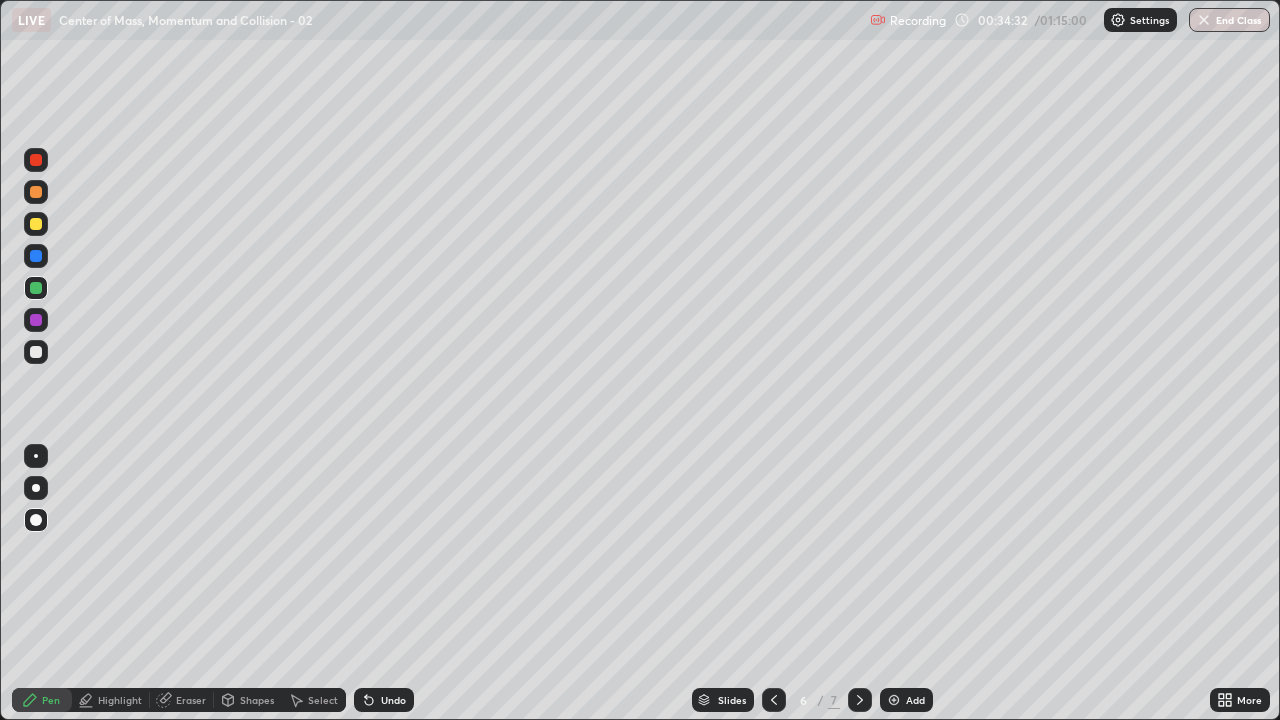 click at bounding box center (860, 700) 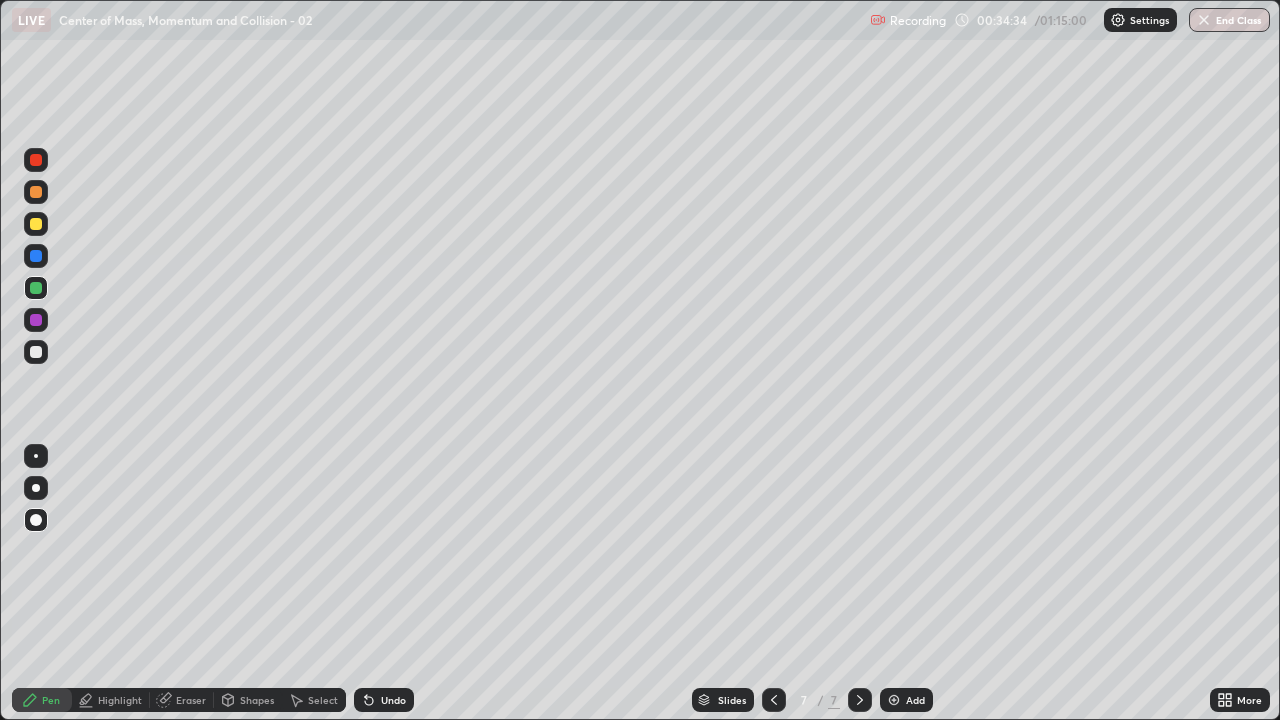 click at bounding box center [36, 224] 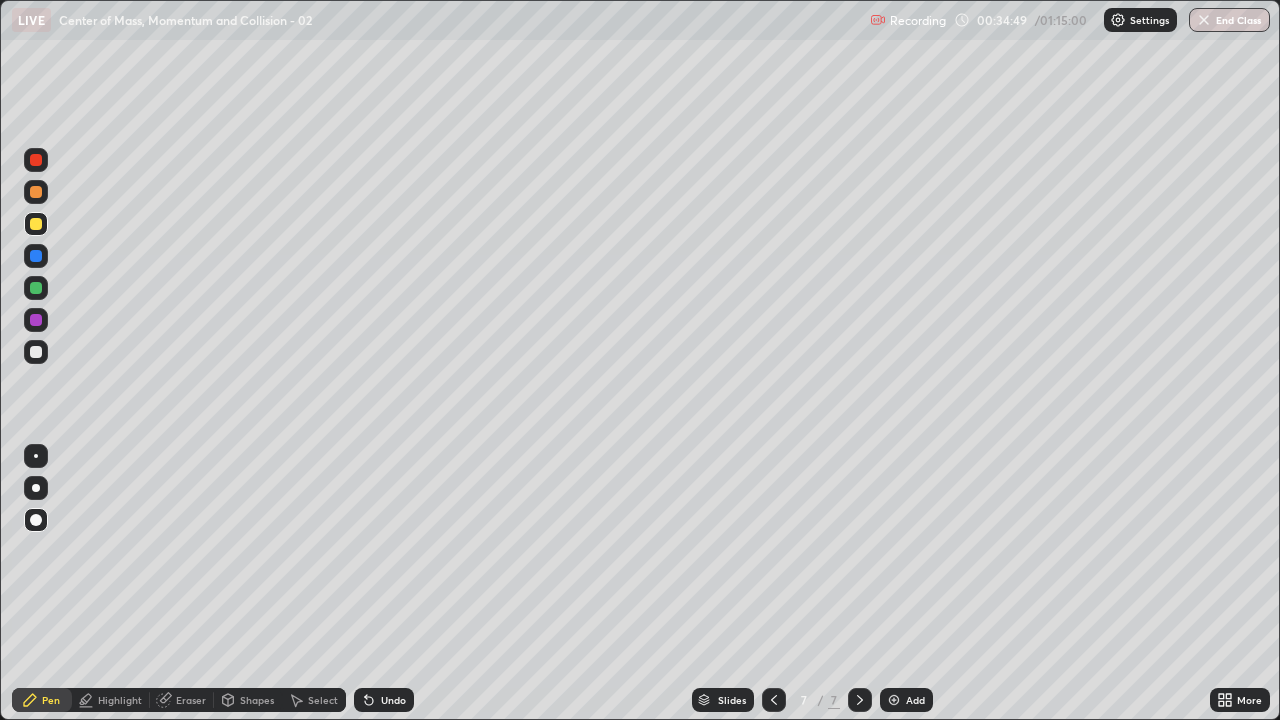 click at bounding box center (894, 700) 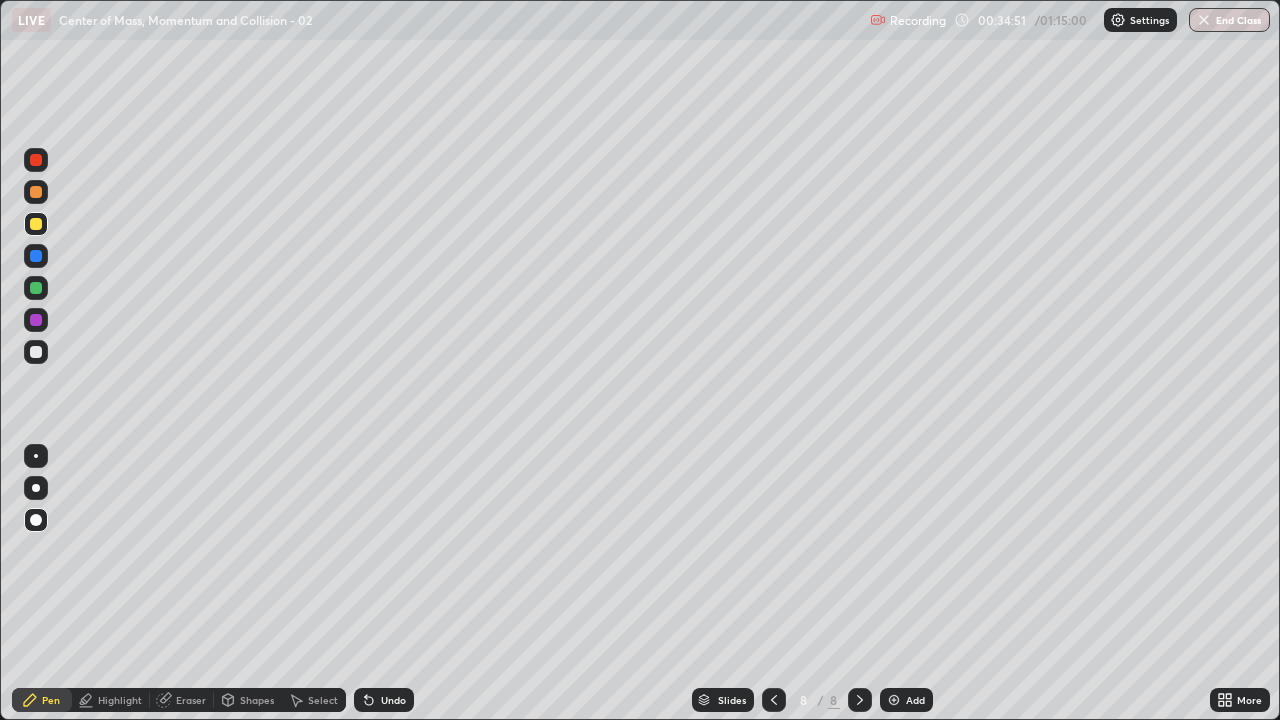 click at bounding box center (36, 352) 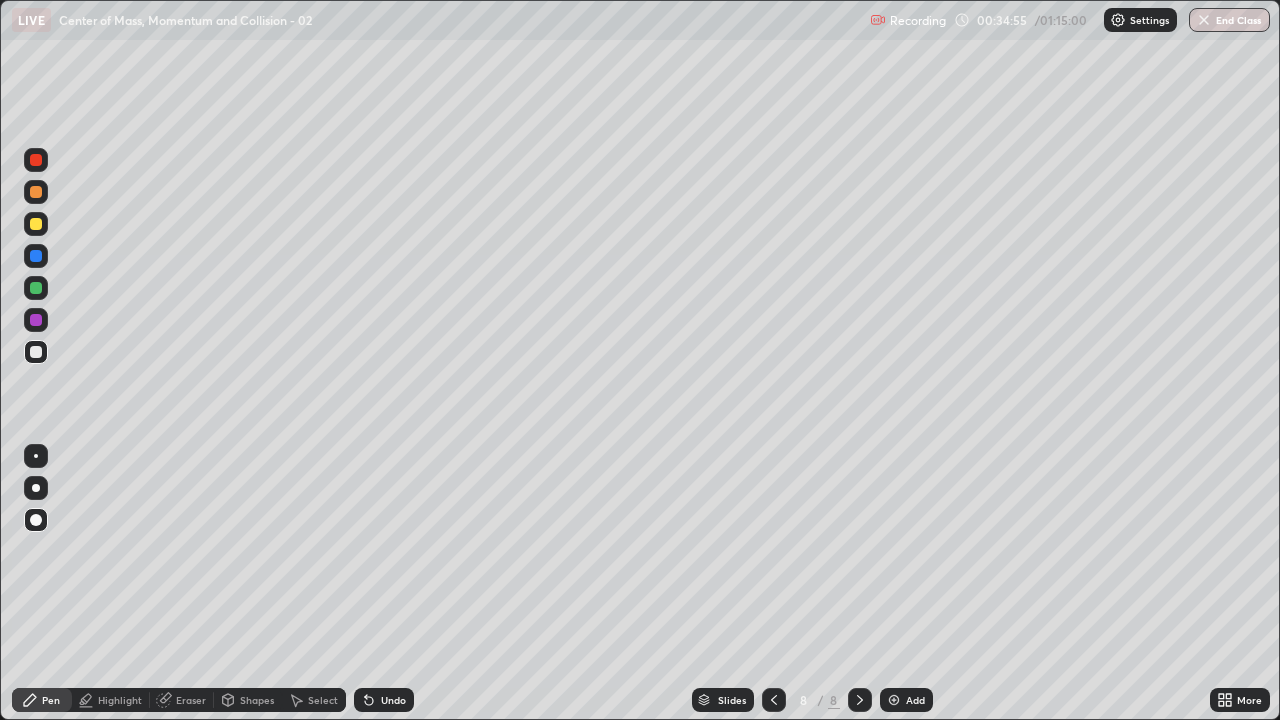 click on "Undo" at bounding box center [384, 700] 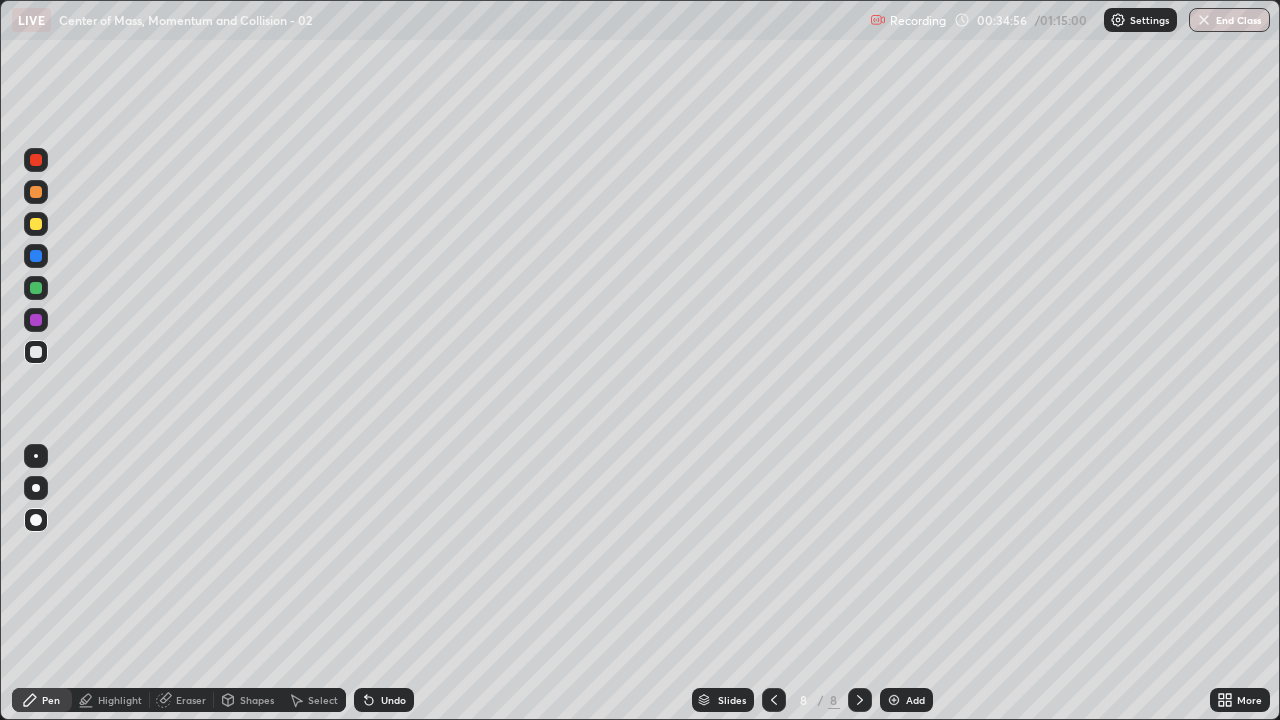 click on "Undo" at bounding box center [393, 700] 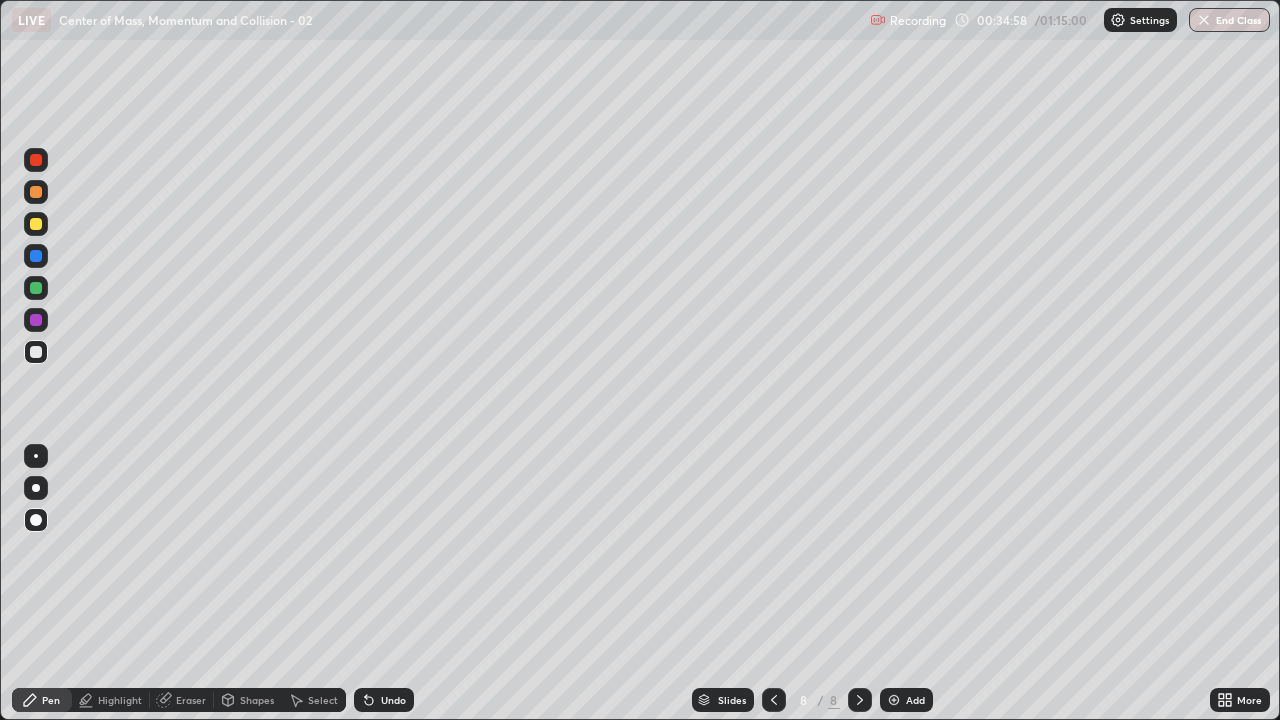 click 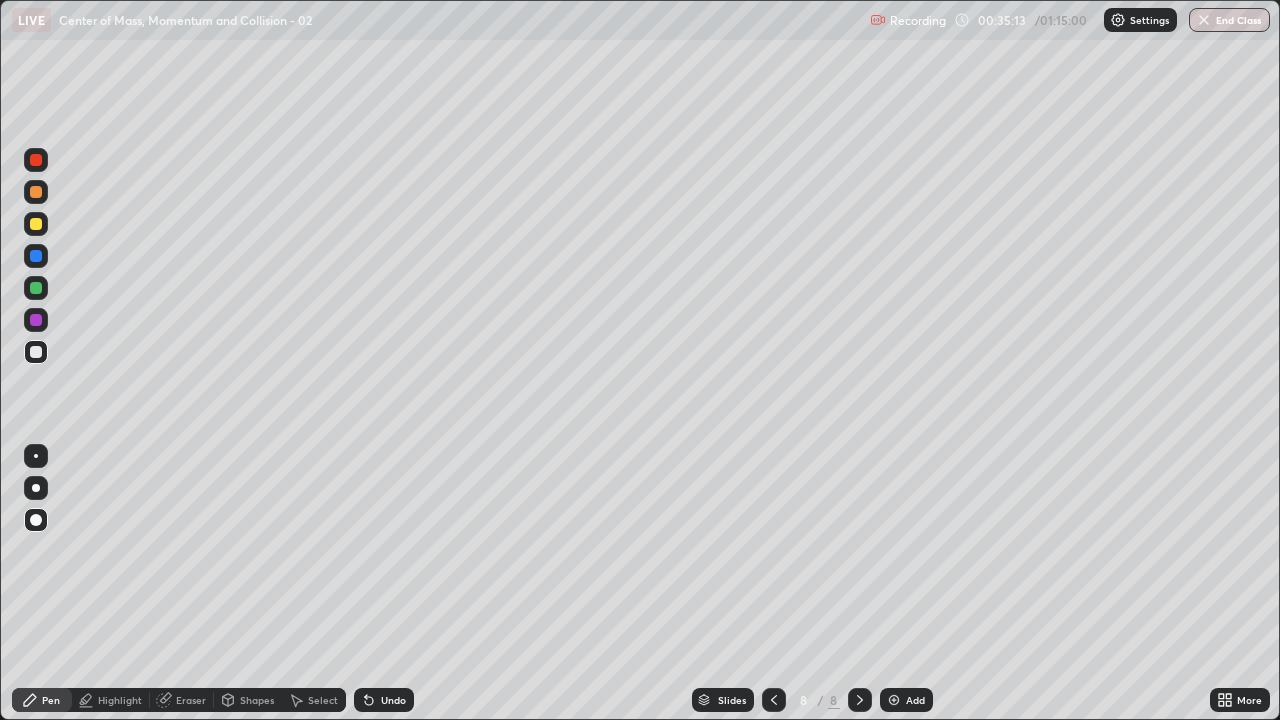 click on "Undo" at bounding box center [384, 700] 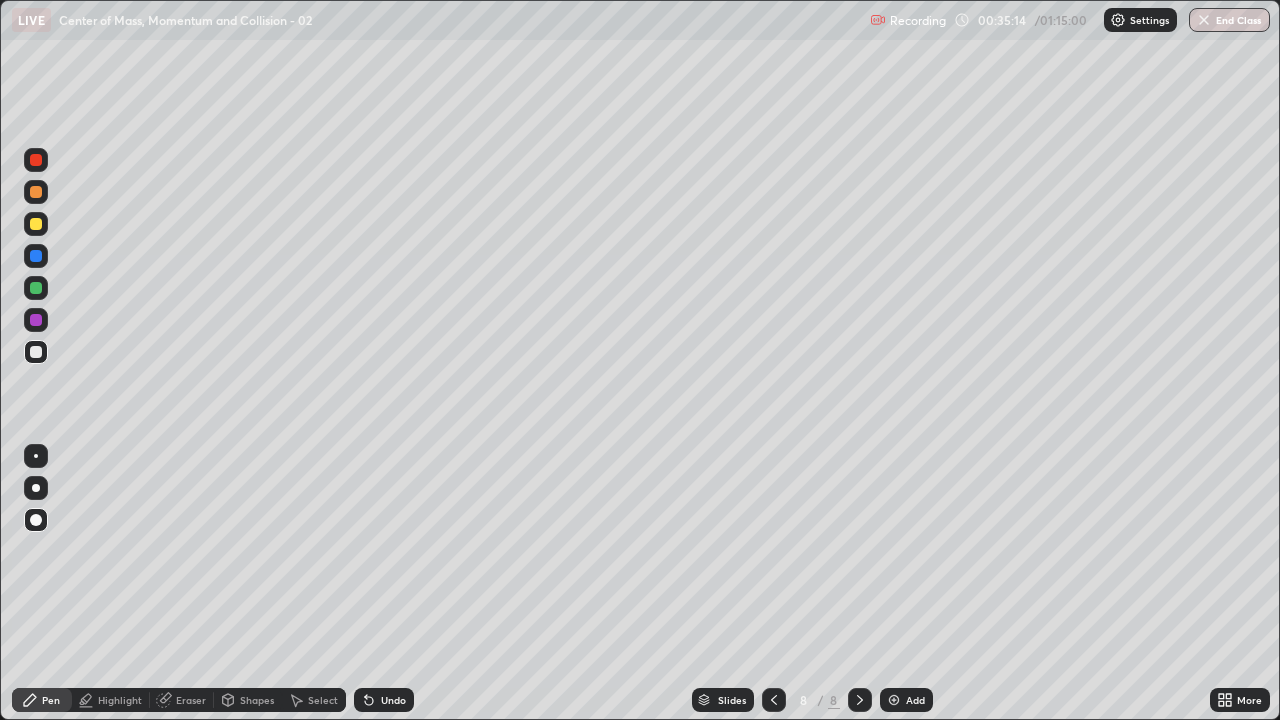 click at bounding box center [36, 224] 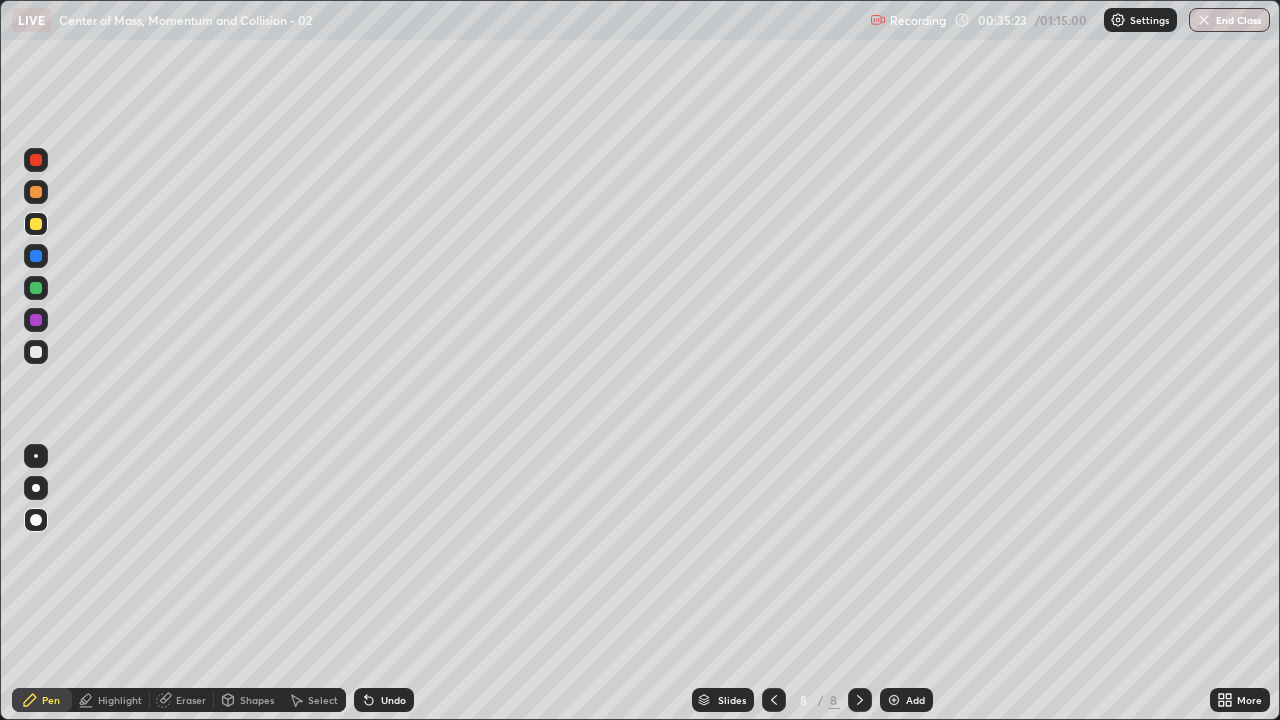 click at bounding box center (36, 160) 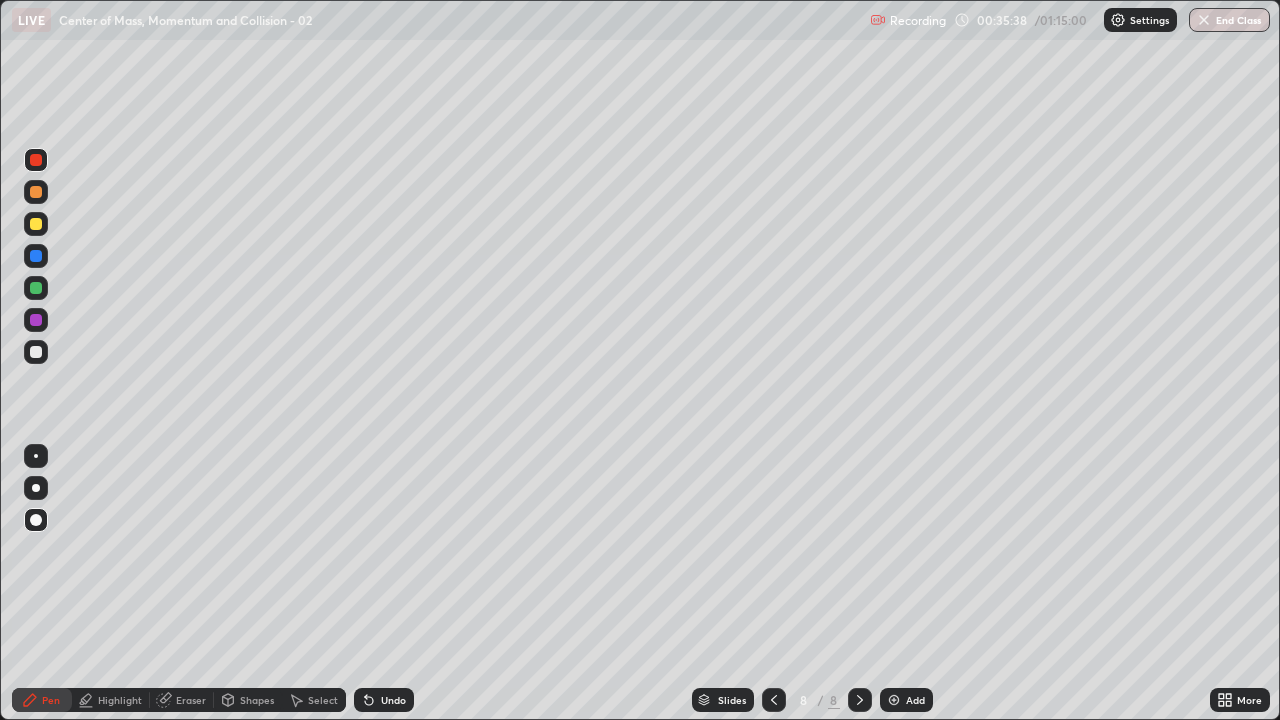 click on "Undo" at bounding box center [384, 700] 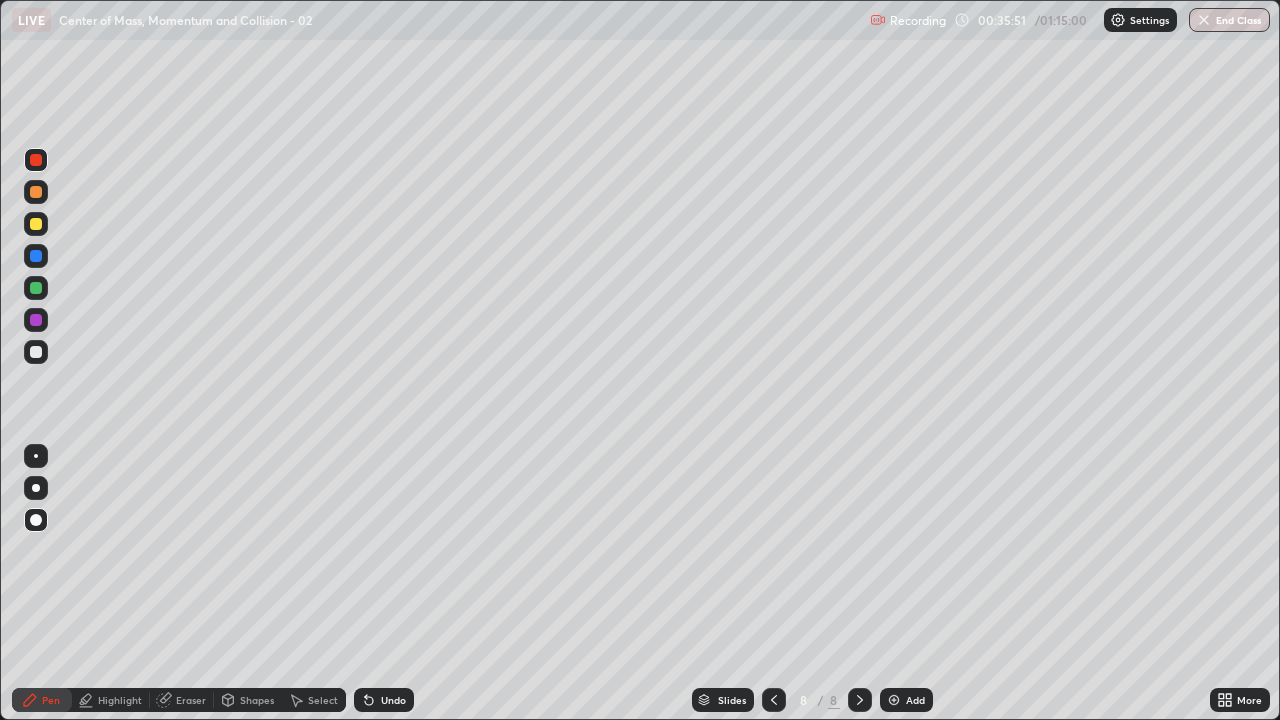 click at bounding box center [36, 160] 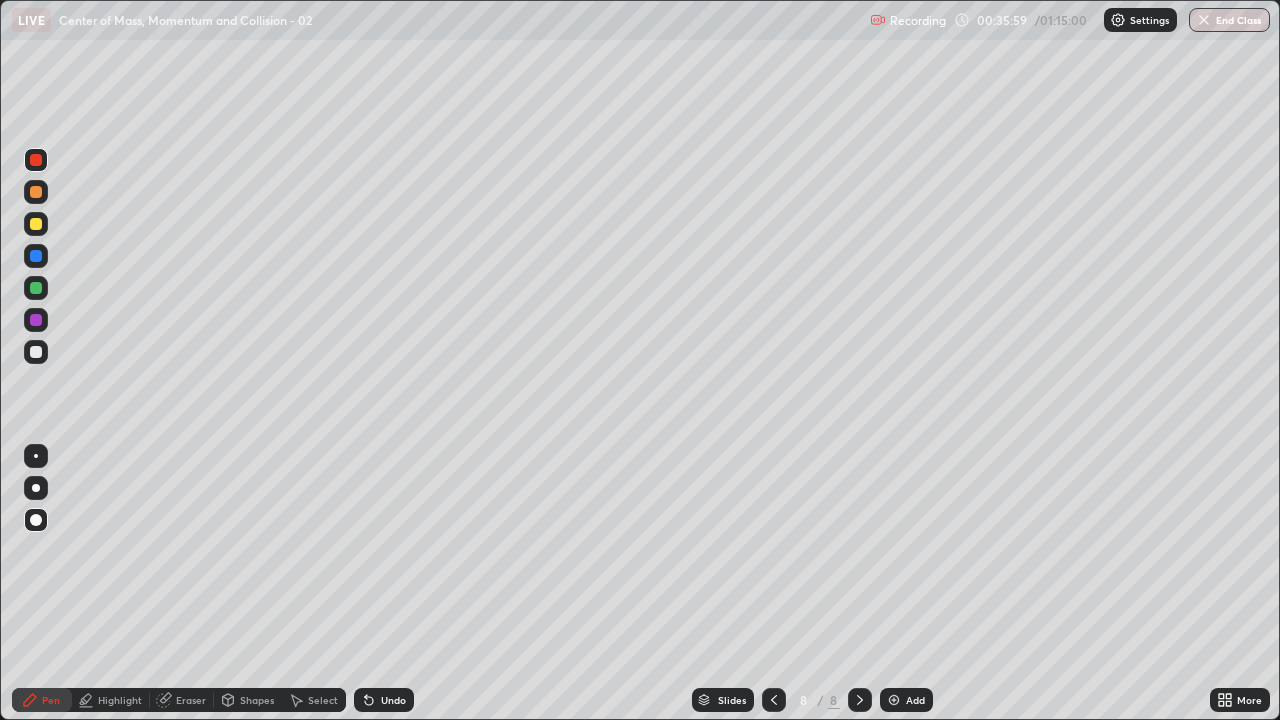 click at bounding box center [36, 224] 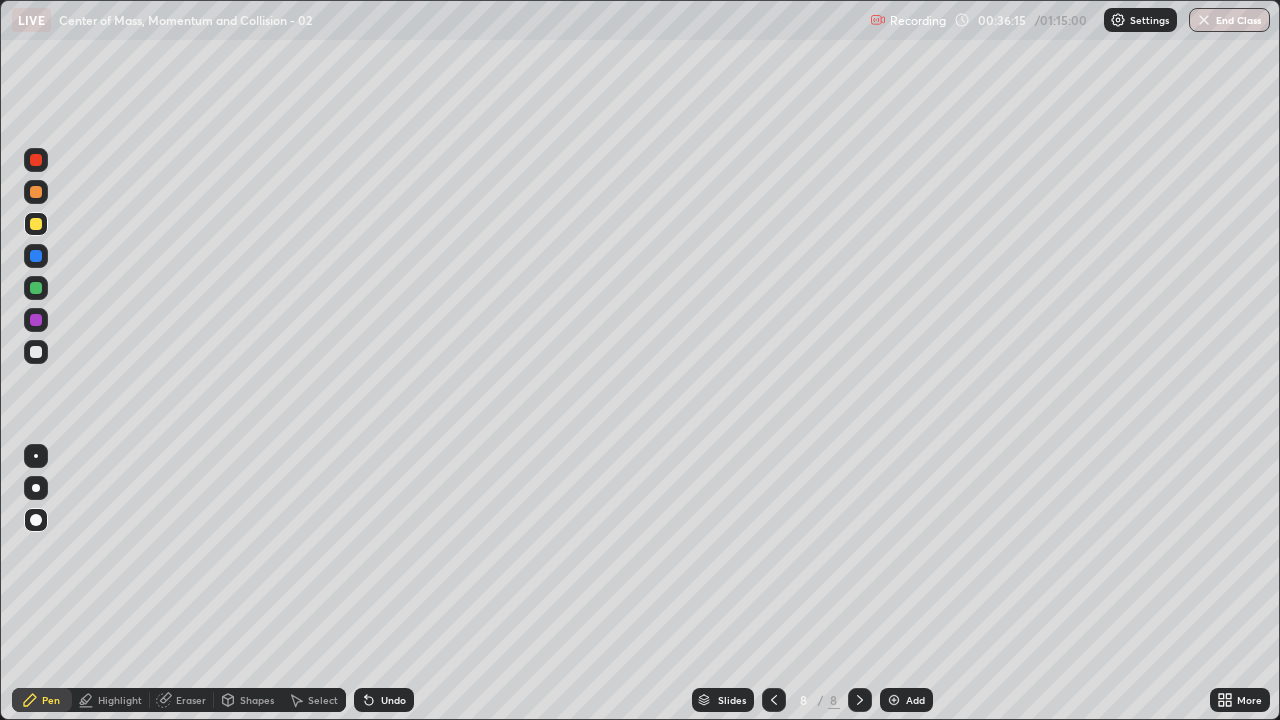 click at bounding box center (36, 256) 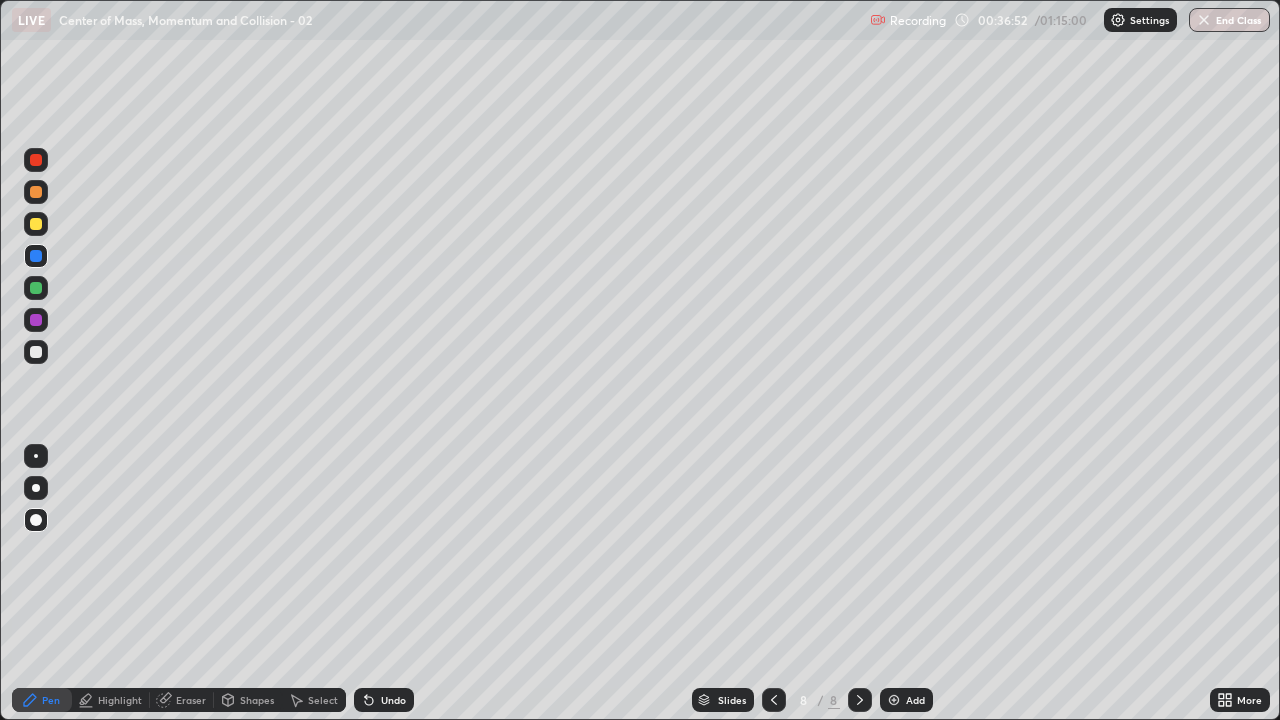 click at bounding box center [36, 320] 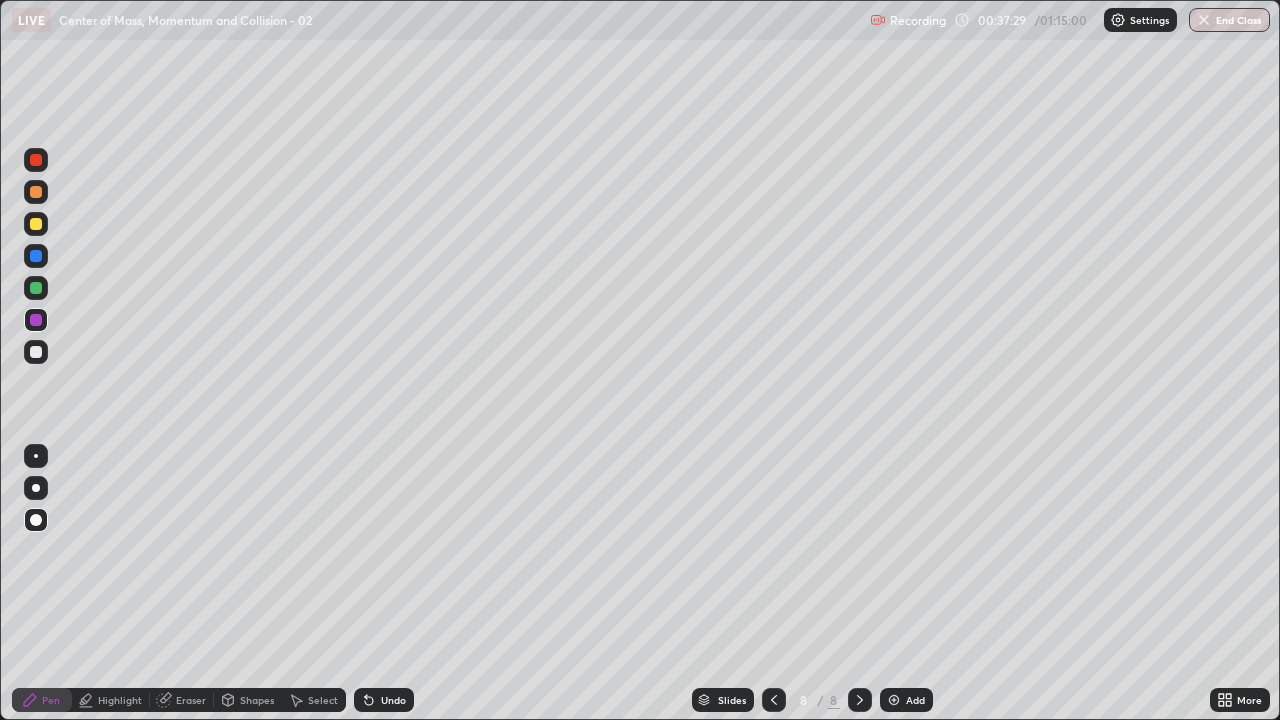 click at bounding box center [36, 224] 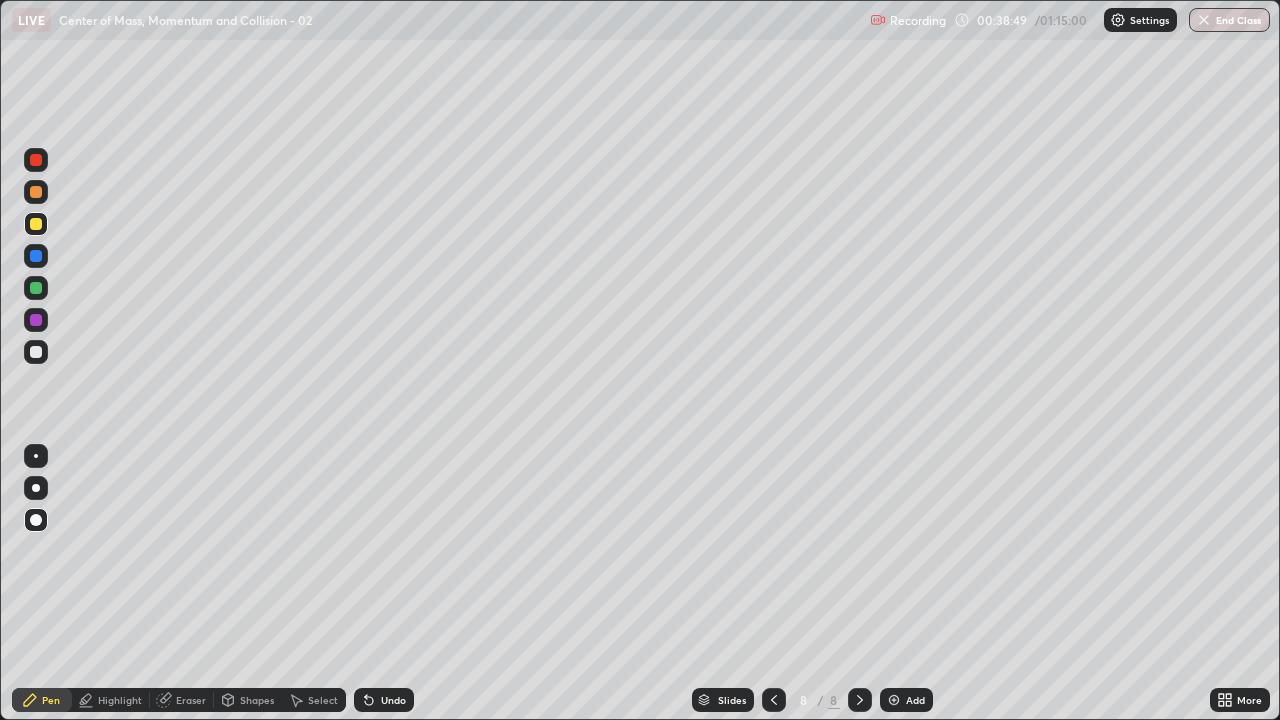 click on "Undo" at bounding box center [384, 700] 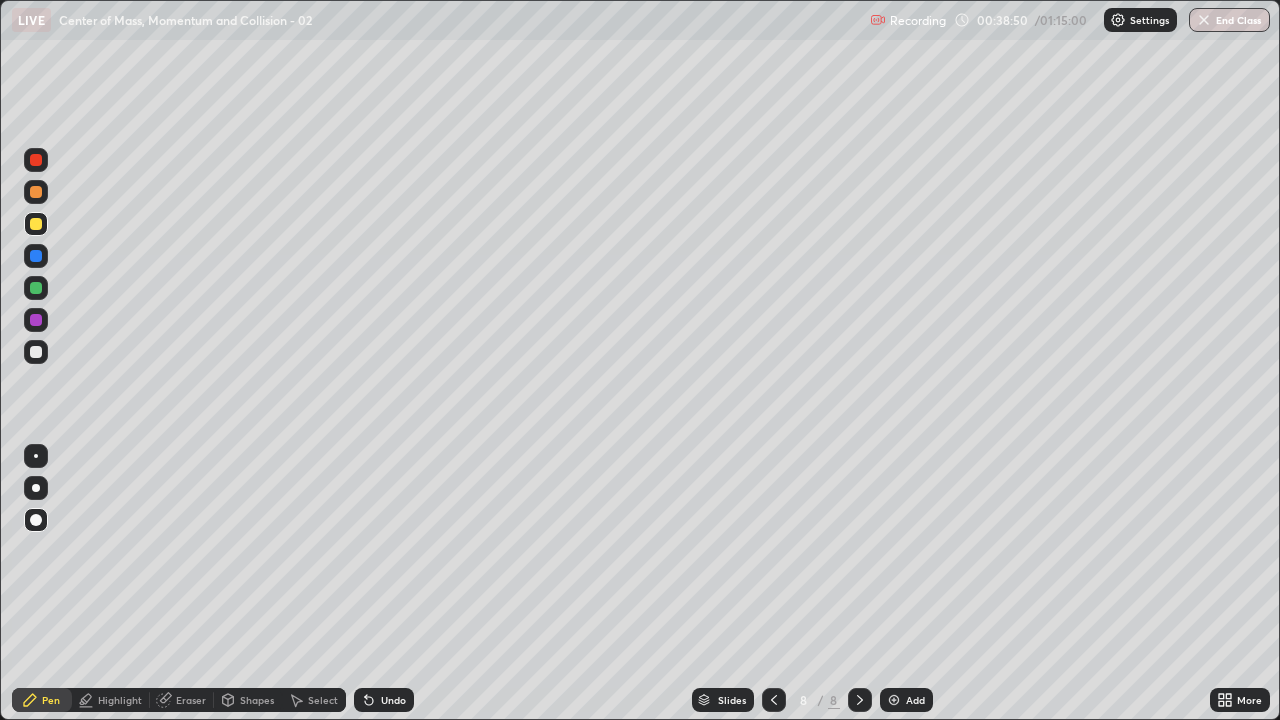 click on "Undo" at bounding box center [384, 700] 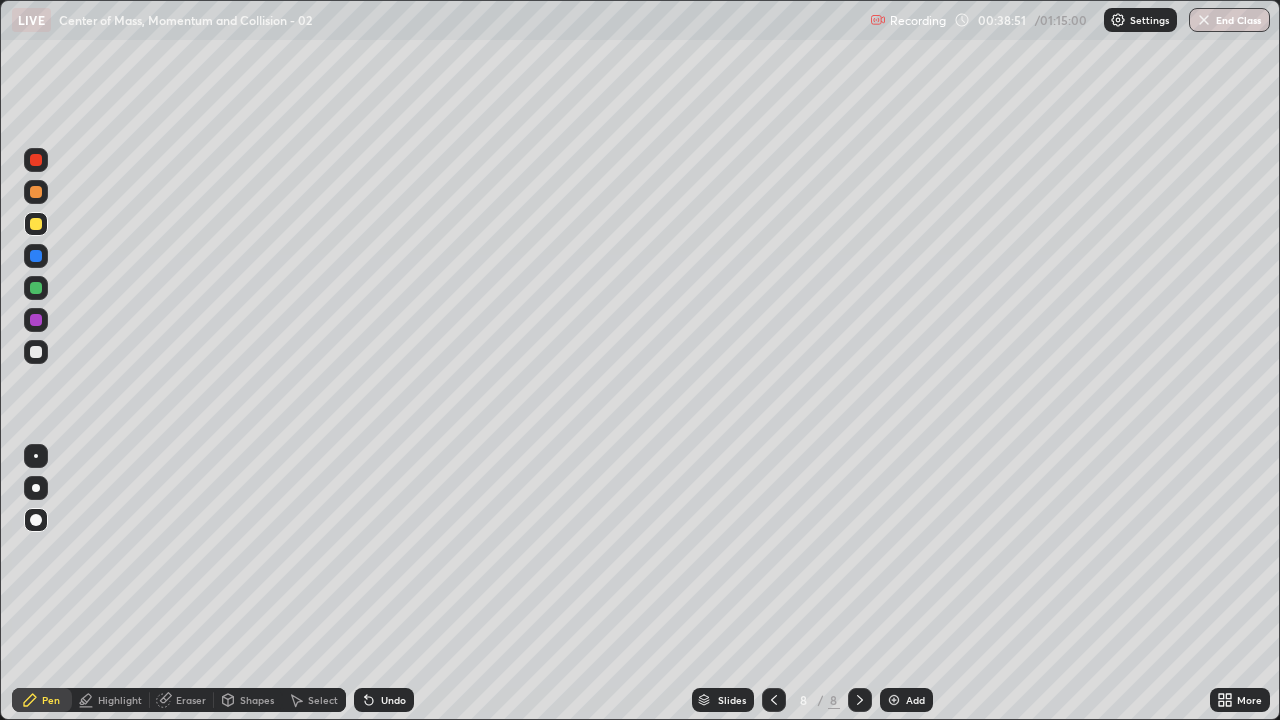 click on "Undo" at bounding box center [384, 700] 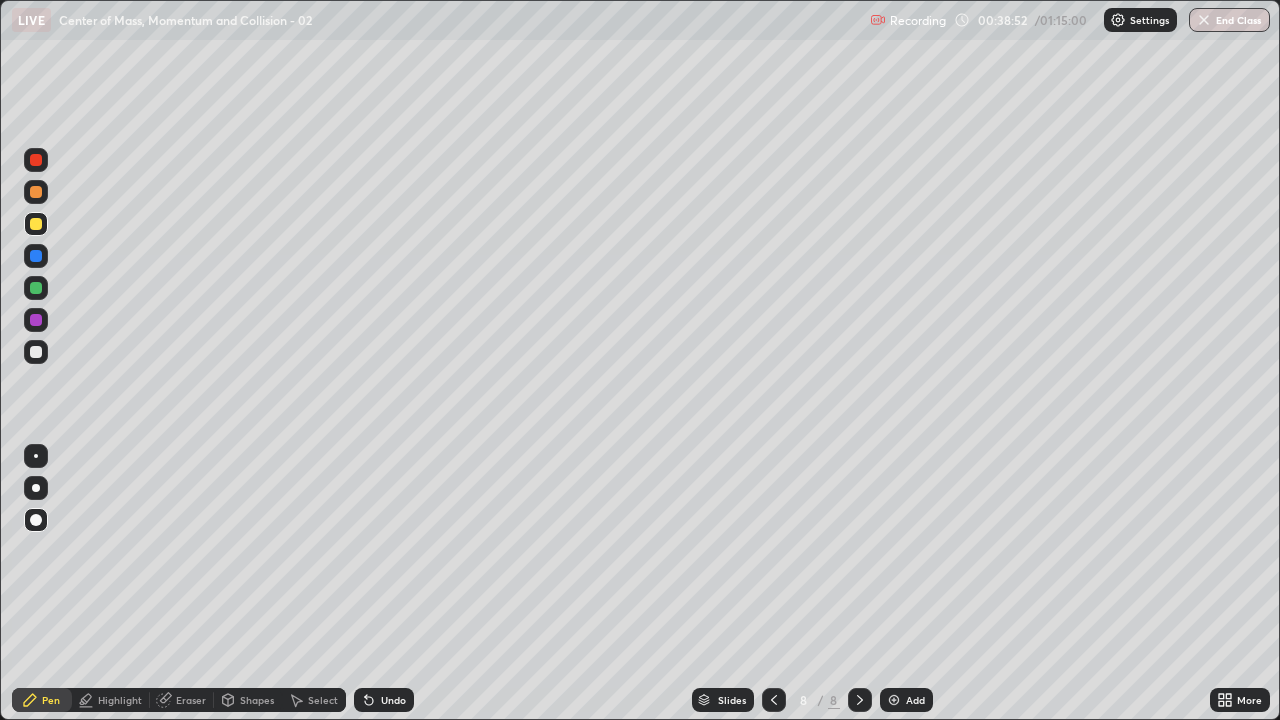 click on "Undo" at bounding box center (384, 700) 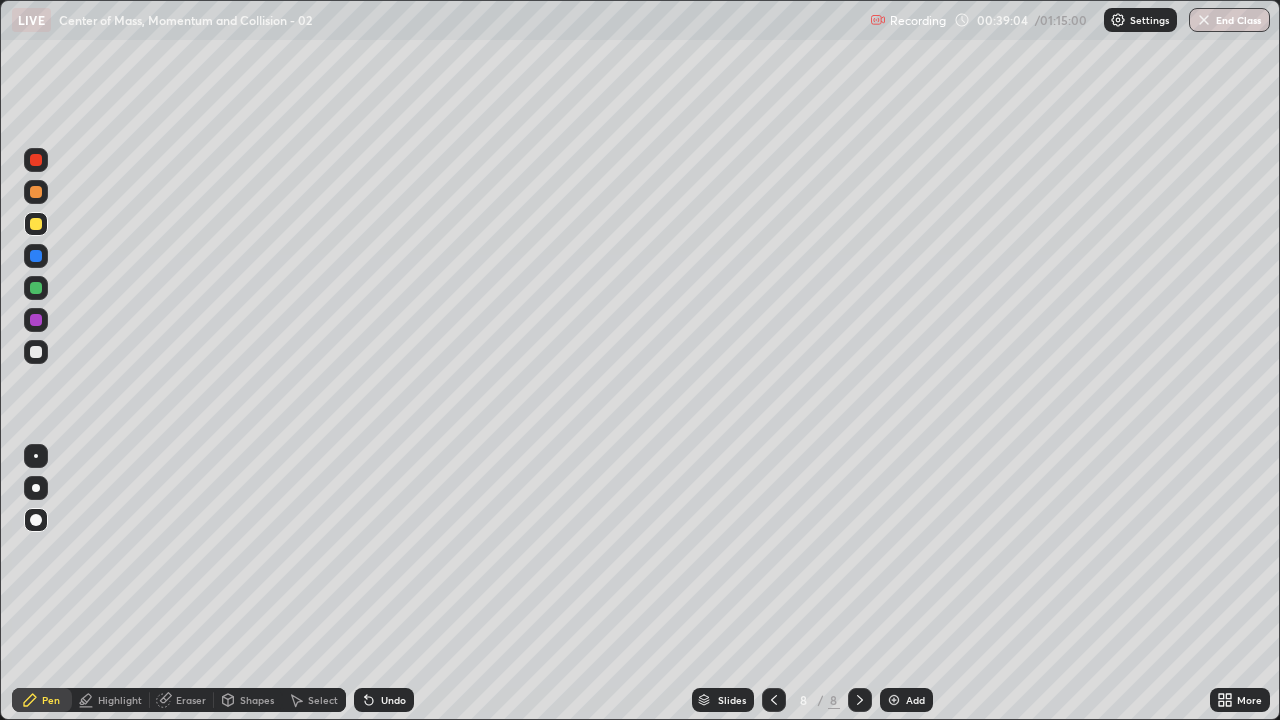 click at bounding box center (36, 288) 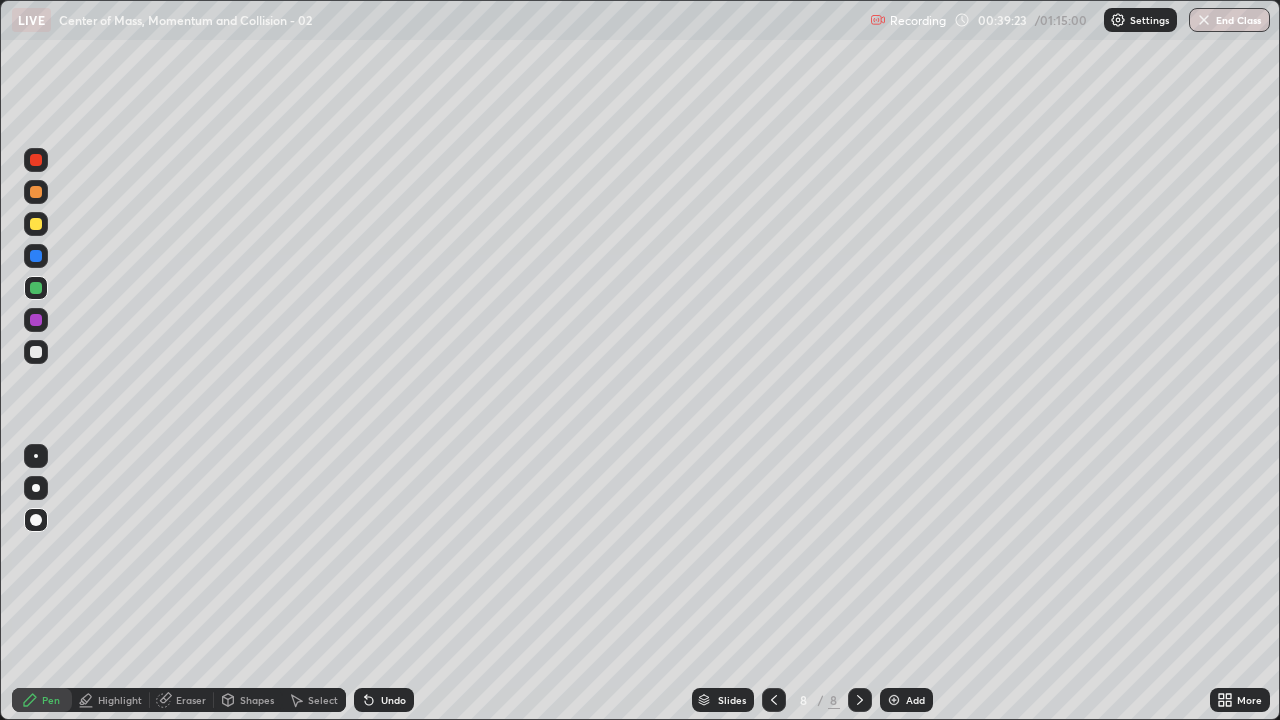 click on "Undo" at bounding box center [384, 700] 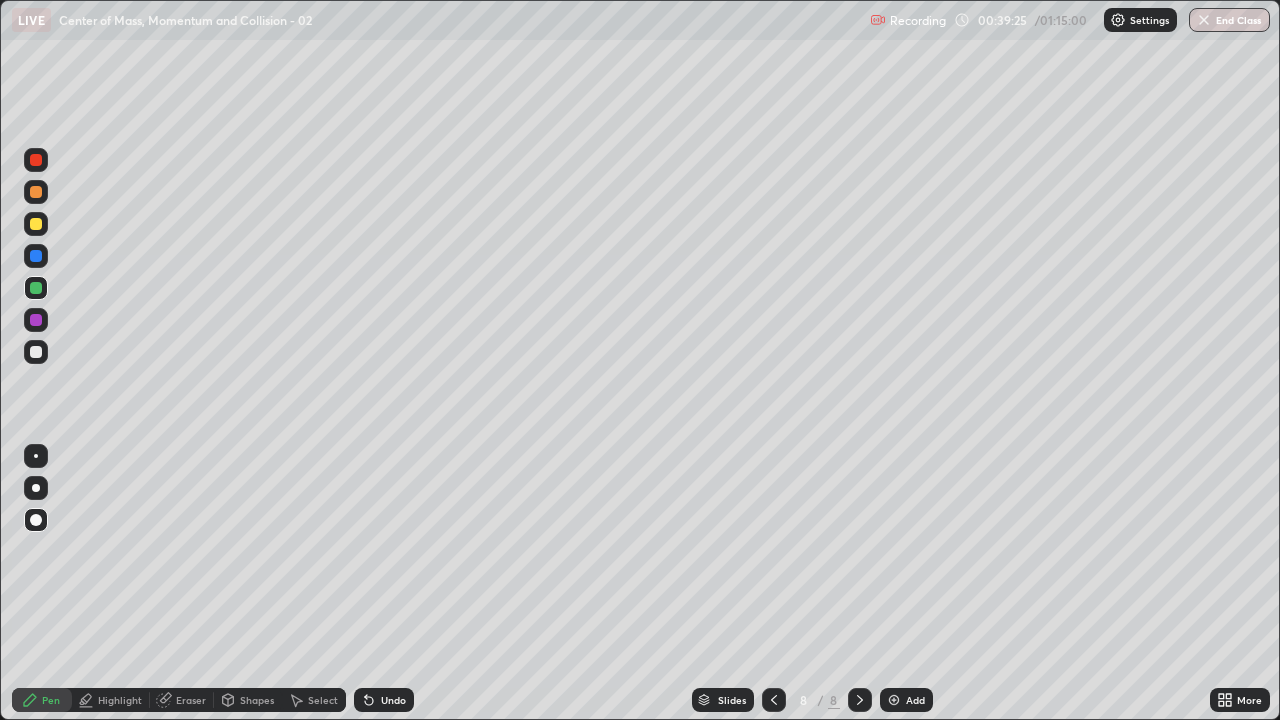 click at bounding box center [36, 224] 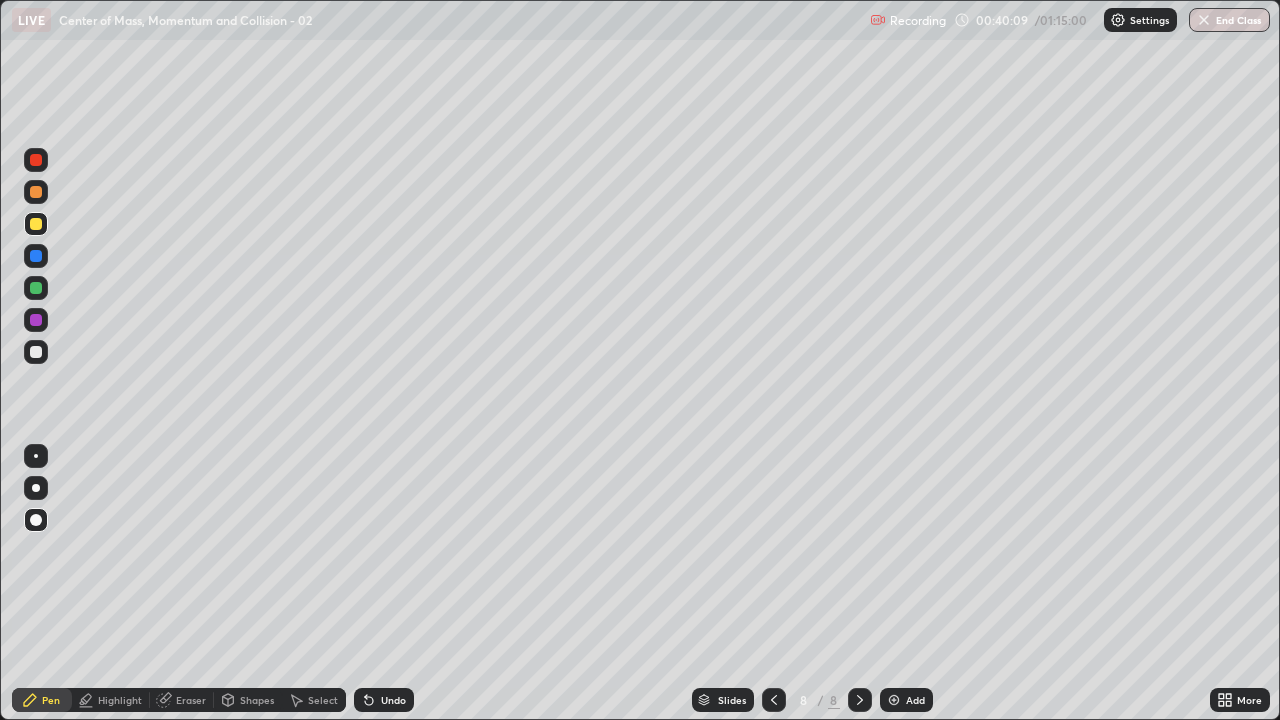 click on "Undo" at bounding box center (384, 700) 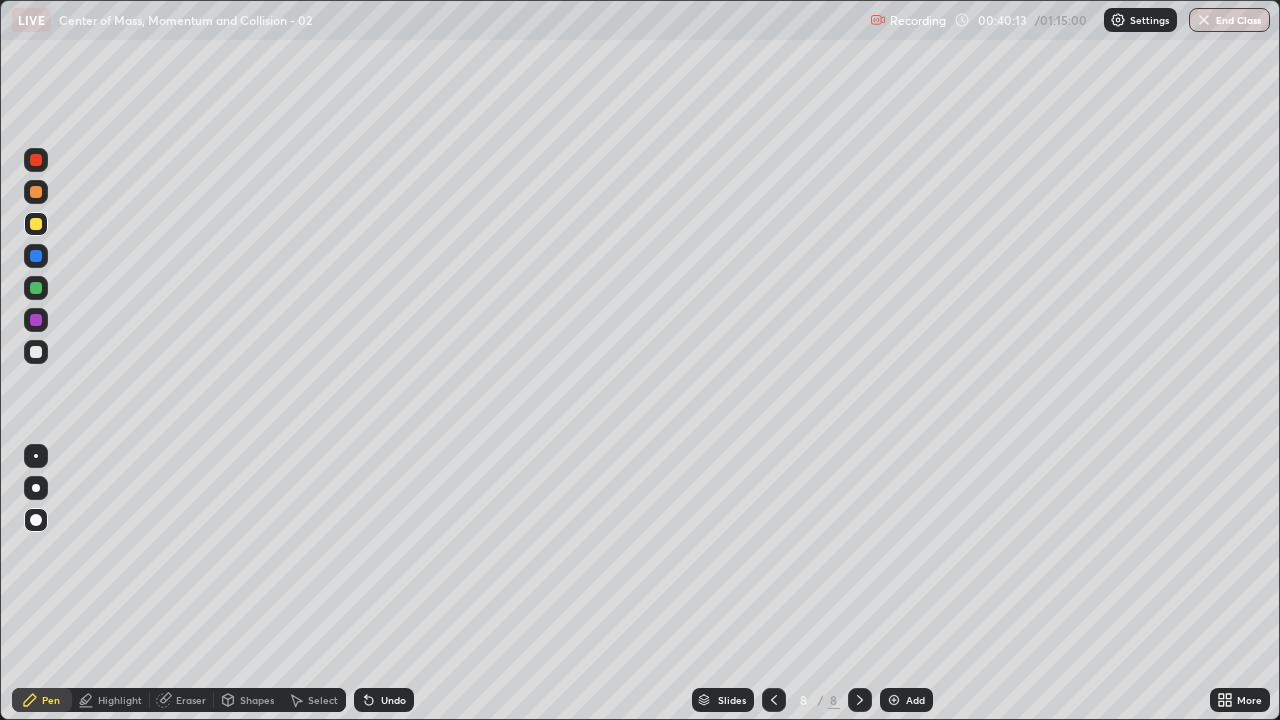 click at bounding box center (36, 352) 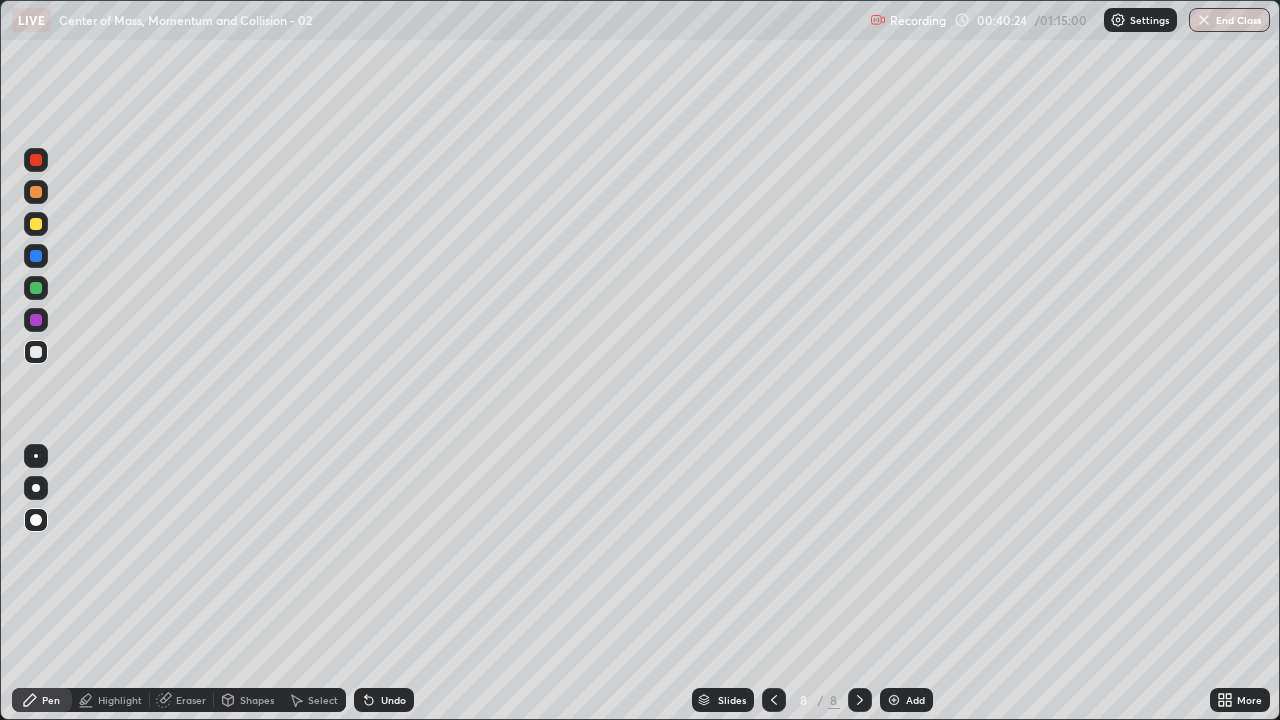 click on "Eraser" at bounding box center (191, 700) 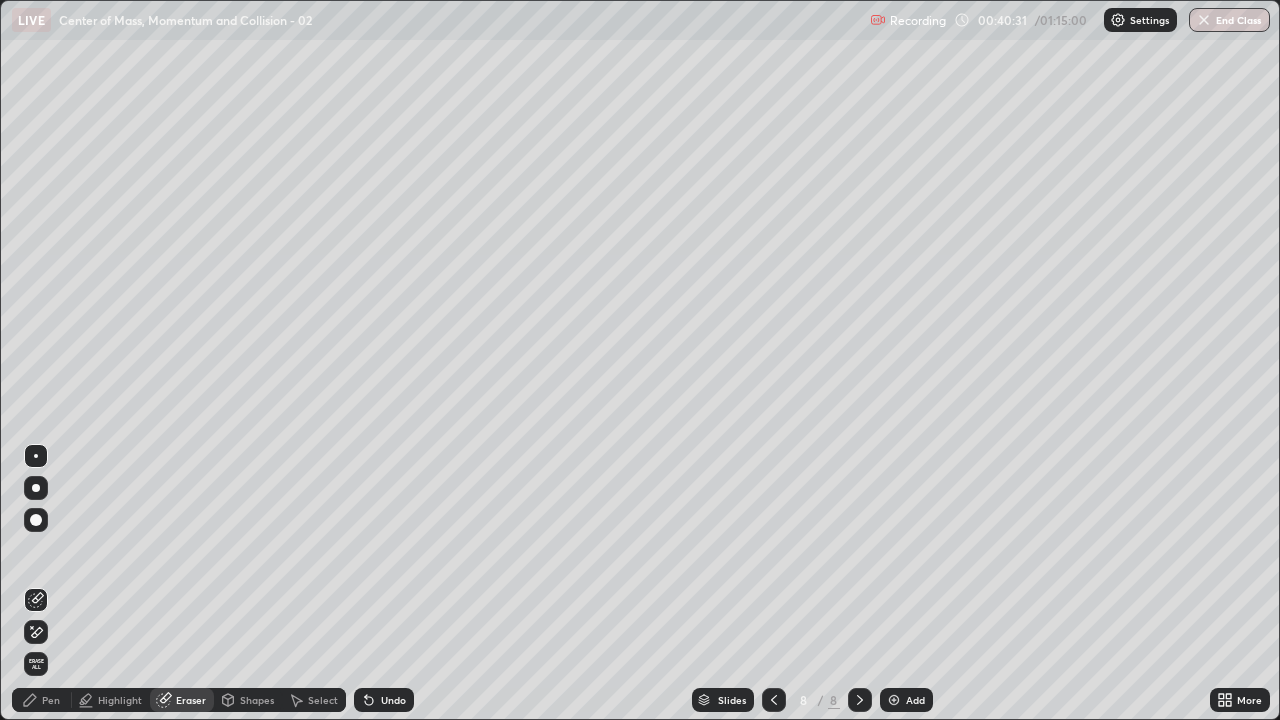 click 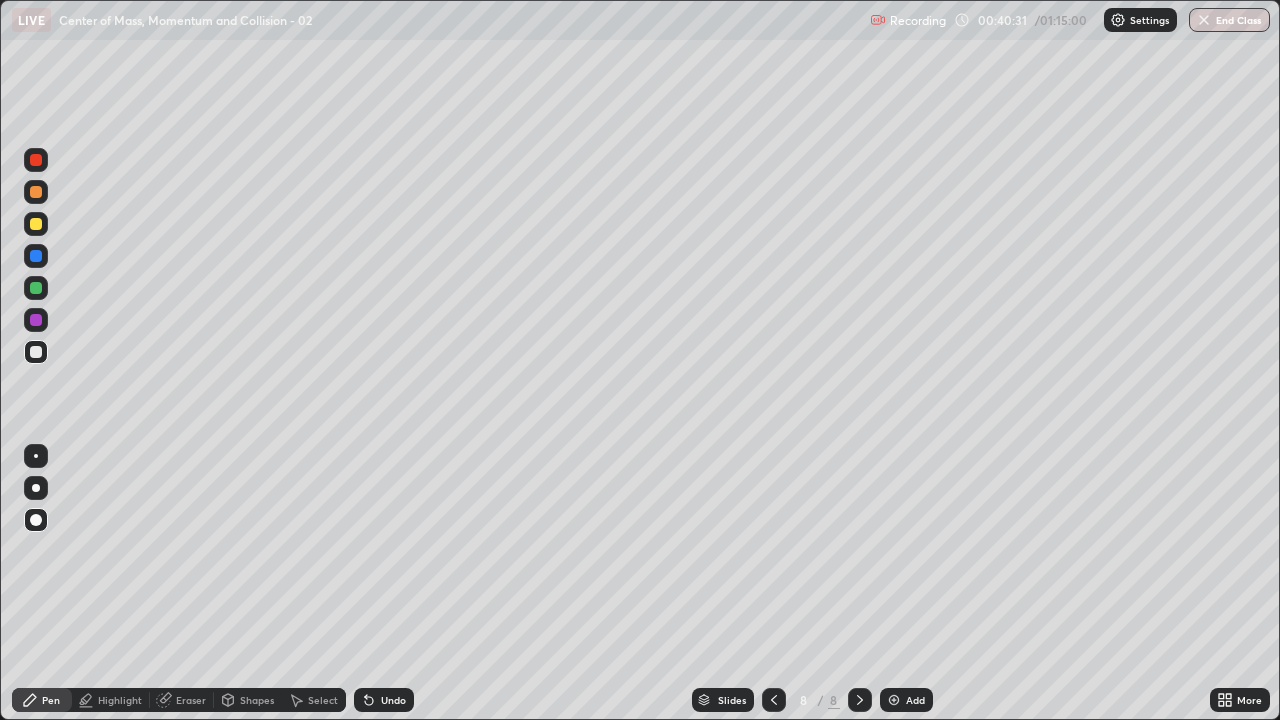 click at bounding box center (36, 256) 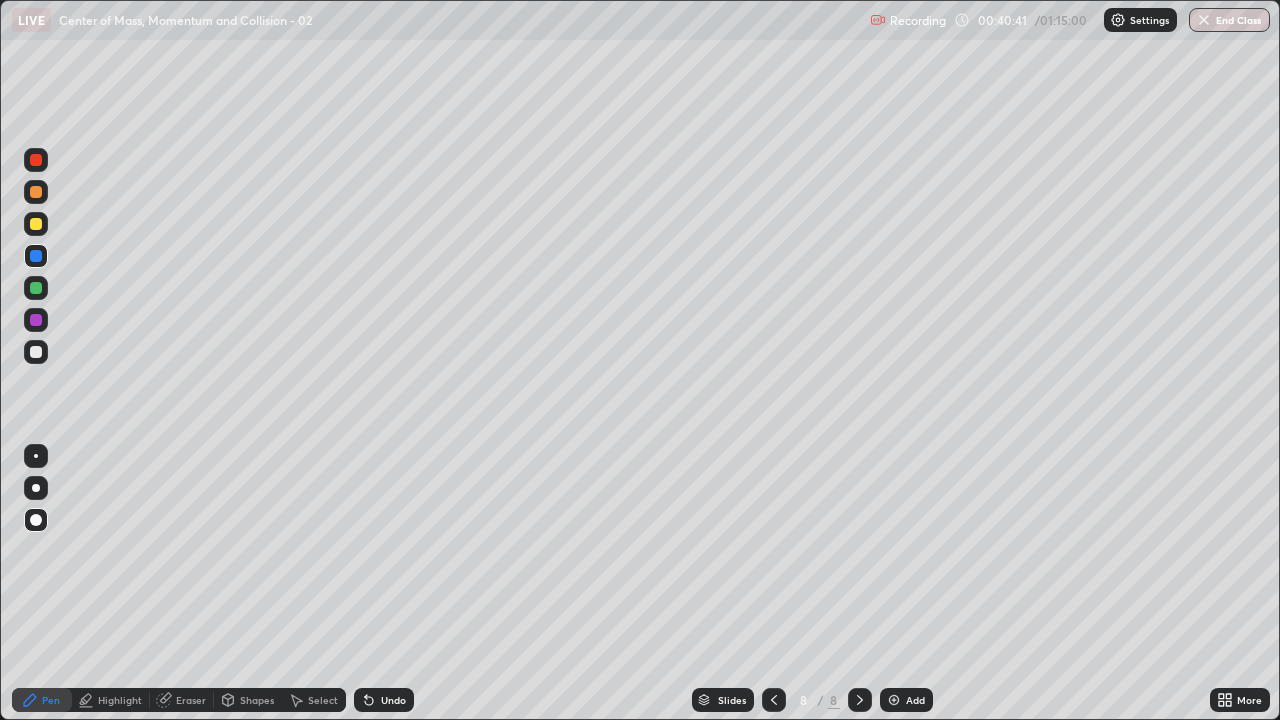 click on "Eraser" at bounding box center (182, 700) 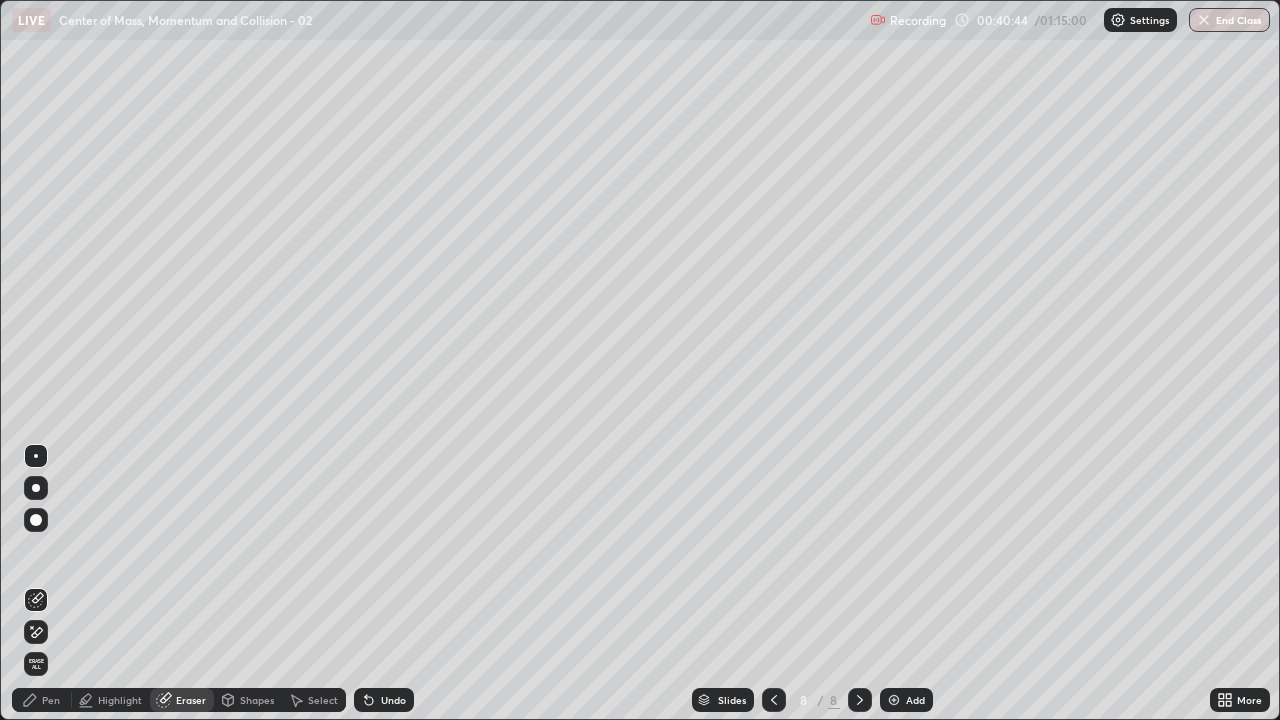 click on "Pen" at bounding box center (42, 700) 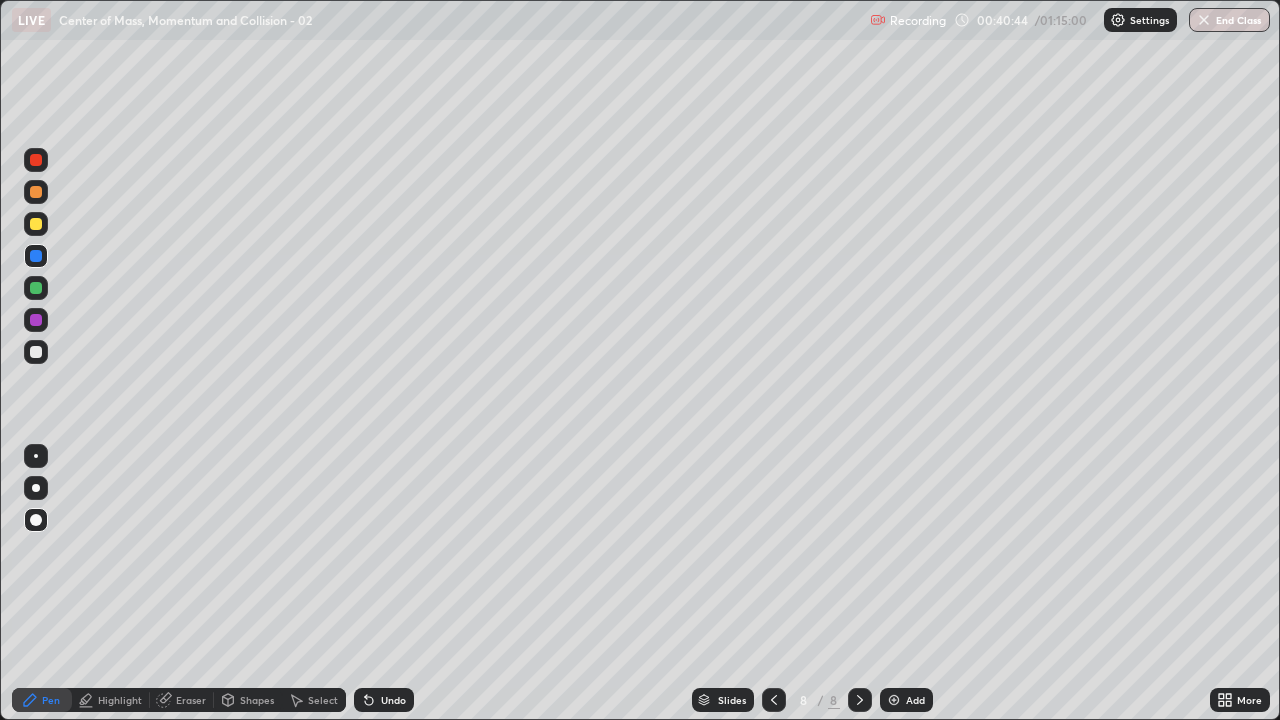 click at bounding box center (36, 320) 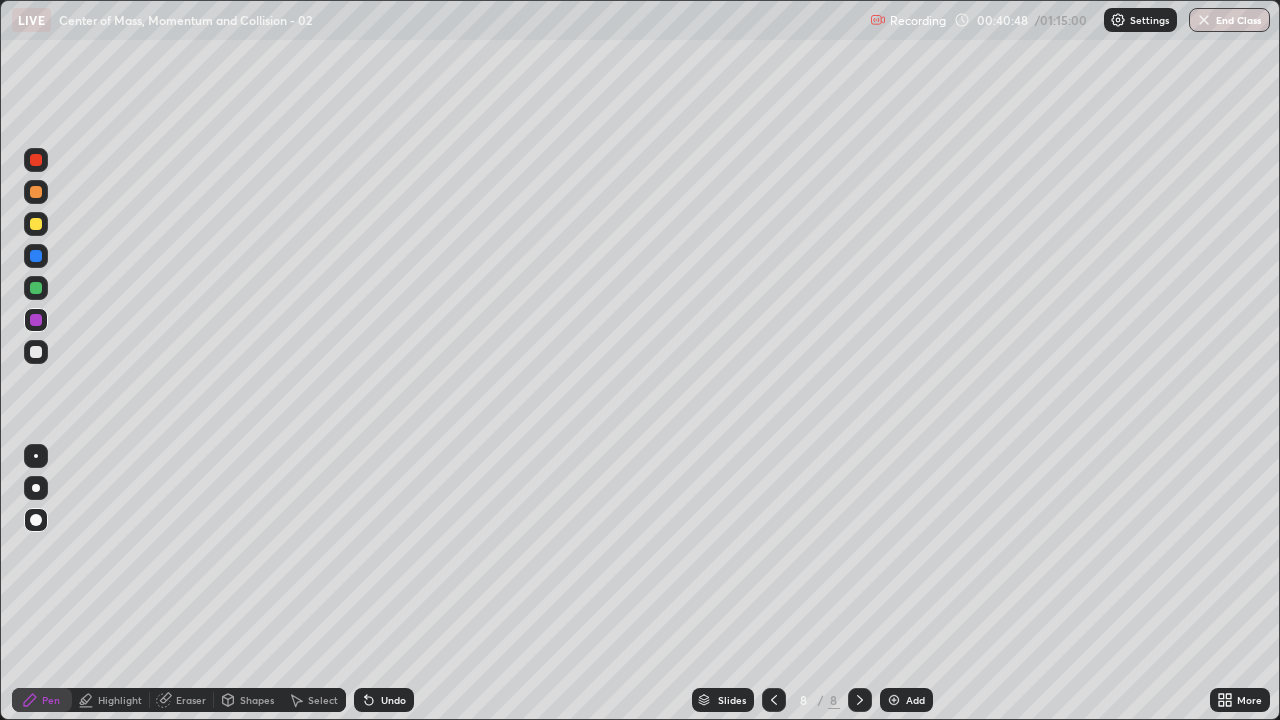 click at bounding box center (36, 256) 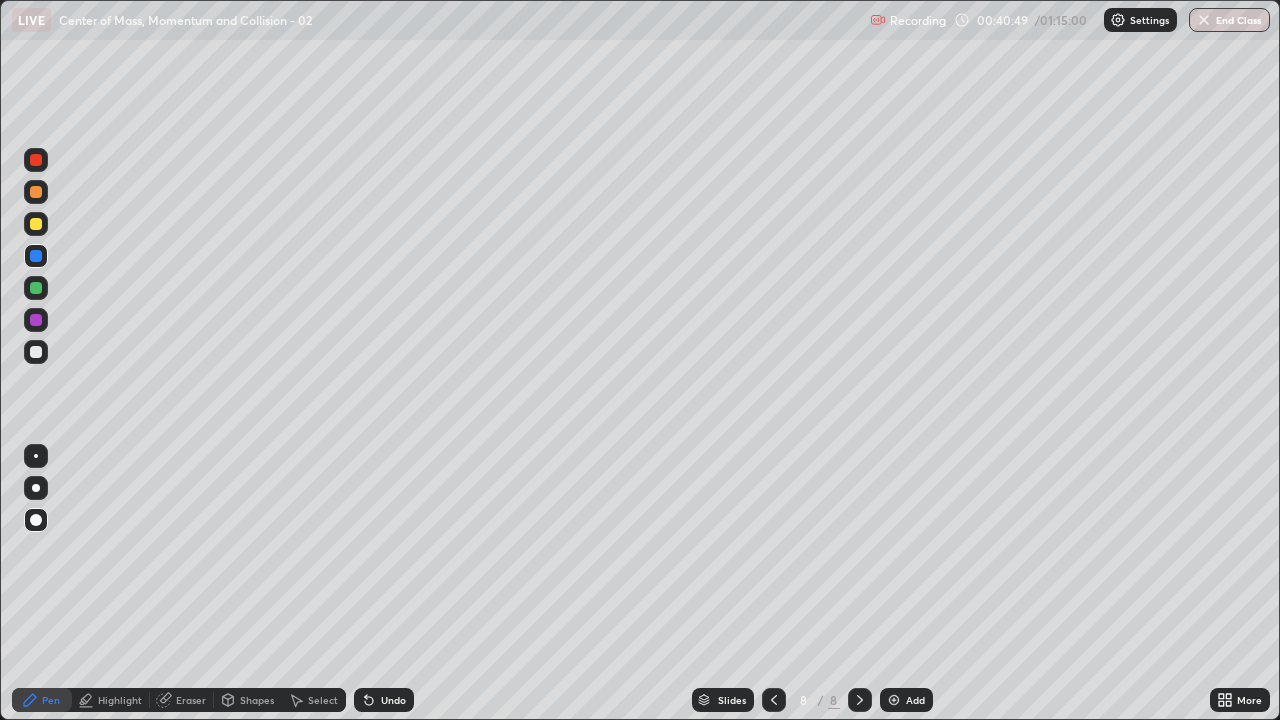 click on "Undo" at bounding box center (384, 700) 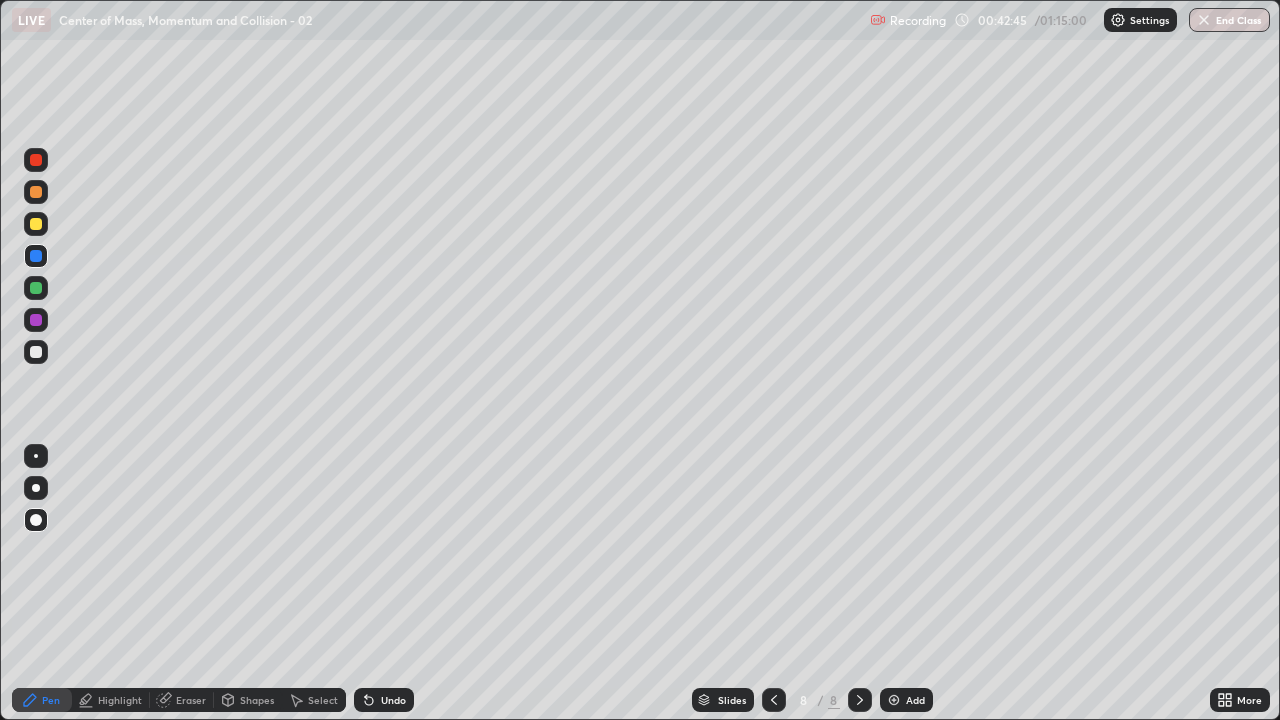 click 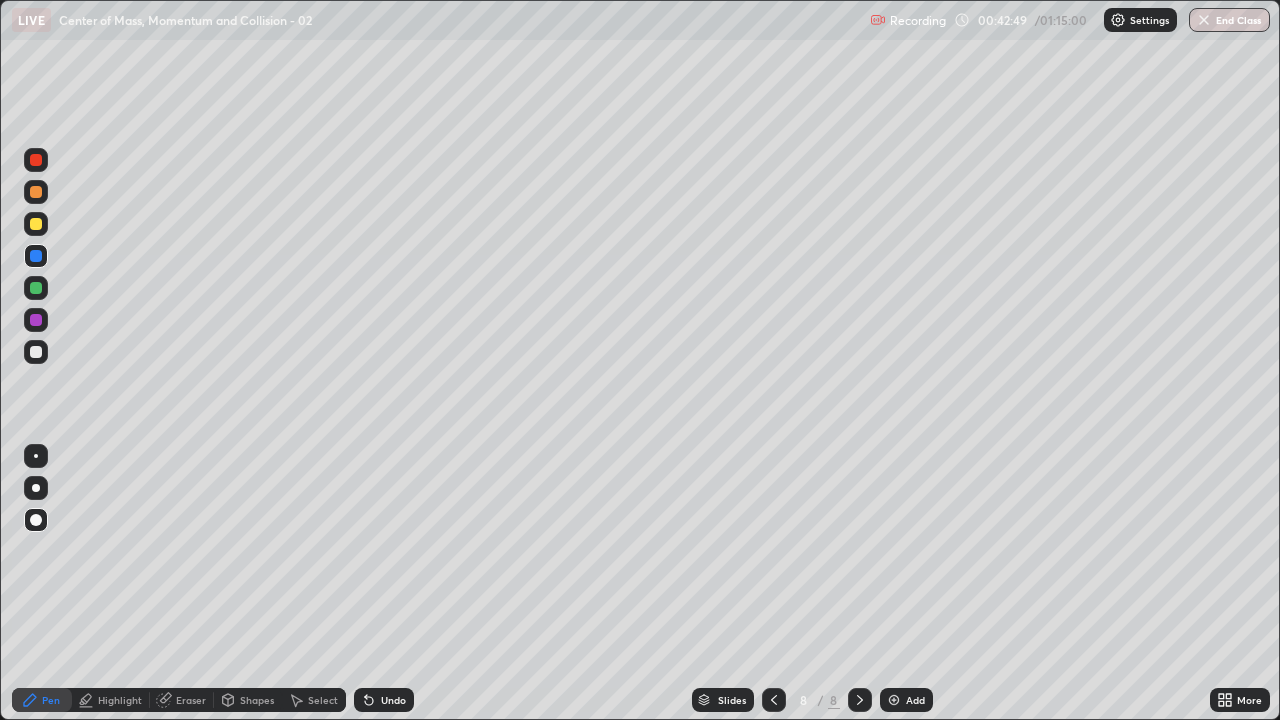 click on "Add" at bounding box center [906, 700] 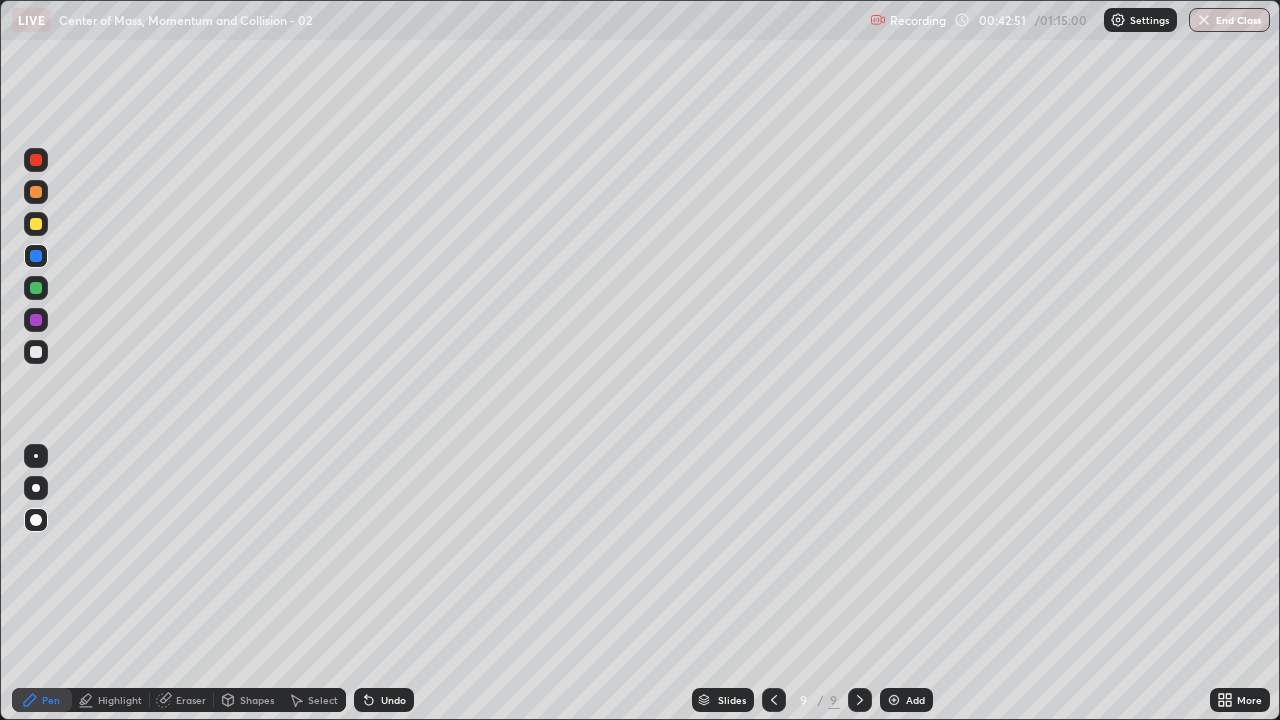 click at bounding box center [36, 224] 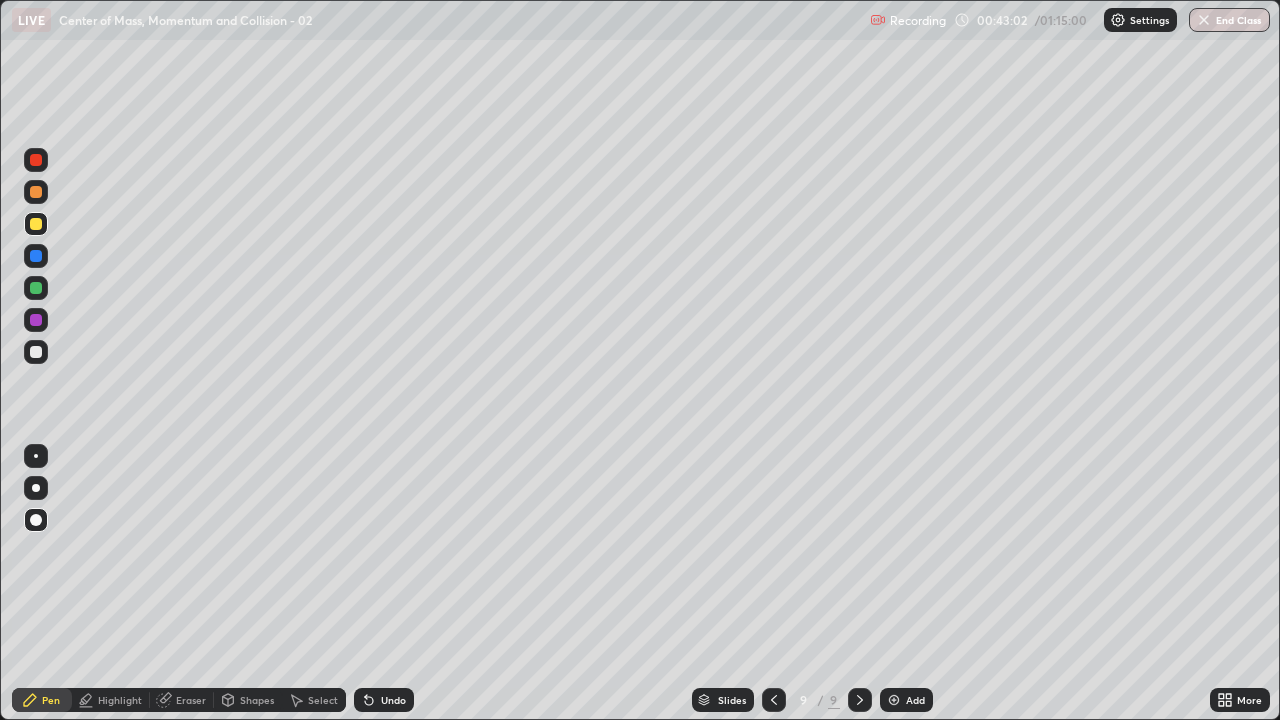 click at bounding box center (774, 700) 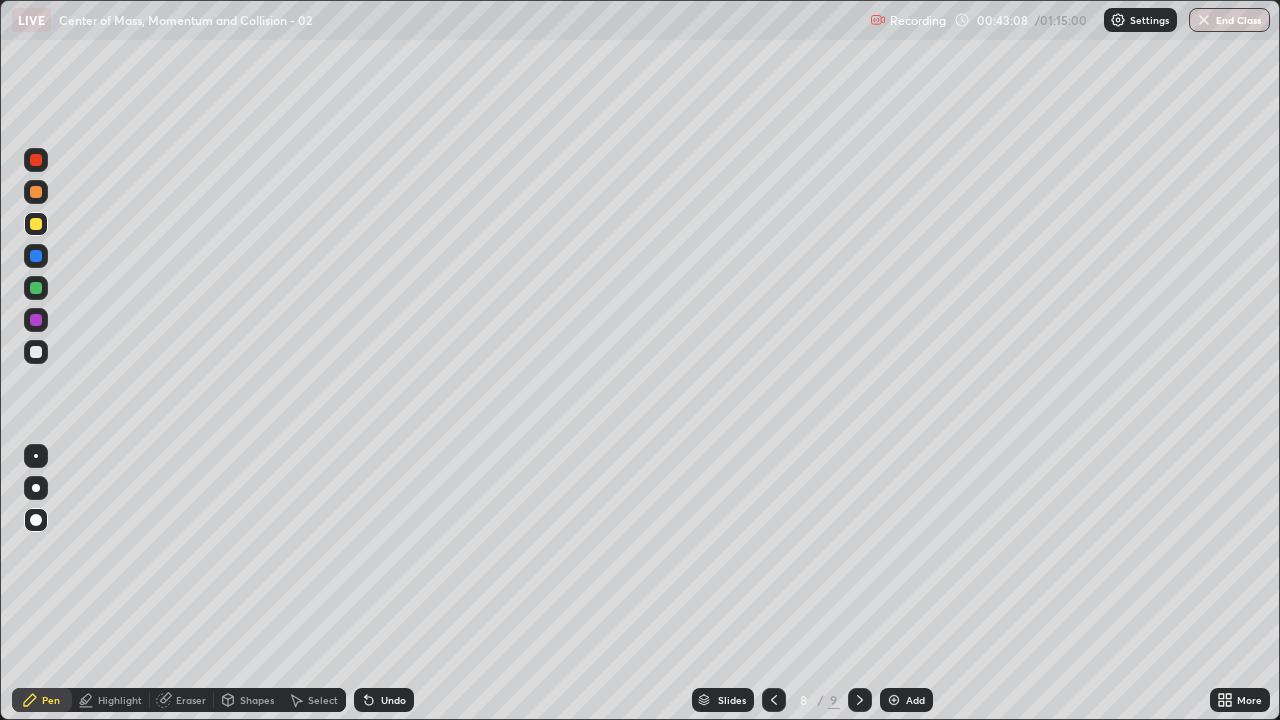 click 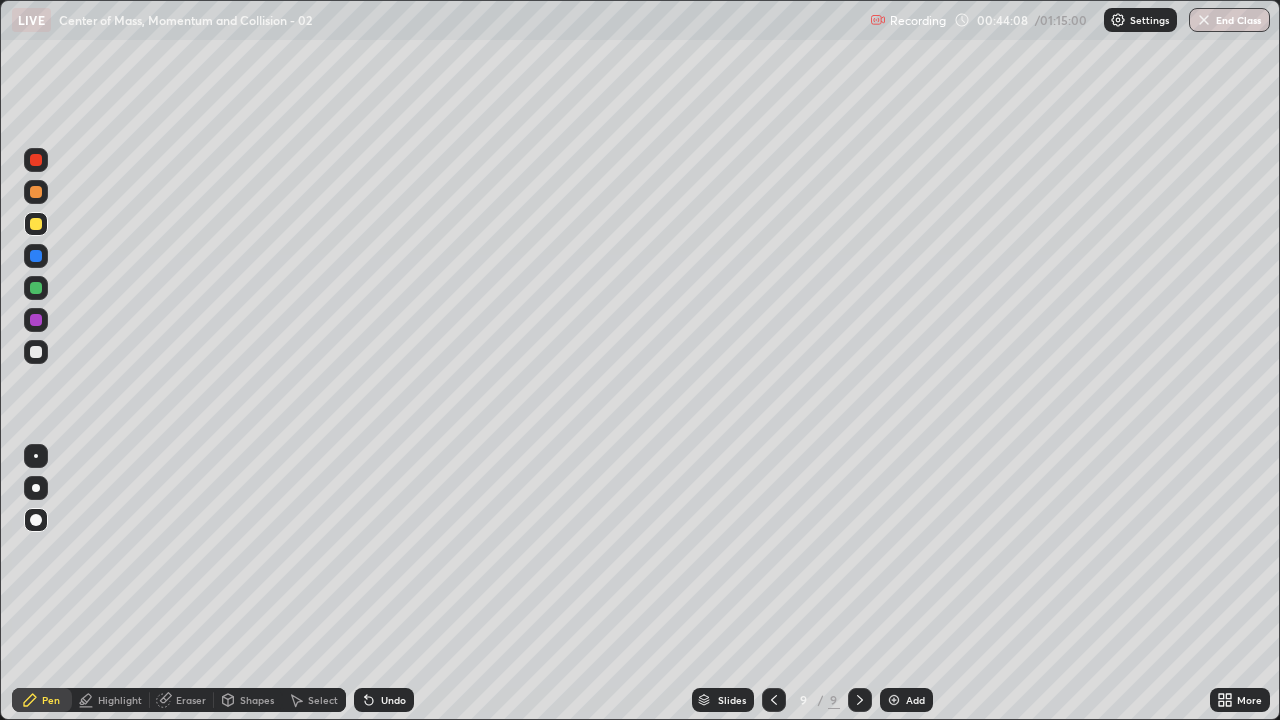 click 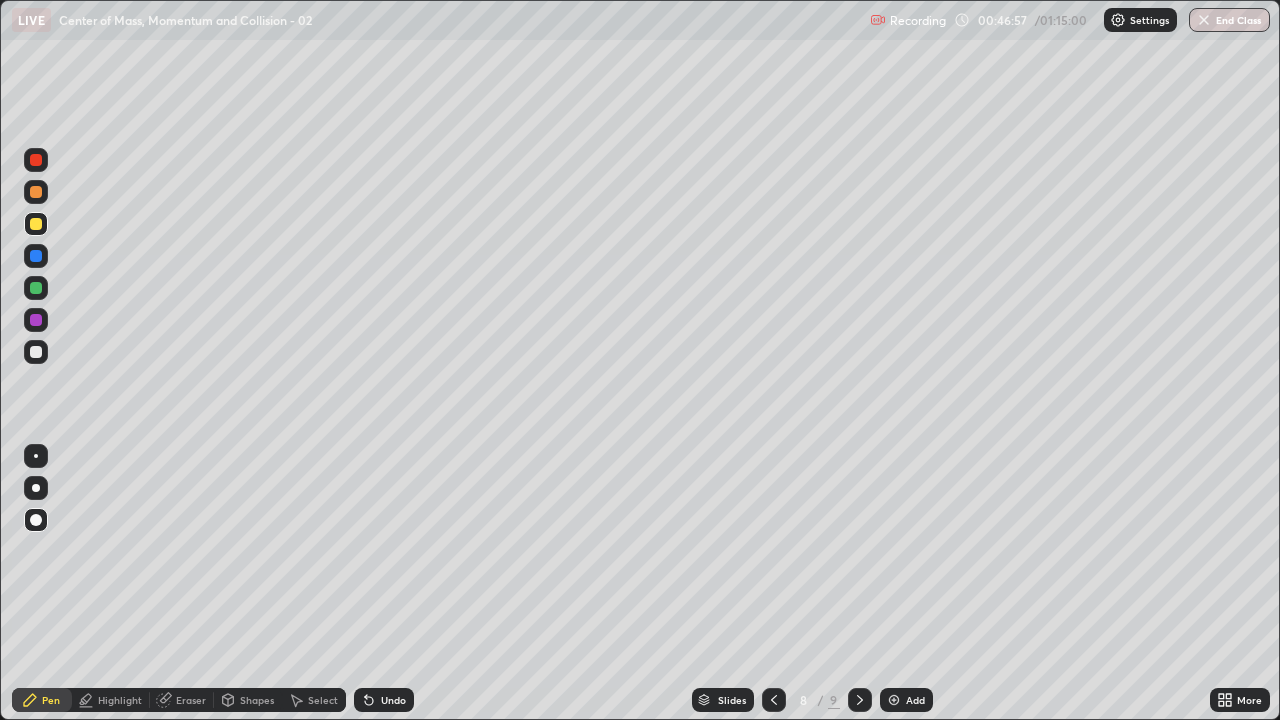click 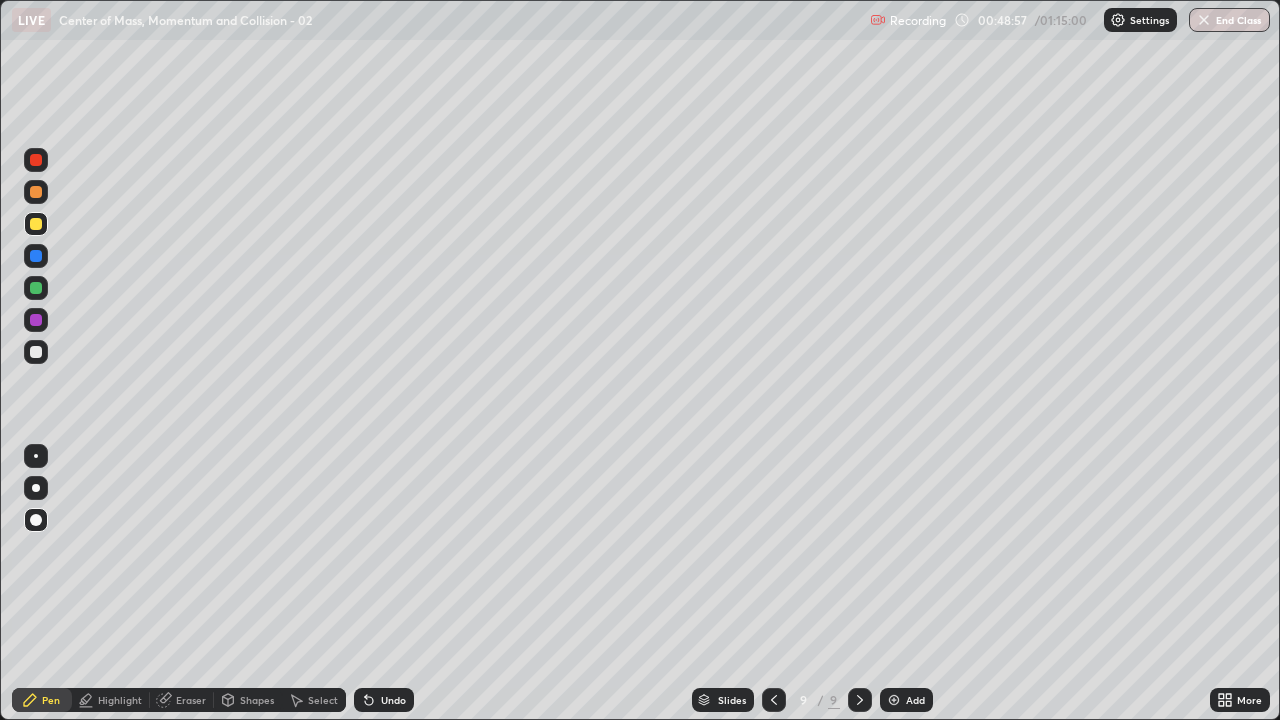 click at bounding box center (36, 320) 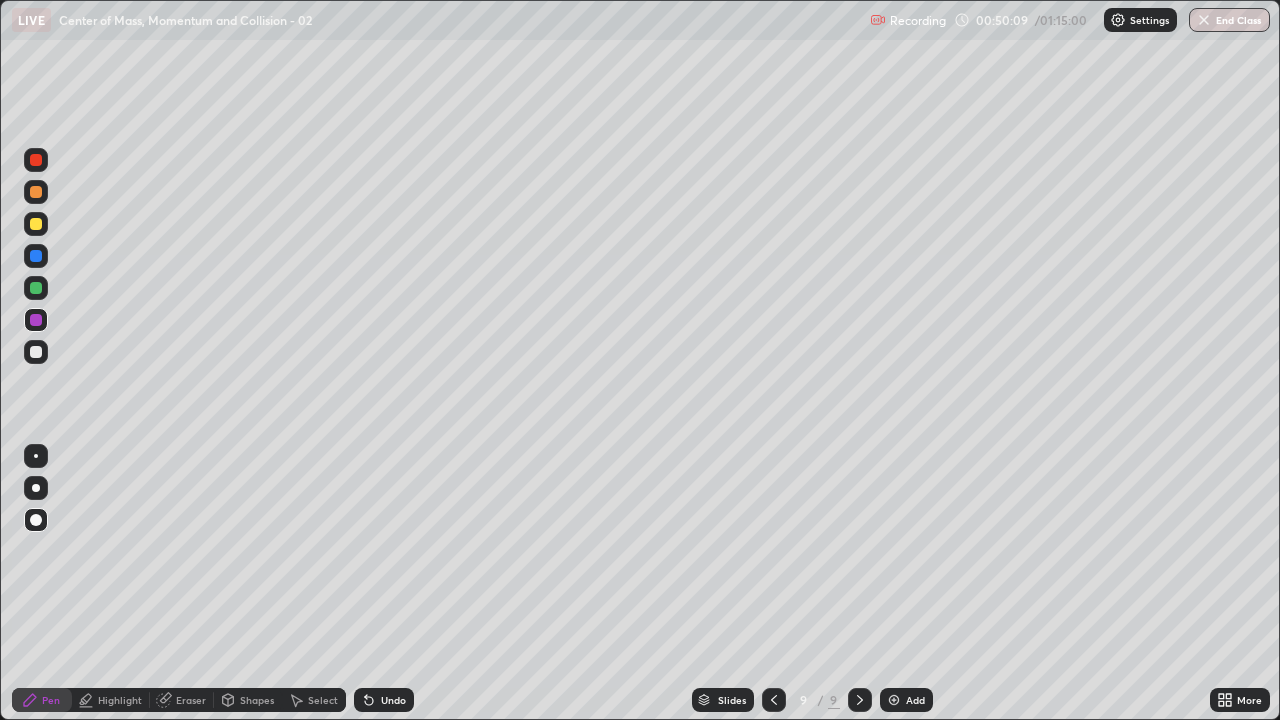 click at bounding box center (36, 352) 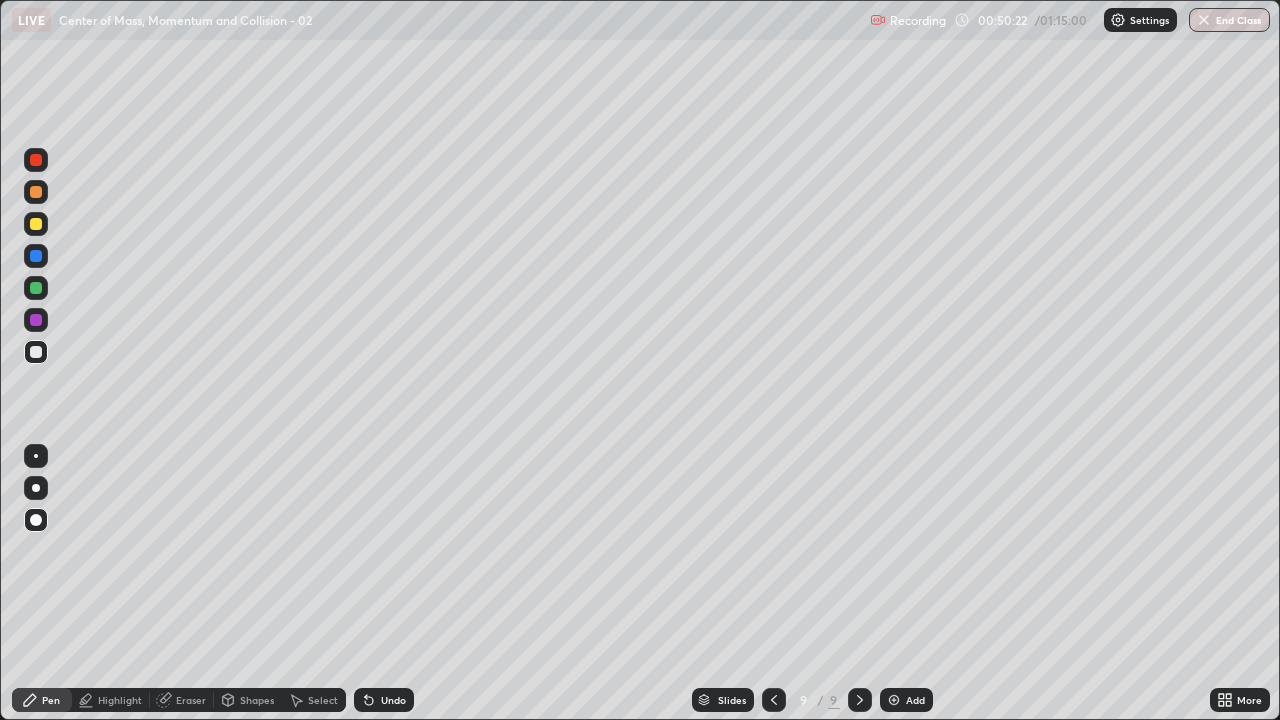 click on "Undo" at bounding box center (384, 700) 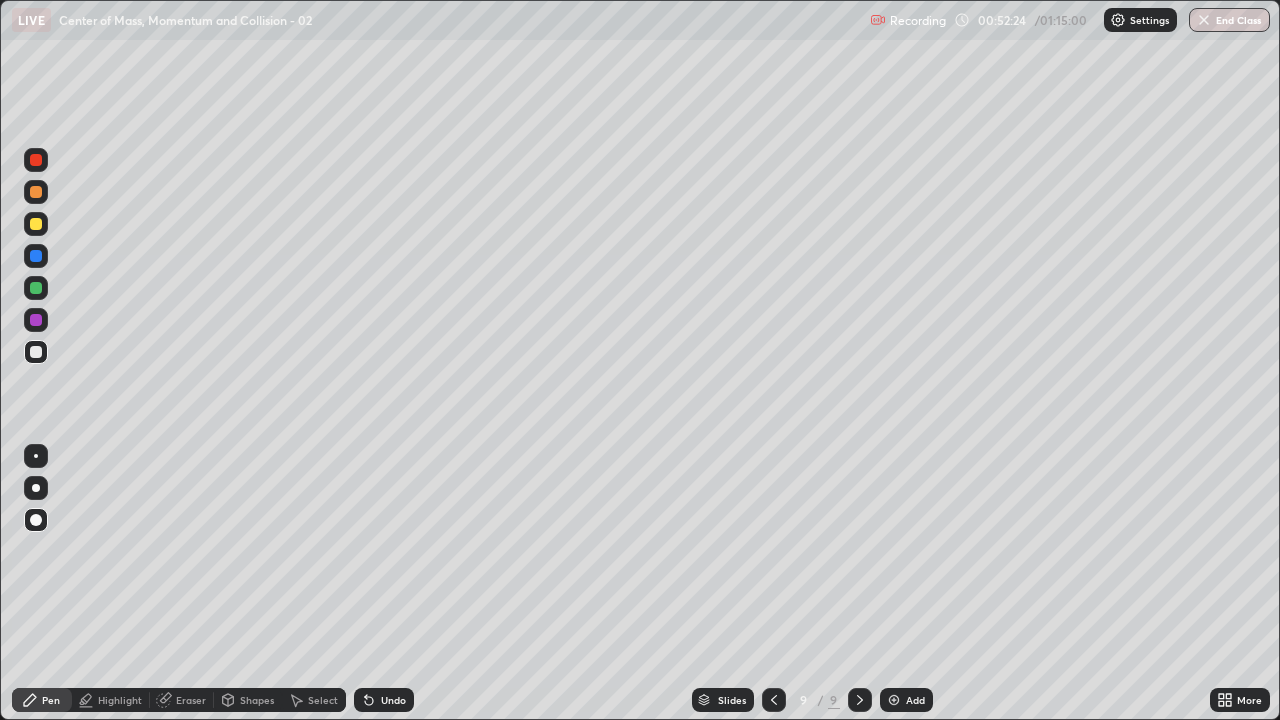 click on "Add" at bounding box center [915, 700] 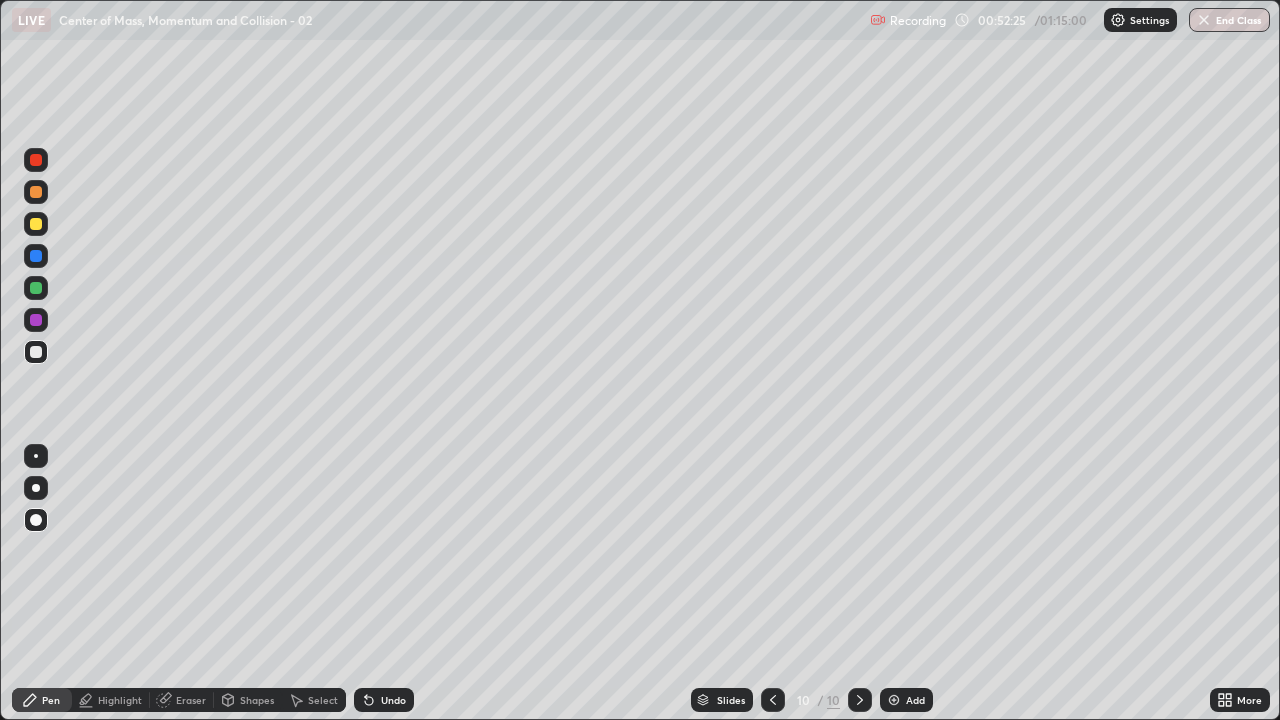 click at bounding box center [36, 352] 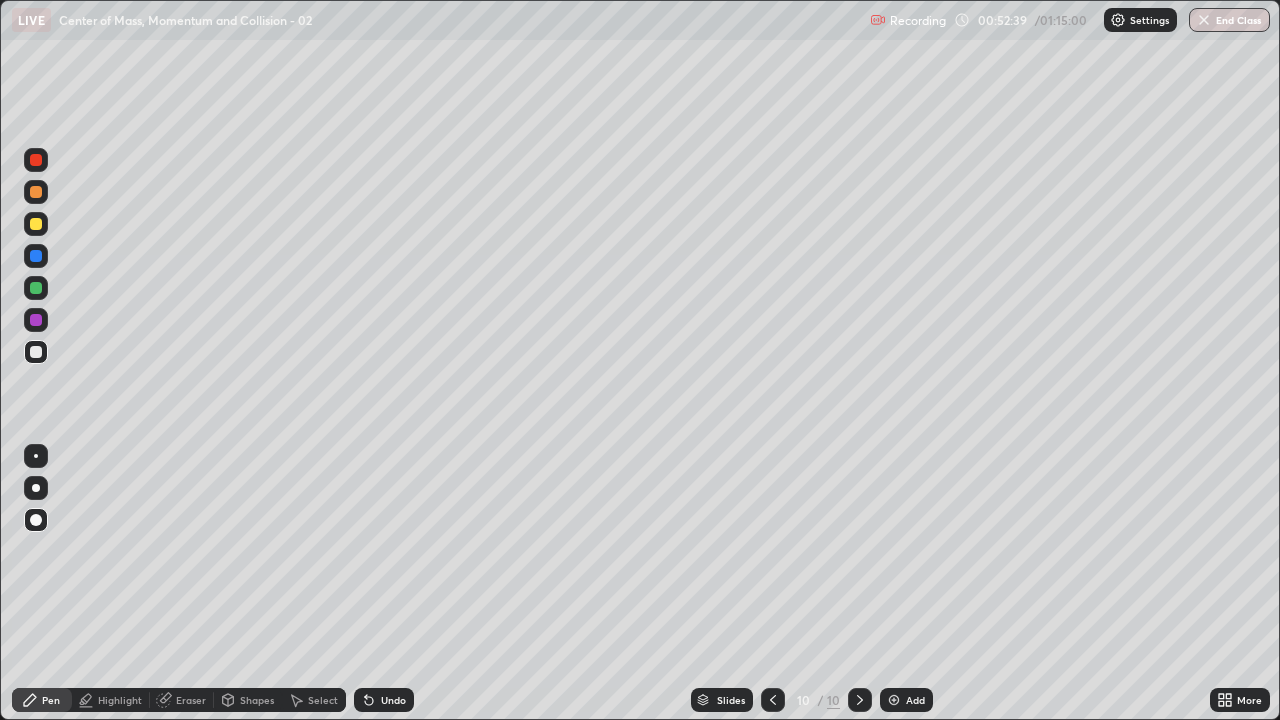 click at bounding box center (36, 224) 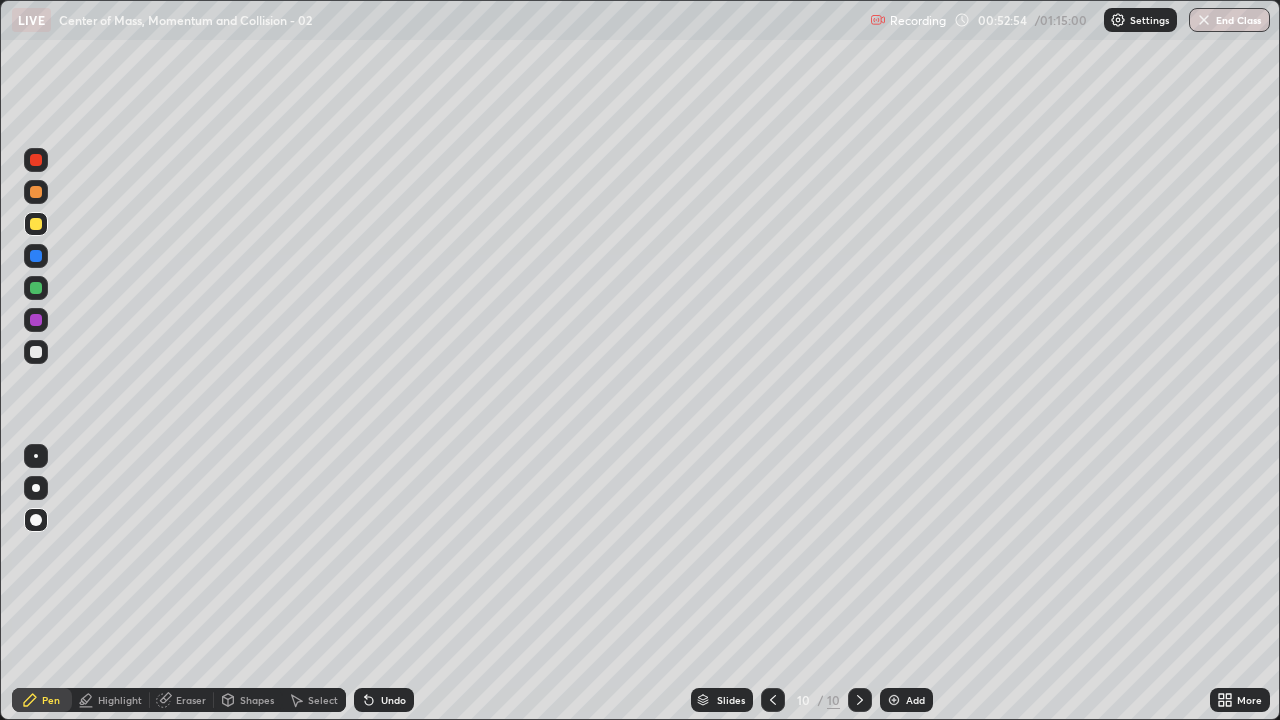 click at bounding box center (36, 160) 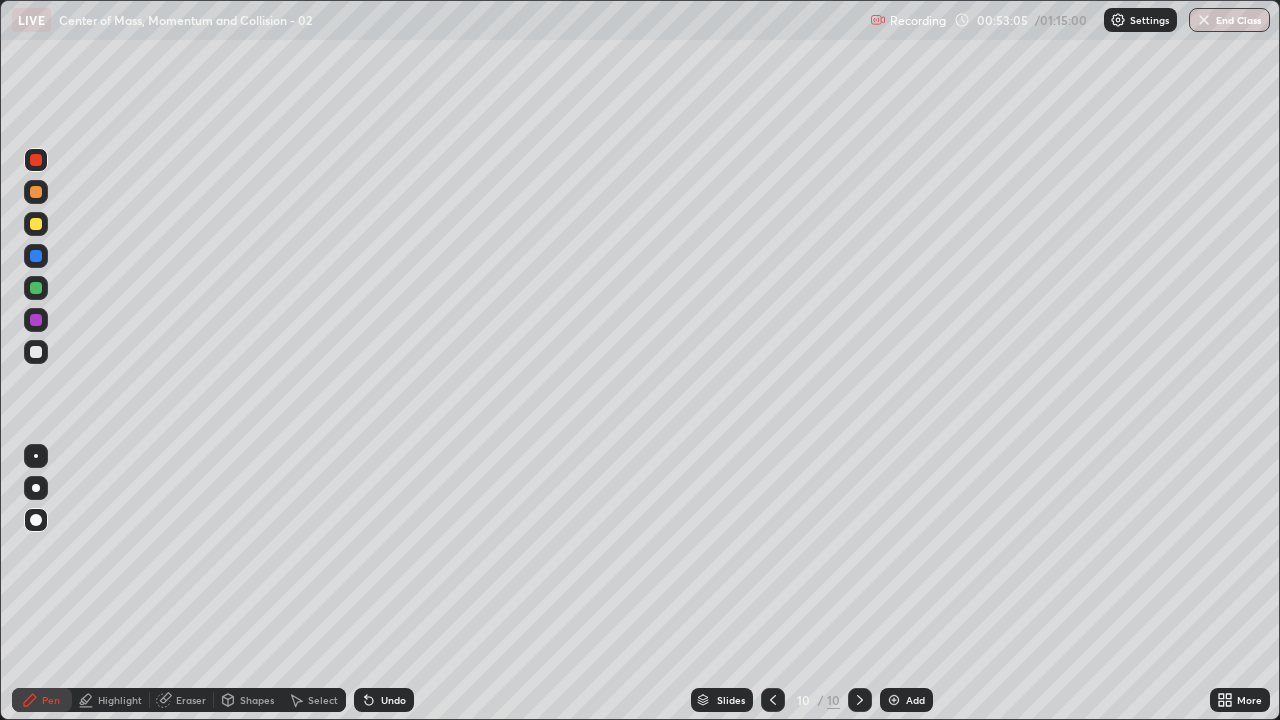 click 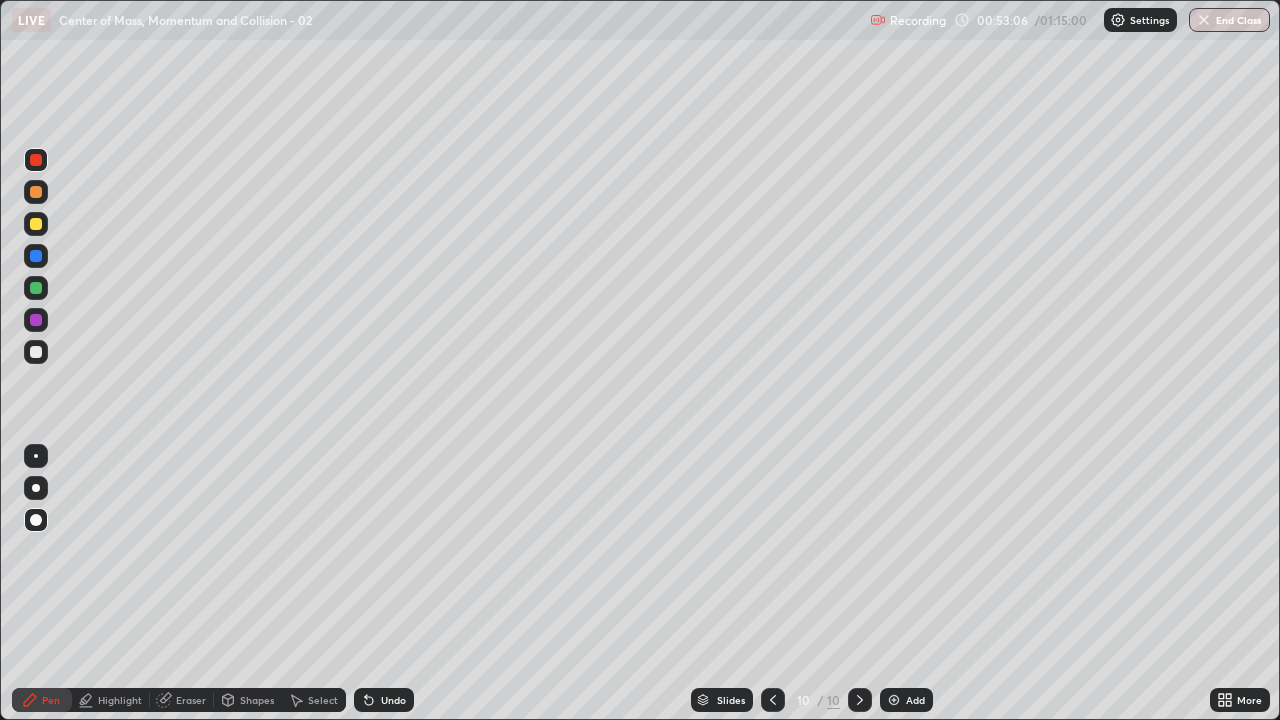 click 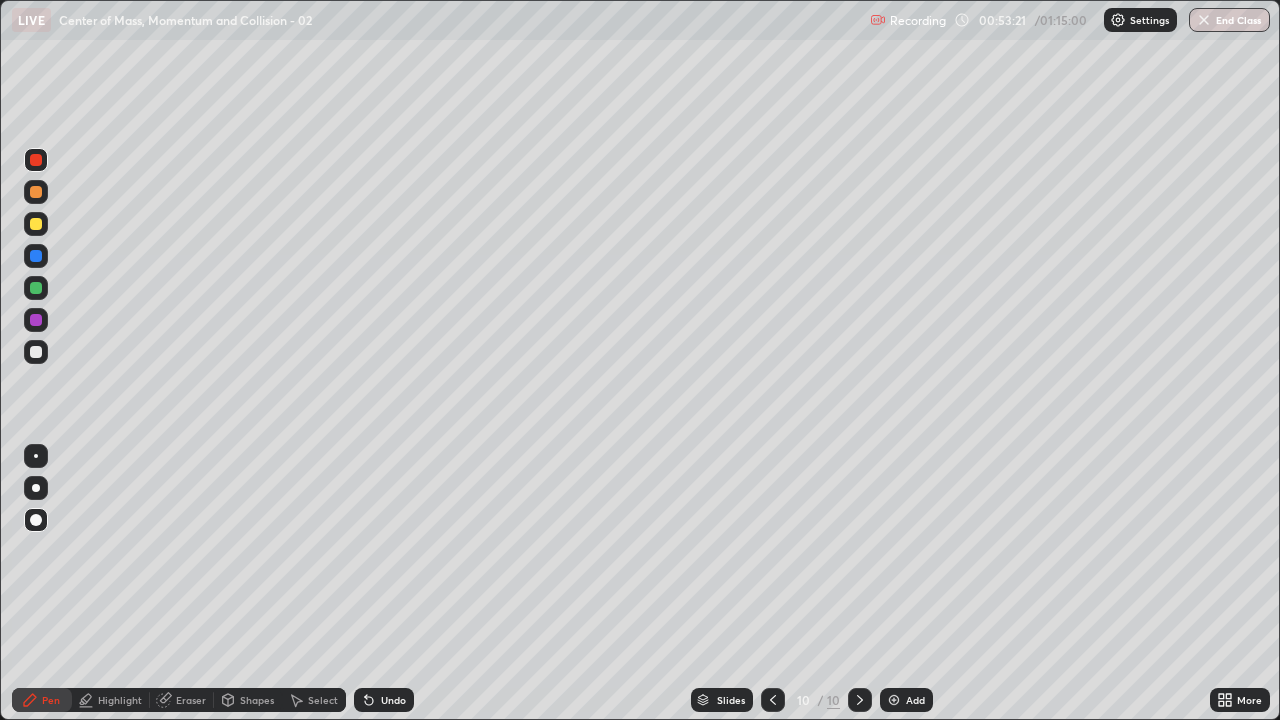 click at bounding box center (36, 256) 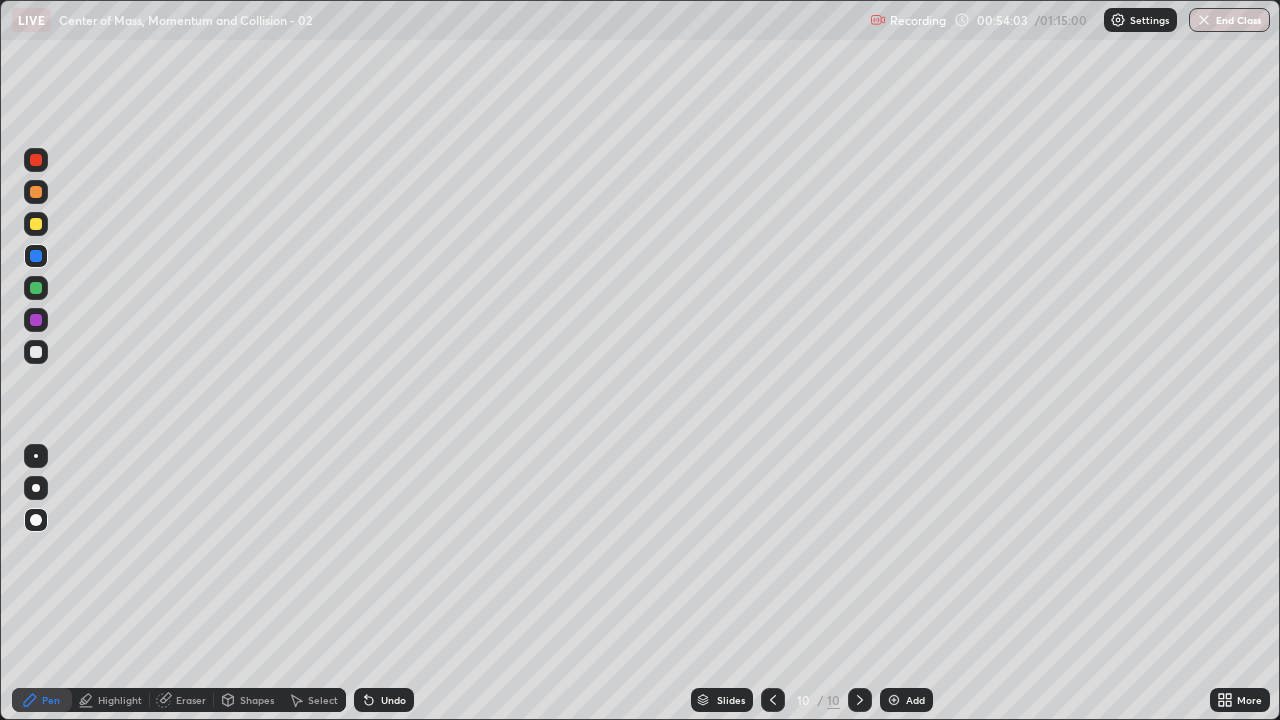 click on "Undo" at bounding box center (384, 700) 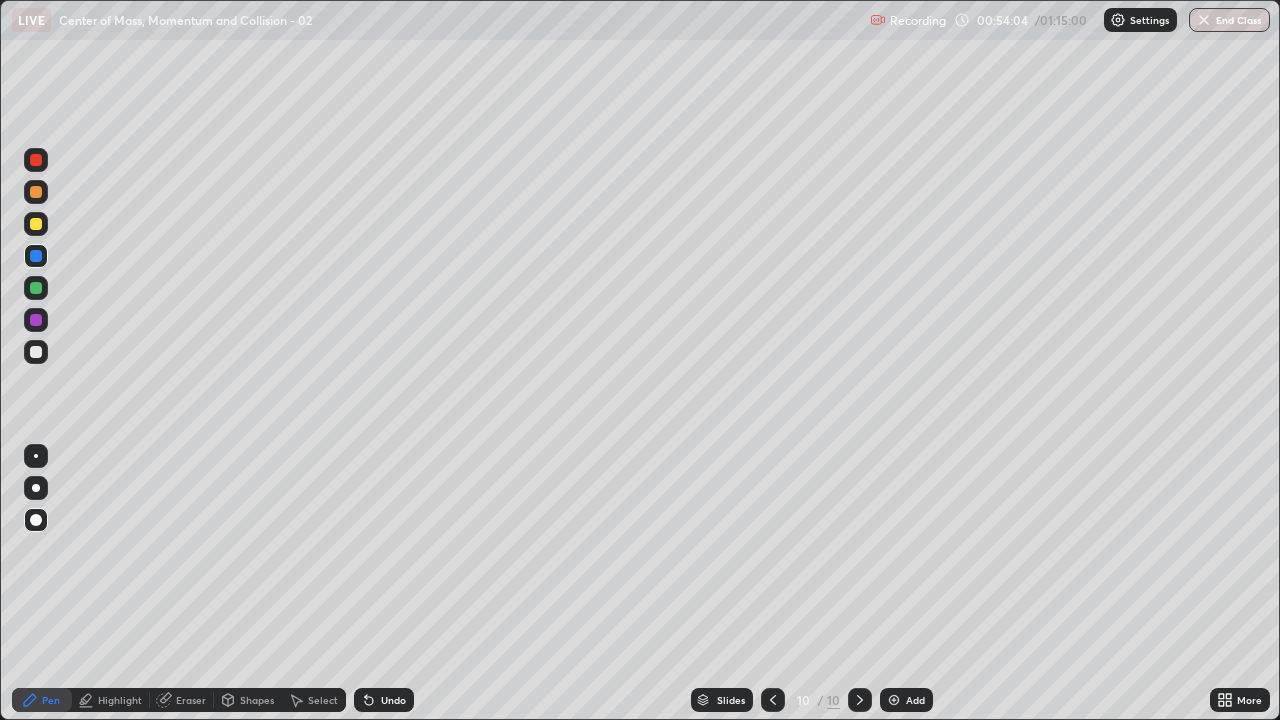 click on "Undo" at bounding box center [384, 700] 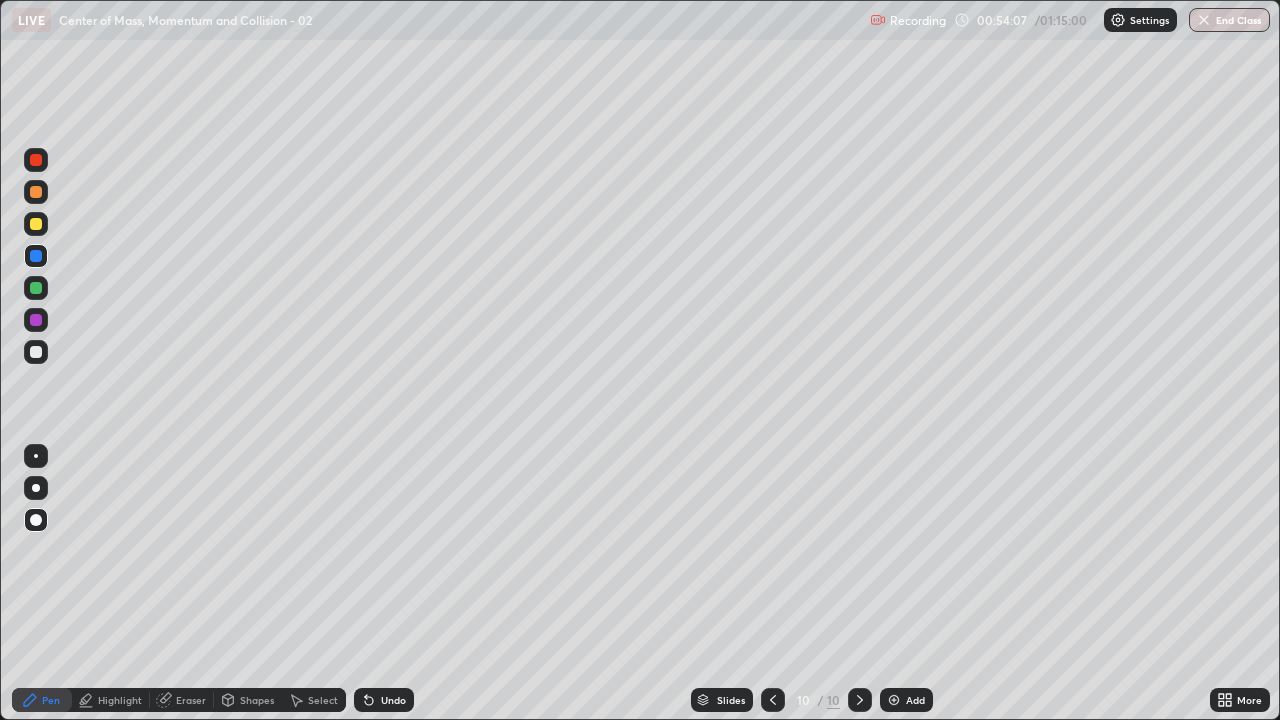 click on "Undo" at bounding box center [393, 700] 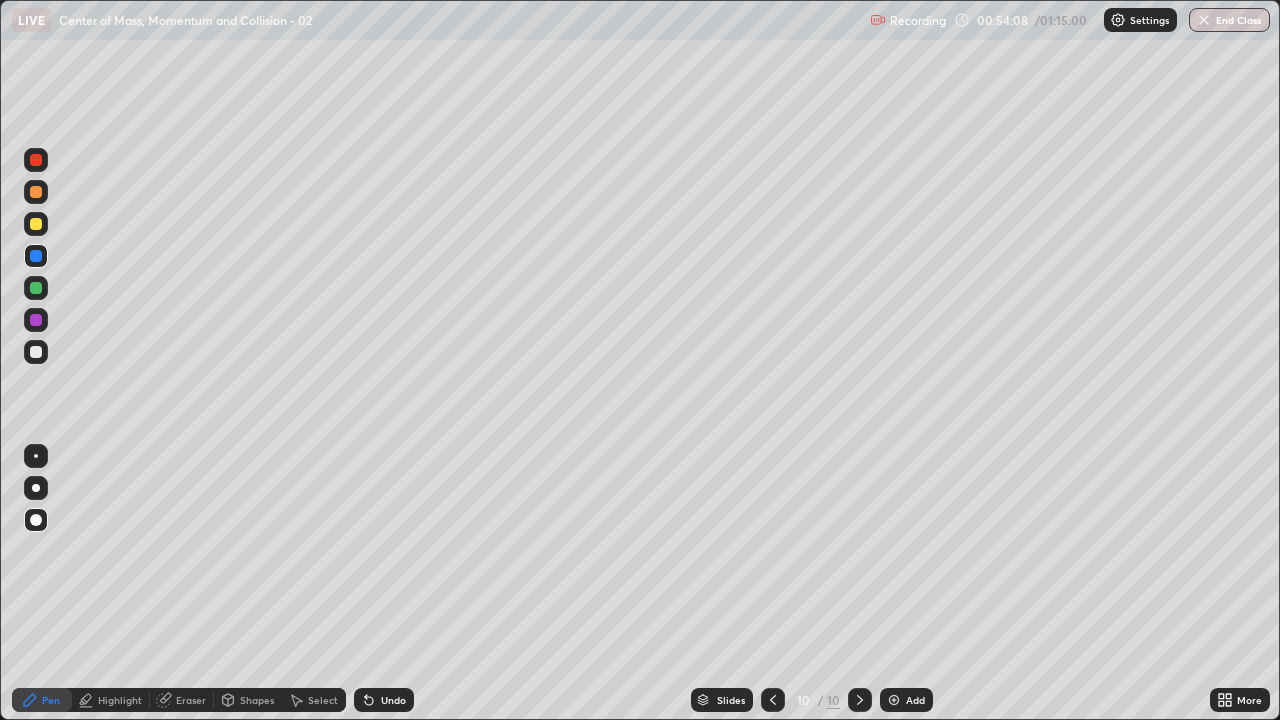 click on "Undo" at bounding box center (393, 700) 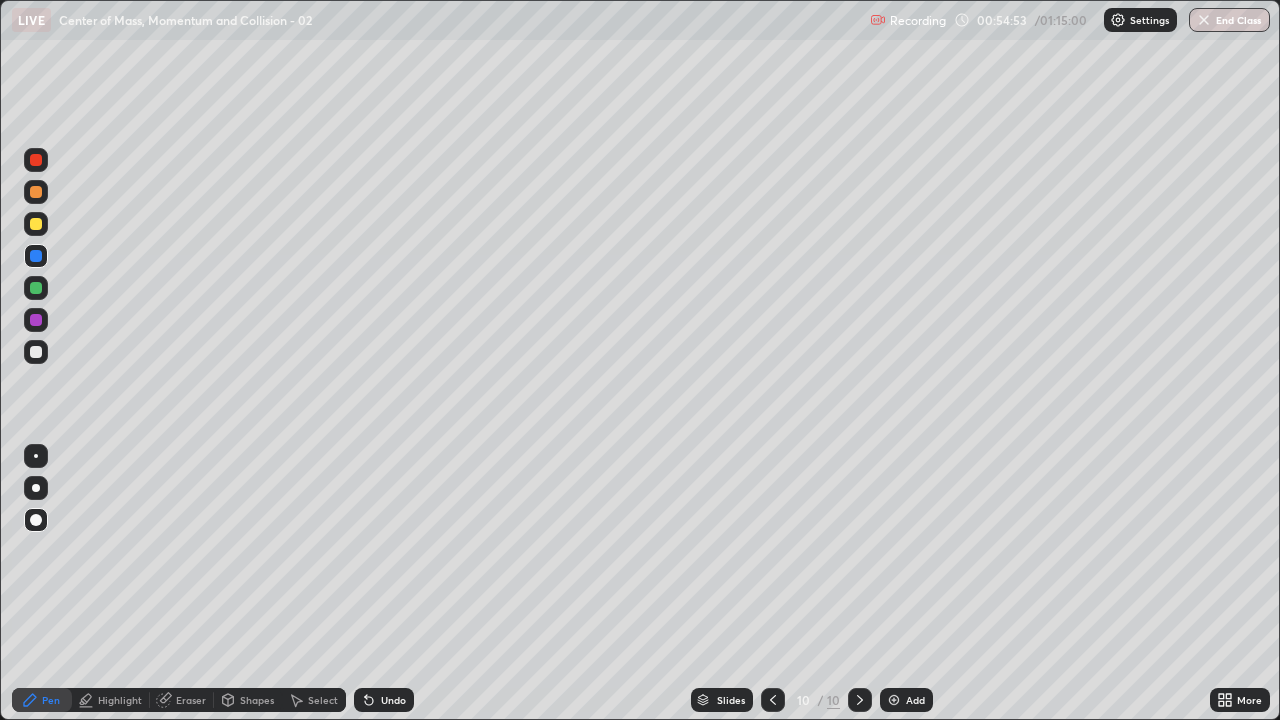 click on "Undo" at bounding box center (384, 700) 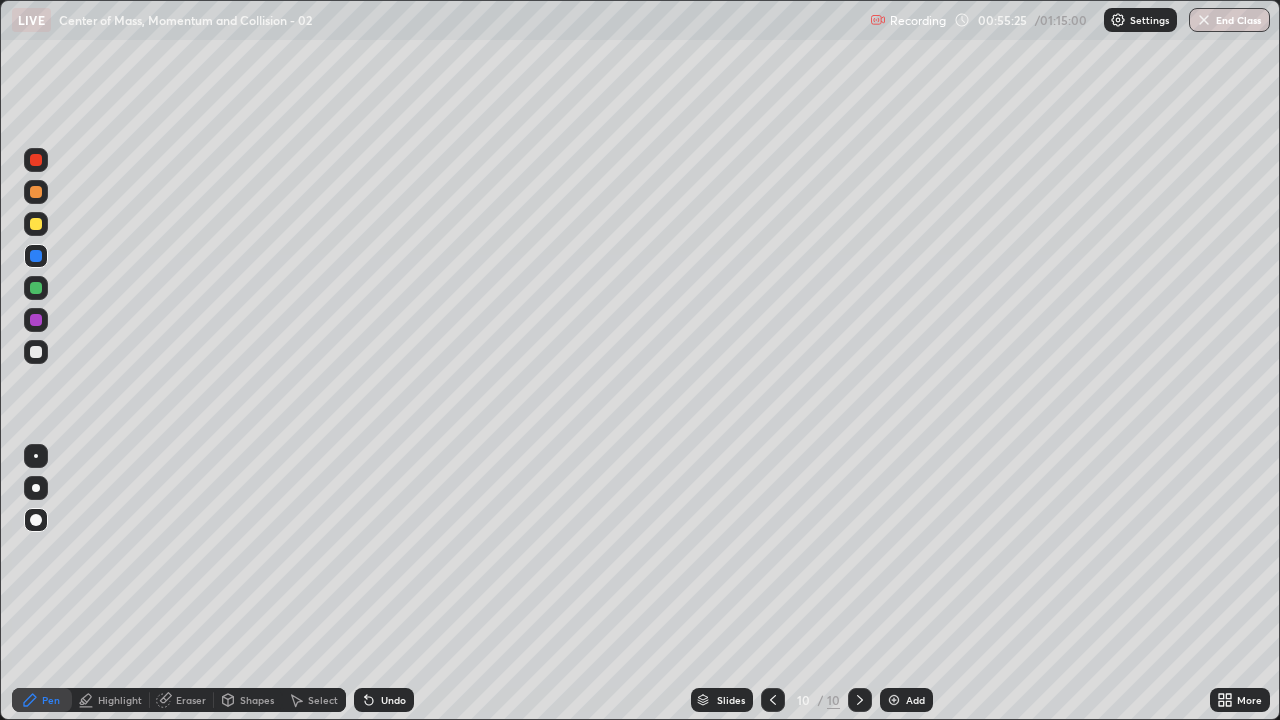 click at bounding box center (36, 224) 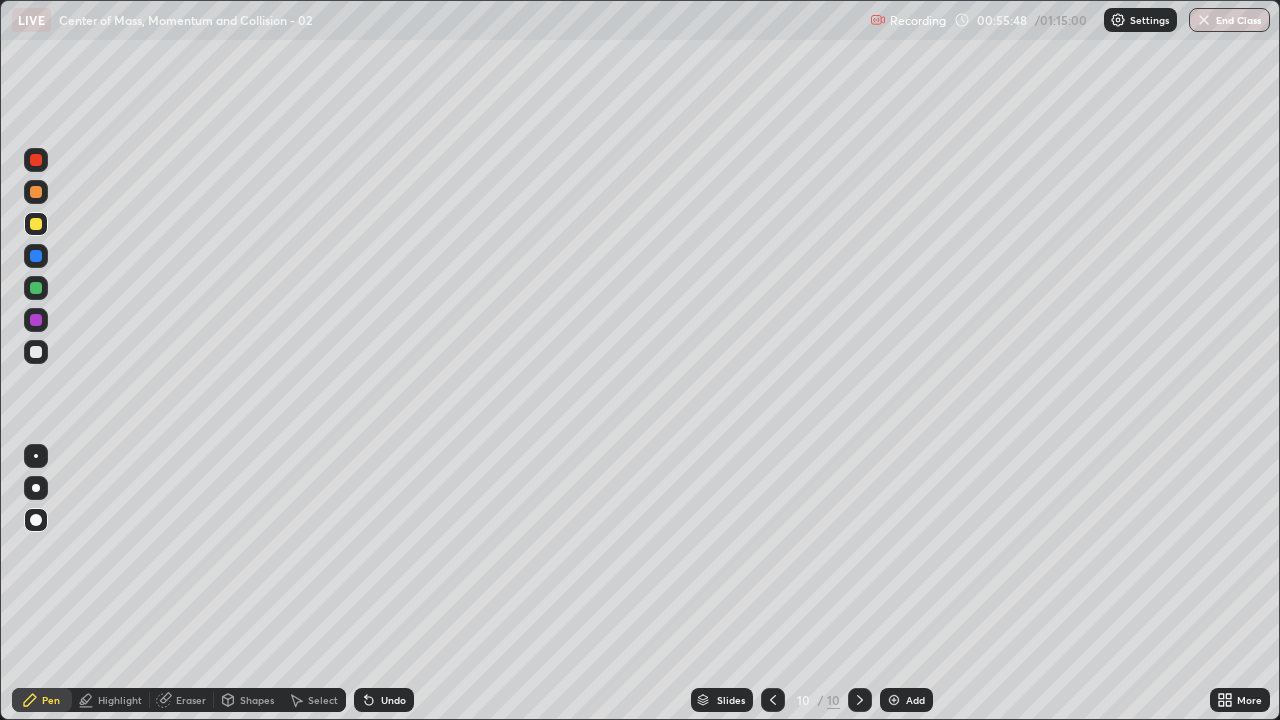 click on "Eraser" at bounding box center [182, 700] 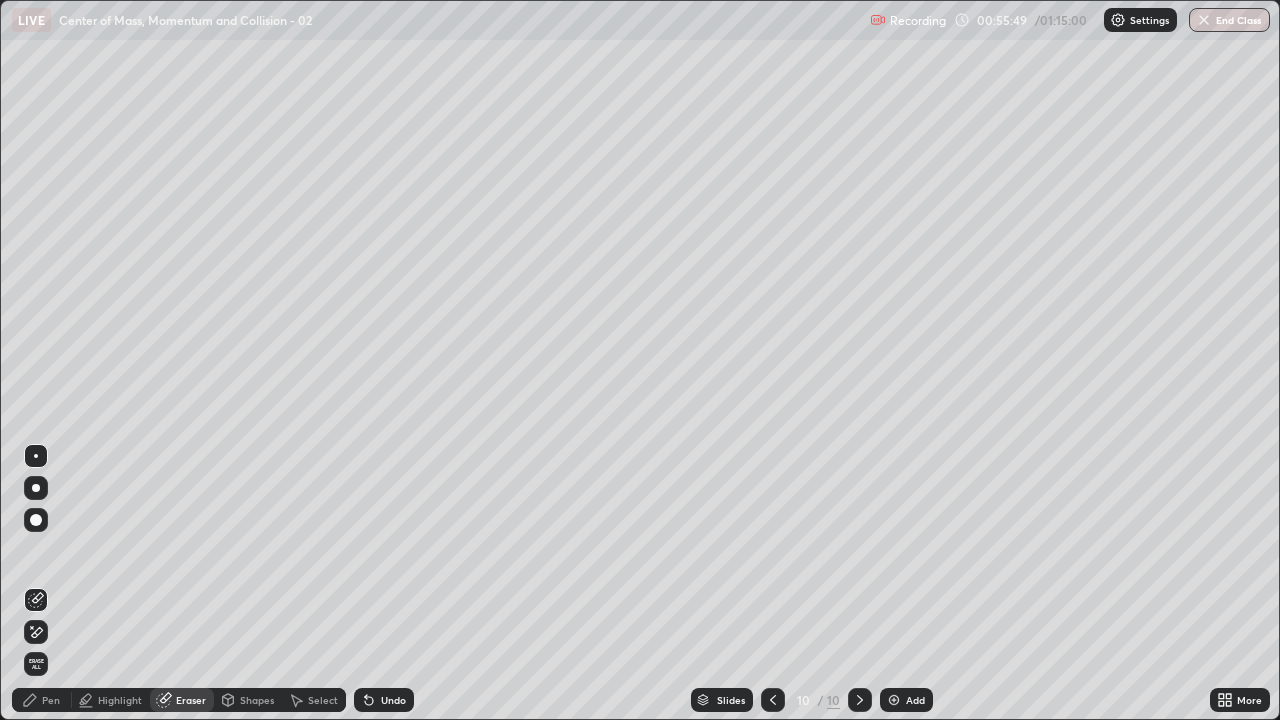 click on "Pen" at bounding box center (42, 700) 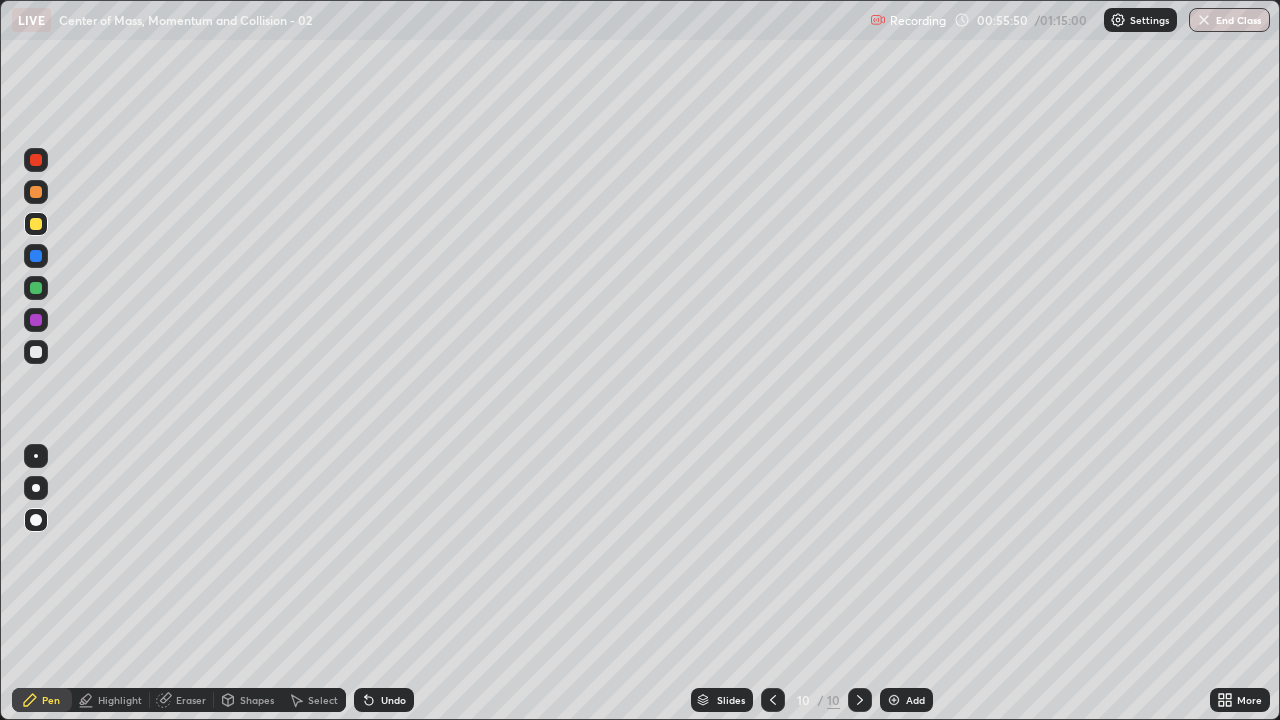 click at bounding box center [36, 160] 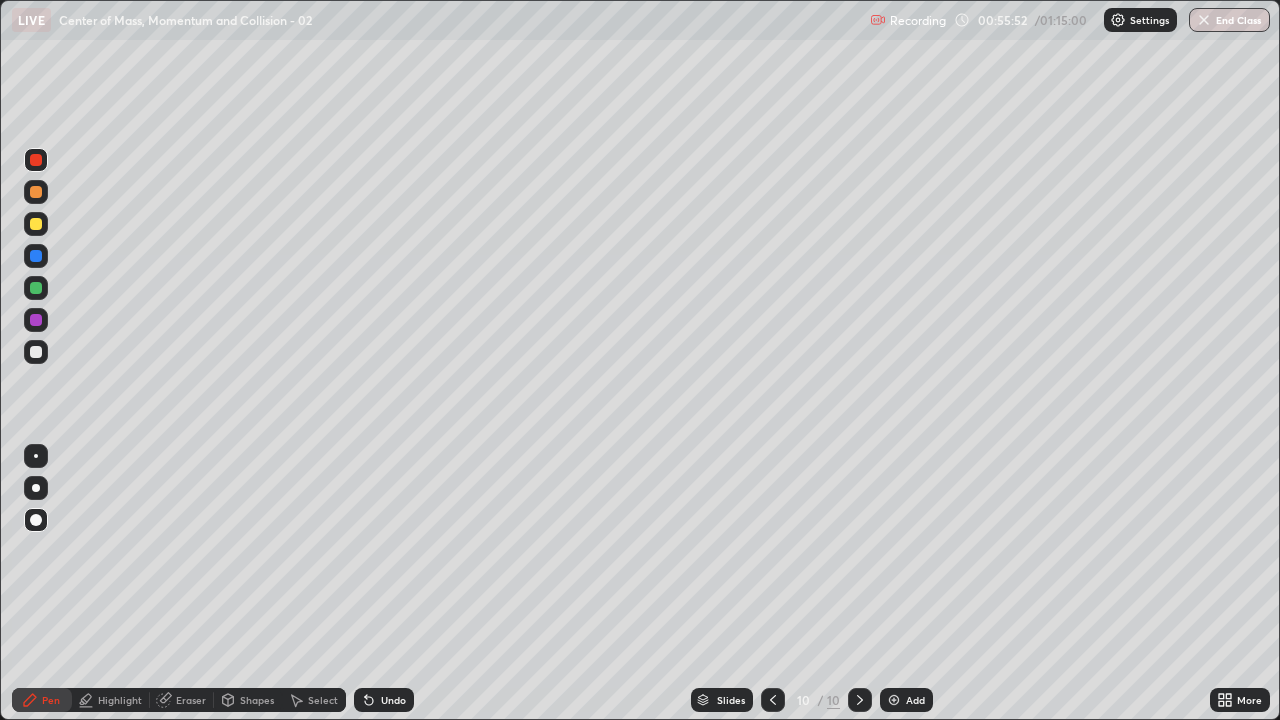 click on "Pen" at bounding box center (51, 700) 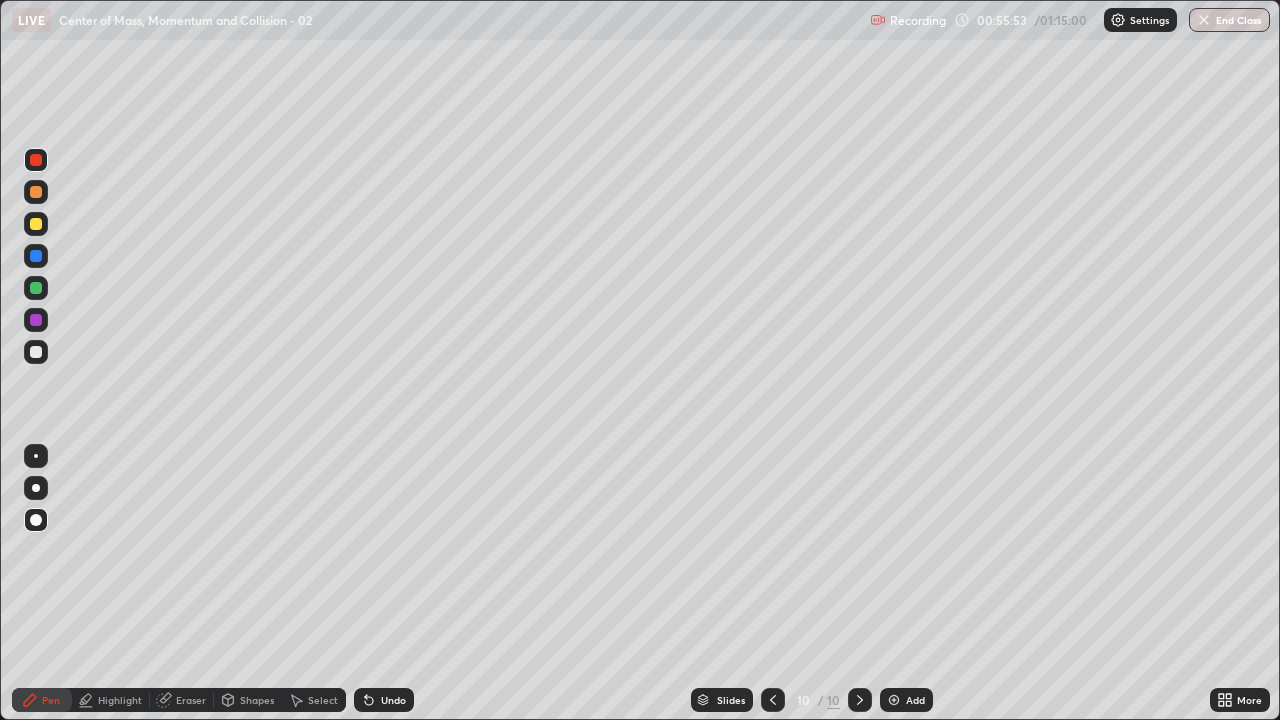 click at bounding box center [36, 288] 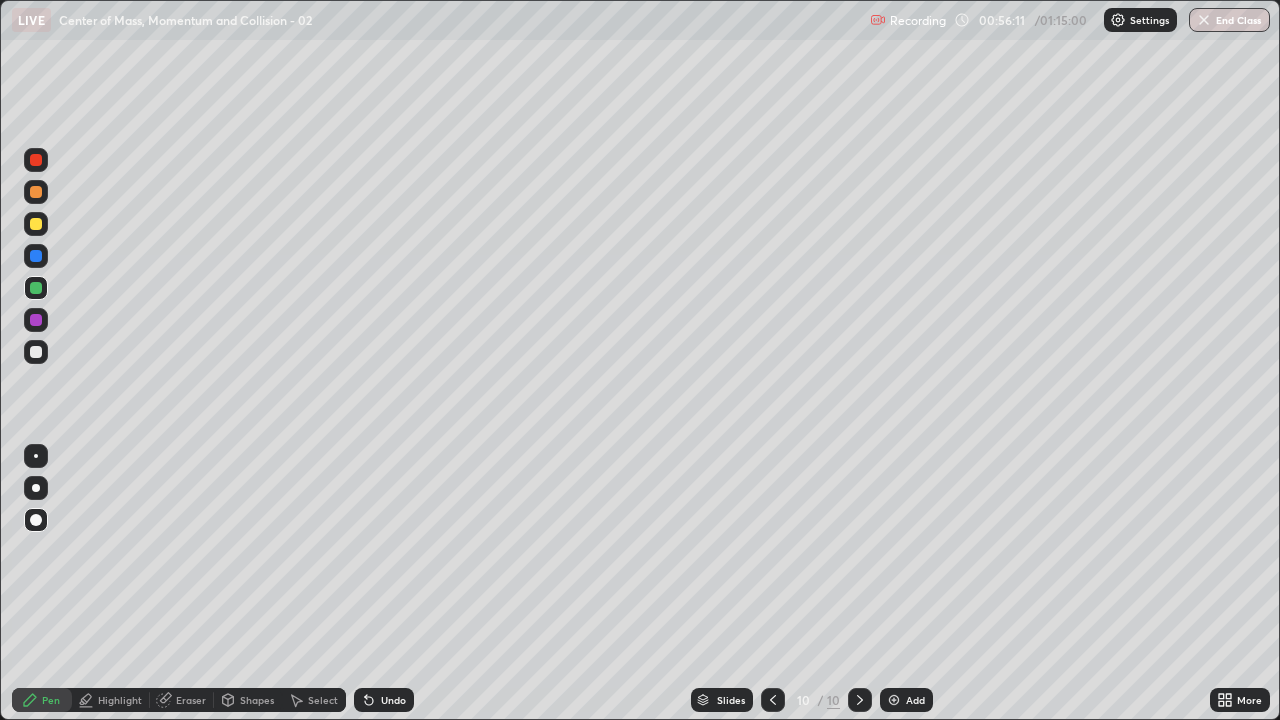 click at bounding box center [36, 256] 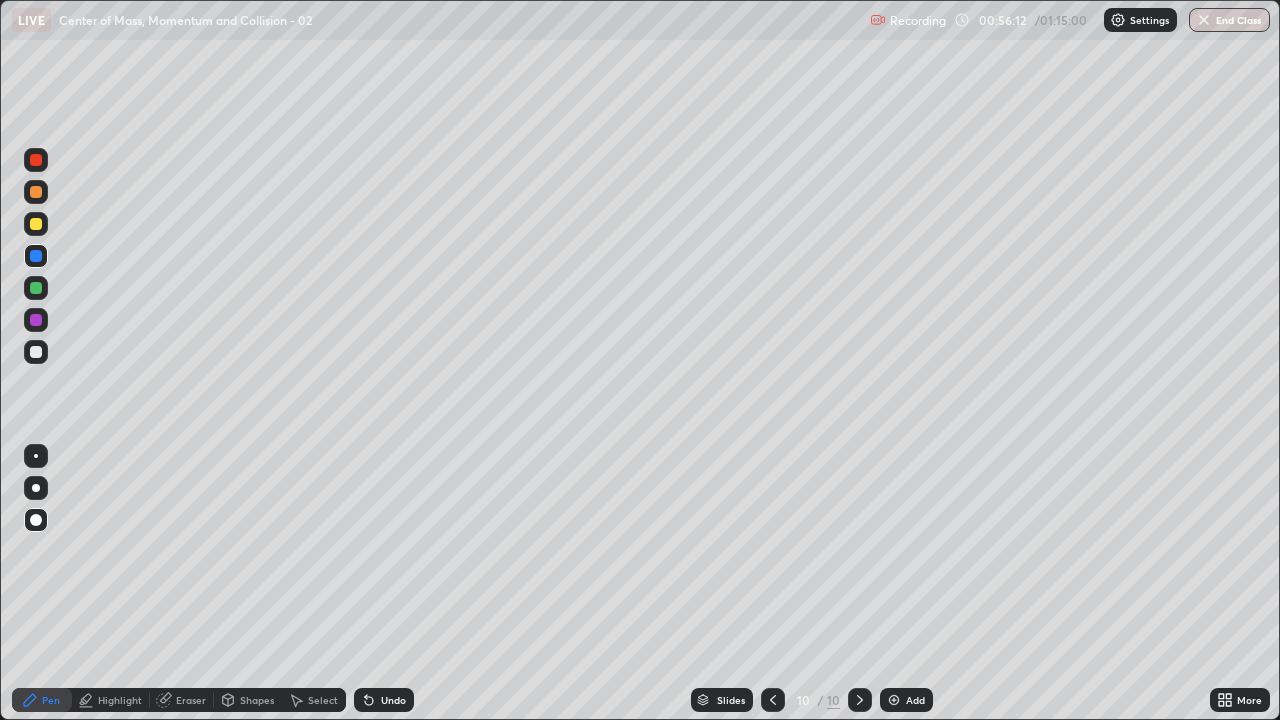 click at bounding box center [36, 224] 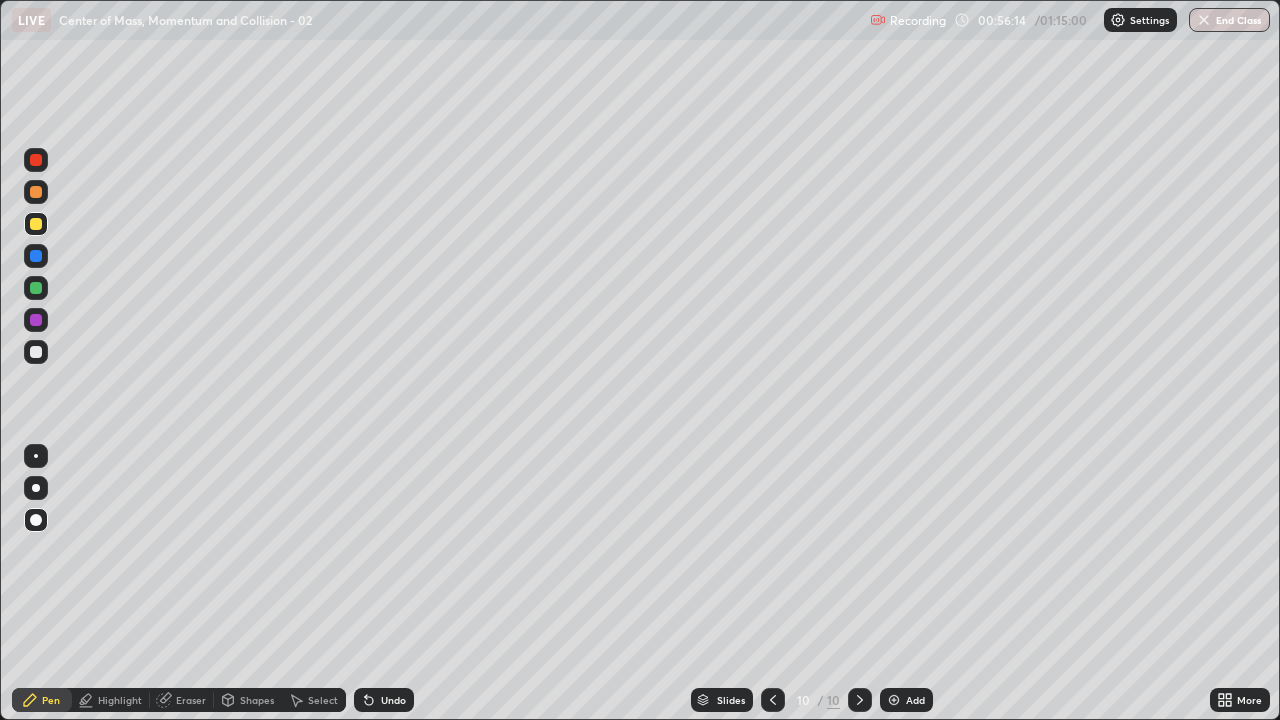 click on "Undo" at bounding box center [393, 700] 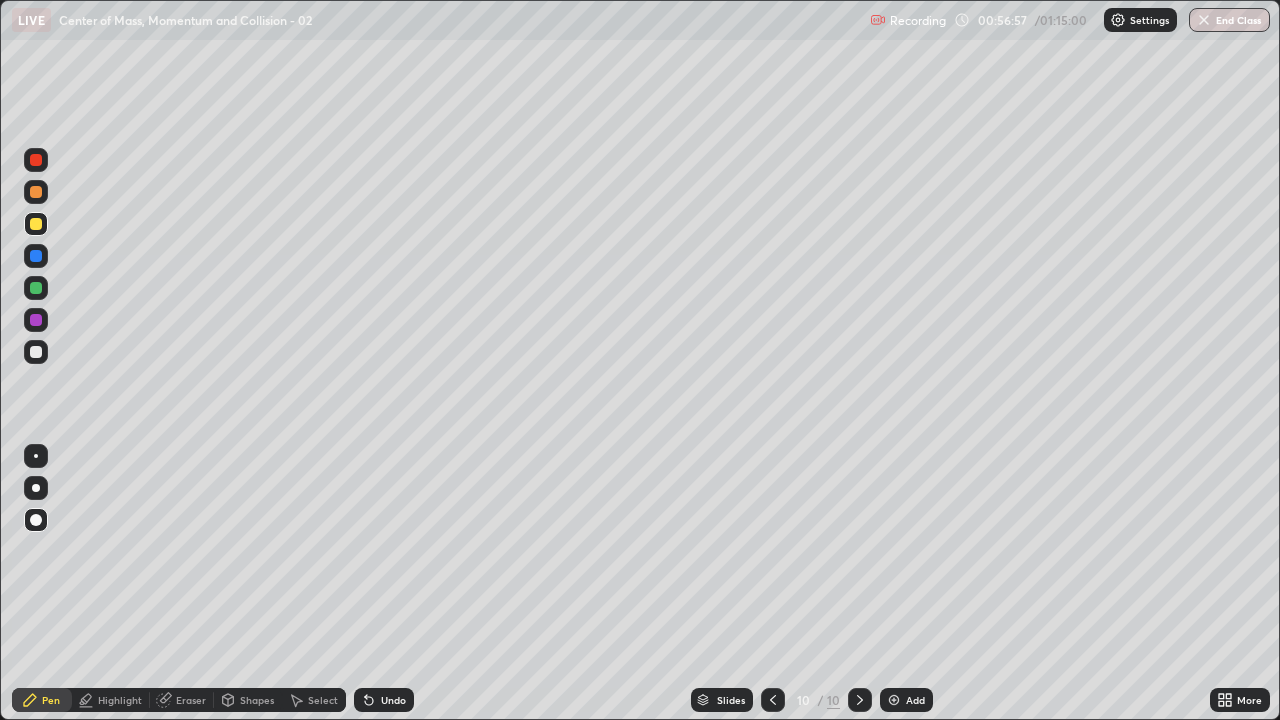 click on "Undo" at bounding box center (384, 700) 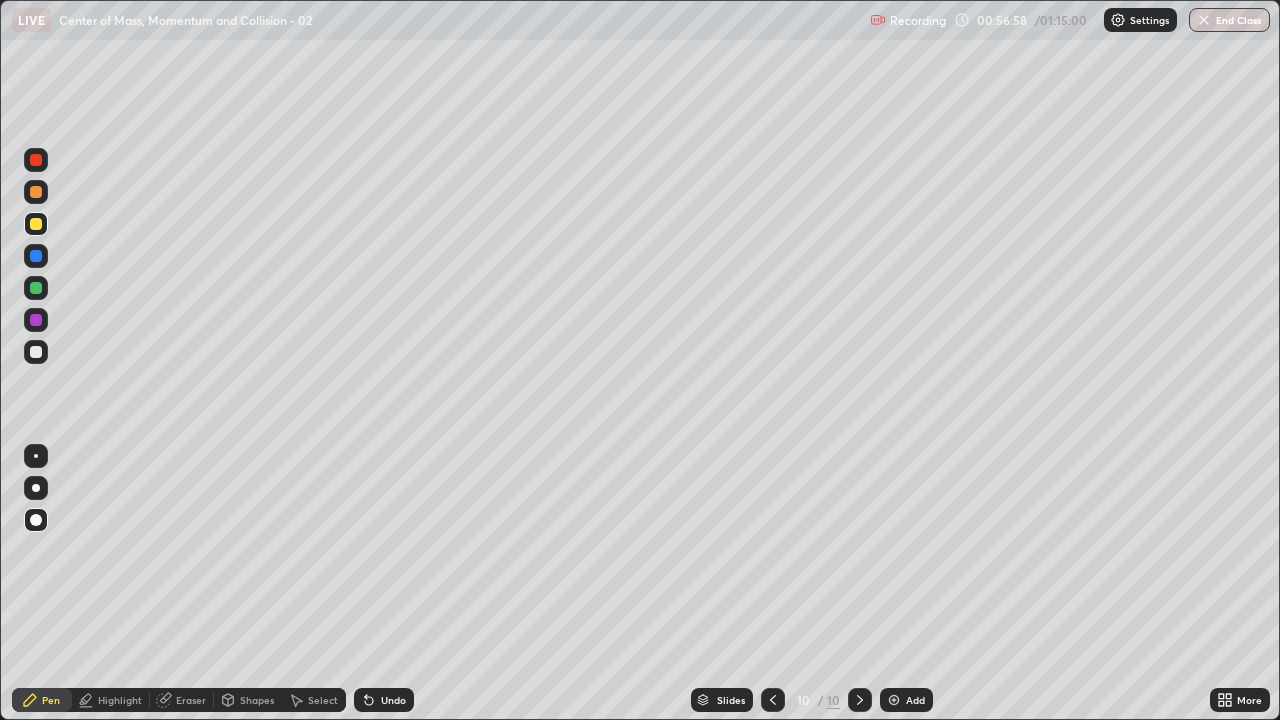 click 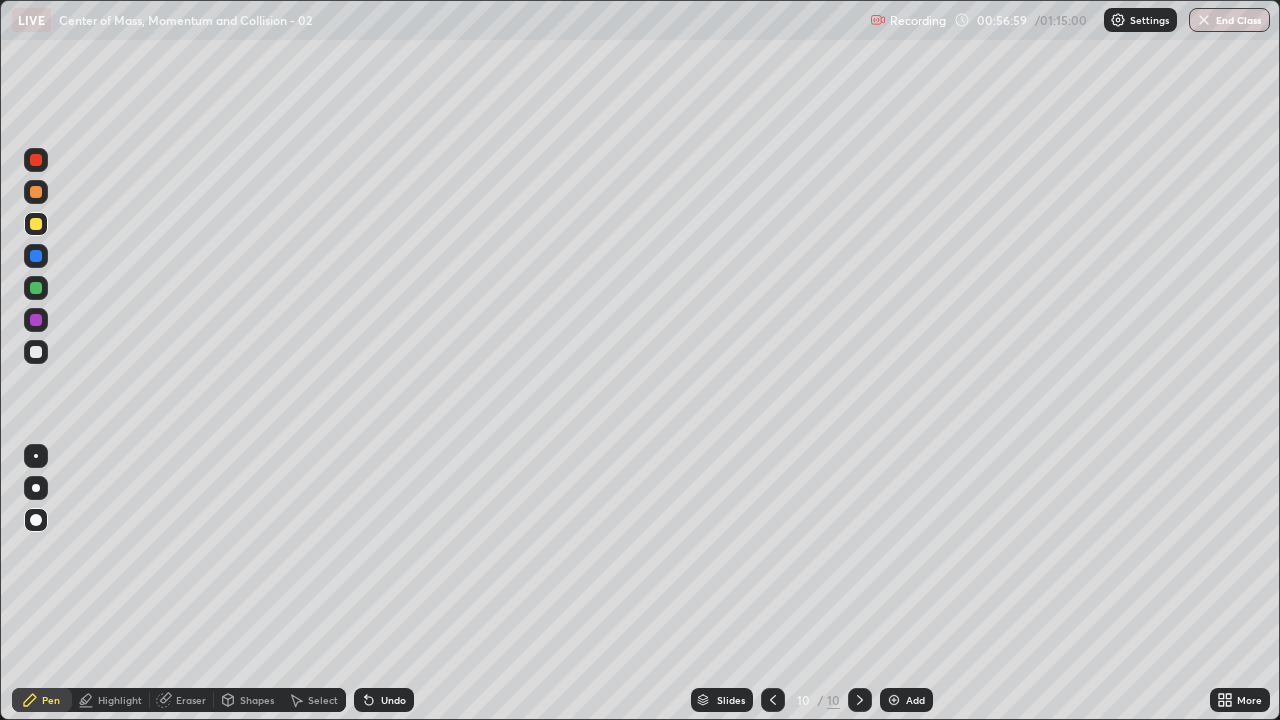 click on "Undo" at bounding box center (384, 700) 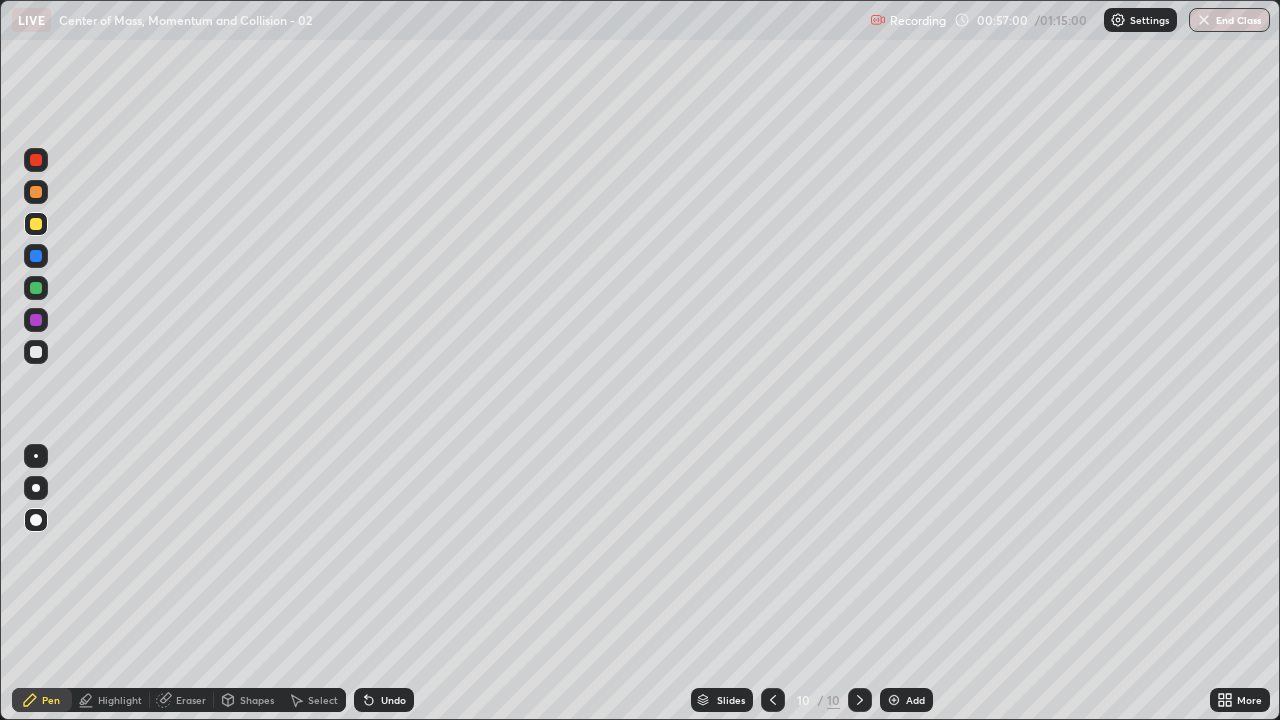 click on "Undo" at bounding box center [393, 700] 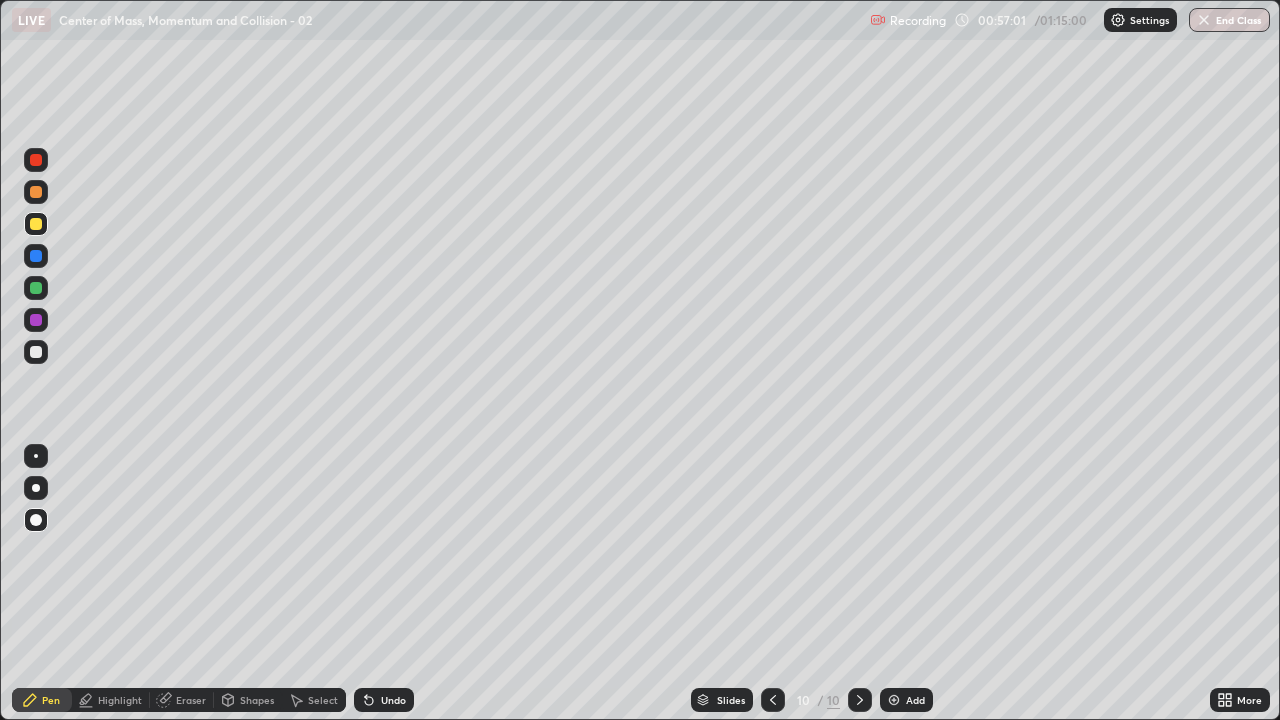 click on "Undo" at bounding box center (384, 700) 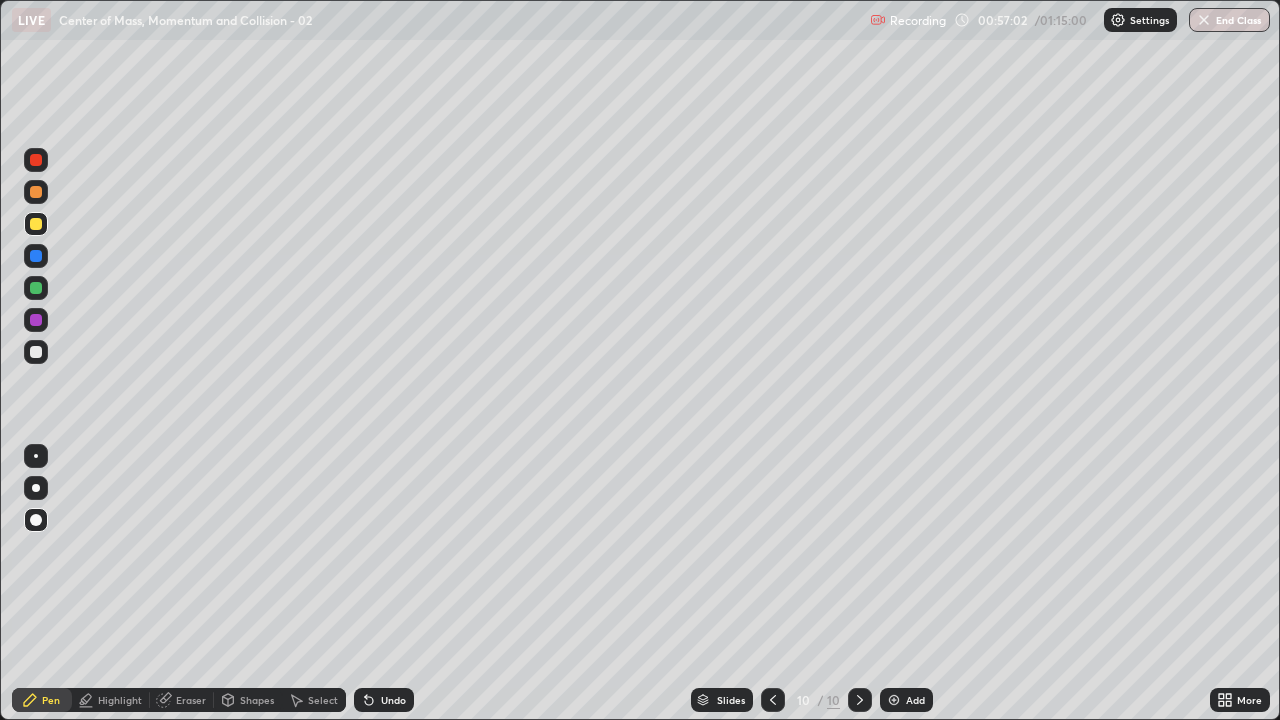 click on "Undo" at bounding box center [384, 700] 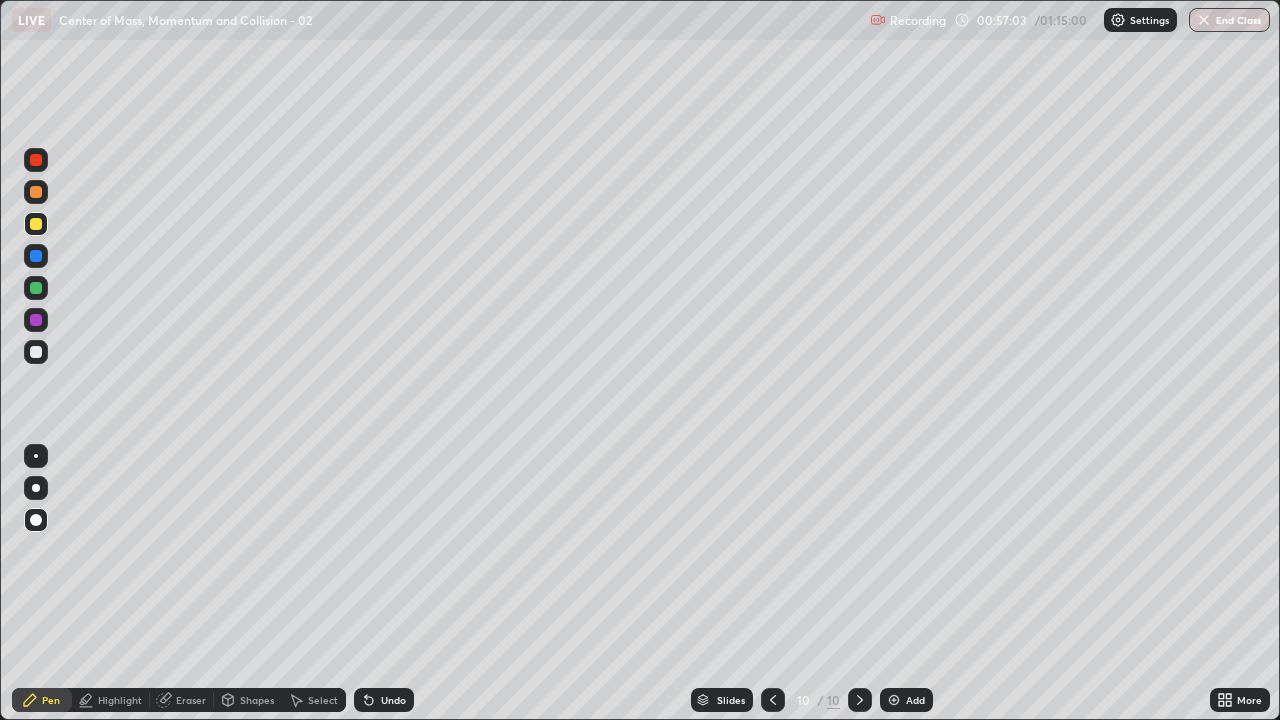 click on "Undo" at bounding box center (393, 700) 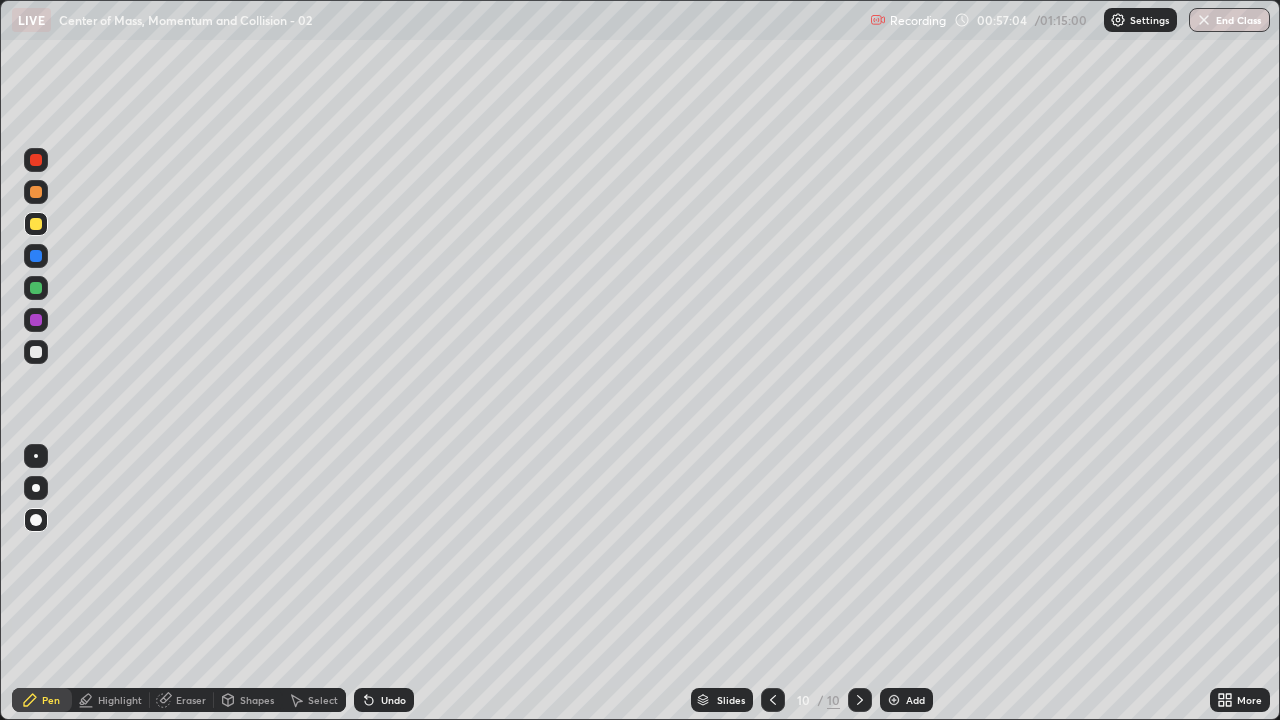 click on "Undo" at bounding box center [384, 700] 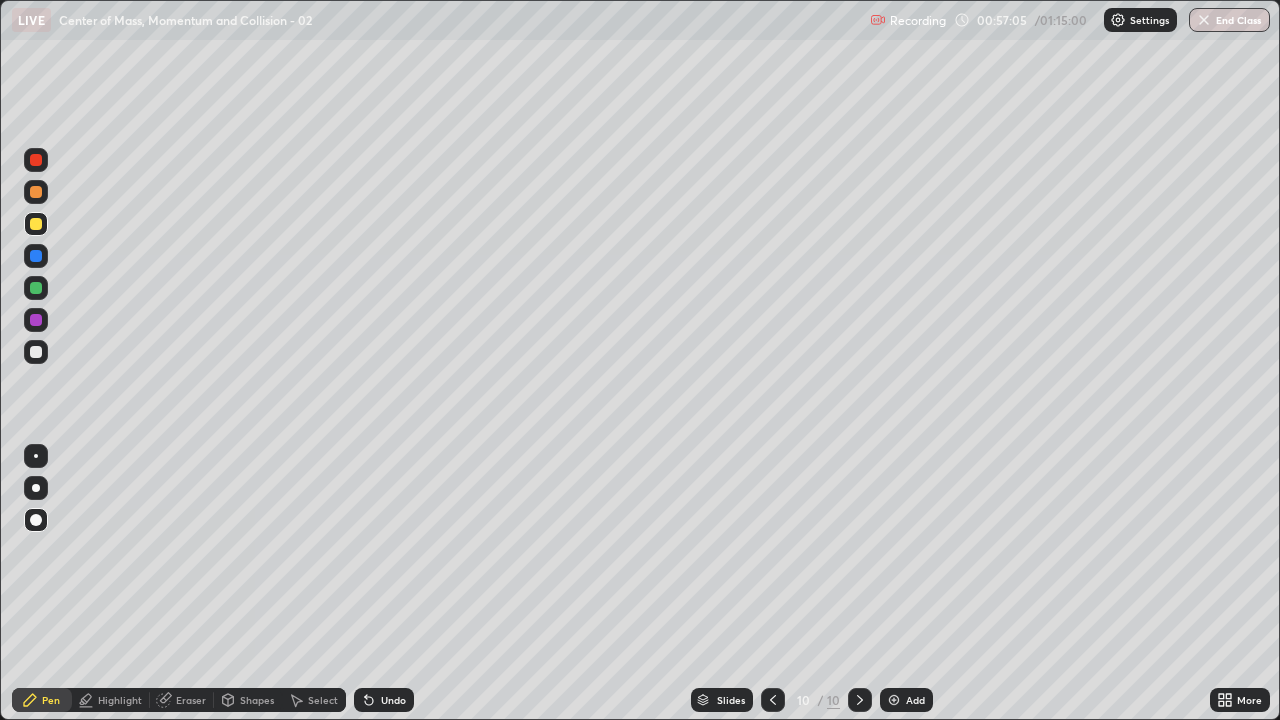 click at bounding box center (36, 320) 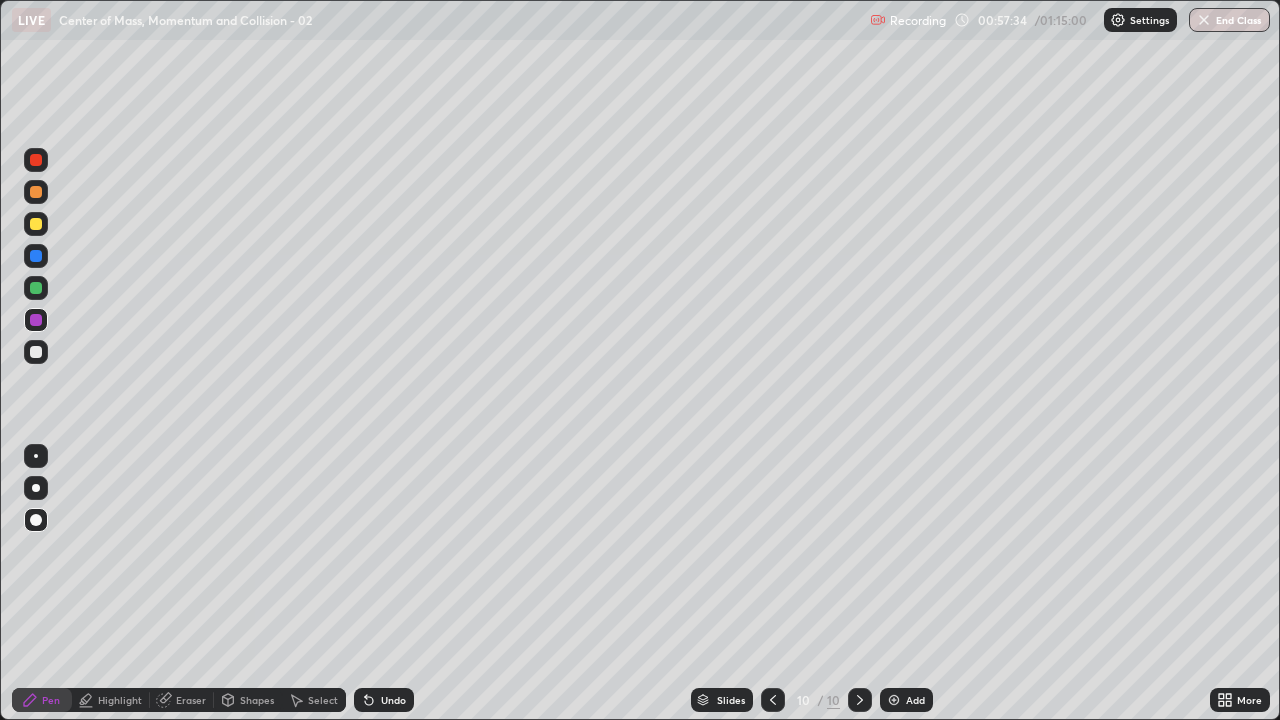 click on "Undo" at bounding box center (384, 700) 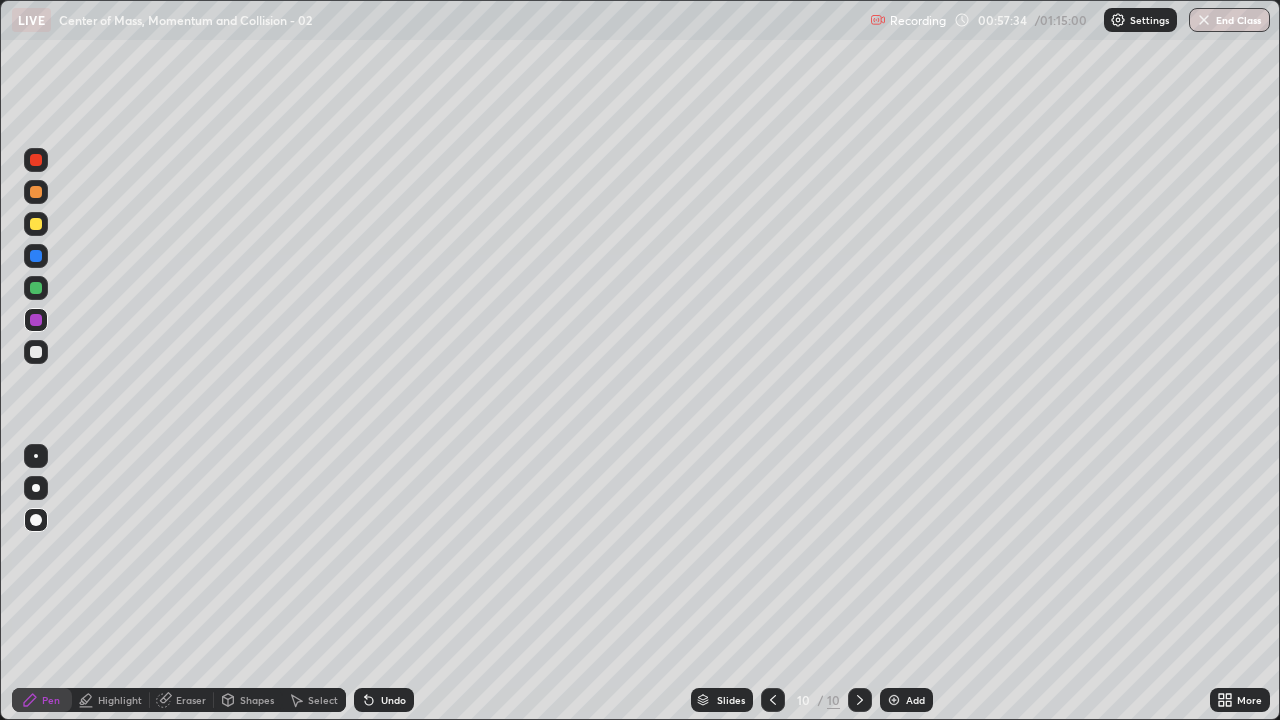click on "Undo" at bounding box center [393, 700] 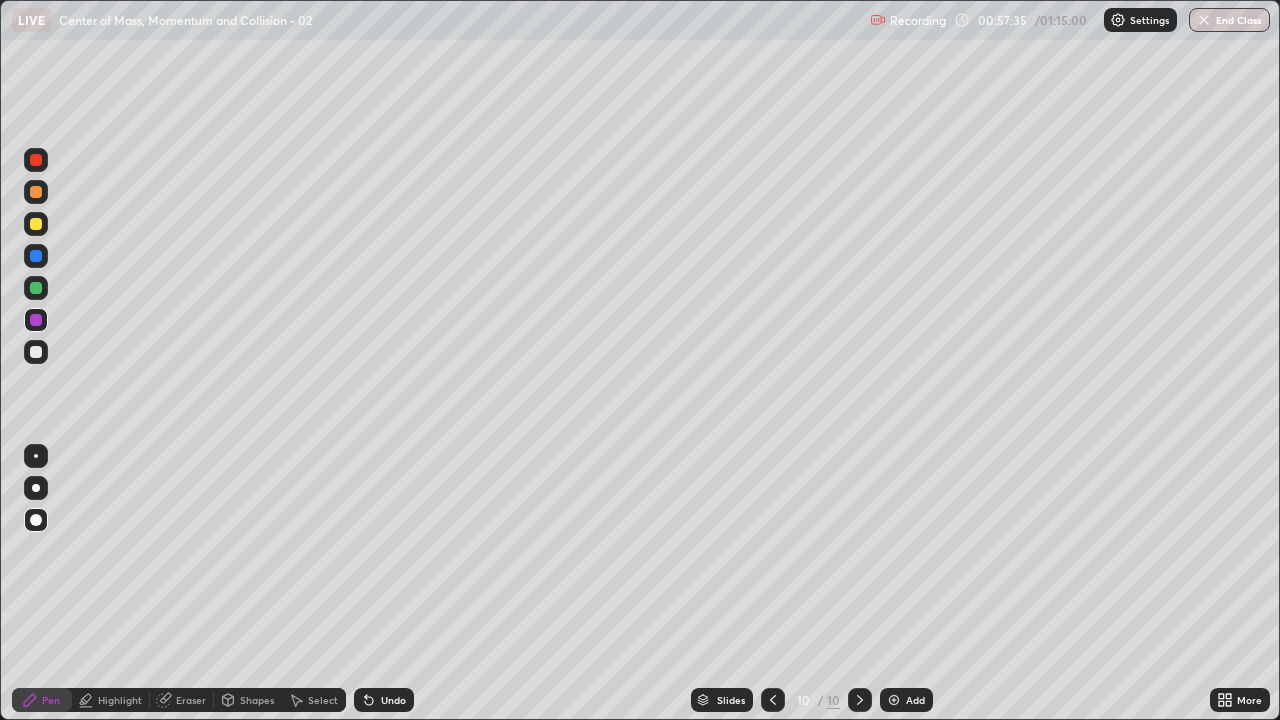 click on "Undo" at bounding box center (384, 700) 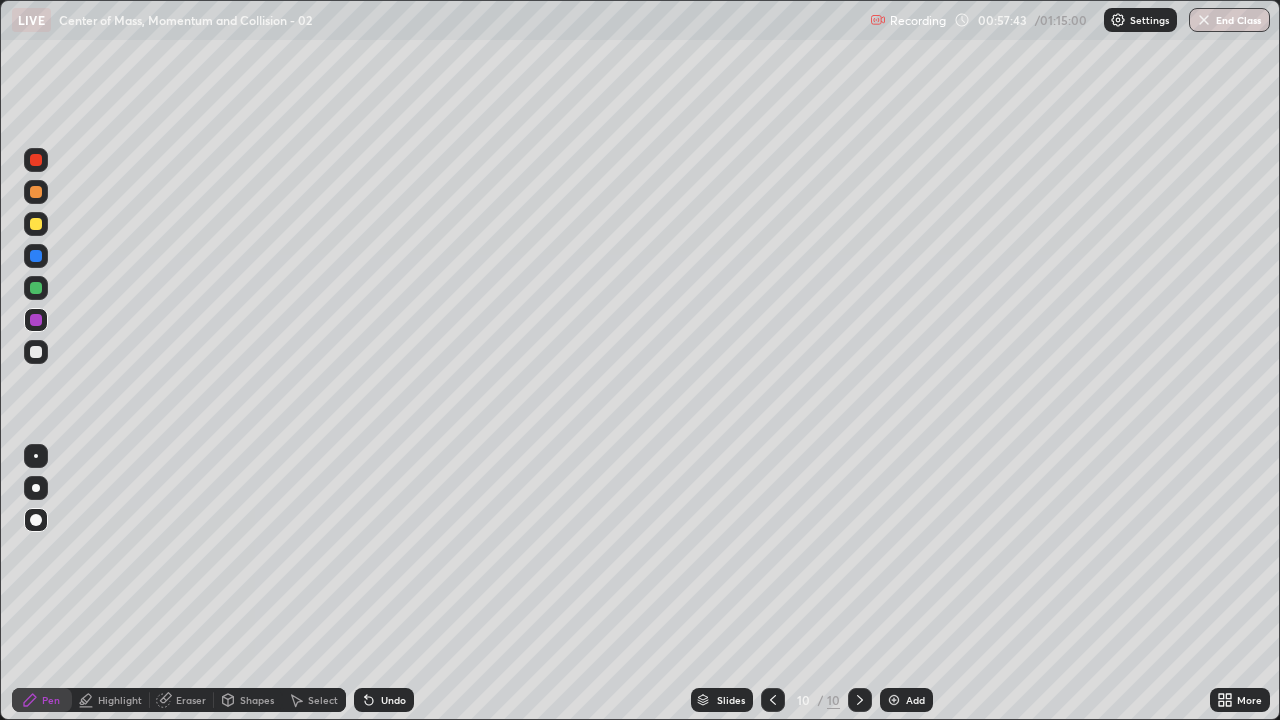 click on "Undo" at bounding box center (393, 700) 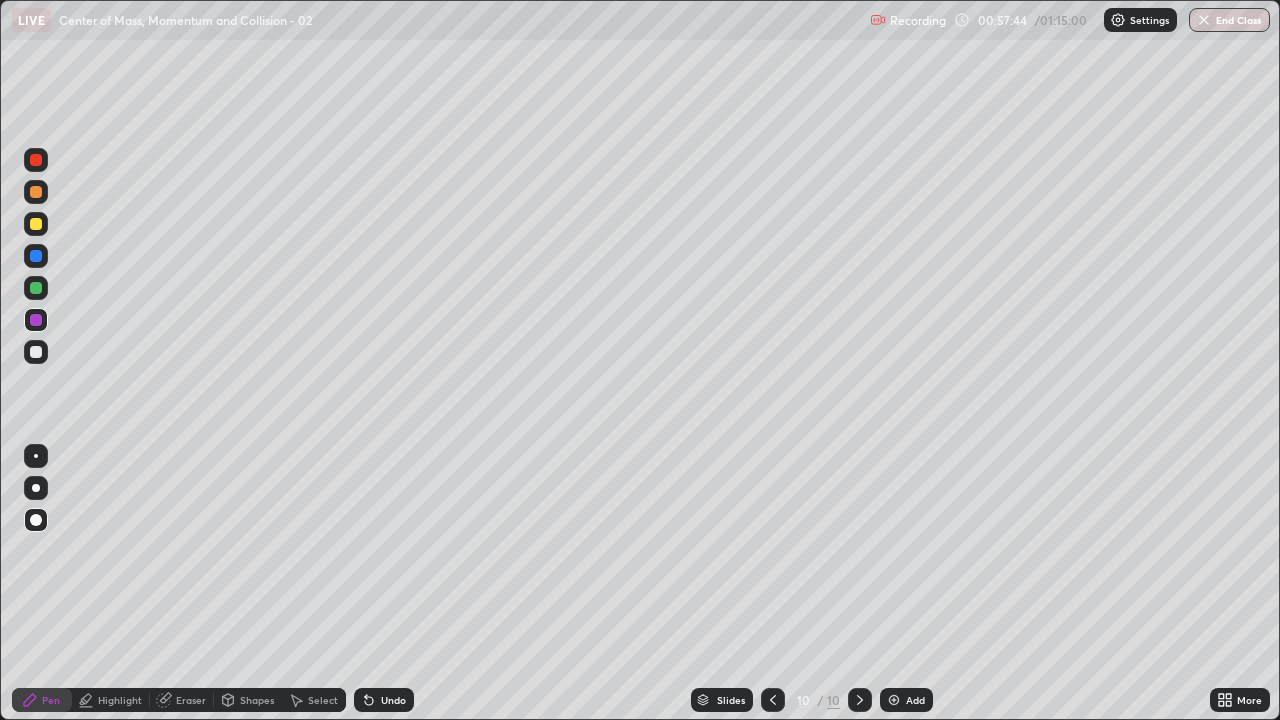 click on "Undo" at bounding box center [384, 700] 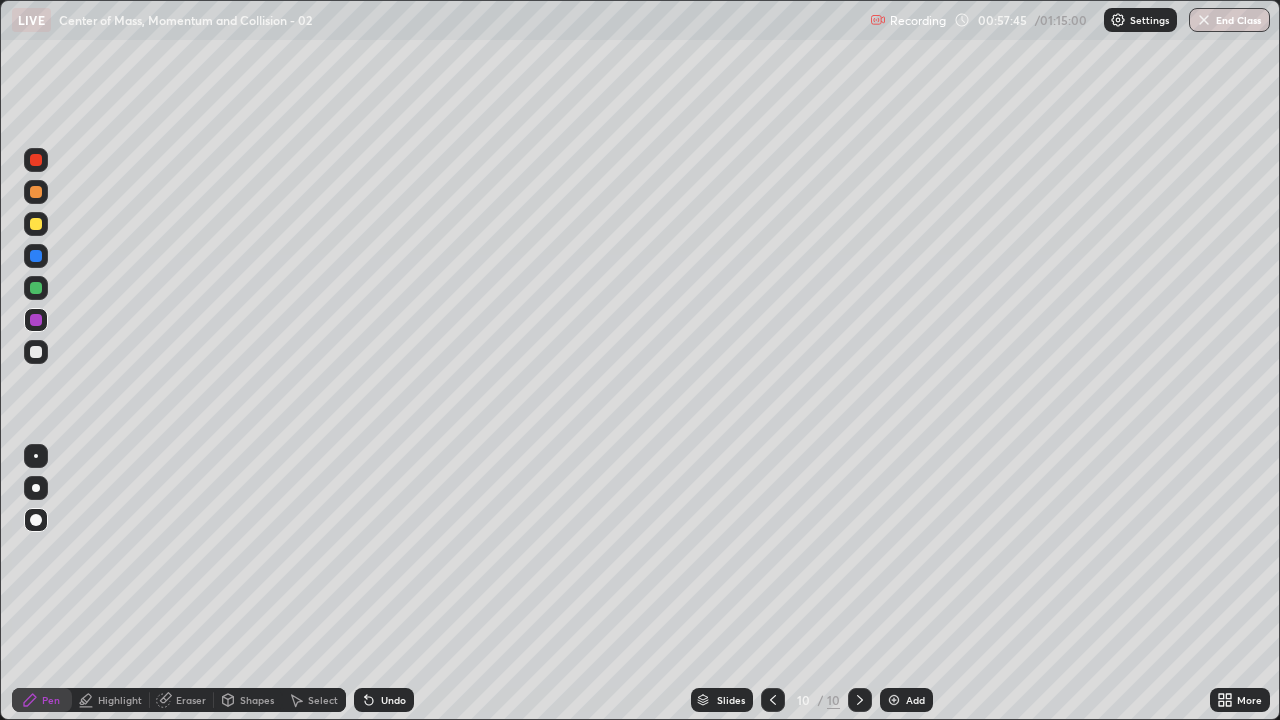 click on "Undo" at bounding box center [384, 700] 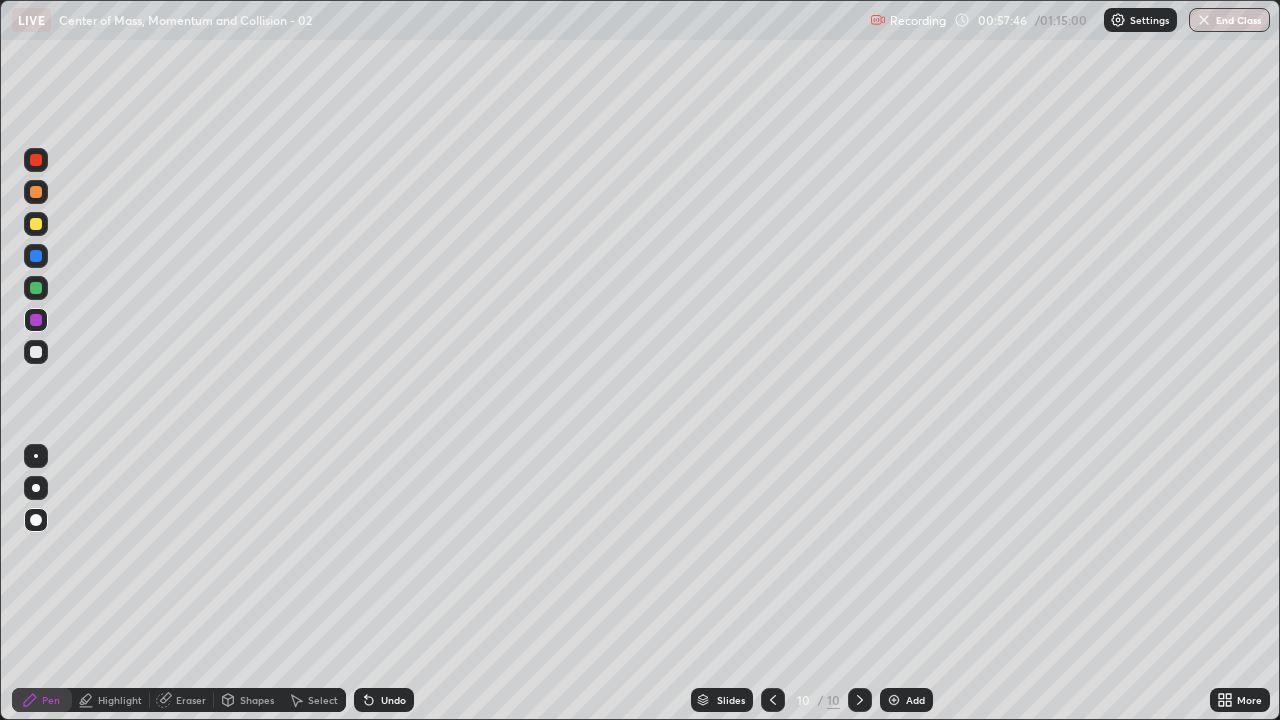 click on "Undo" at bounding box center [384, 700] 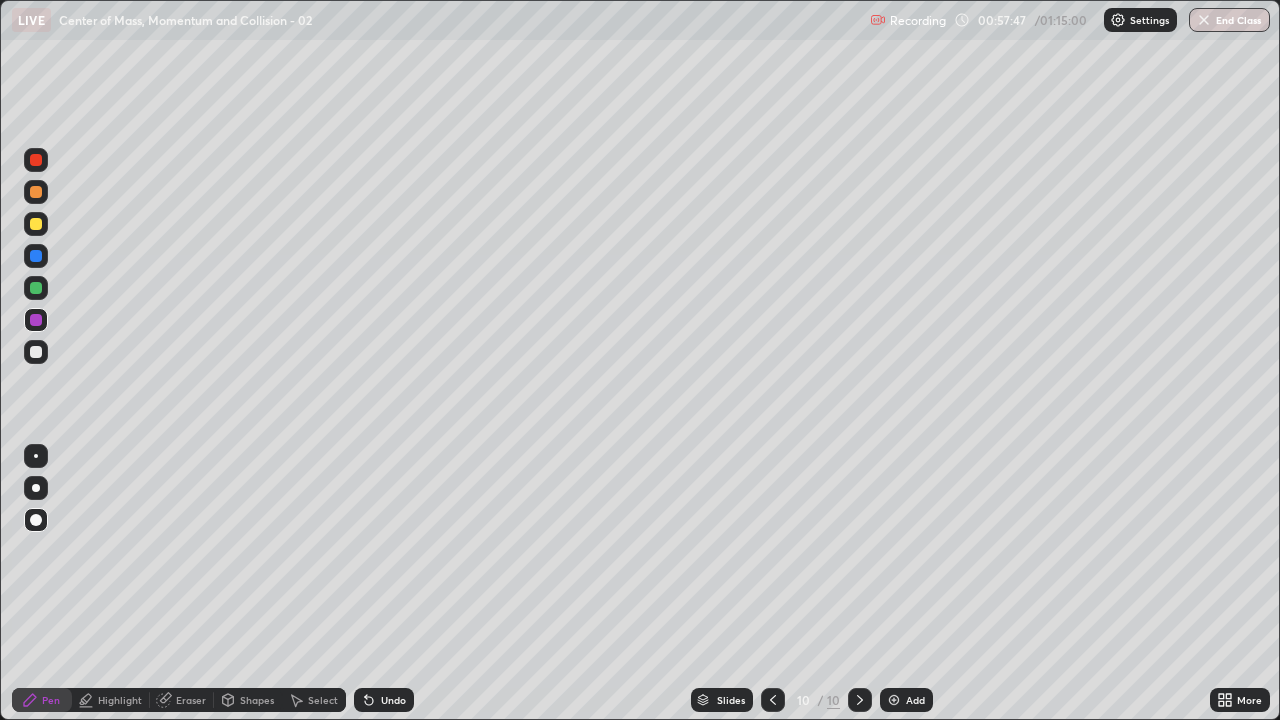 click on "Undo" at bounding box center [384, 700] 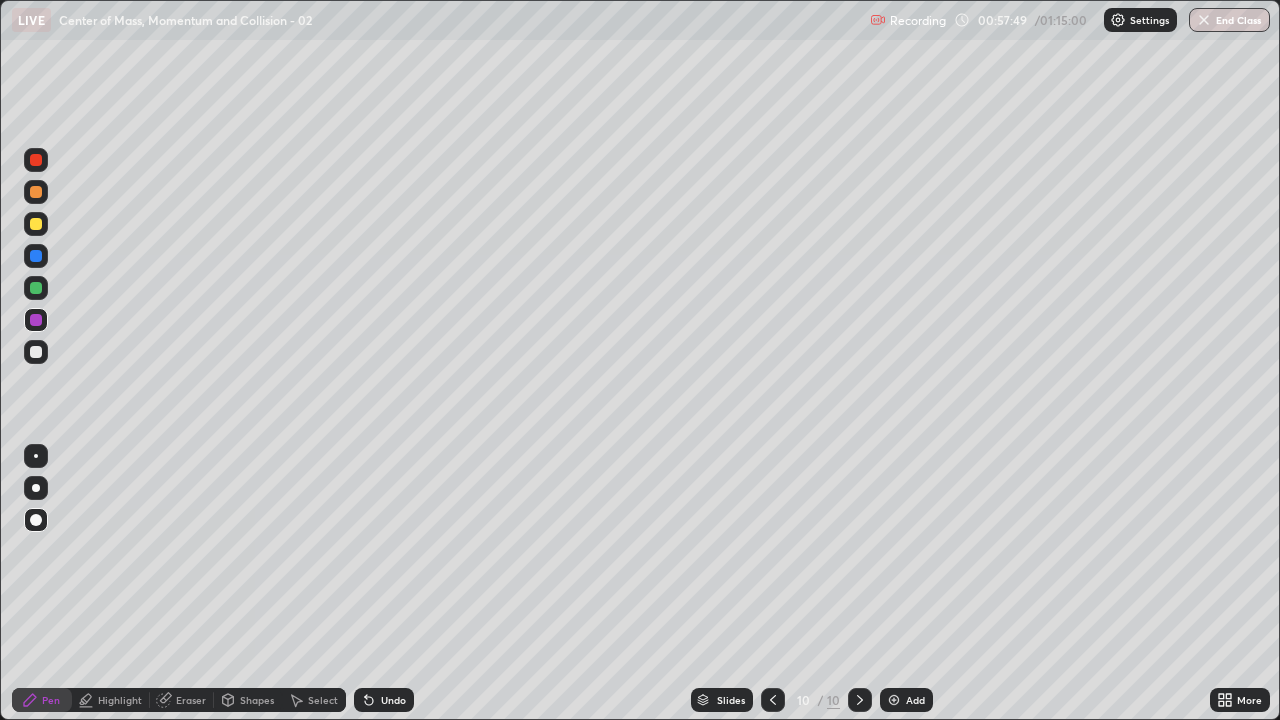 click at bounding box center [36, 352] 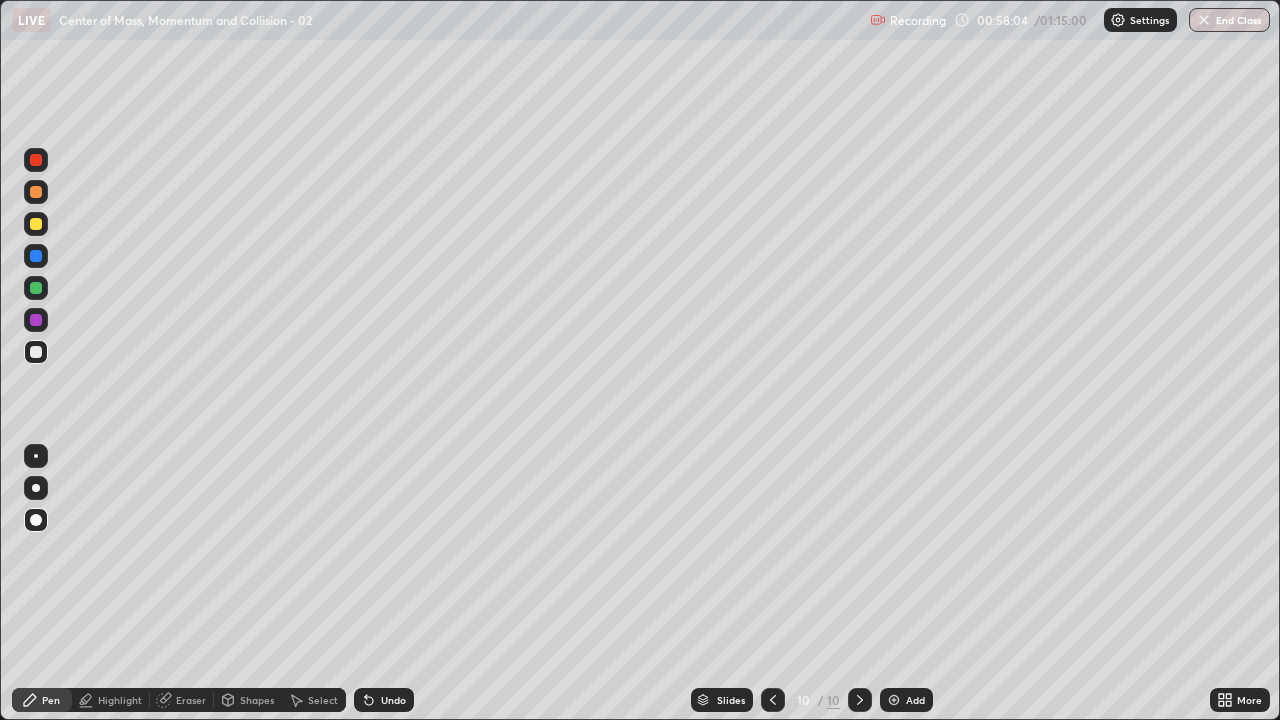 click at bounding box center (36, 160) 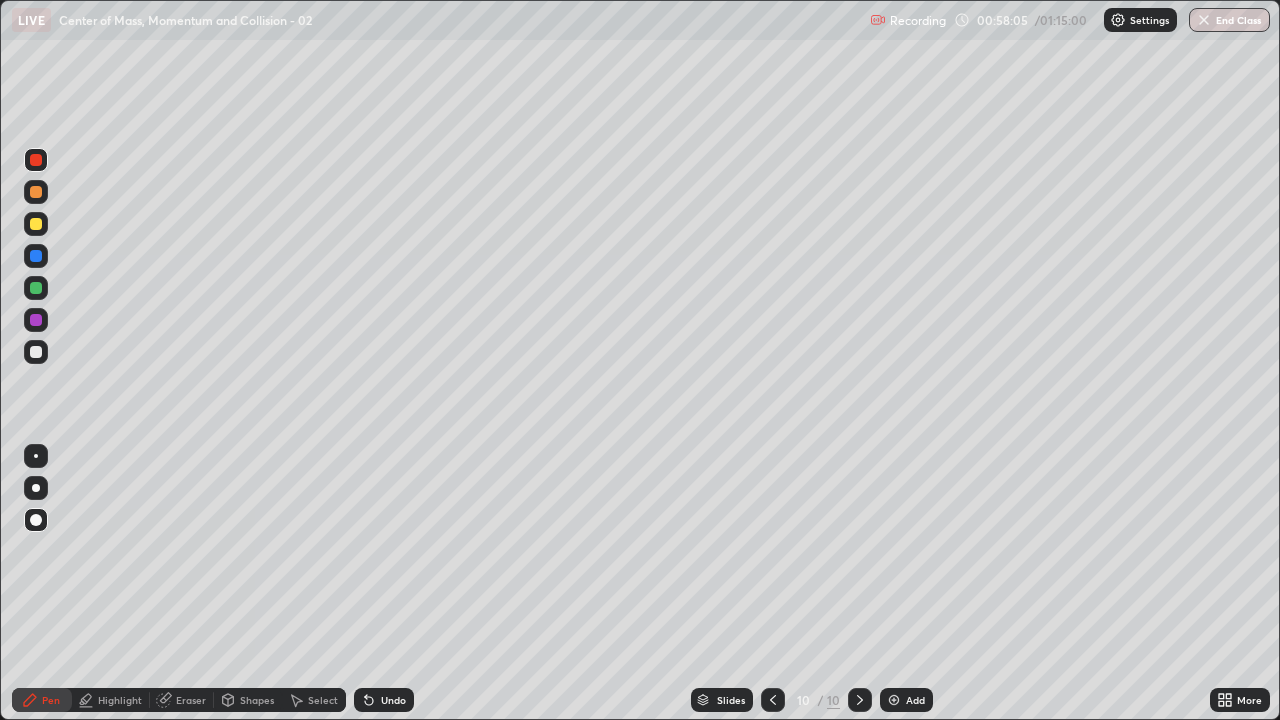 click at bounding box center [36, 320] 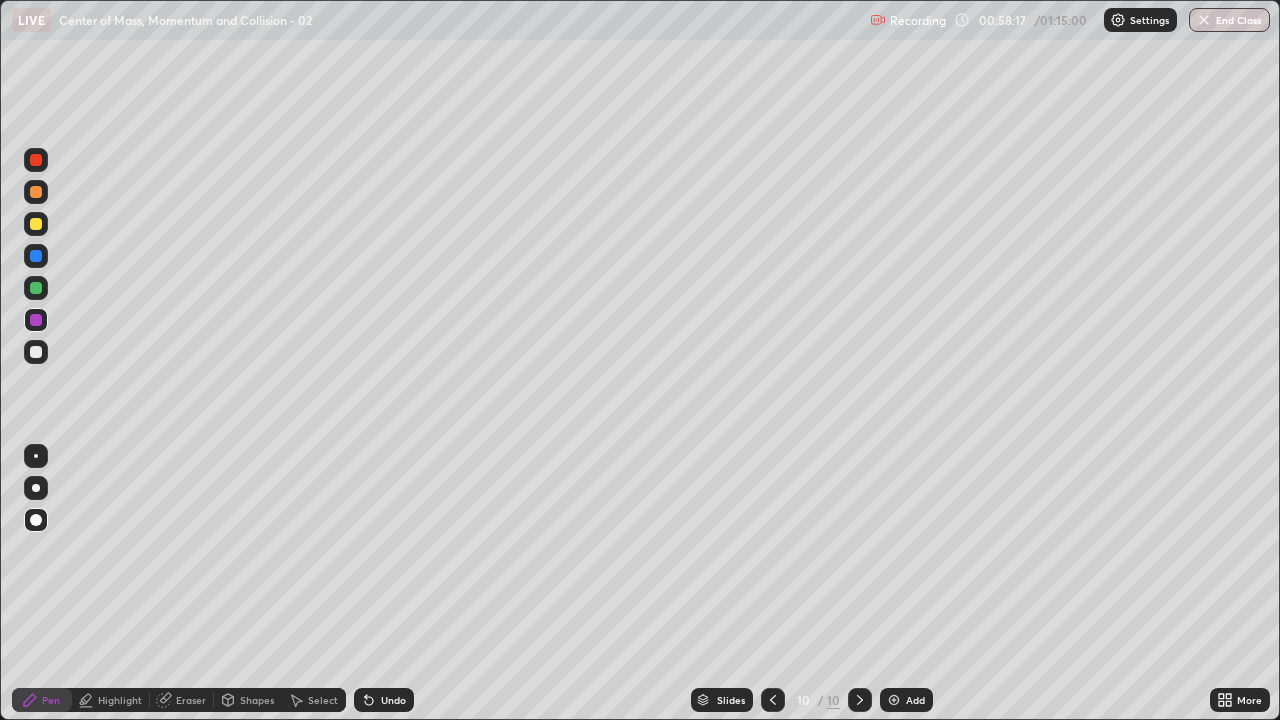 click at bounding box center (36, 352) 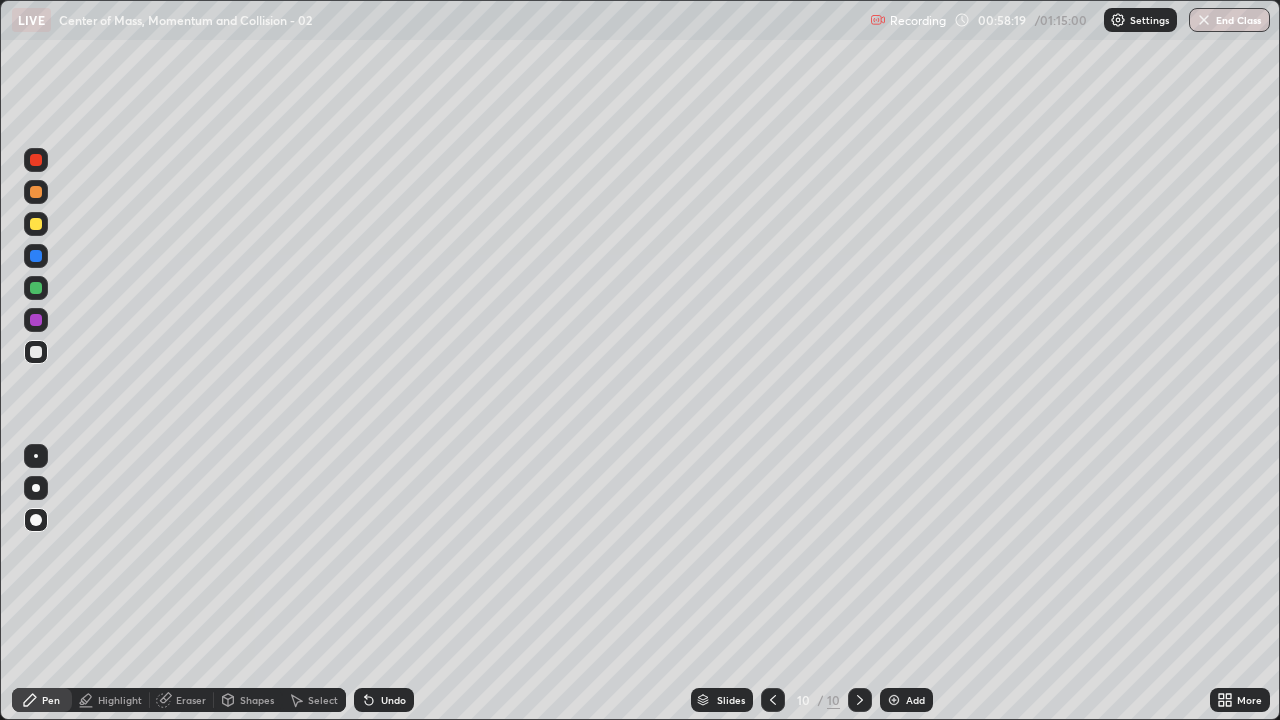 click on "Undo" at bounding box center [384, 700] 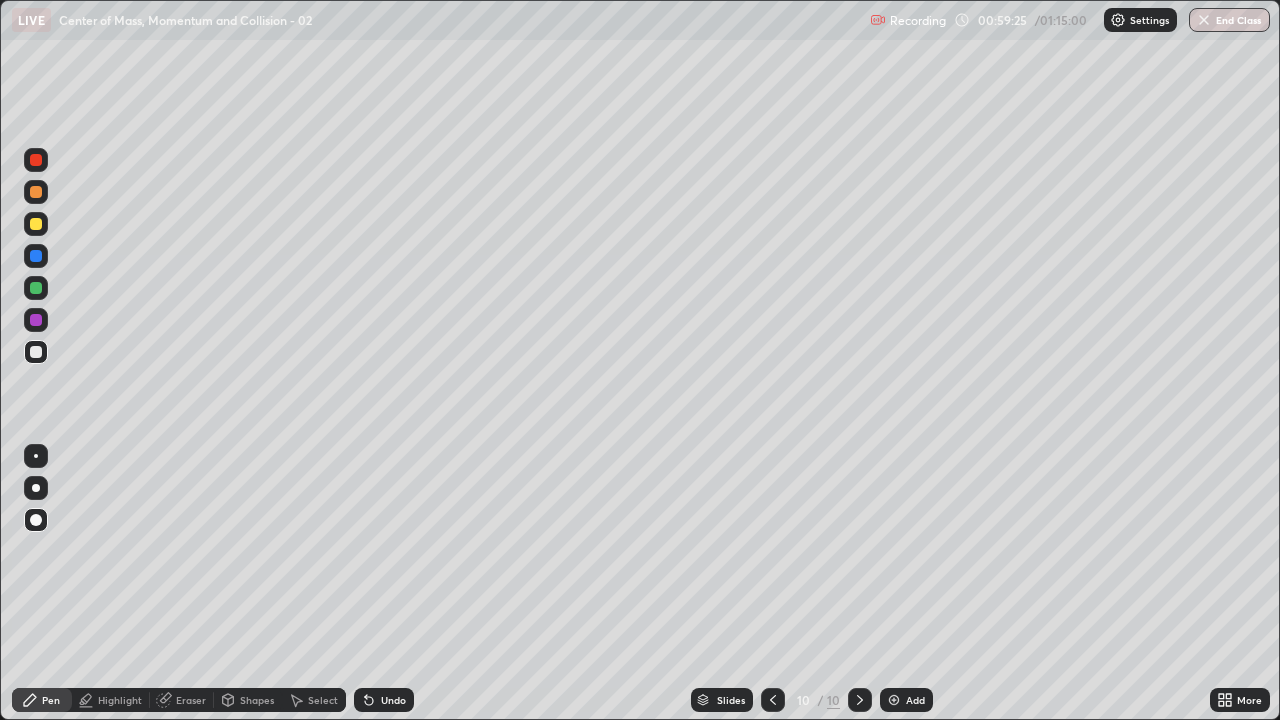 click 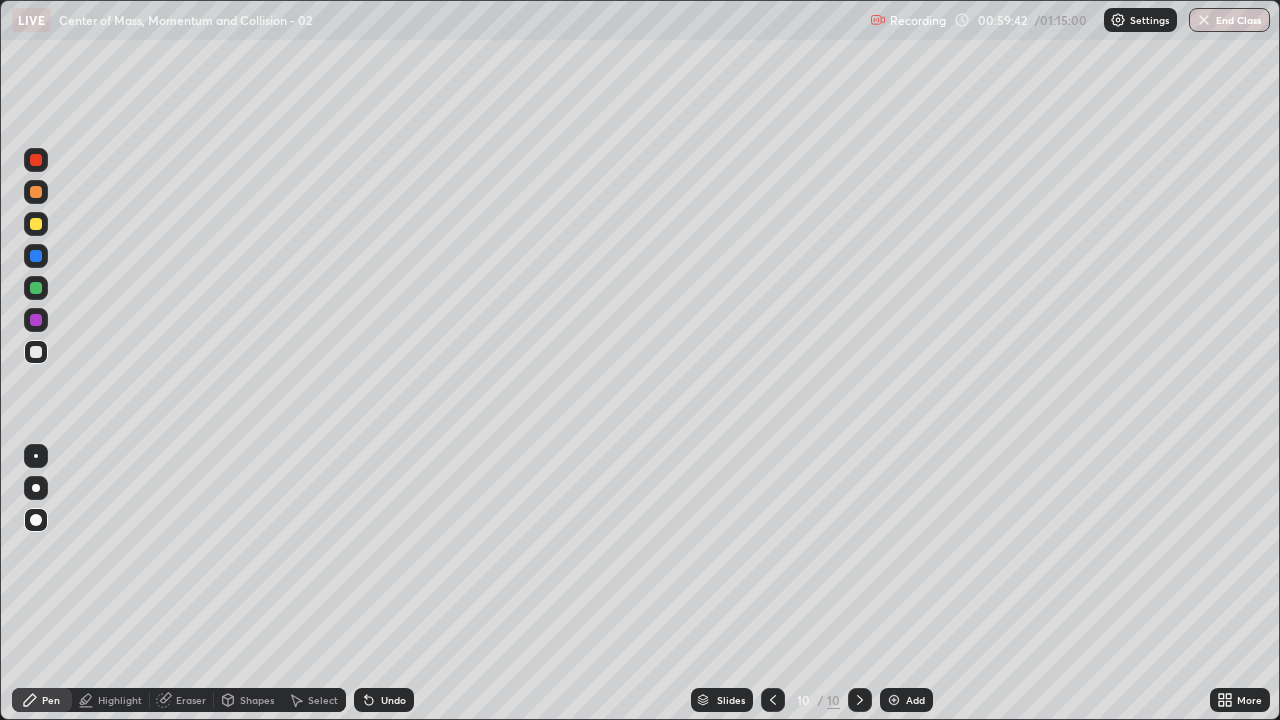 click on "Undo" at bounding box center [384, 700] 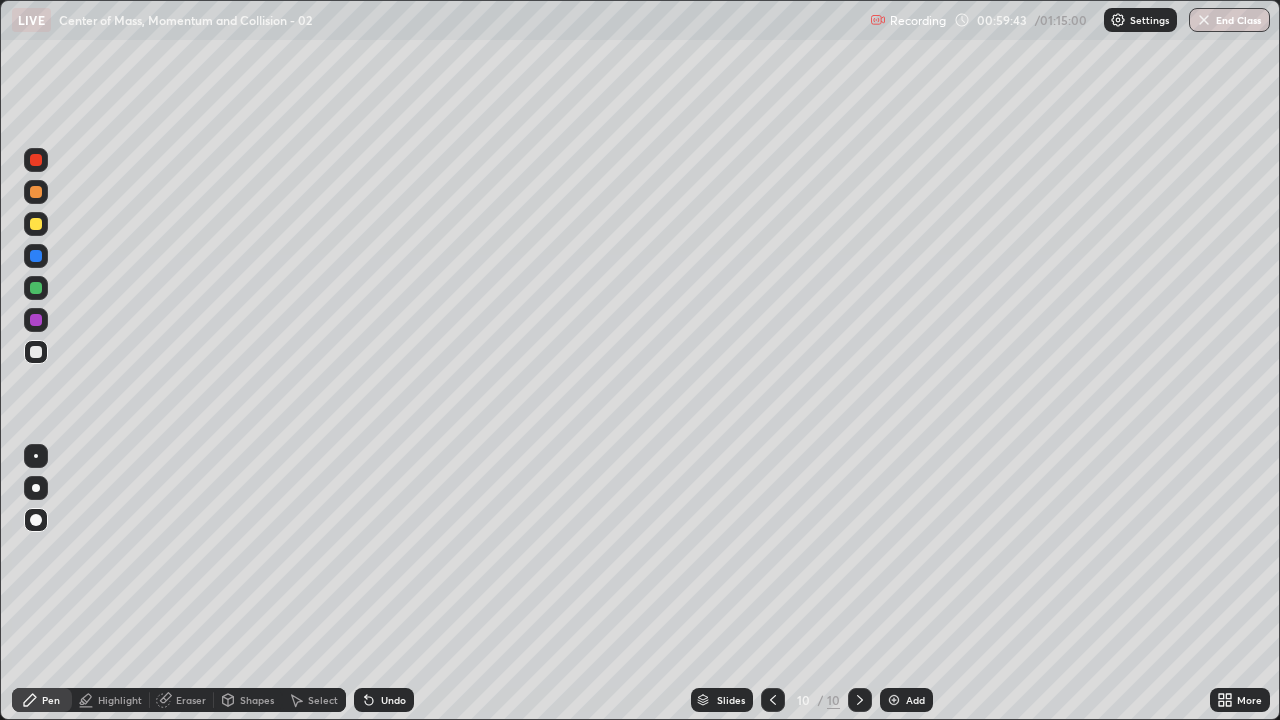 click at bounding box center [36, 320] 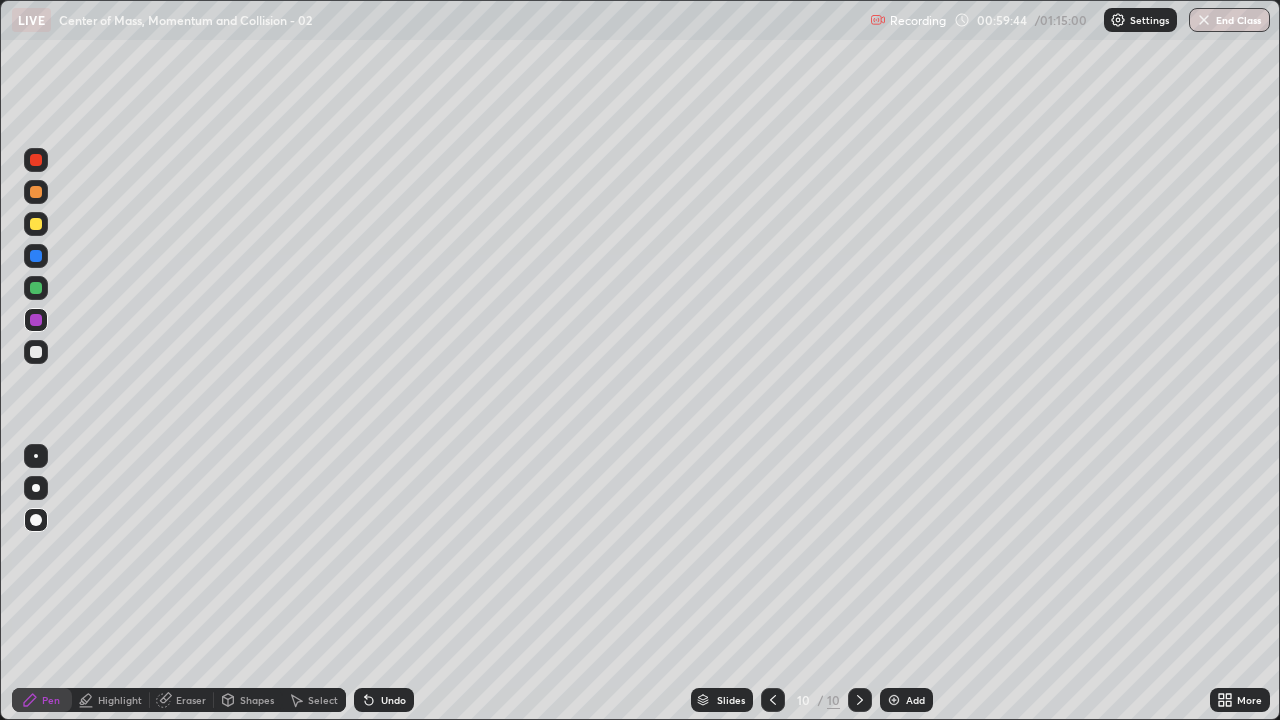 click at bounding box center [36, 192] 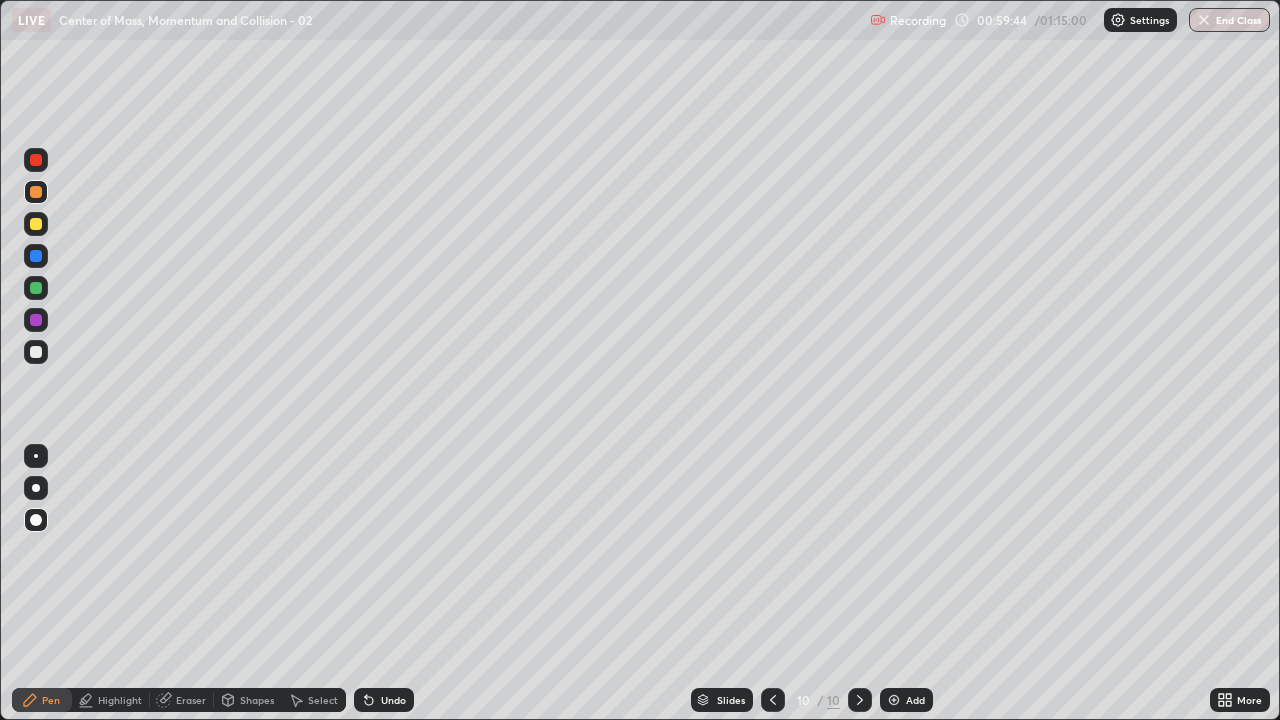 click at bounding box center [36, 224] 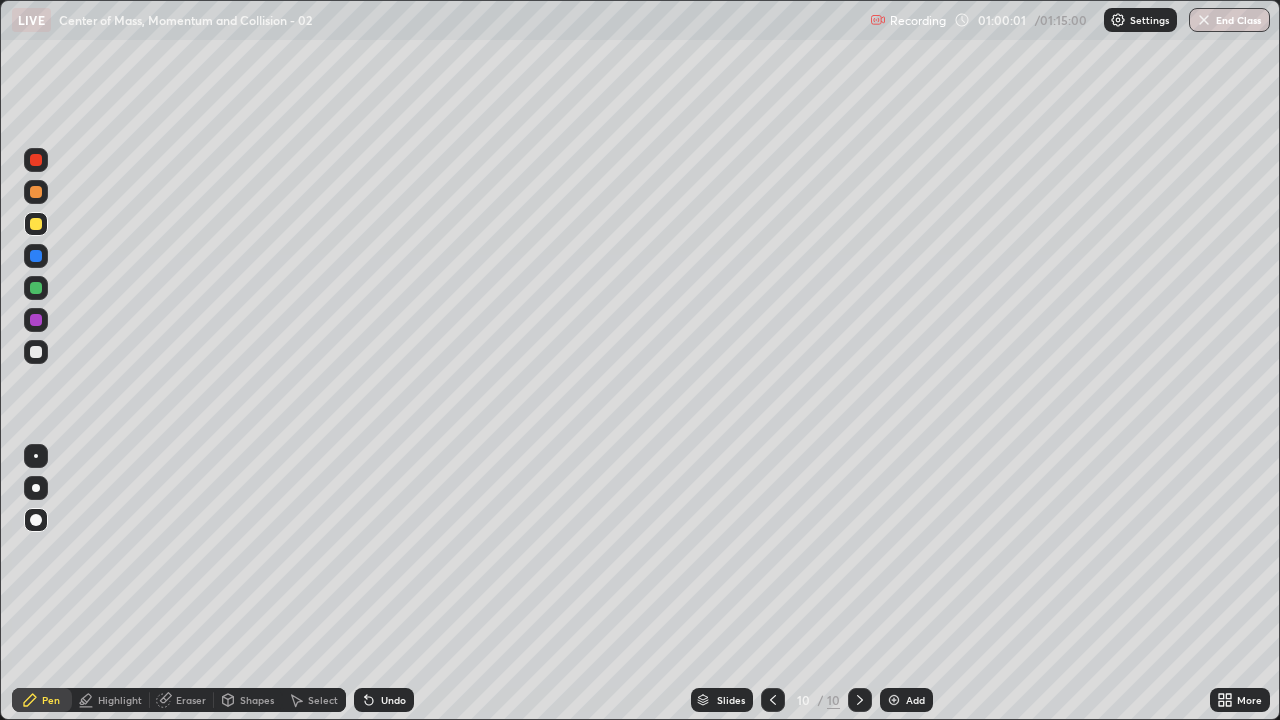 click 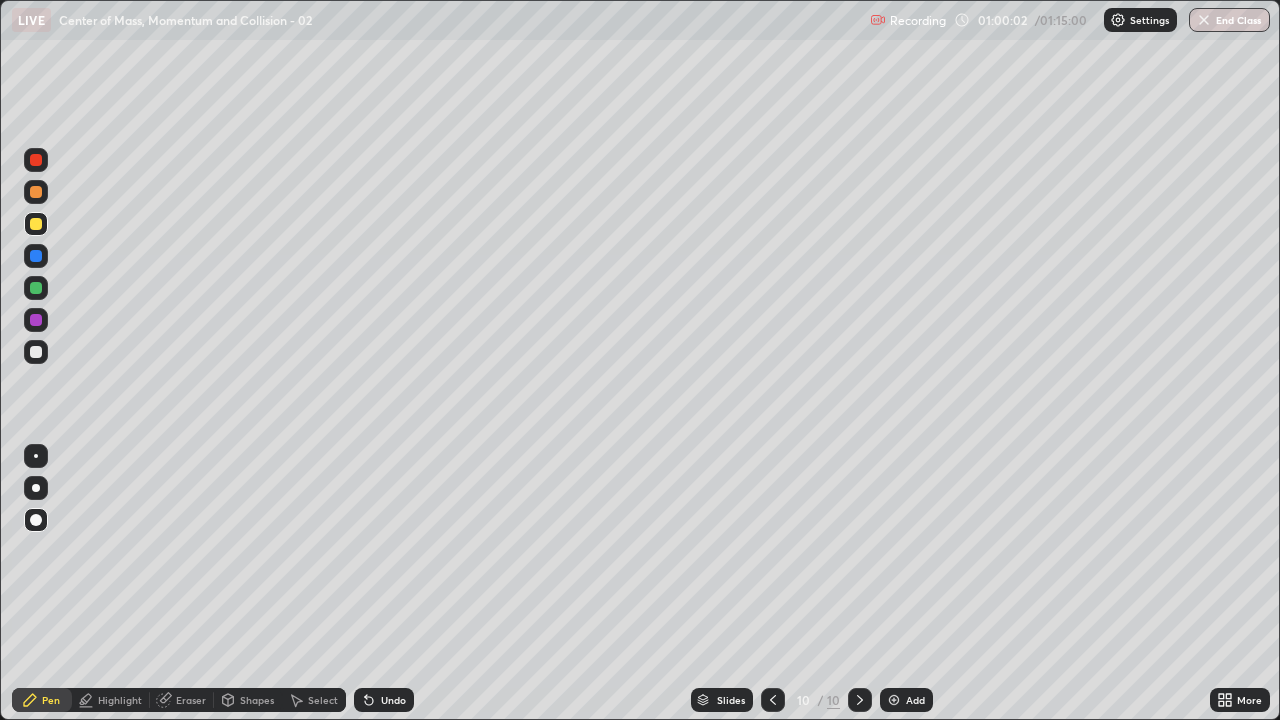 click on "Undo" at bounding box center [384, 700] 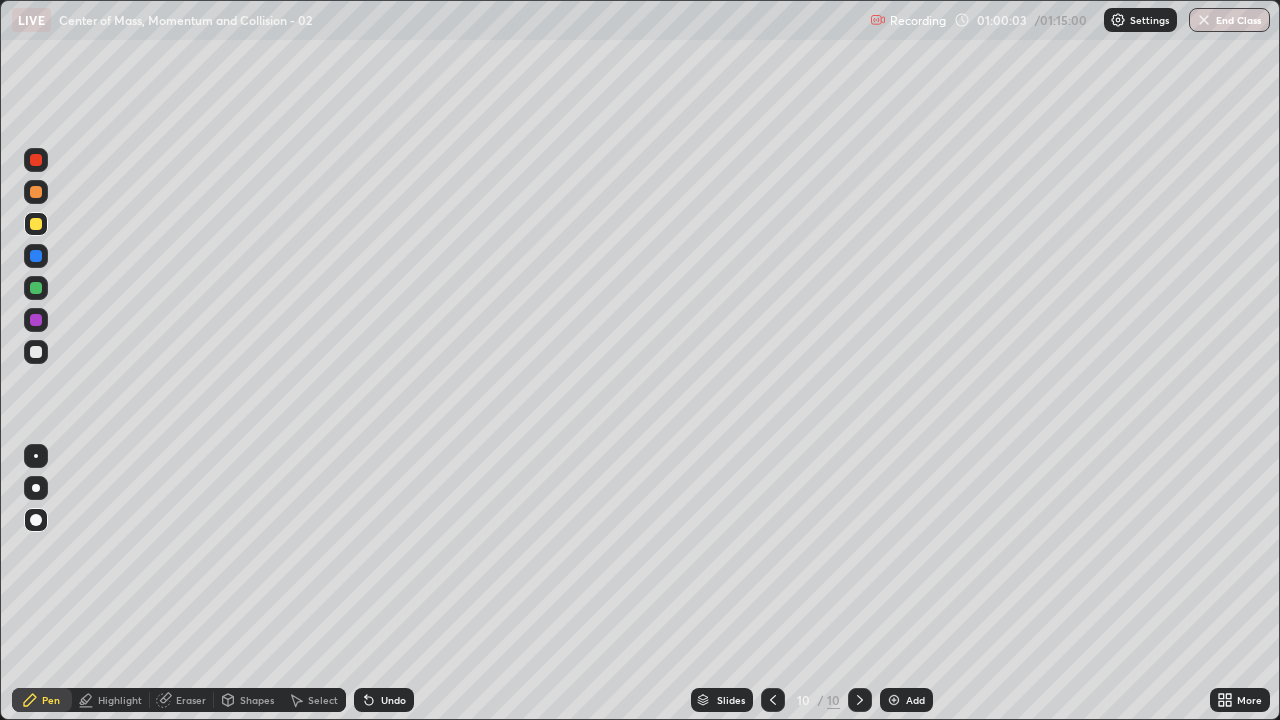 click on "Undo" at bounding box center (384, 700) 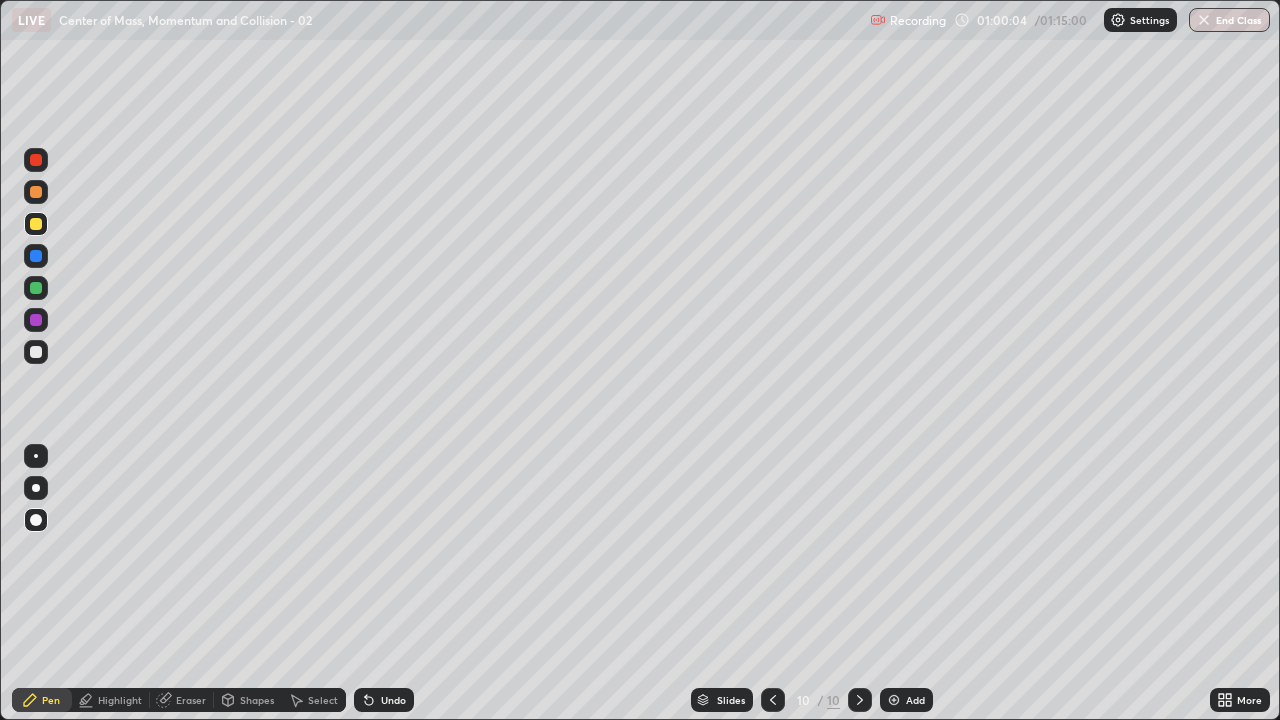 click on "Undo" at bounding box center (384, 700) 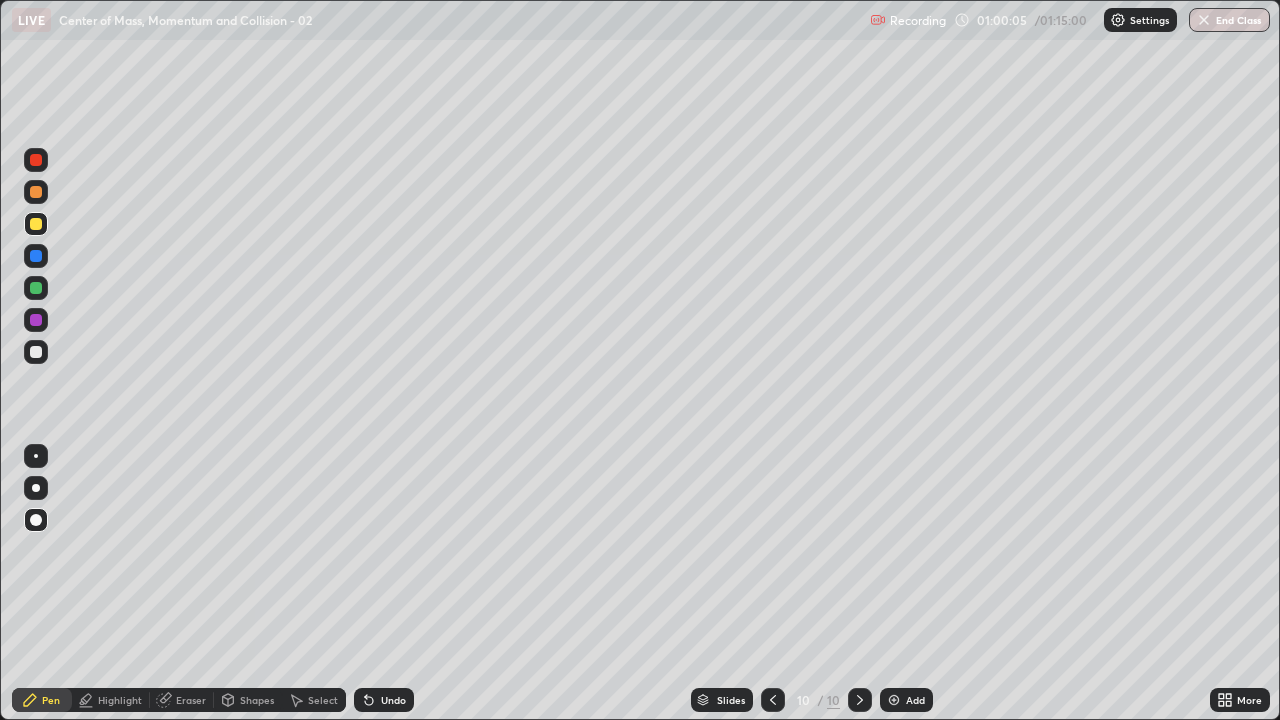click on "Undo" at bounding box center (384, 700) 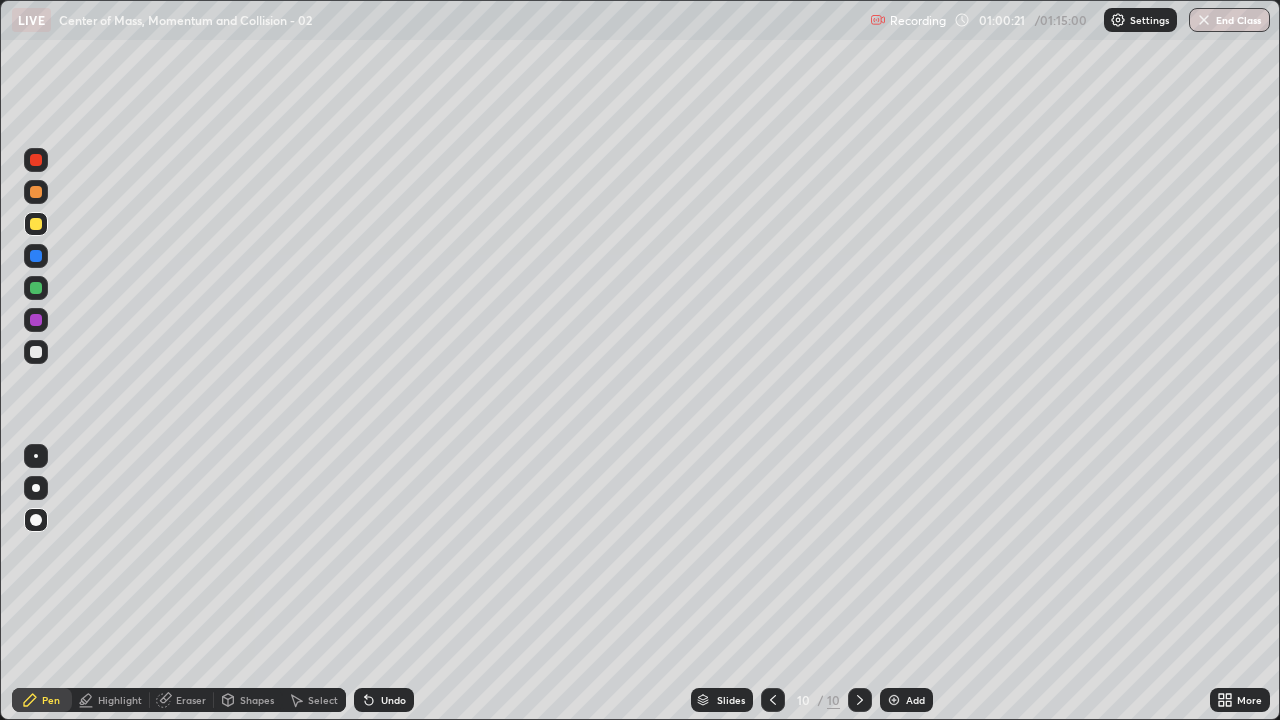 click on "Undo" at bounding box center (384, 700) 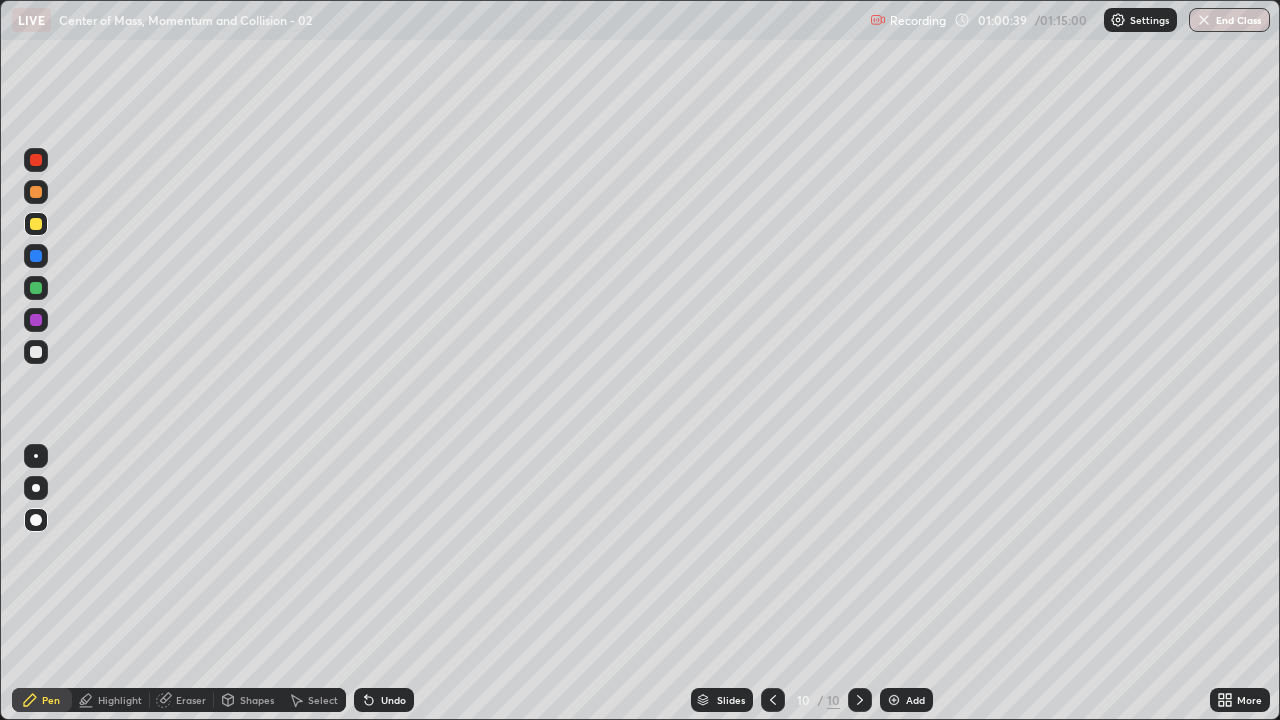 click at bounding box center (894, 700) 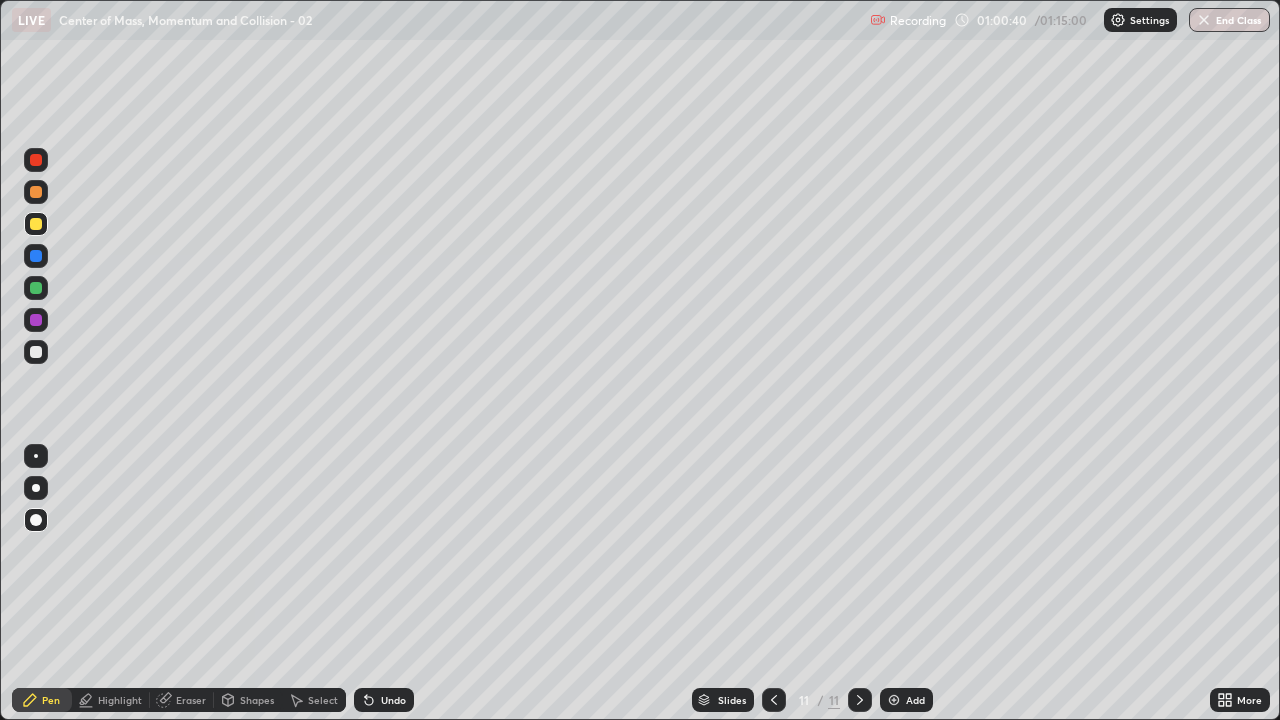 click at bounding box center [36, 352] 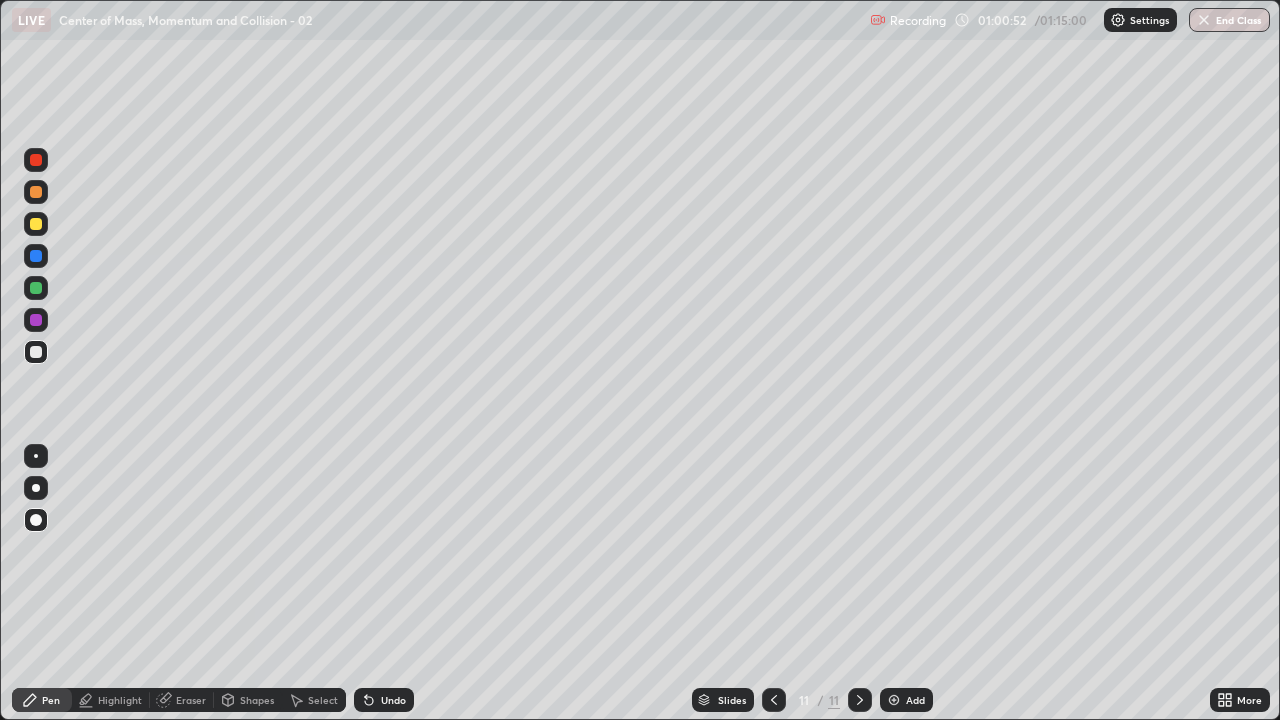 click on "Undo" at bounding box center (393, 700) 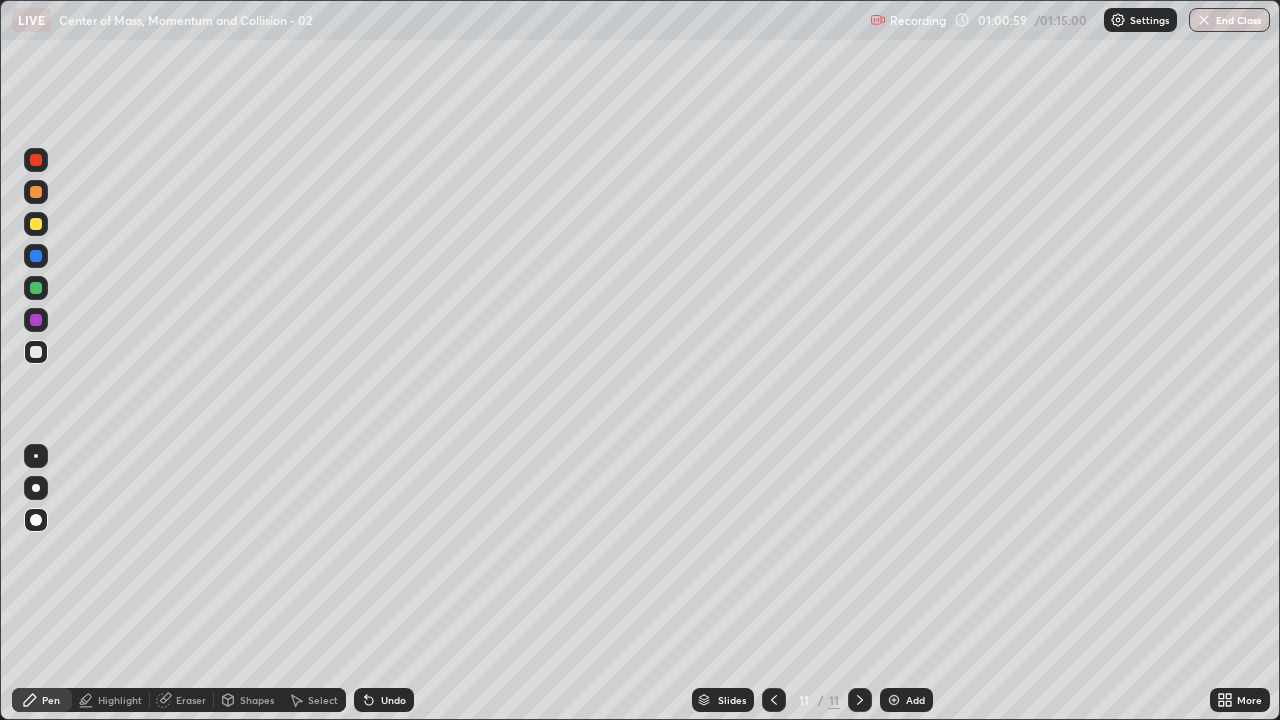 click on "Eraser" at bounding box center (191, 700) 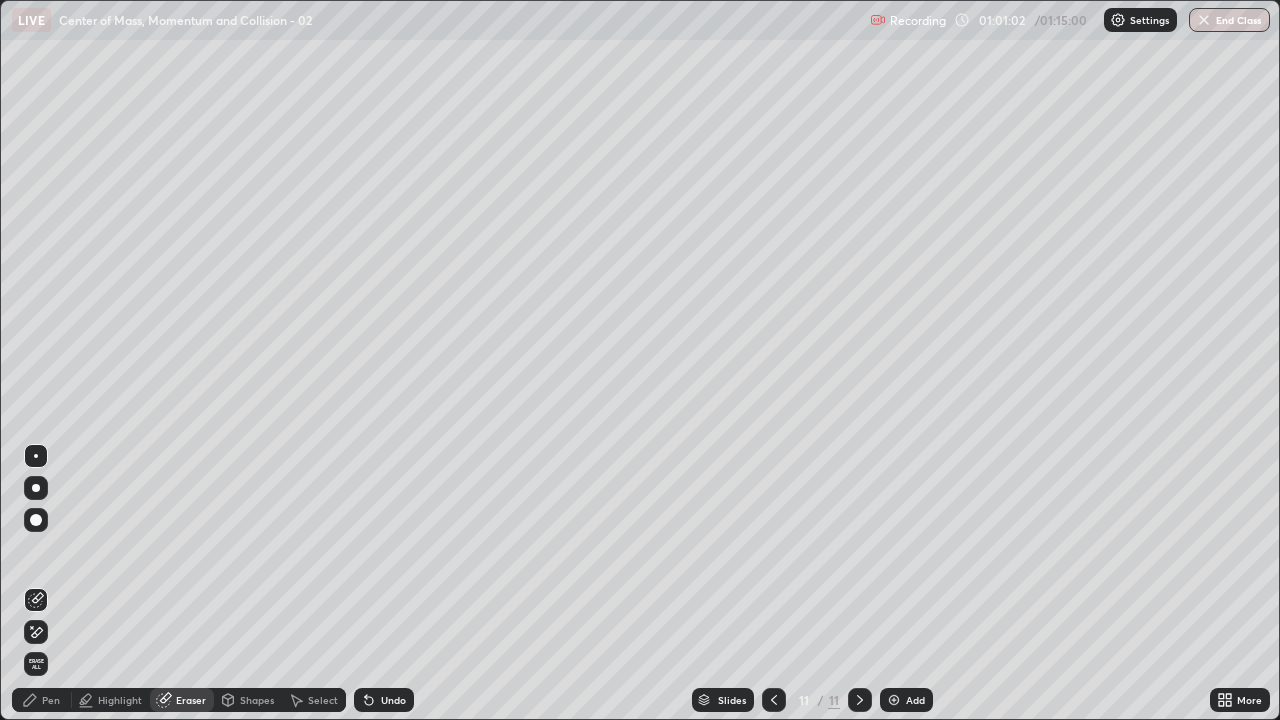 click 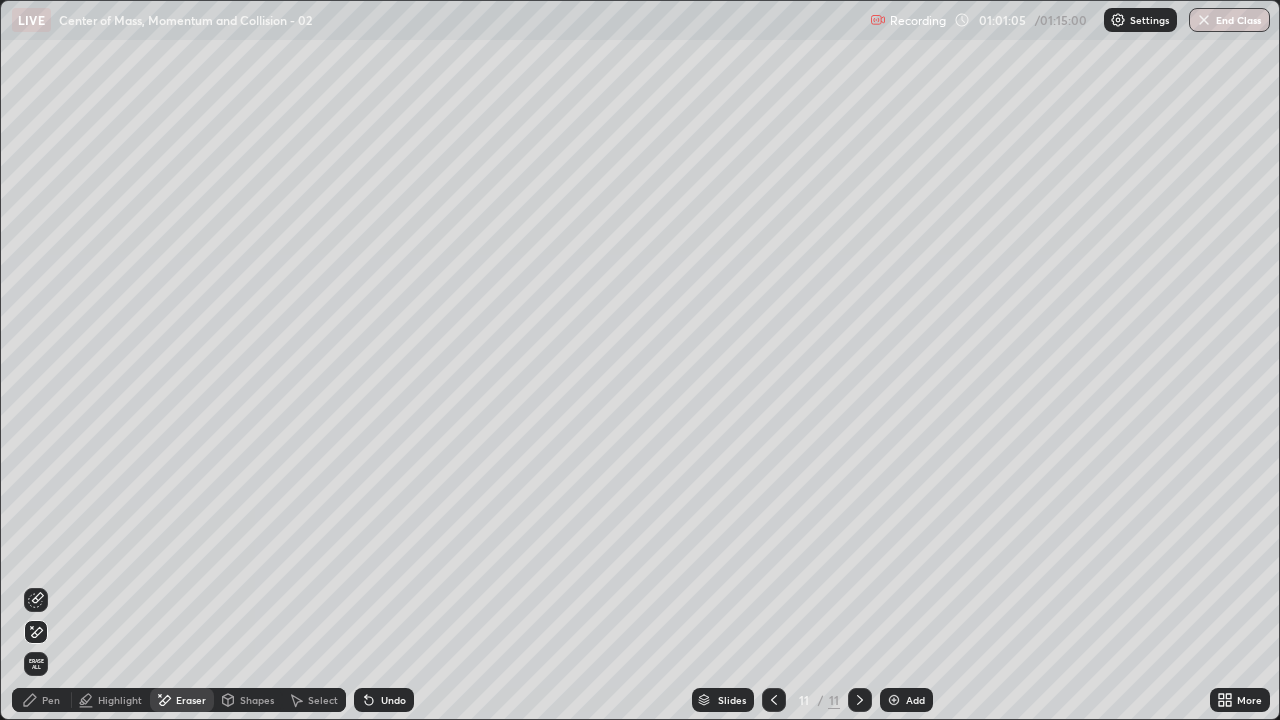 click on "Pen" at bounding box center (42, 700) 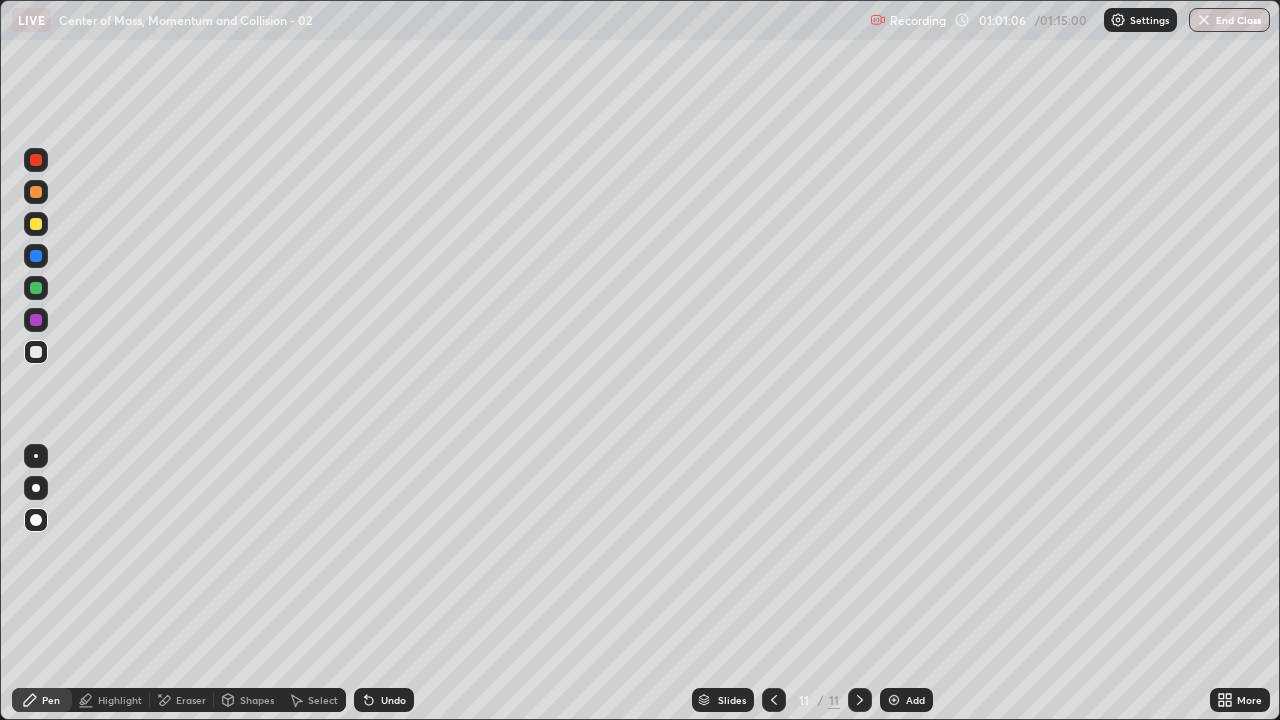 click at bounding box center [36, 352] 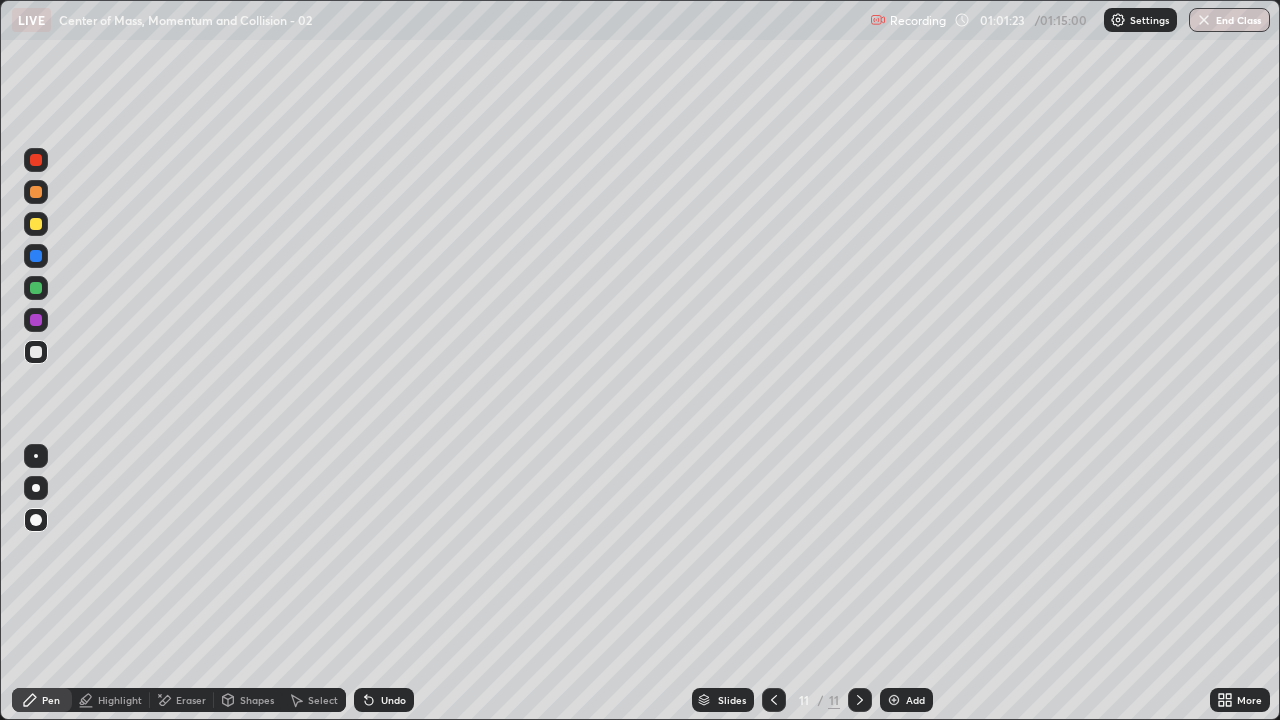 click at bounding box center (36, 256) 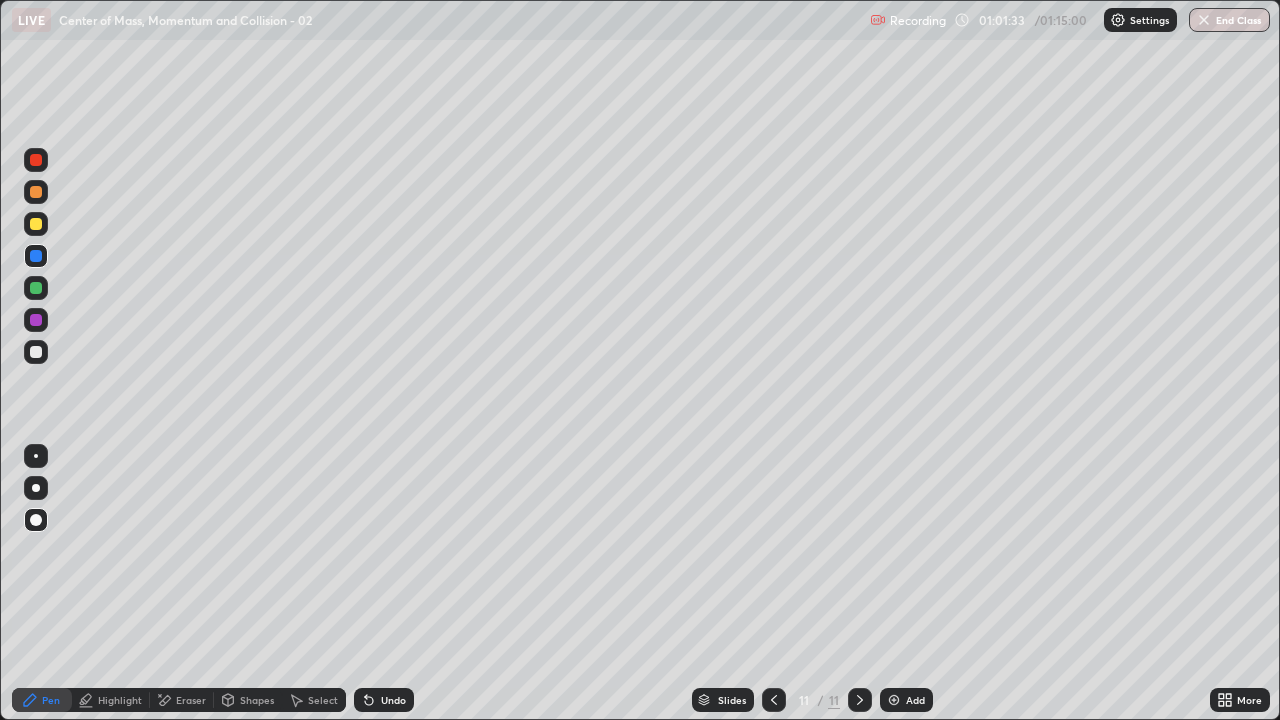 click on "Undo" at bounding box center (393, 700) 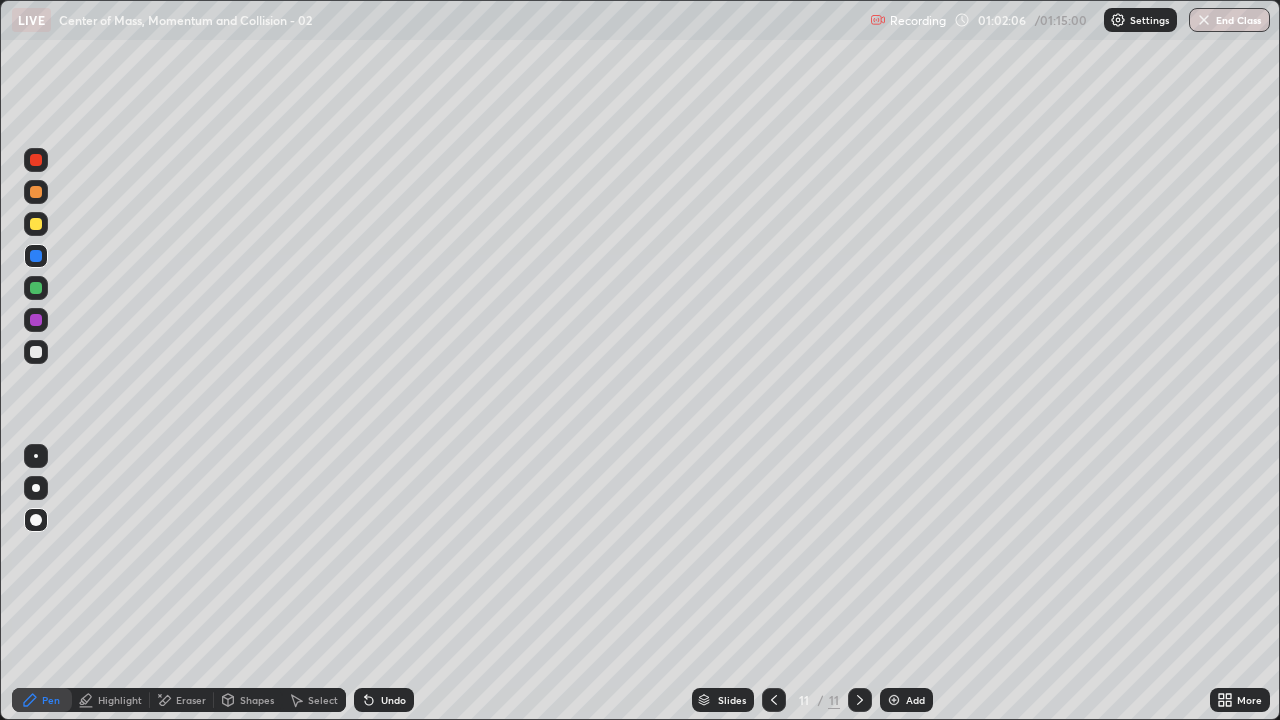 click on "Undo" at bounding box center [384, 700] 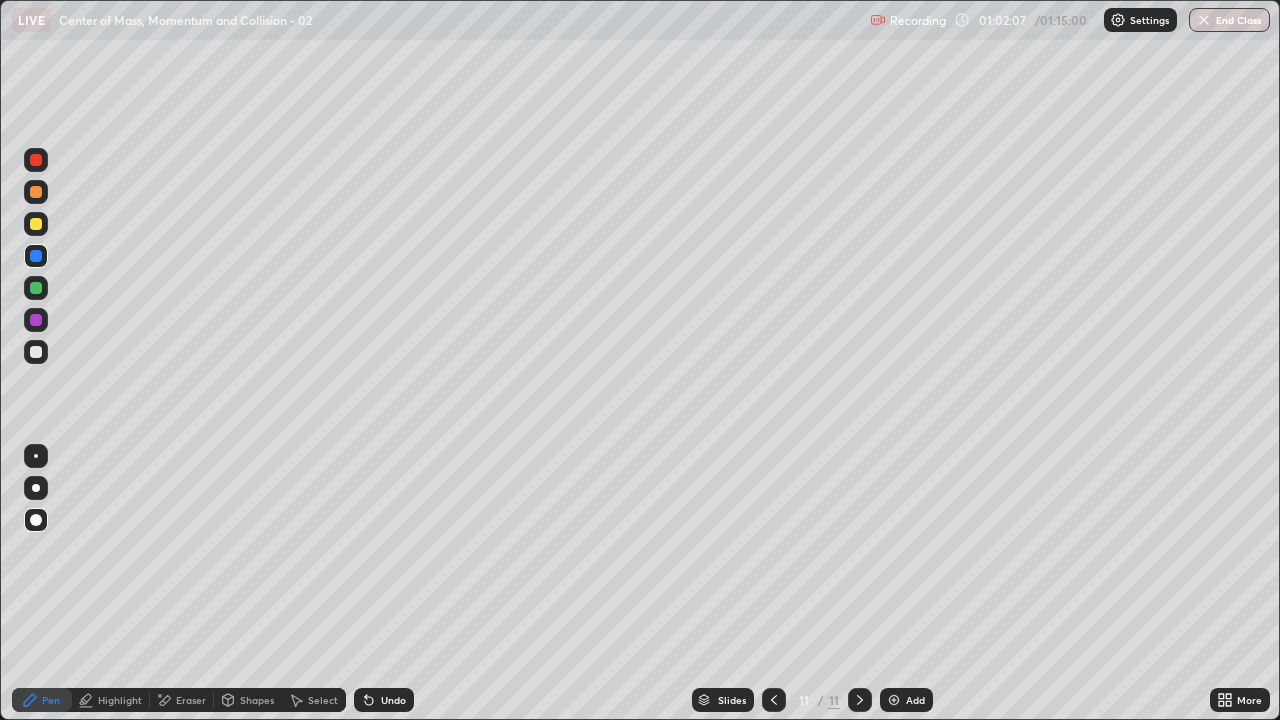 click on "Undo" at bounding box center [393, 700] 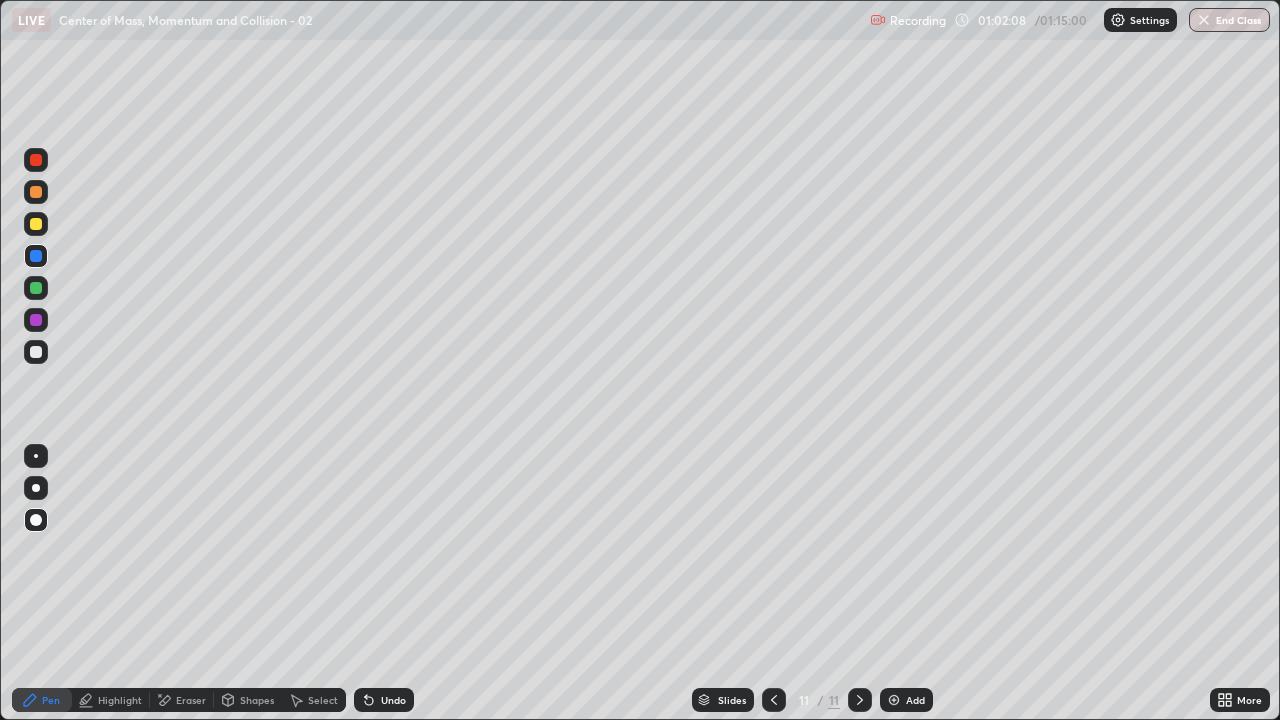 click on "Undo" at bounding box center [384, 700] 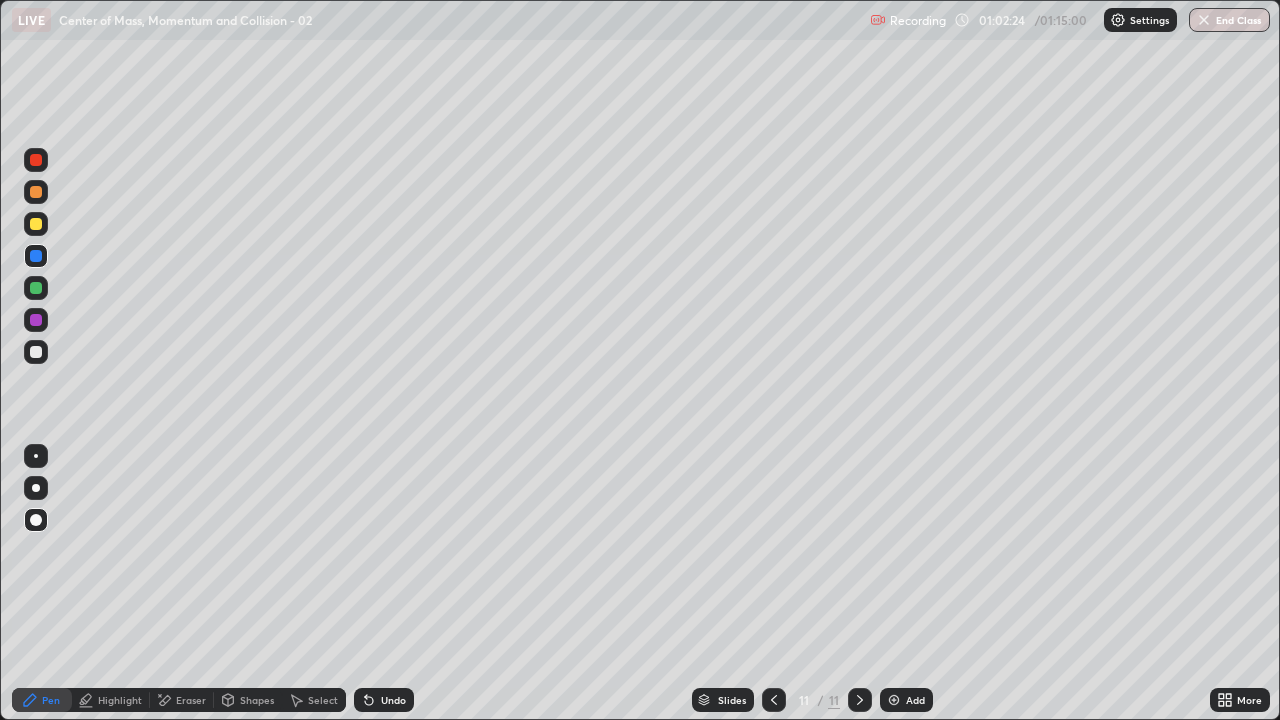 click on "Undo" at bounding box center (393, 700) 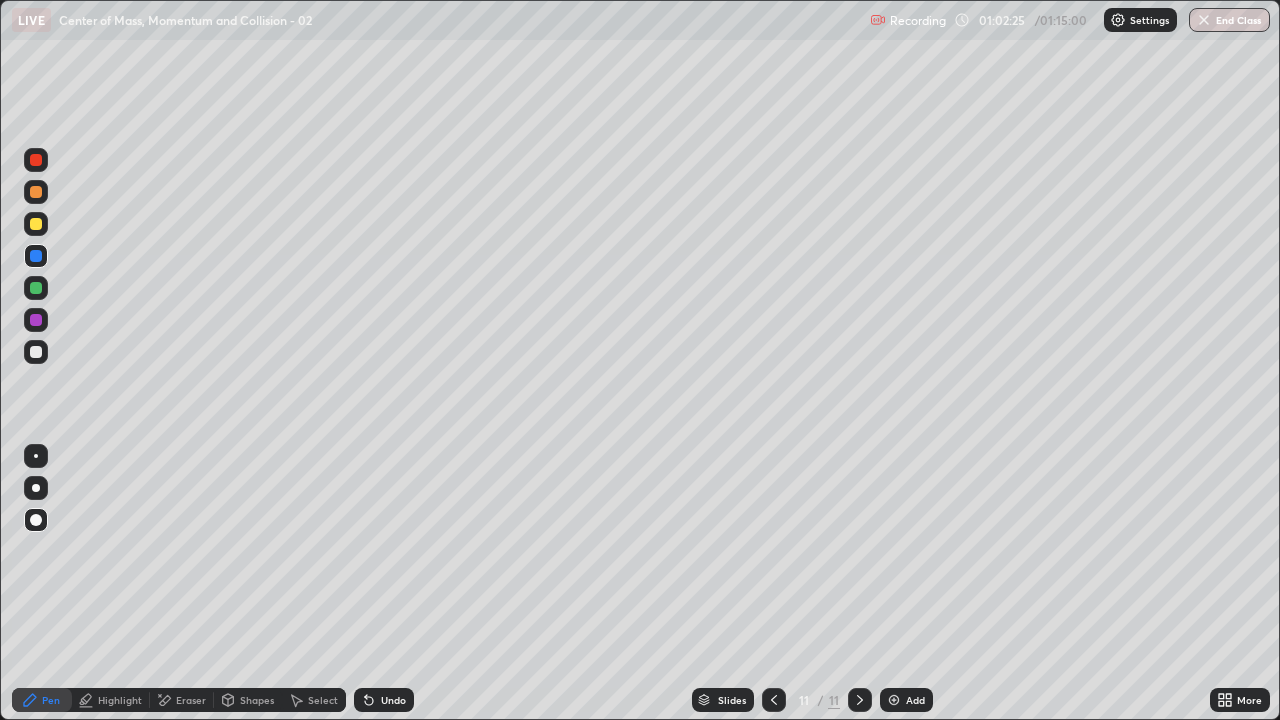 click on "Undo" at bounding box center [384, 700] 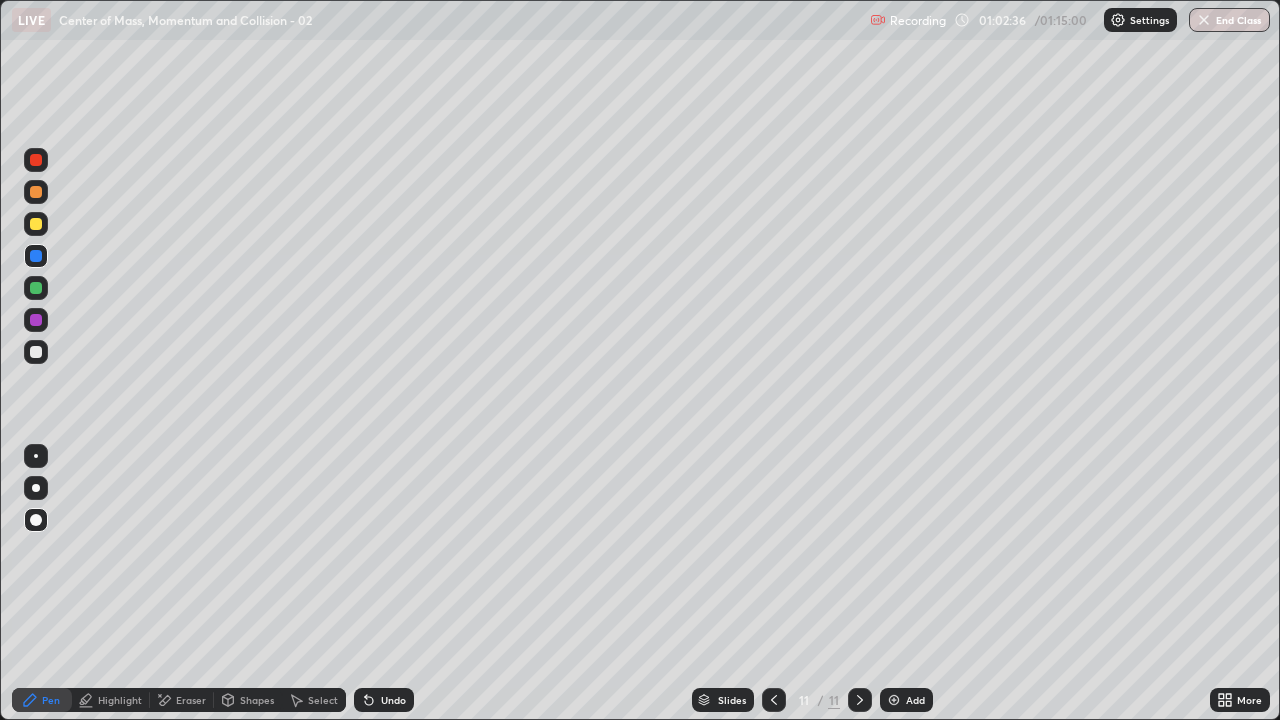 click at bounding box center (36, 224) 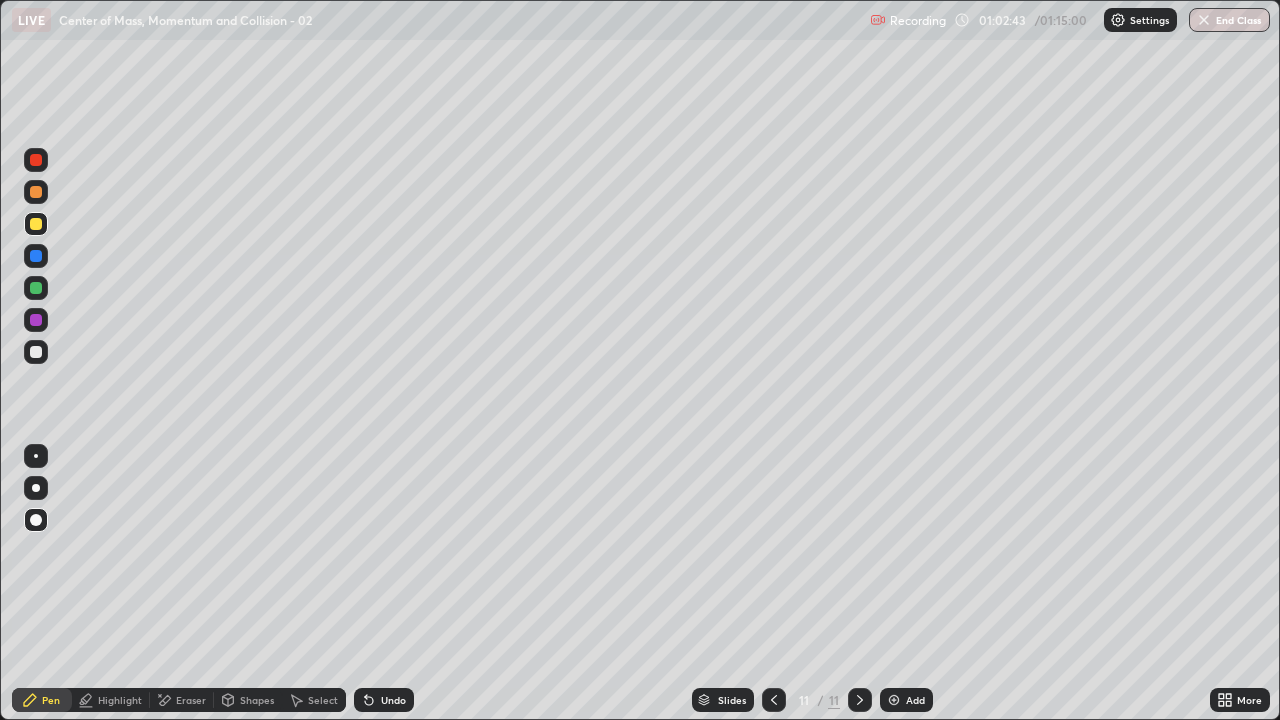 click at bounding box center (36, 224) 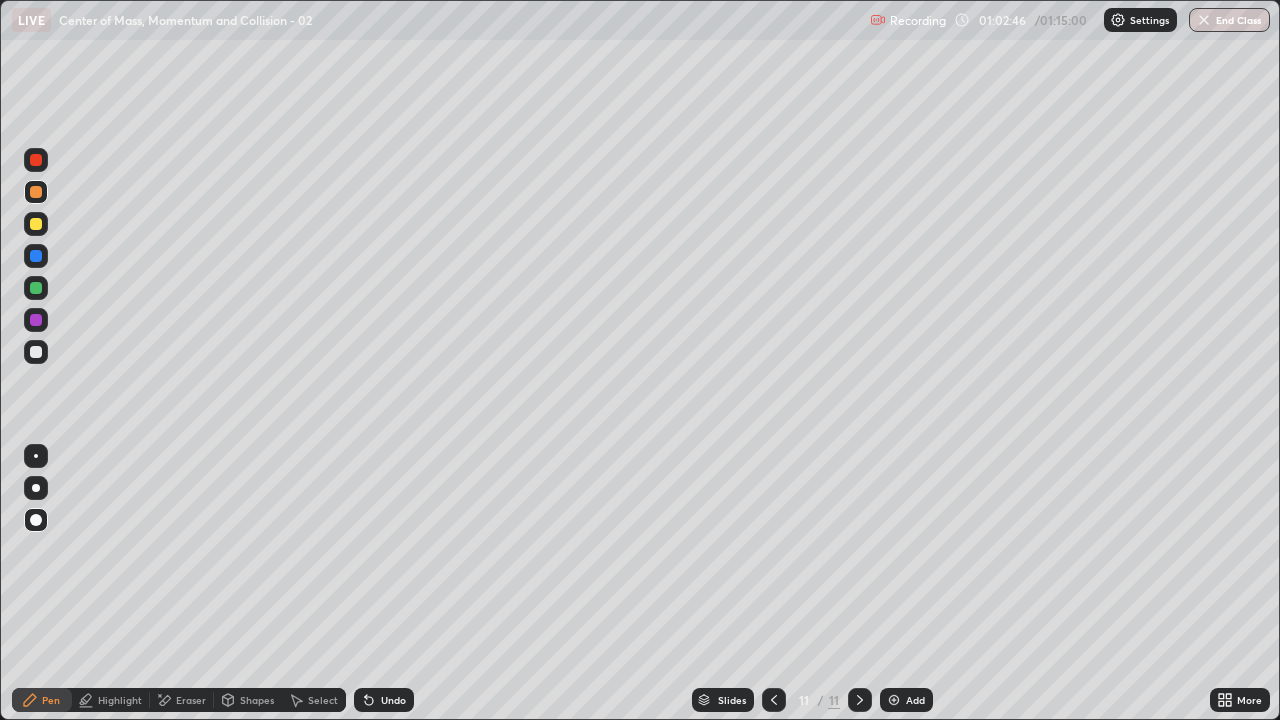 click on "Add" at bounding box center [906, 700] 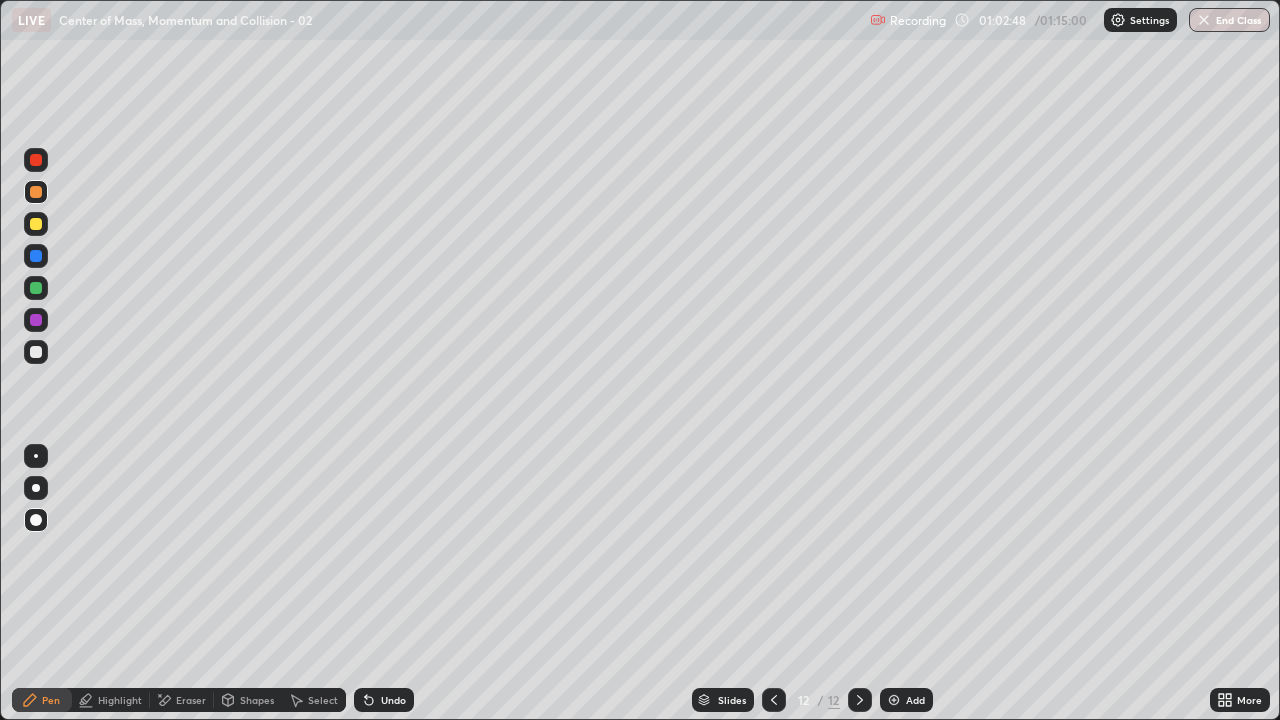 click at bounding box center [36, 352] 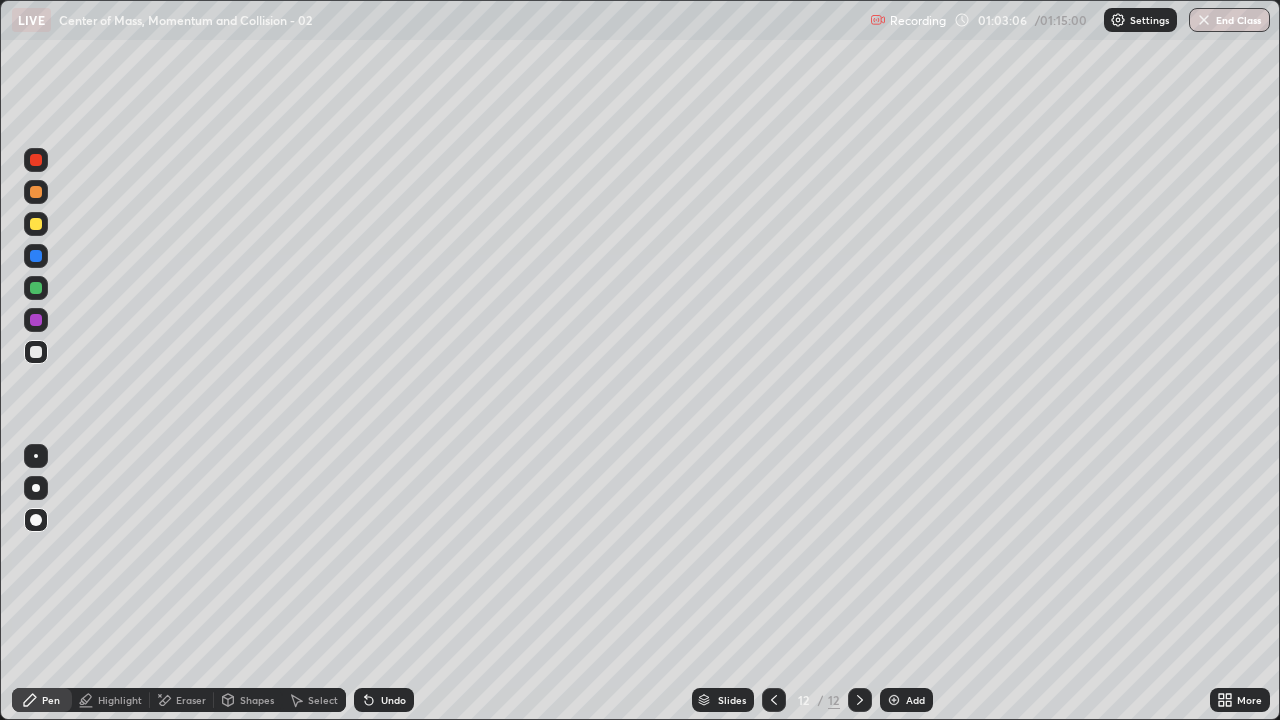 click at bounding box center [774, 700] 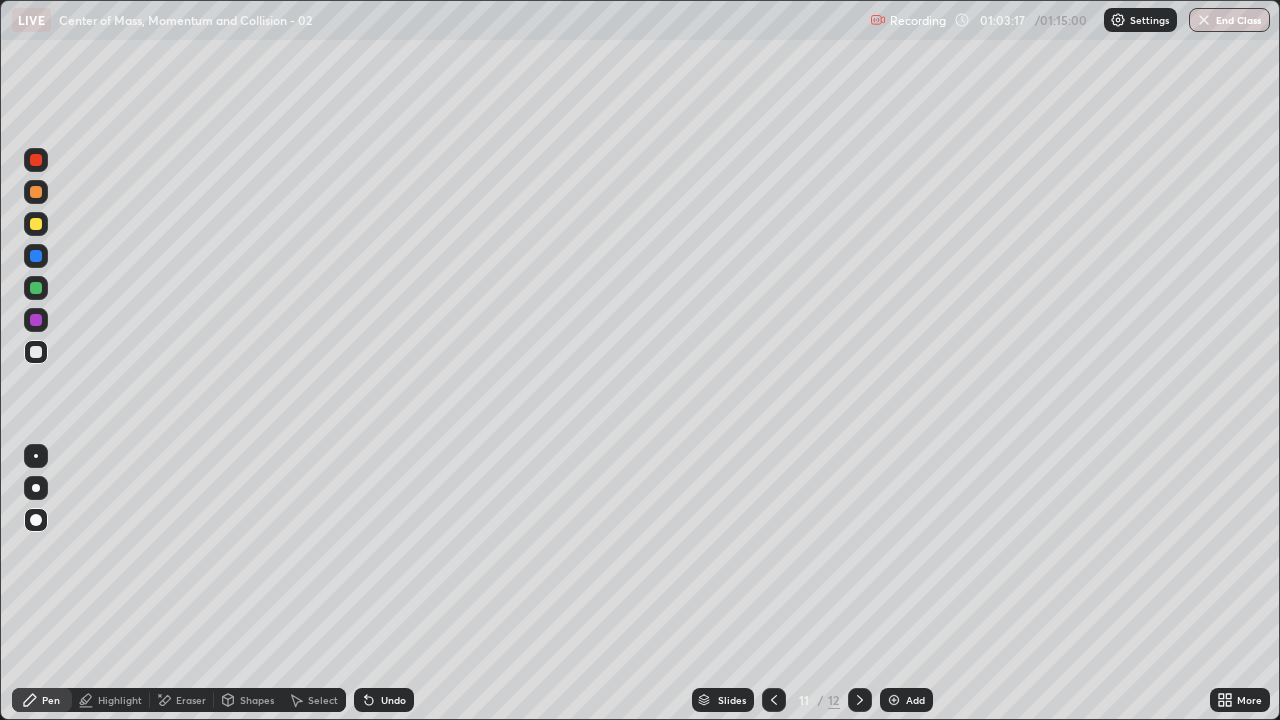 click at bounding box center (860, 700) 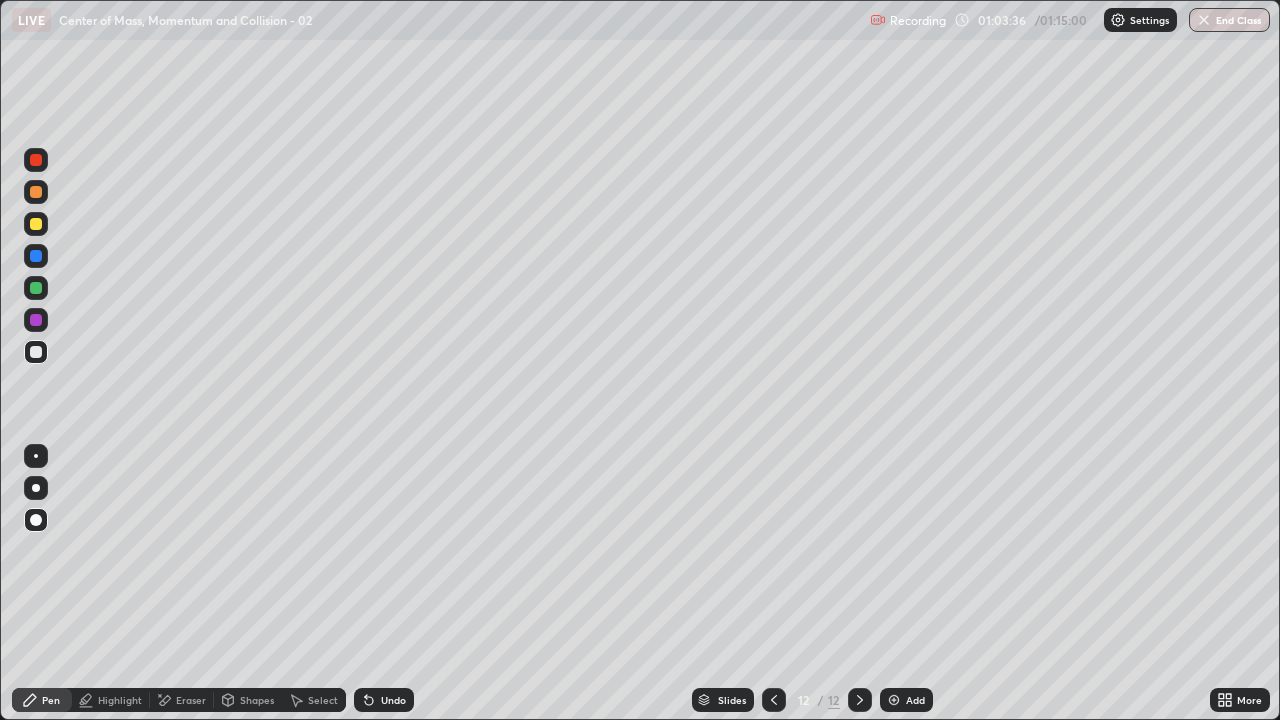 click at bounding box center [36, 288] 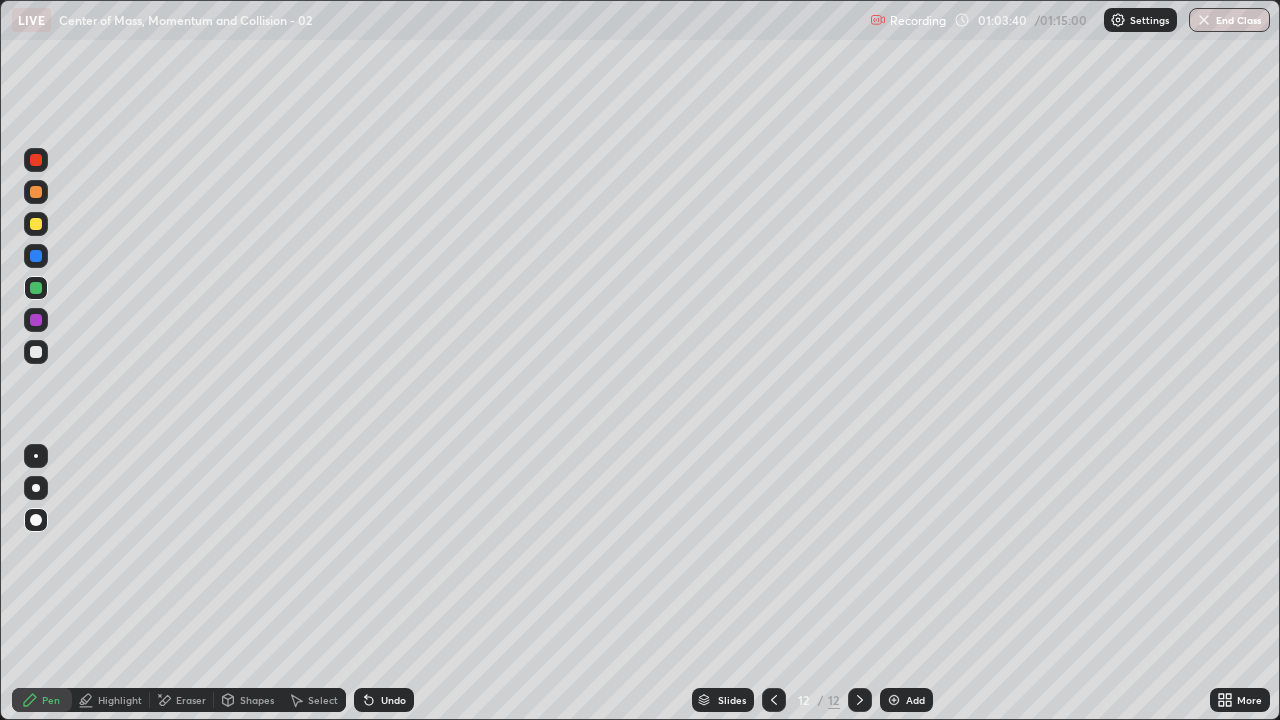 click on "Undo" at bounding box center (393, 700) 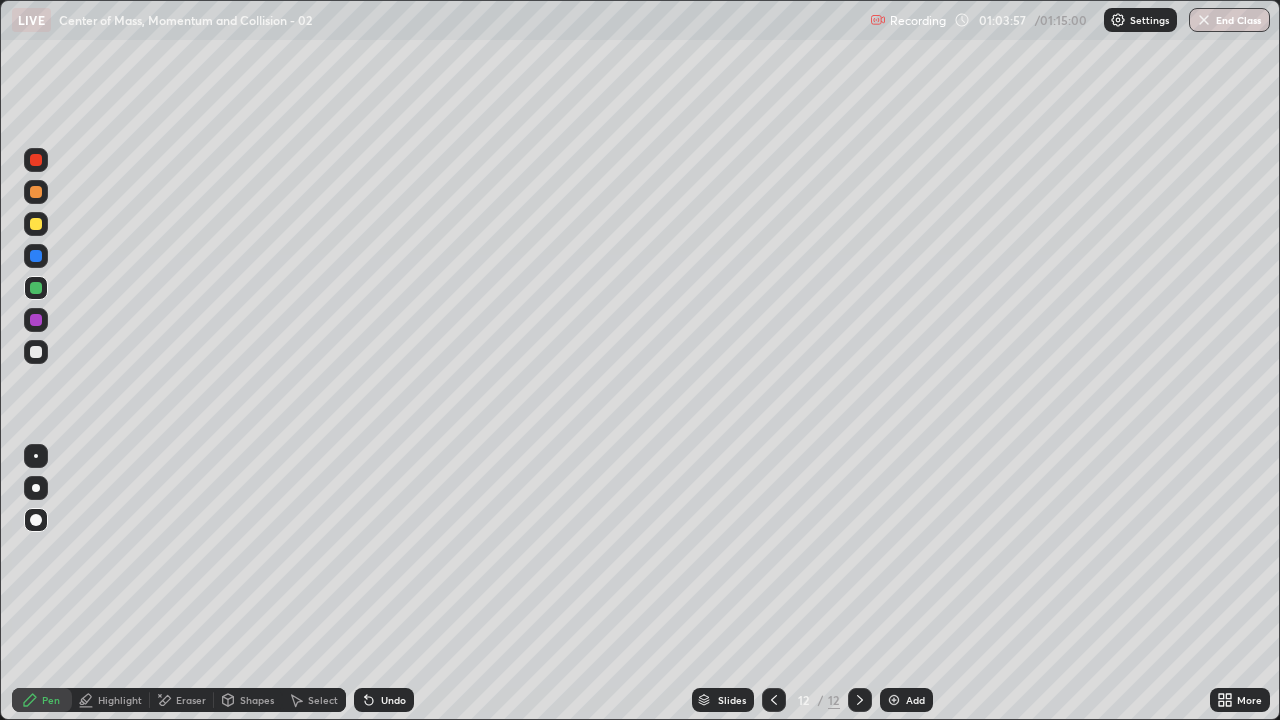 click on "Undo" at bounding box center (393, 700) 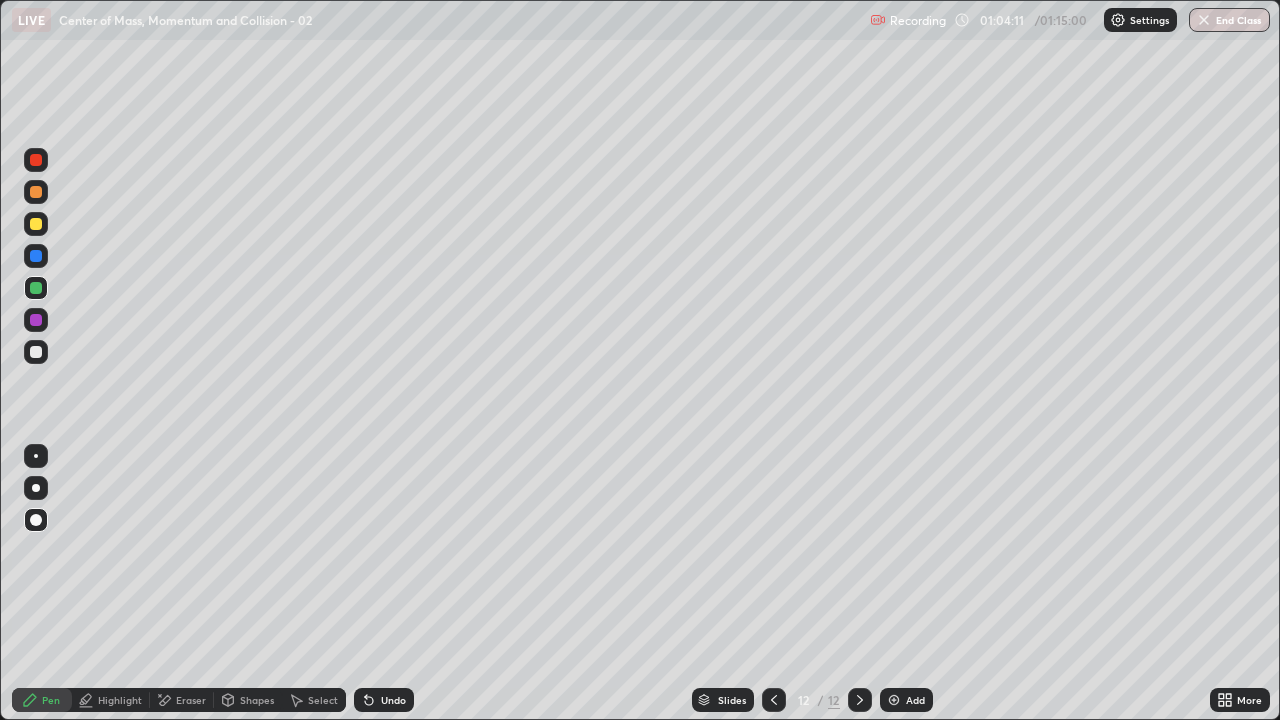 click on "Eraser" at bounding box center (182, 700) 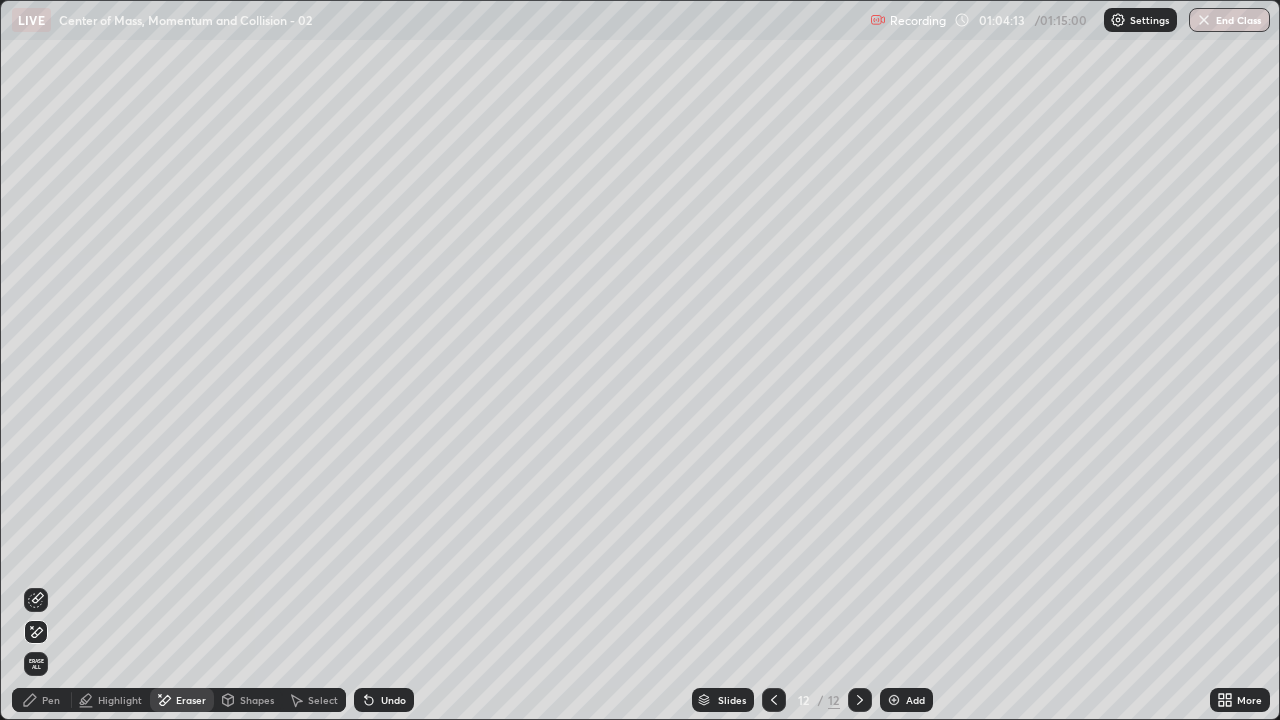 click on "Pen" at bounding box center (51, 700) 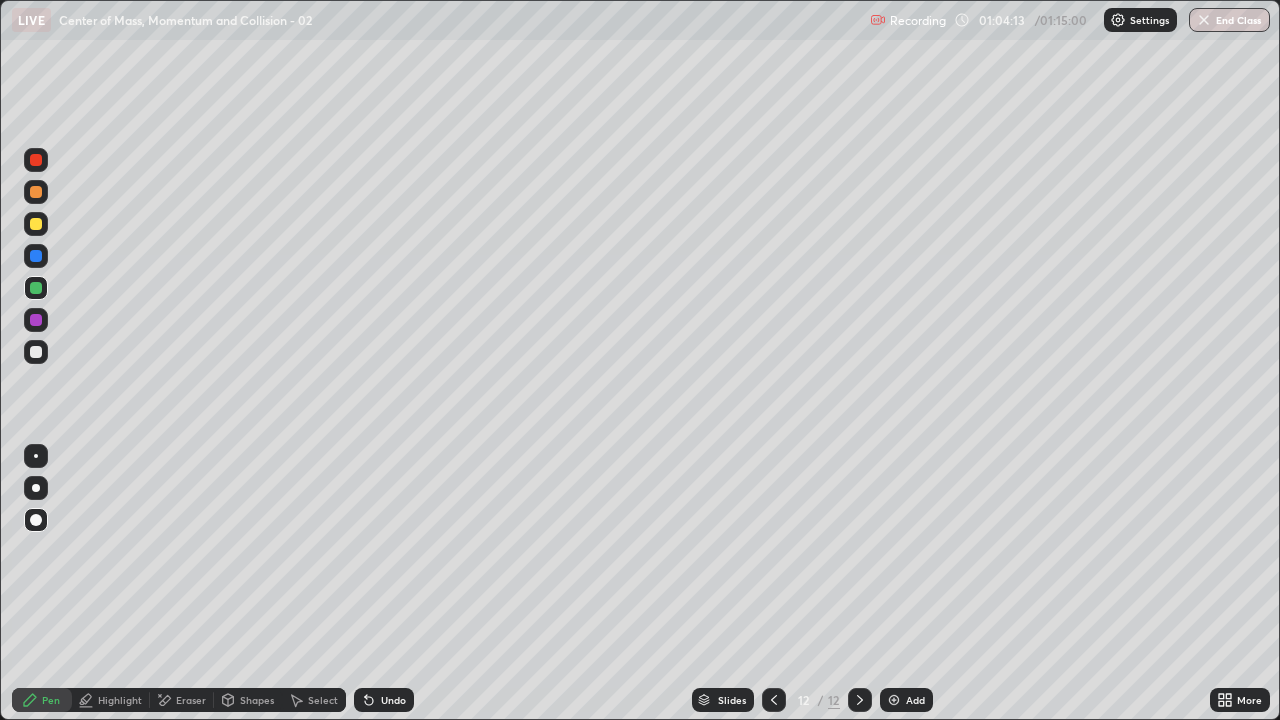 click at bounding box center [36, 256] 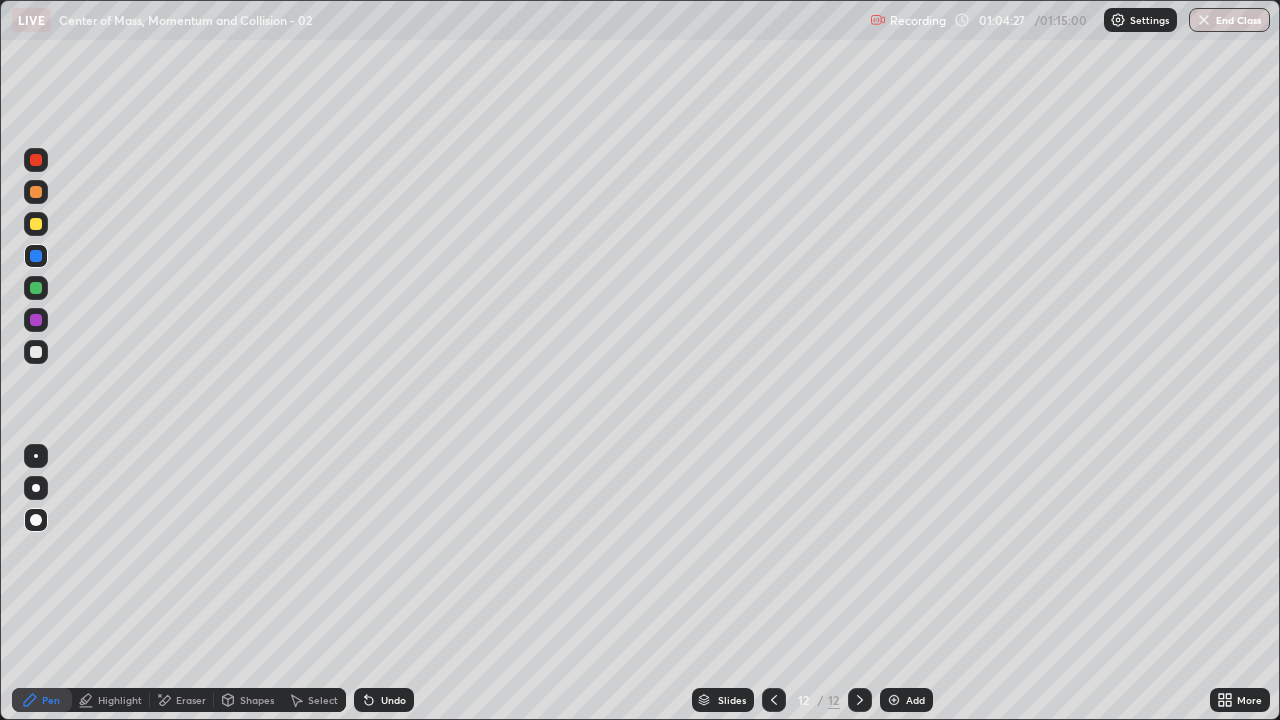 click on "Eraser" at bounding box center [182, 700] 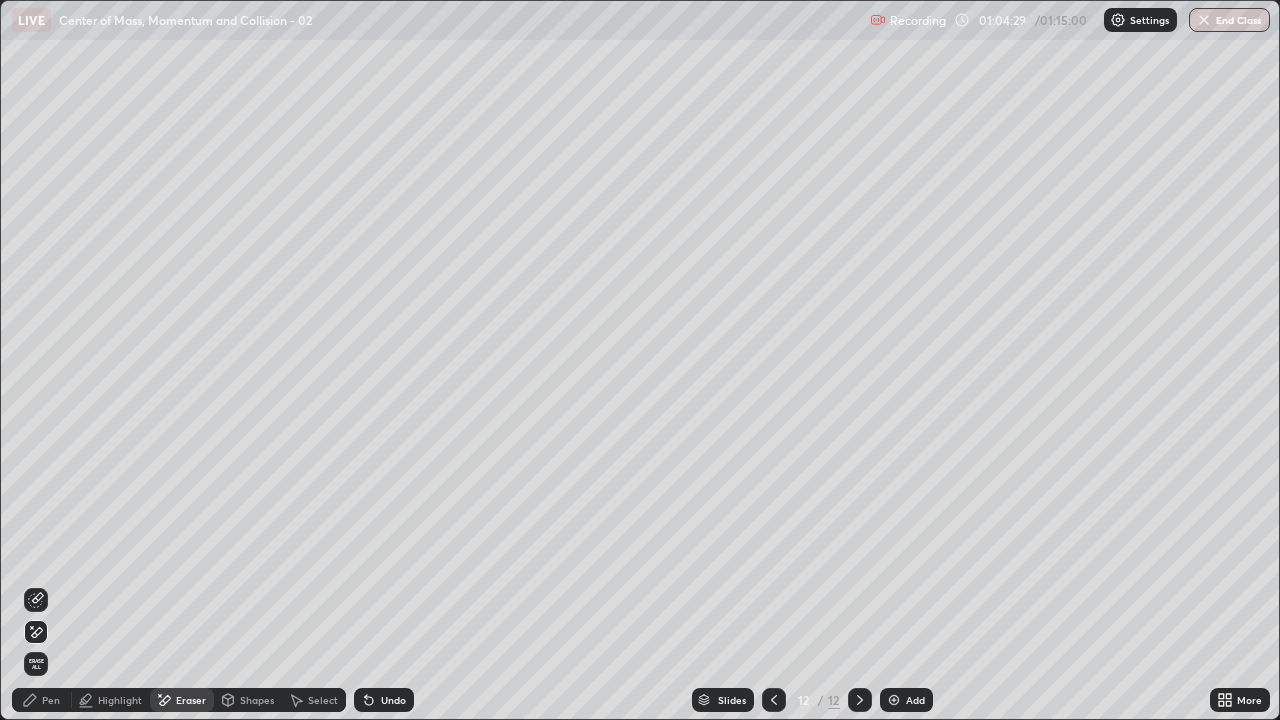 click on "Pen" at bounding box center (51, 700) 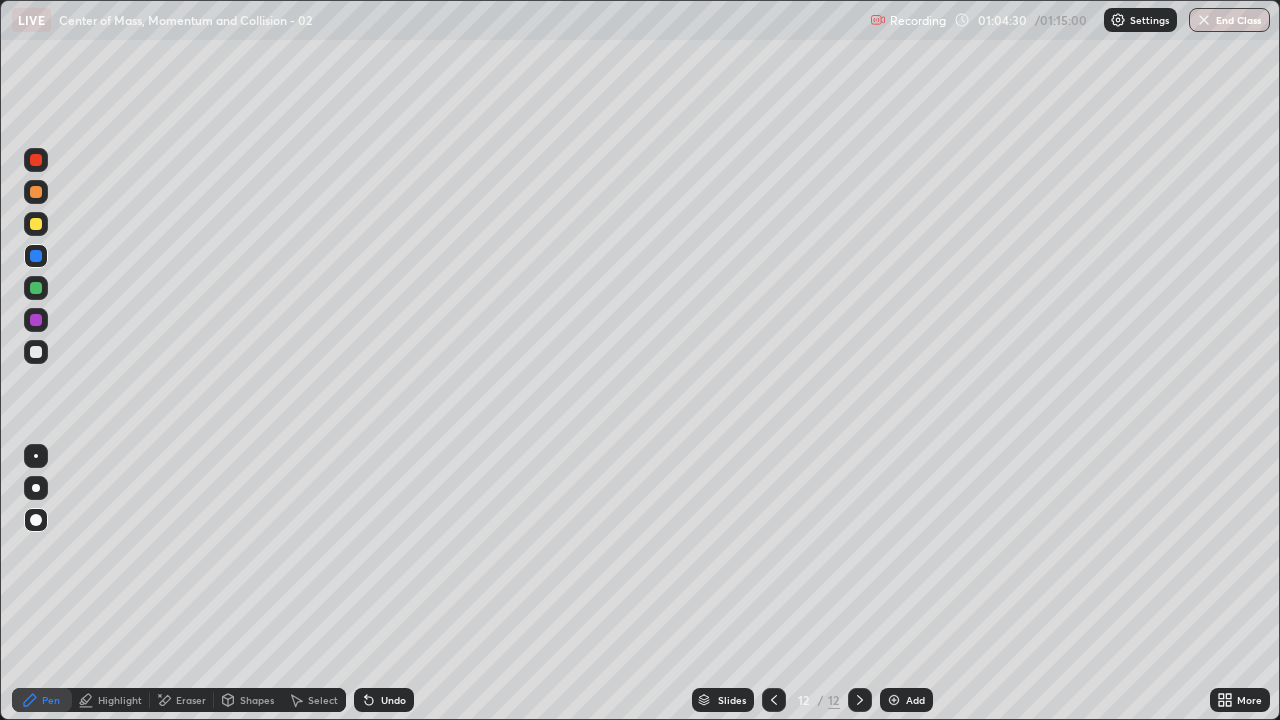 click at bounding box center (36, 288) 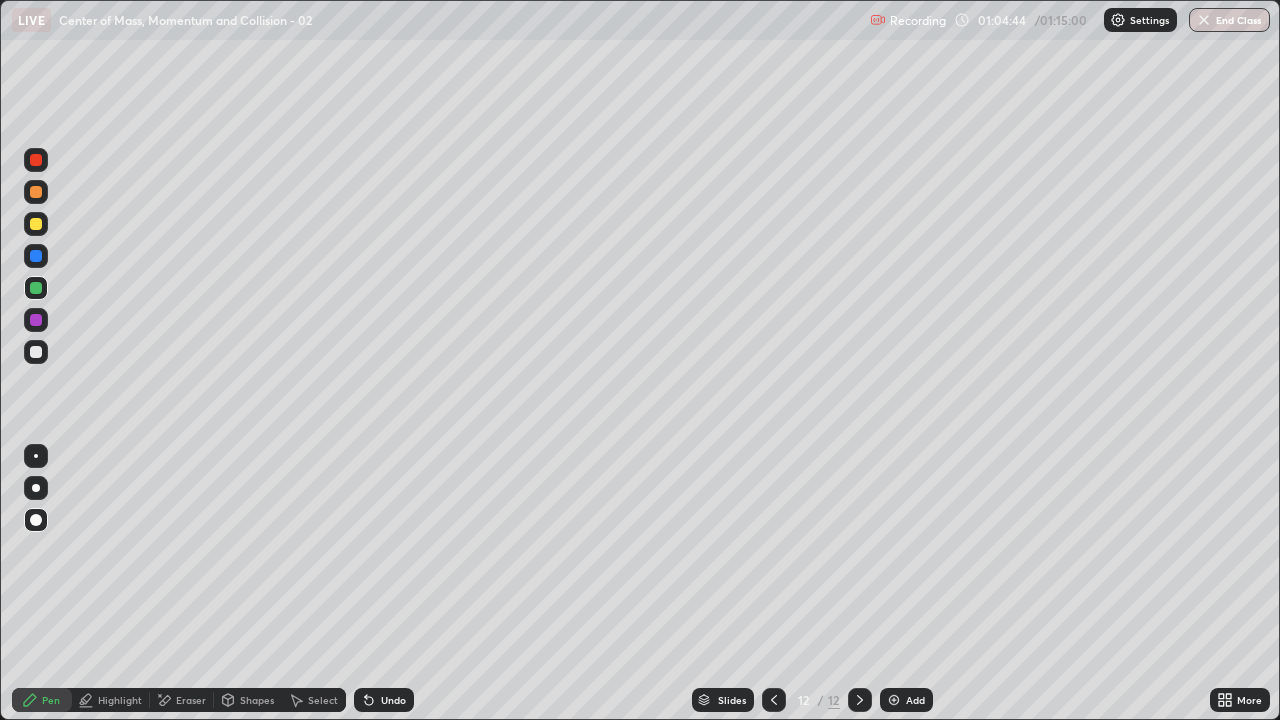click at bounding box center (36, 160) 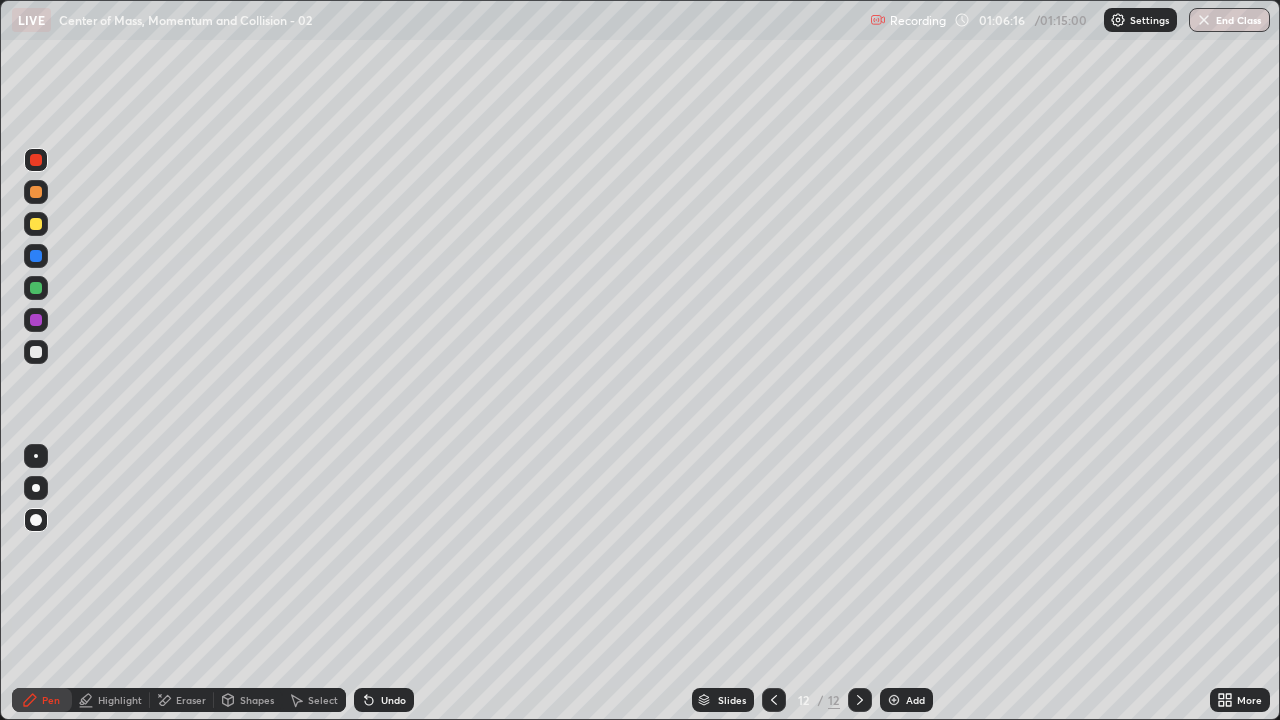 click at bounding box center [1204, 20] 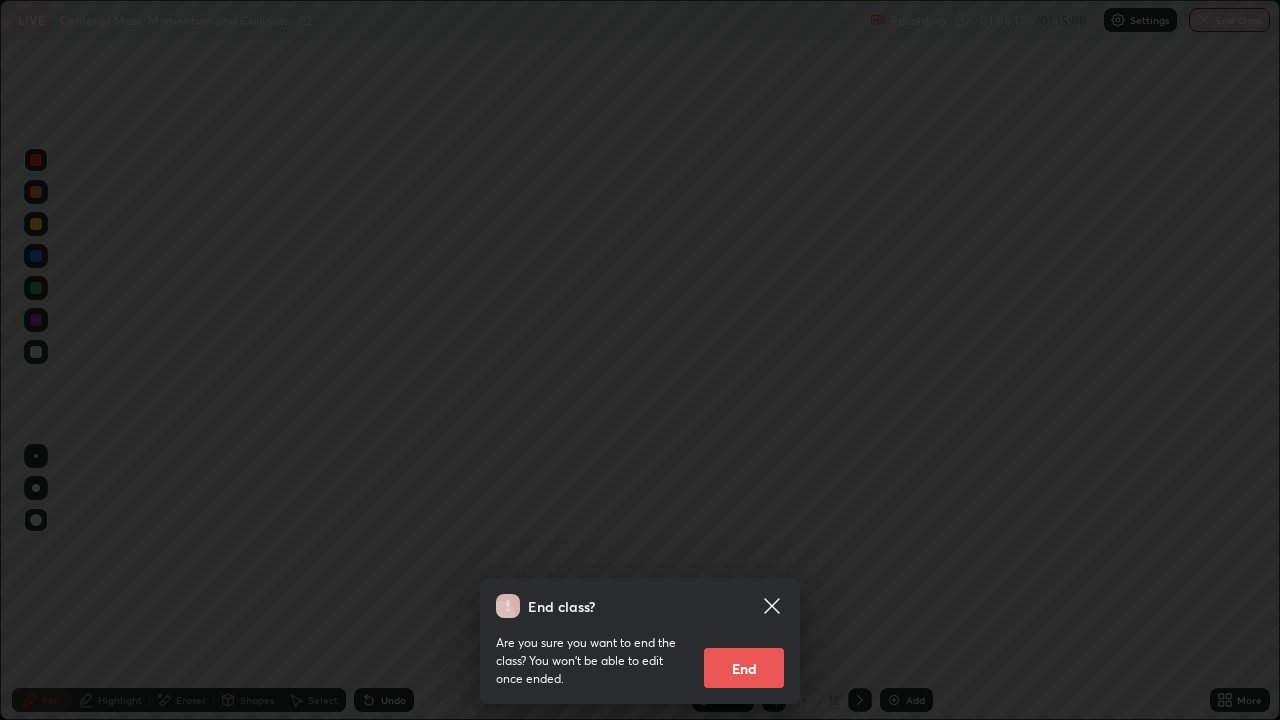 click on "End" at bounding box center [744, 668] 